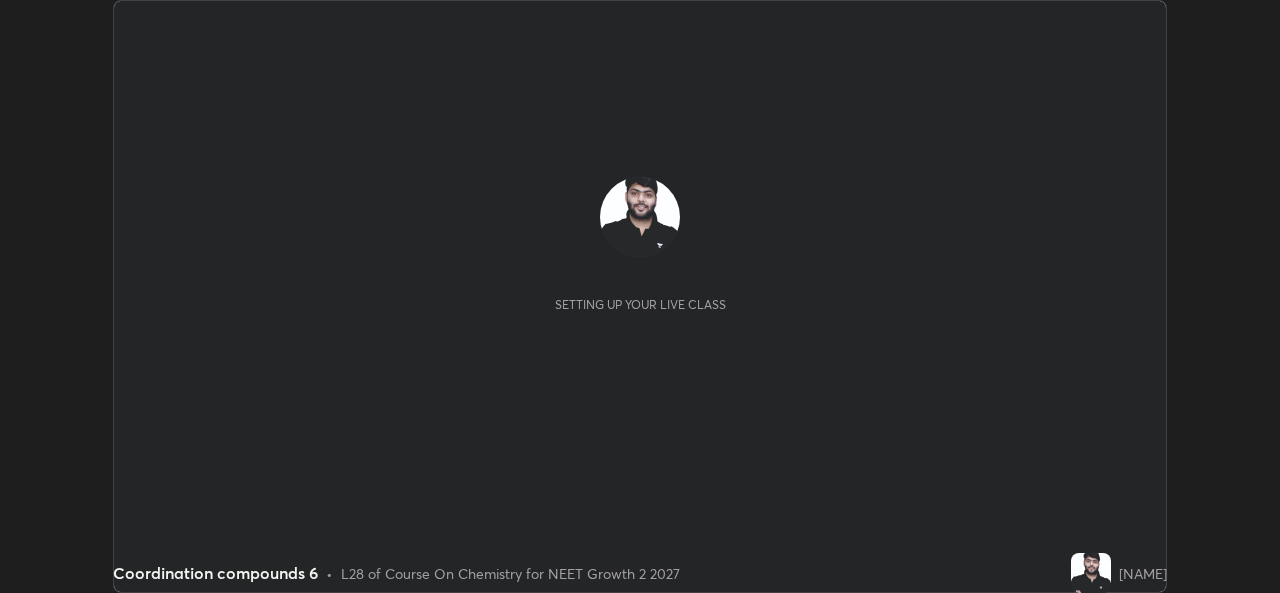 scroll, scrollTop: 0, scrollLeft: 0, axis: both 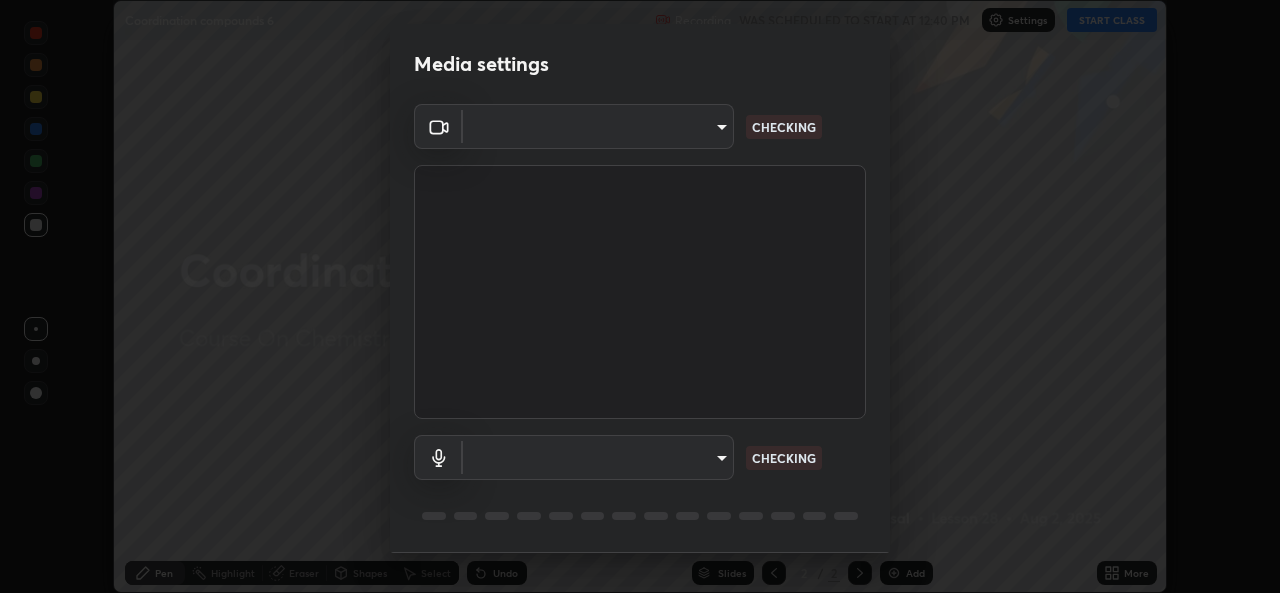 type on "a434b0bb675b4afe23526f72caf62f20b8336972c3250352fa126fe46eaa8015" 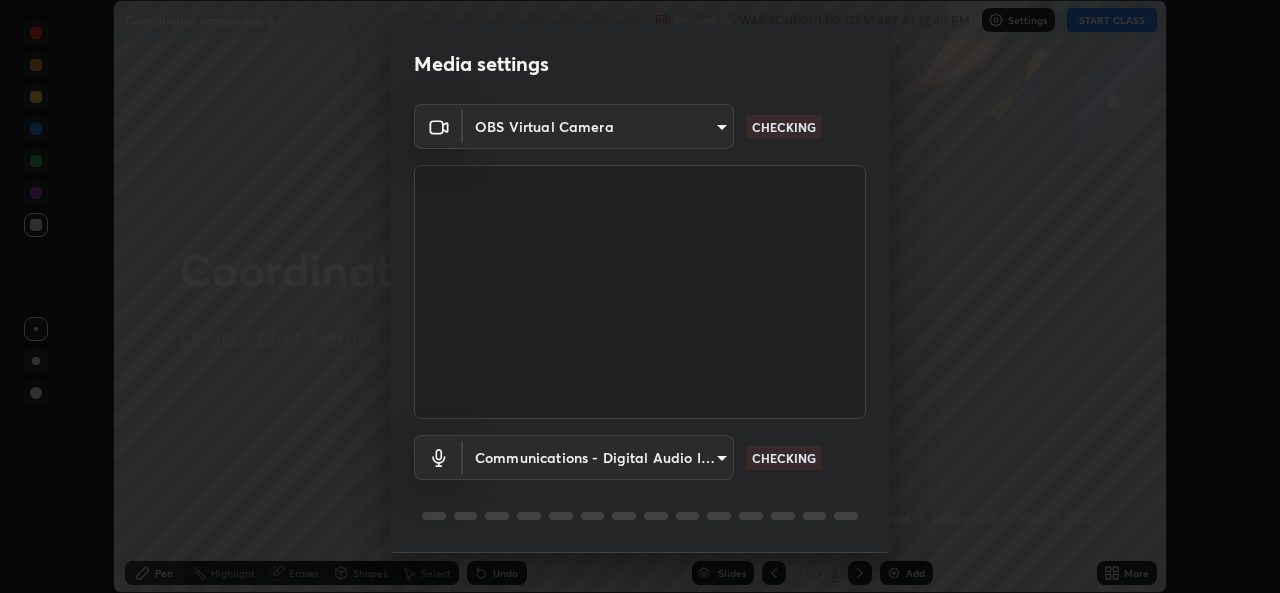 scroll, scrollTop: 63, scrollLeft: 0, axis: vertical 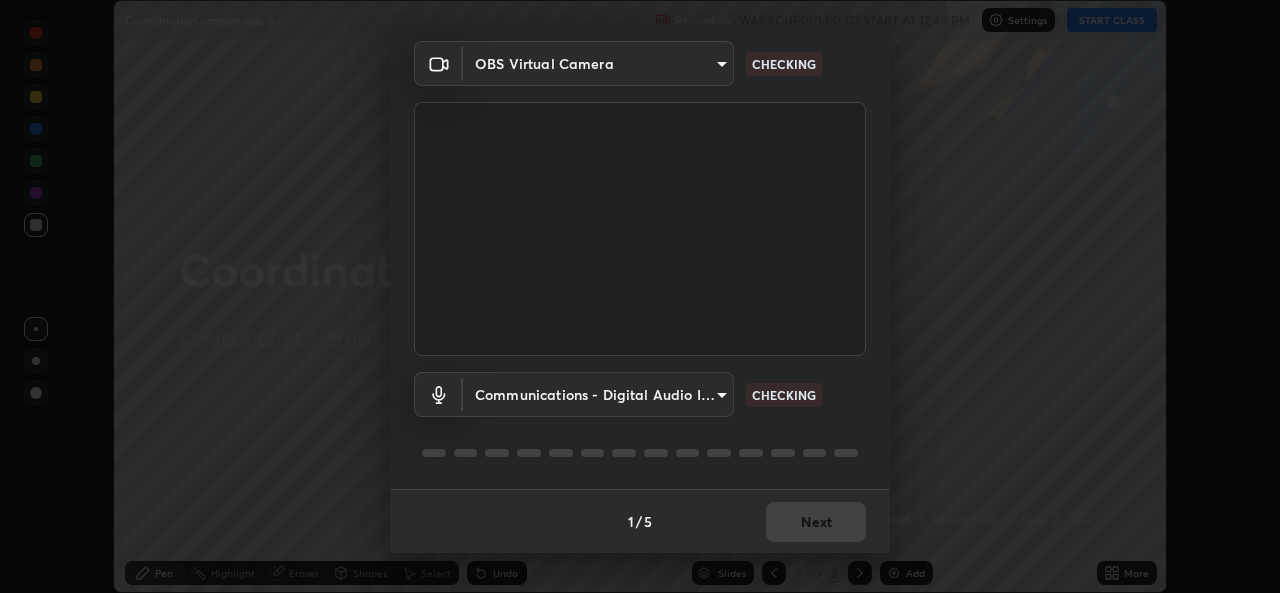 click on "Erase all Coordination compounds 6 Recording WAS SCHEDULED TO START AT  12:40 PM Settings START CLASS Setting up your live class Coordination compounds 6 • L28 of Course On Chemistry for NEET Growth 2 2027 [NAME] Pen Highlight Eraser Shapes Select Undo Slides 2 / 2 Add More No doubts shared Encourage your learners to ask a doubt for better clarity Report an issue Reason for reporting Buffering Chat not working Audio - Video sync issue Educator video quality low ​ Attach an image Report Media settings OBS Virtual Camera [HASH] CHECKING Communications - Digital Audio Interface (5- Cam Link 4K) communications CHECKING 1 / 5 Next" at bounding box center [640, 296] 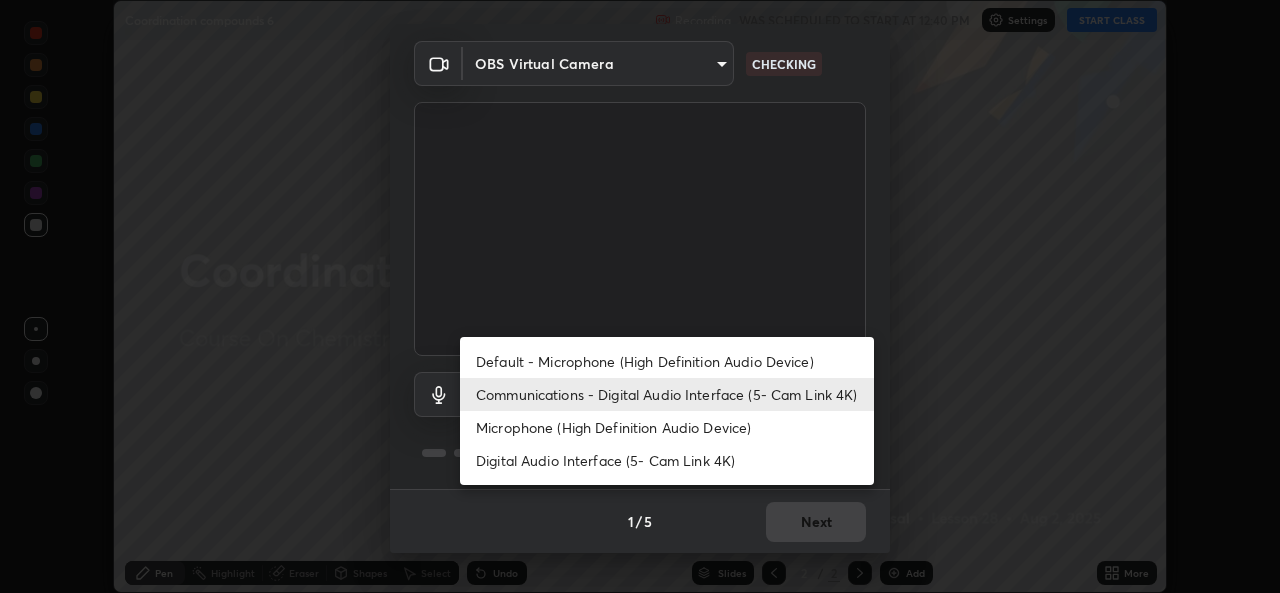 click on "Default - Microphone (High Definition Audio Device)" at bounding box center [667, 361] 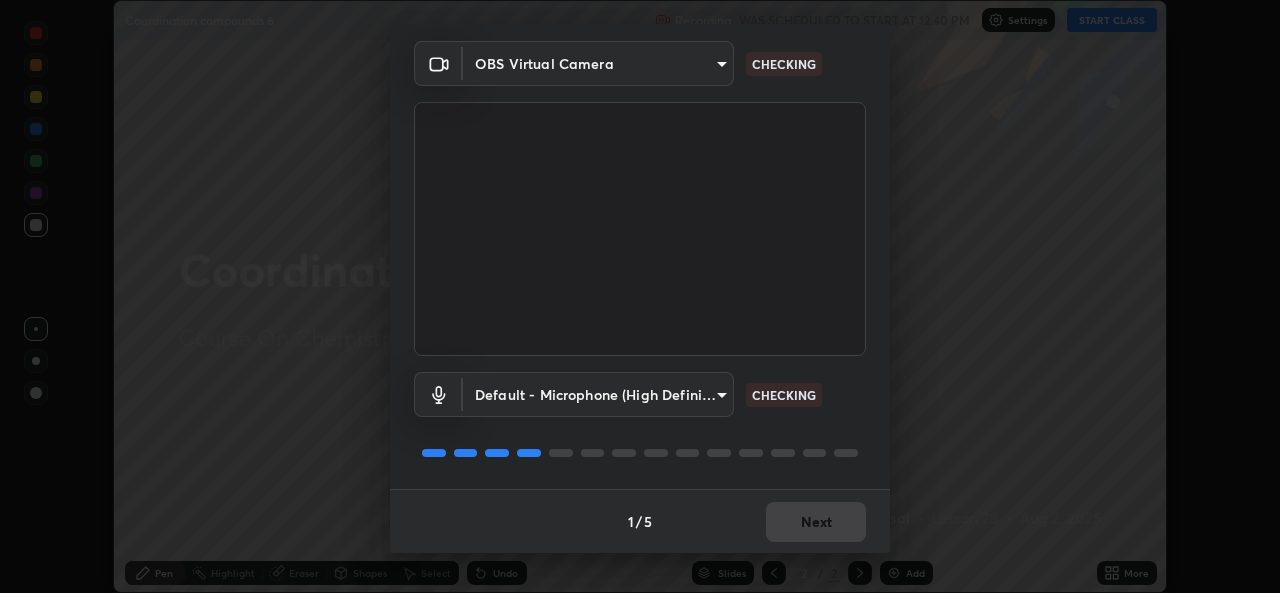 click on "Erase all Coordination compounds 6 Recording WAS SCHEDULED TO START AT  12:40 PM Settings START CLASS Setting up your live class Coordination compounds 6 • L28 of Course On Chemistry for NEET Growth 2 2027 [NAME] Pen Highlight Eraser Shapes Select Undo Slides 2 / 2 Add More No doubts shared Encourage your learners to ask a doubt for better clarity Report an issue Reason for reporting Buffering Chat not working Audio - Video sync issue Educator video quality low ​ Attach an image Report Media settings OBS Virtual Camera [HASH] CHECKING Default - Microphone (High Definition Audio Device) default CHECKING 1 / 5 Next" at bounding box center [640, 296] 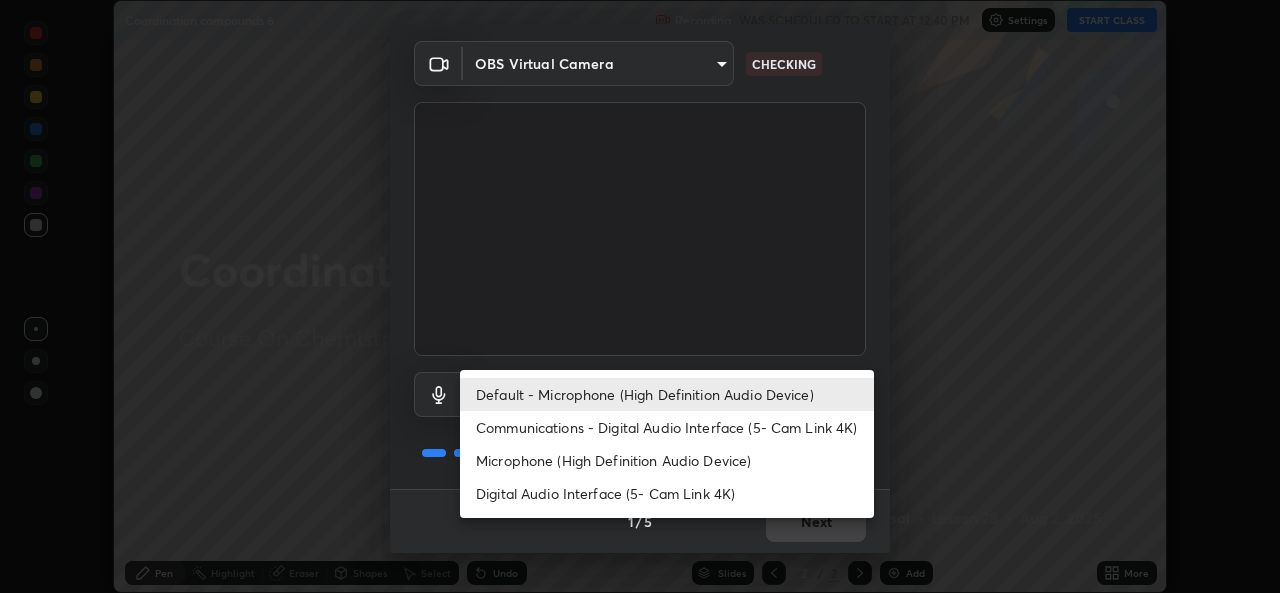 click on "Communications - Digital Audio Interface (5- Cam Link 4K)" at bounding box center [667, 427] 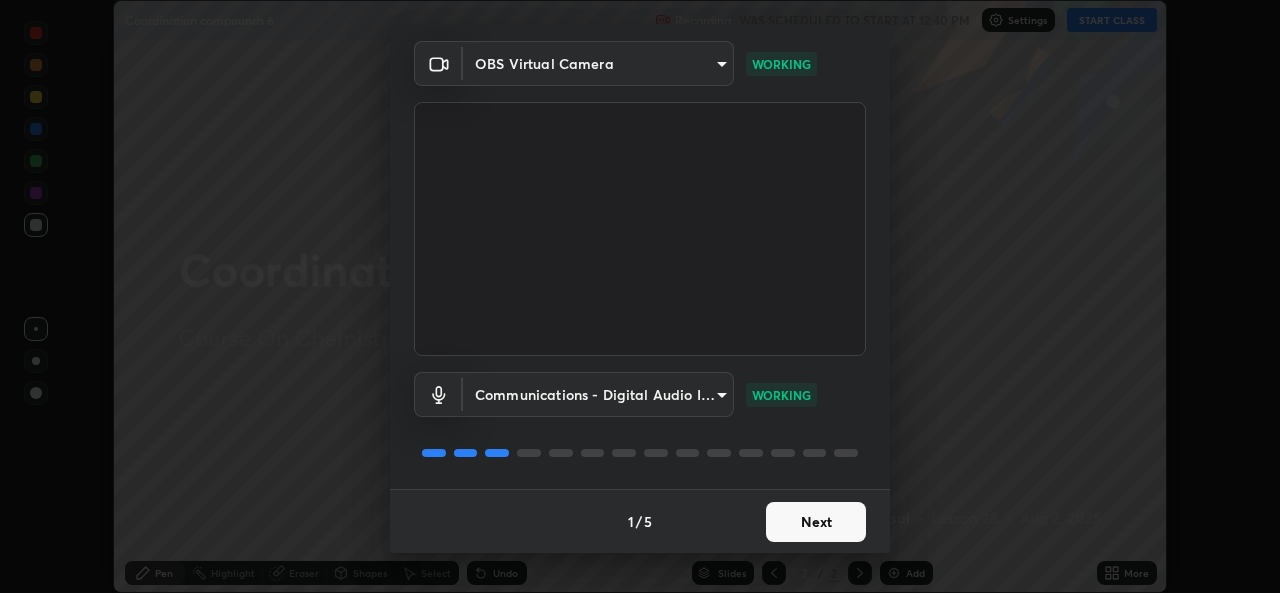 click on "Next" at bounding box center [816, 522] 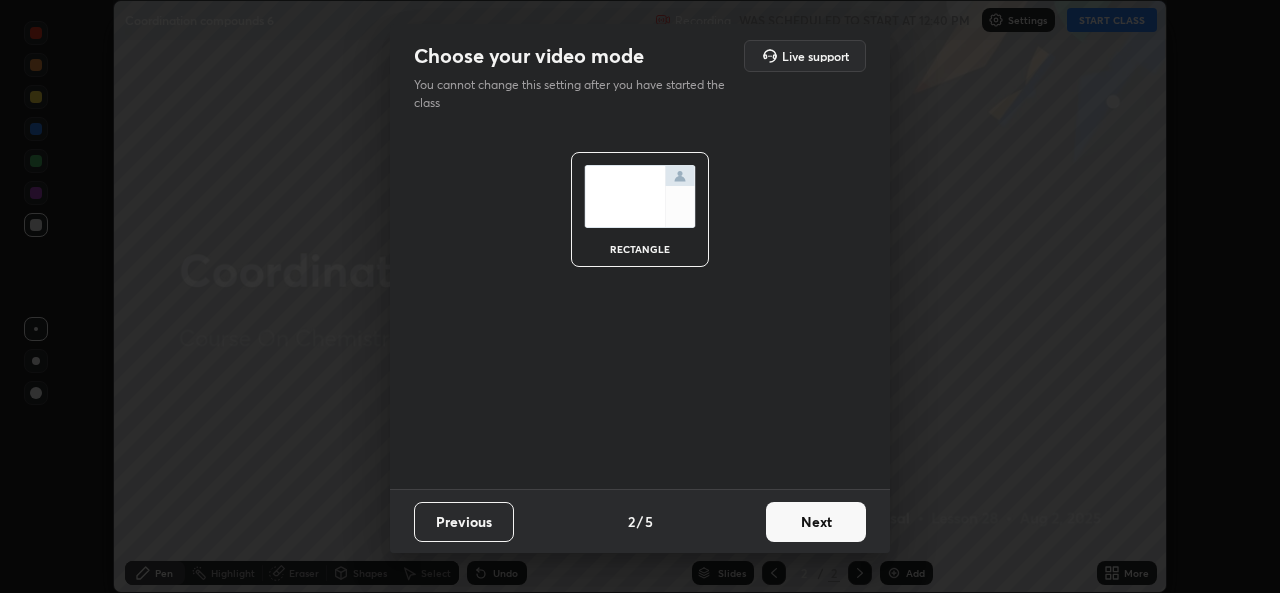 scroll, scrollTop: 0, scrollLeft: 0, axis: both 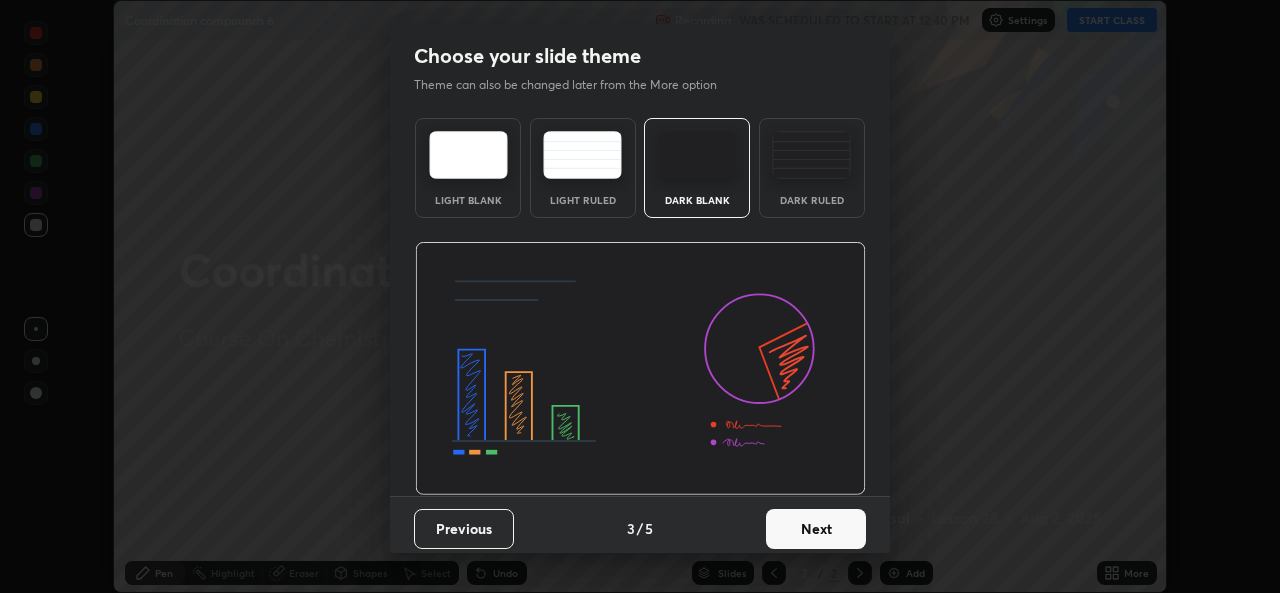 click on "Next" at bounding box center (816, 529) 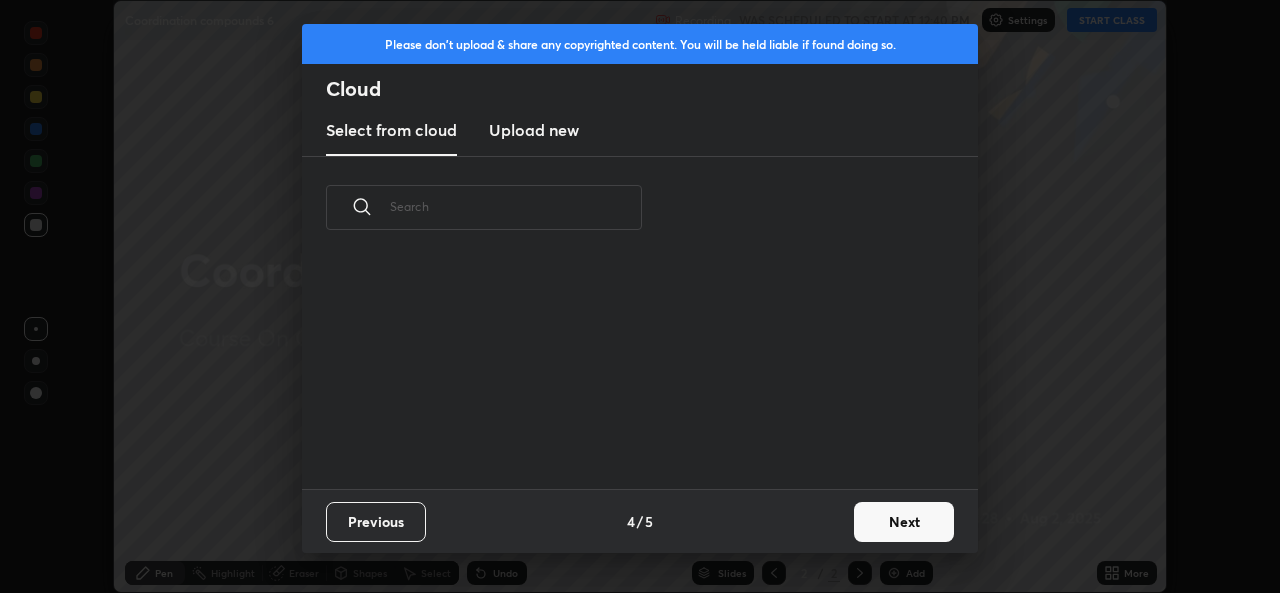 scroll, scrollTop: 7, scrollLeft: 11, axis: both 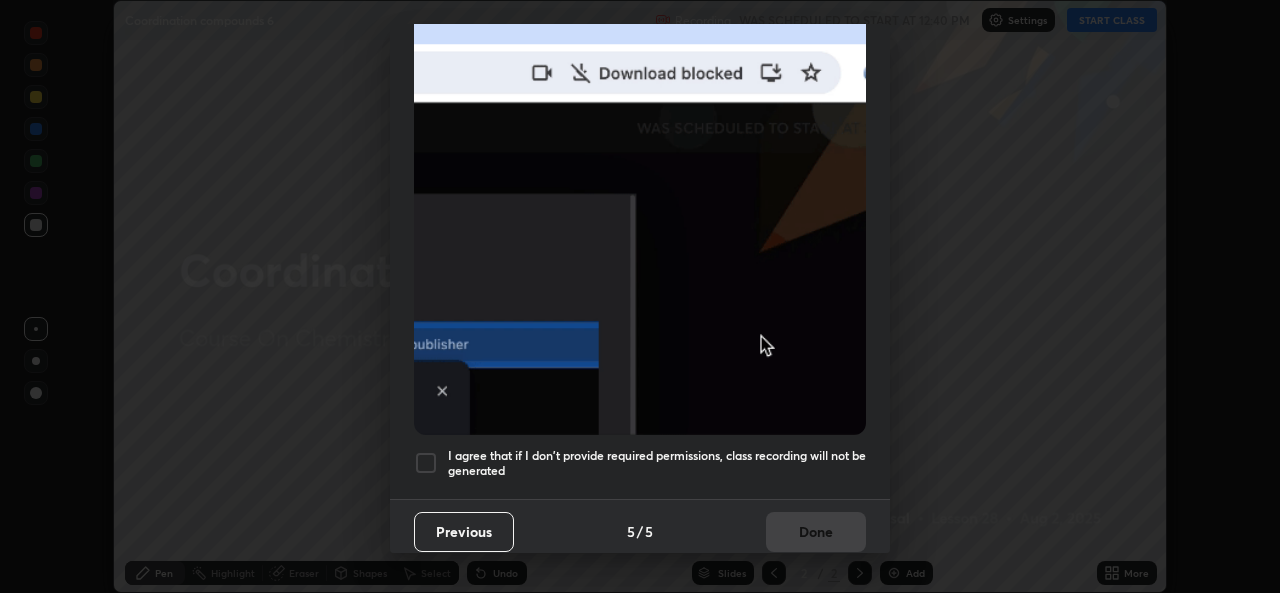 click on "I agree that if I don't provide required permissions, class recording will not be generated" at bounding box center [657, 463] 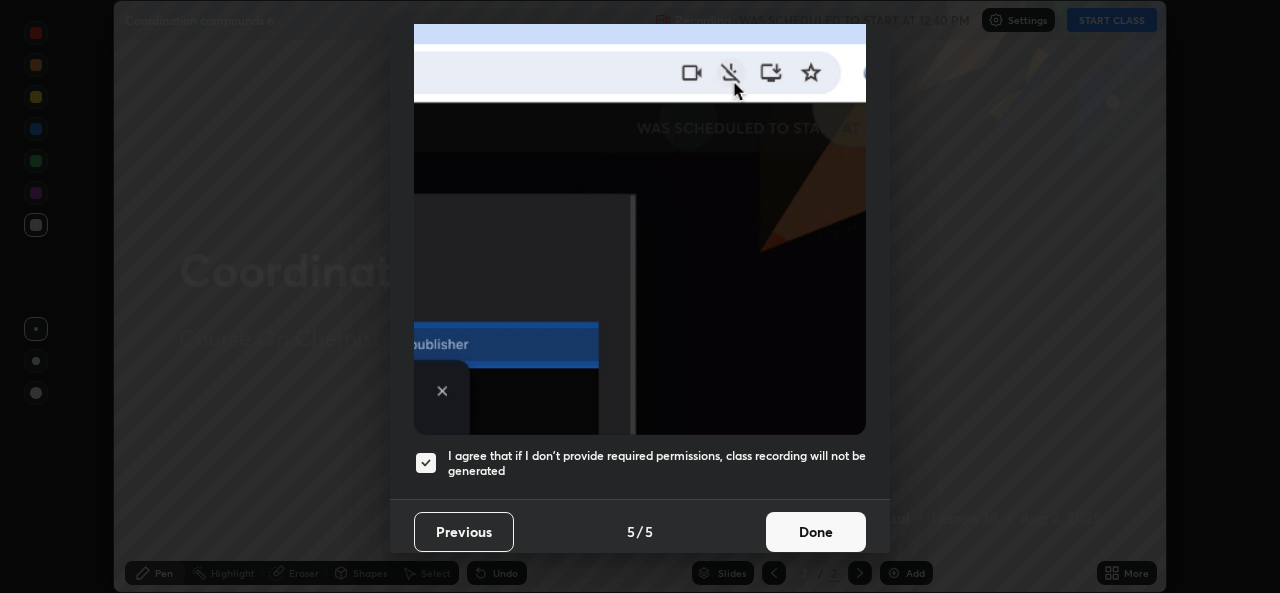 click on "Done" at bounding box center [816, 532] 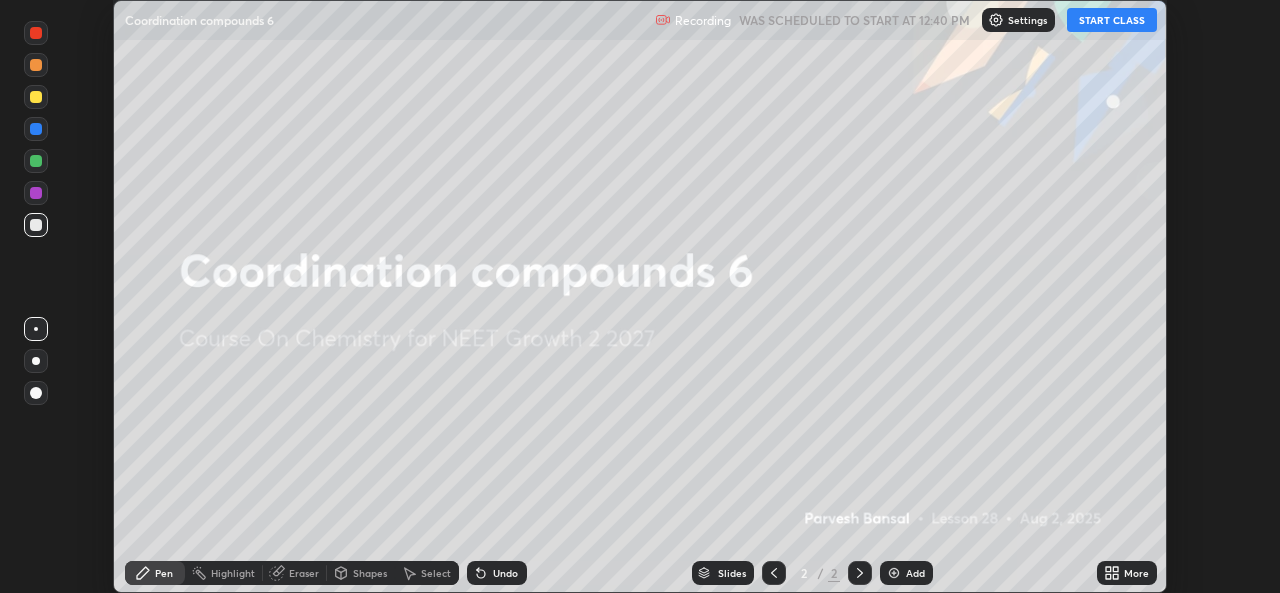 click on "START CLASS" at bounding box center (1112, 20) 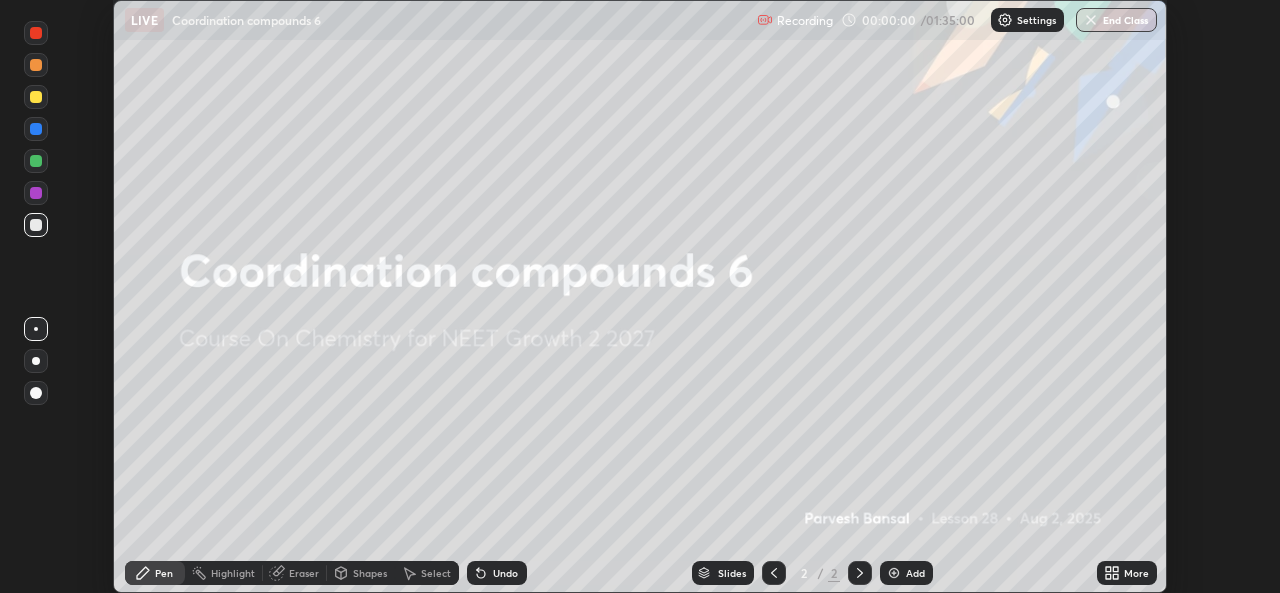 click 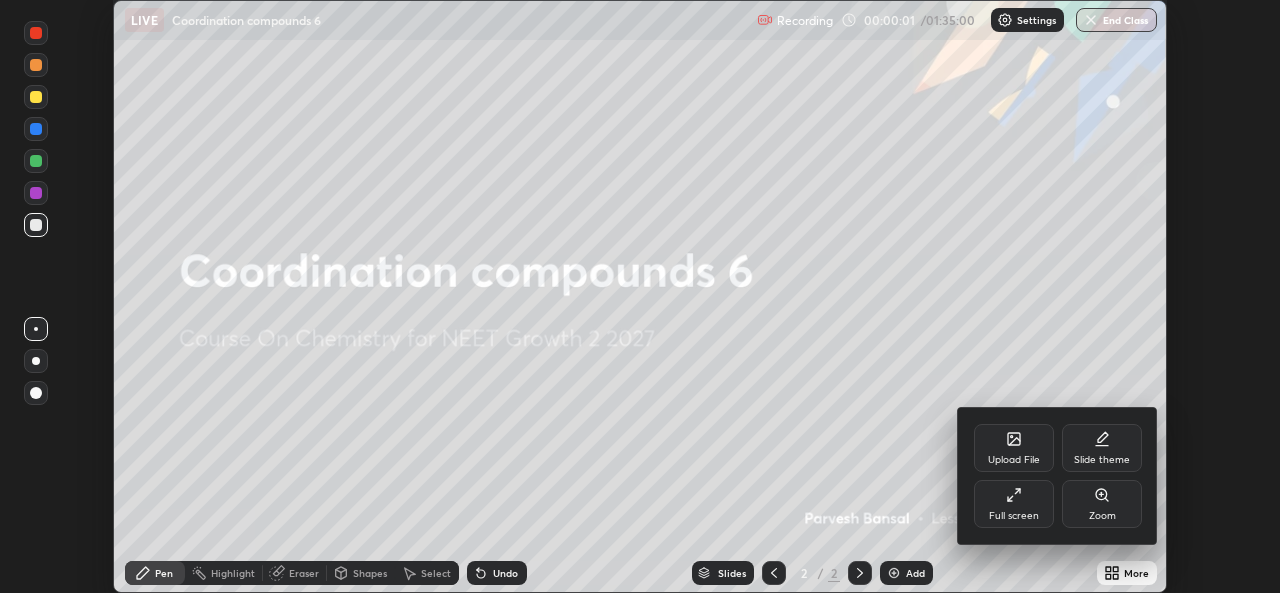click on "Full screen" at bounding box center [1014, 504] 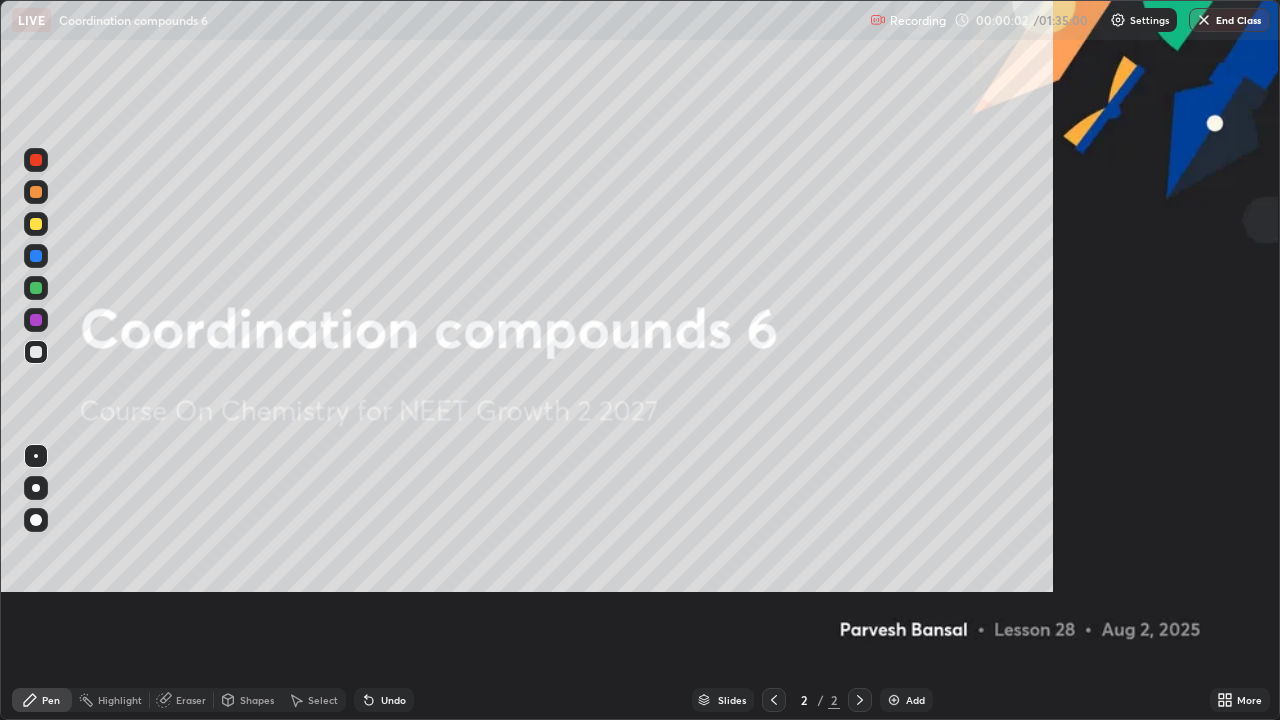 scroll, scrollTop: 99280, scrollLeft: 98720, axis: both 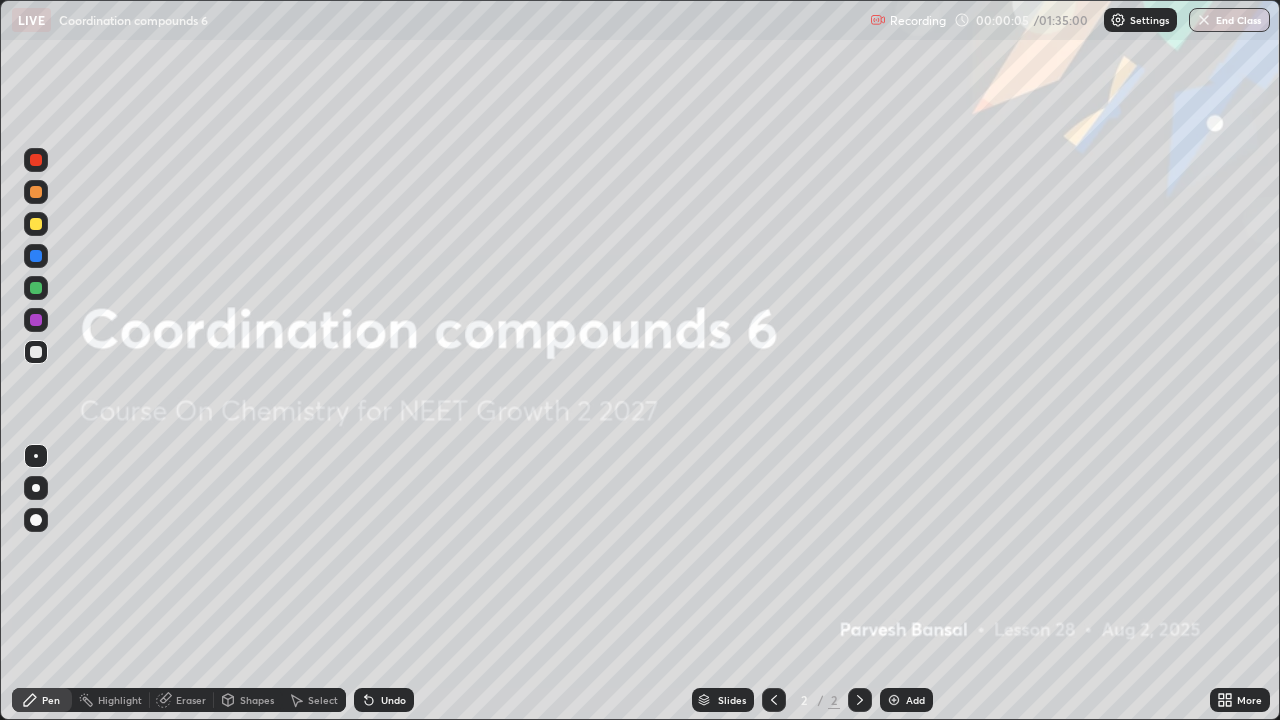 click on "Highlight" at bounding box center (120, 700) 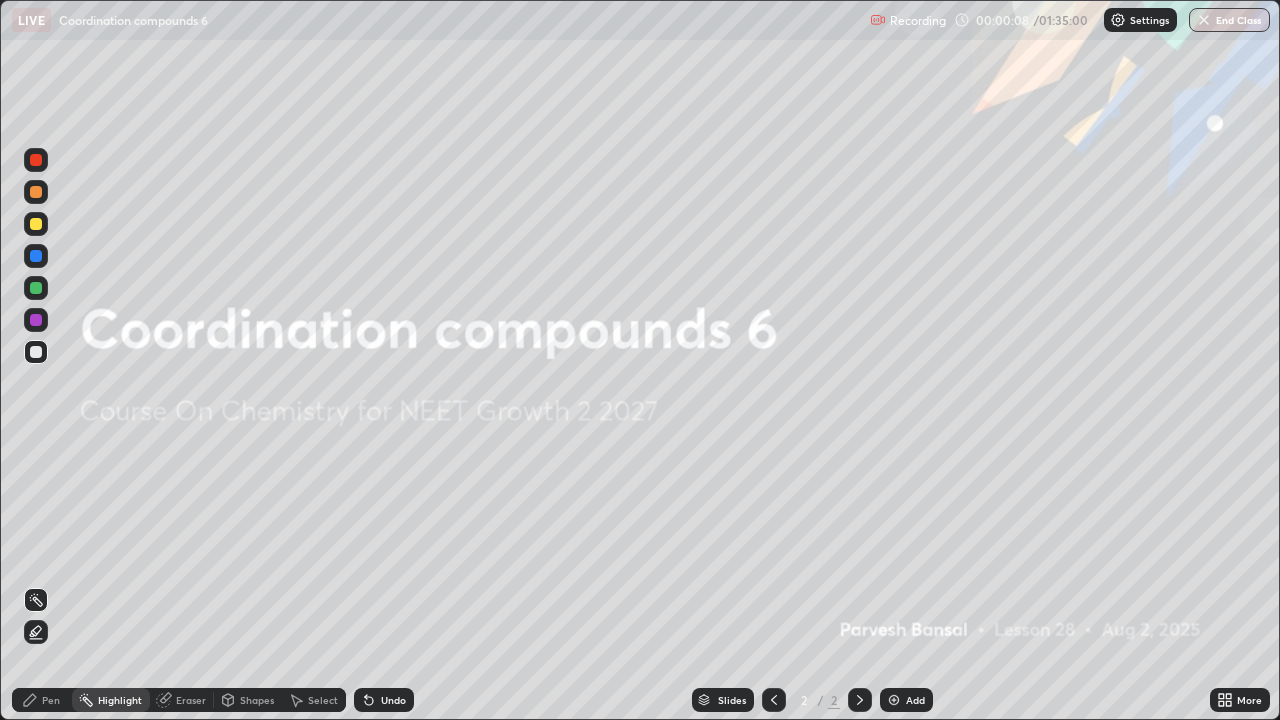 click at bounding box center (36, 664) 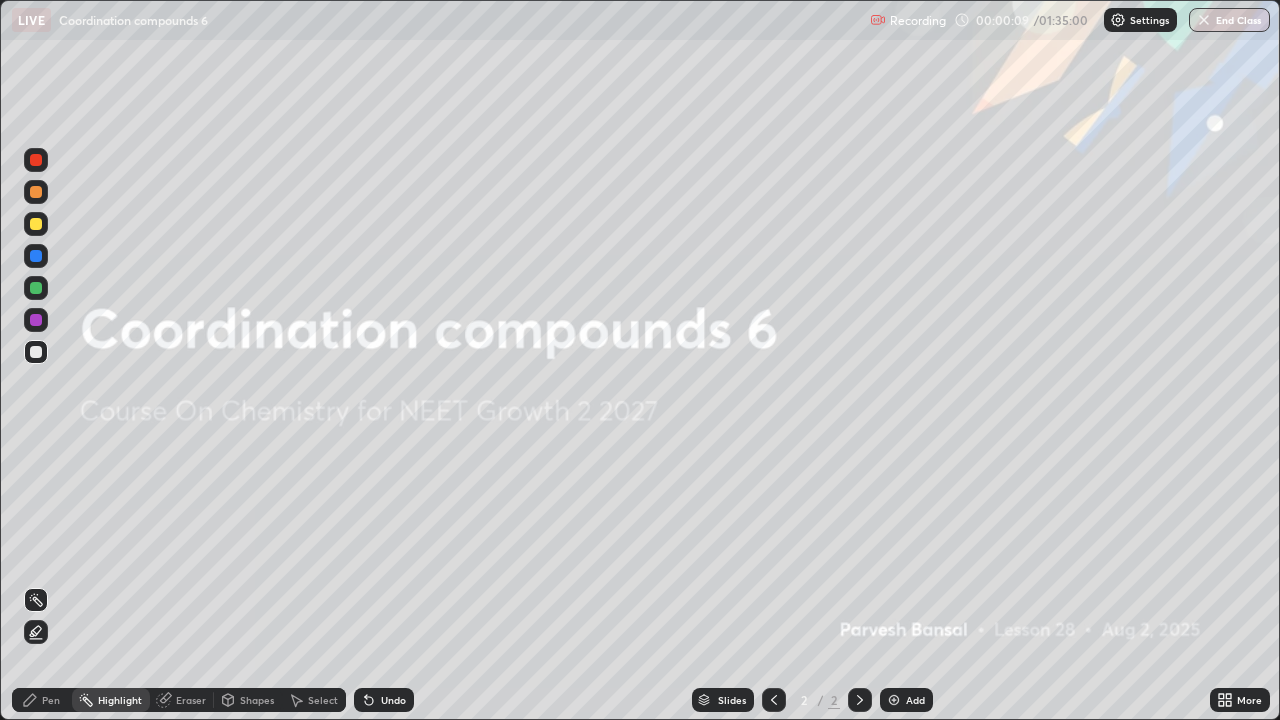 click 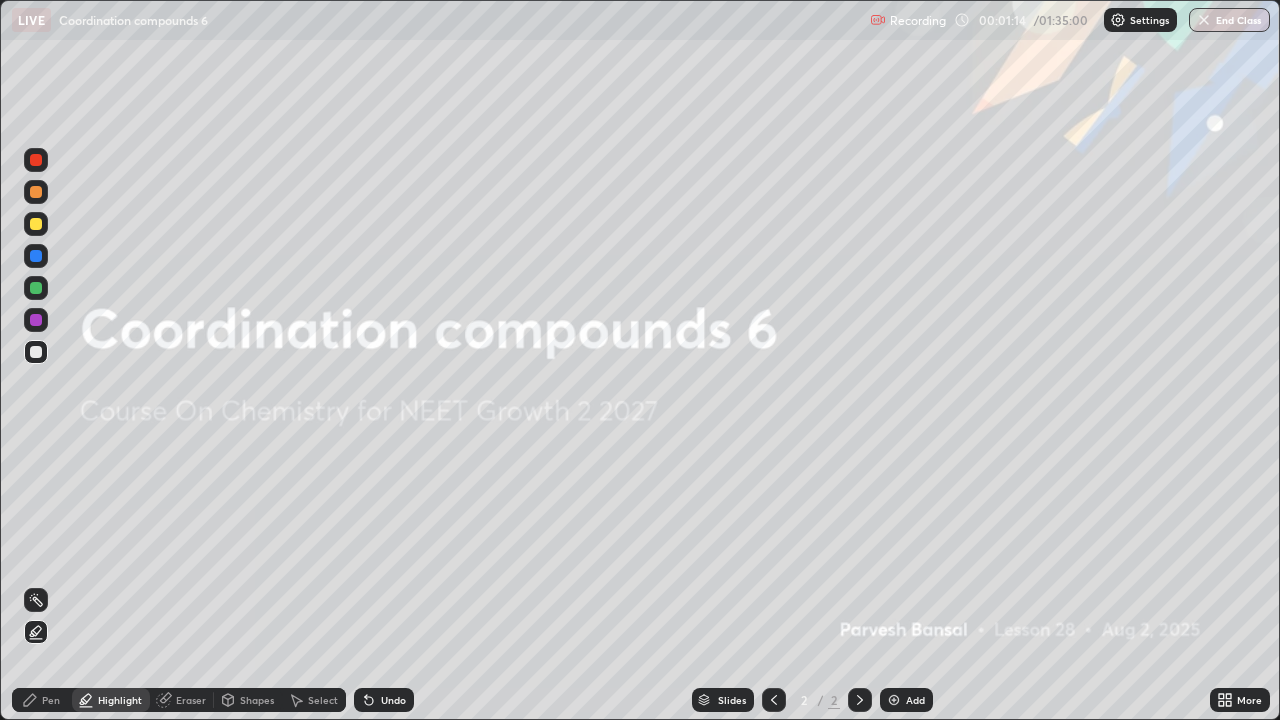 click 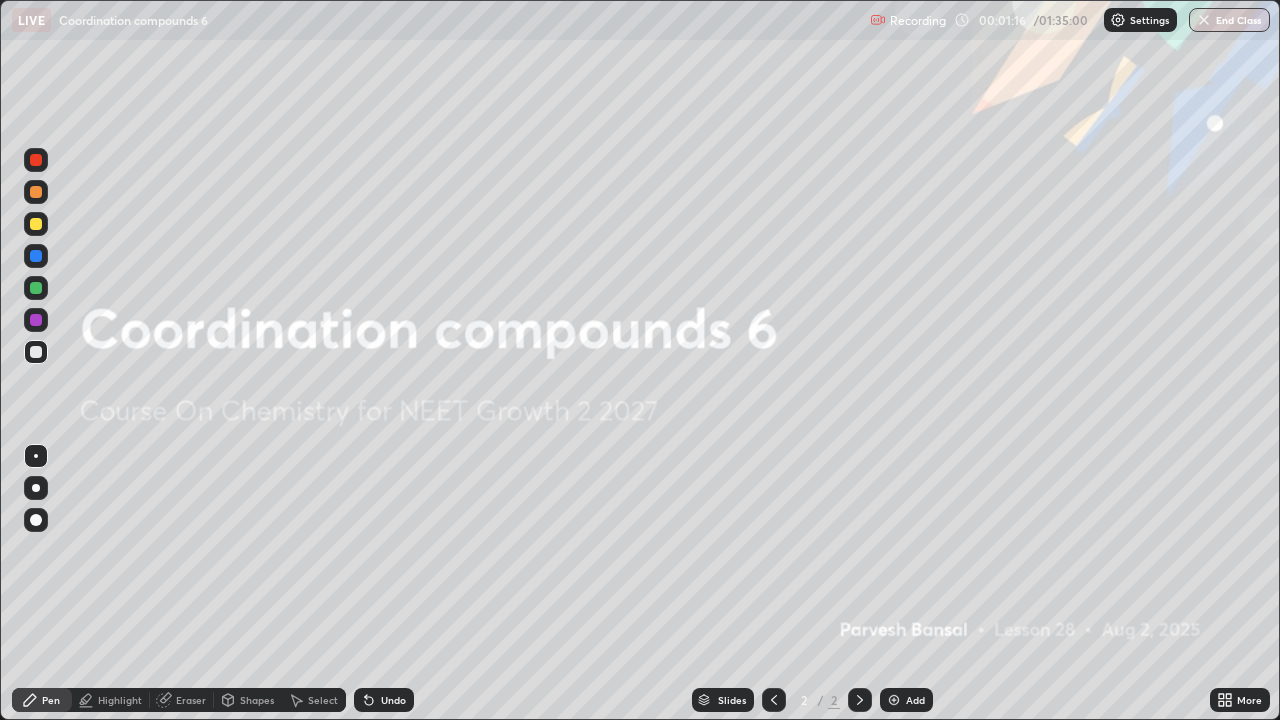 click at bounding box center [36, 160] 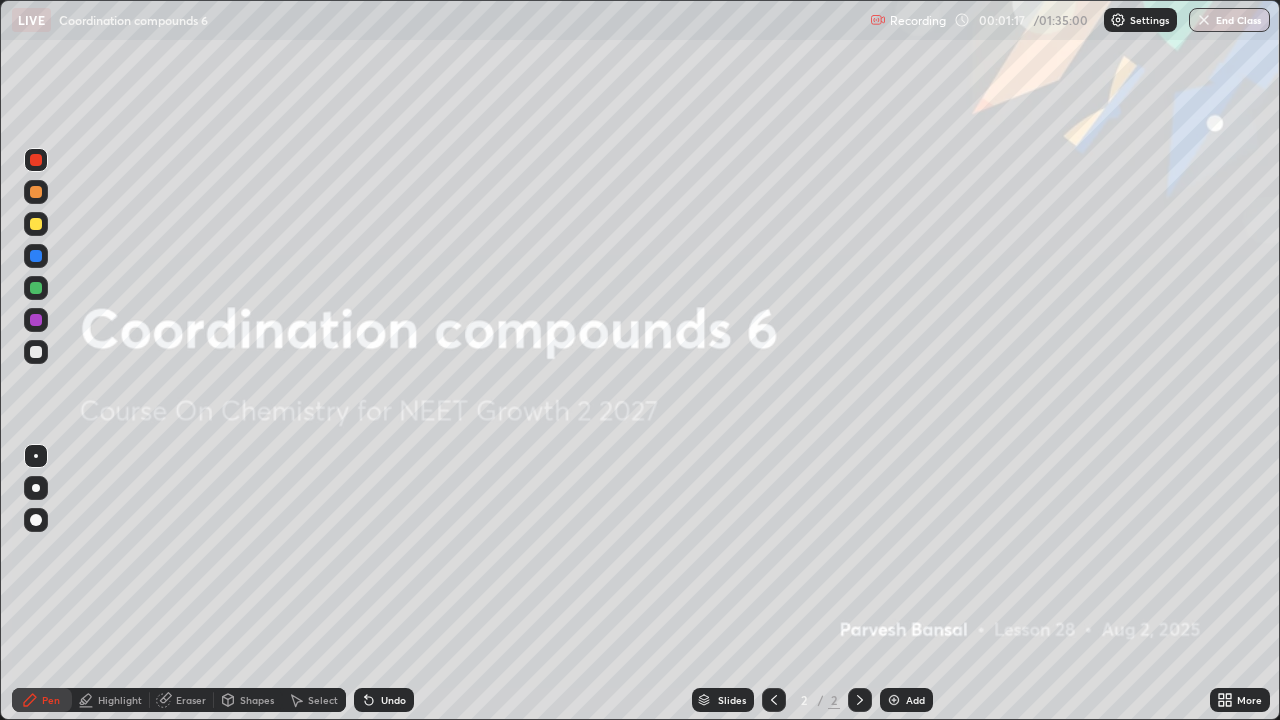 click on "Undo" at bounding box center [384, 700] 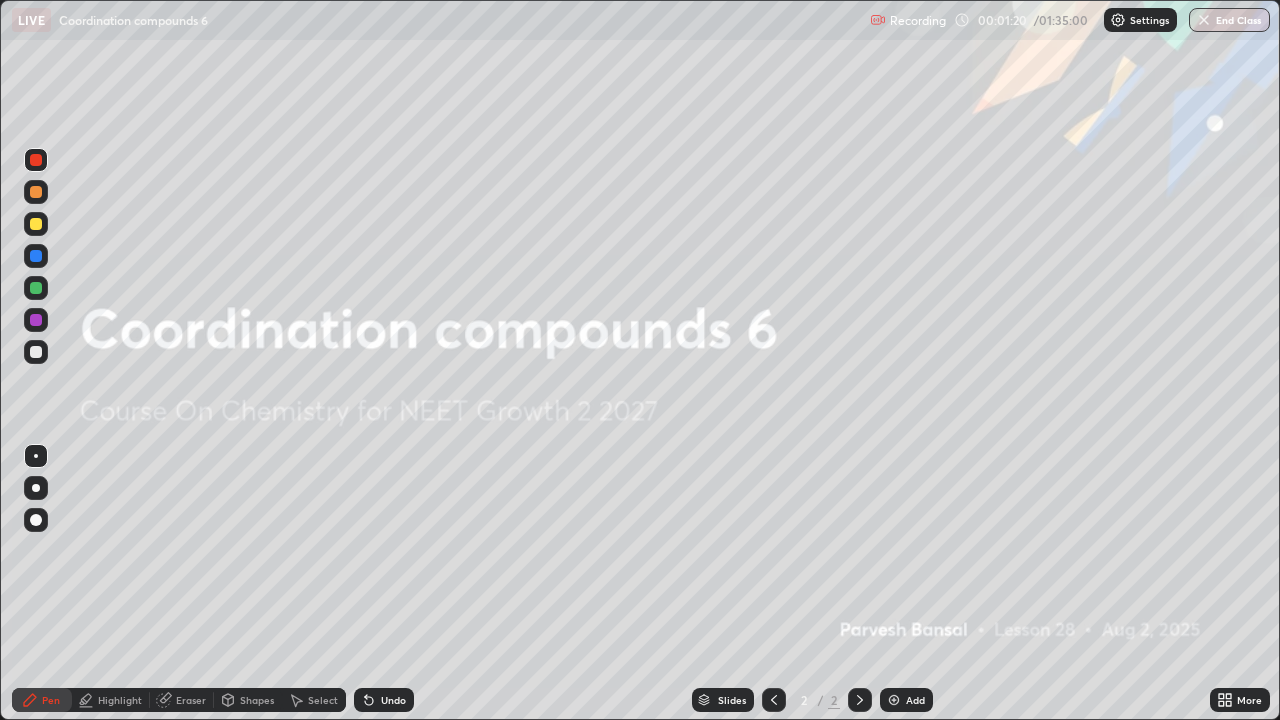 click at bounding box center [36, 488] 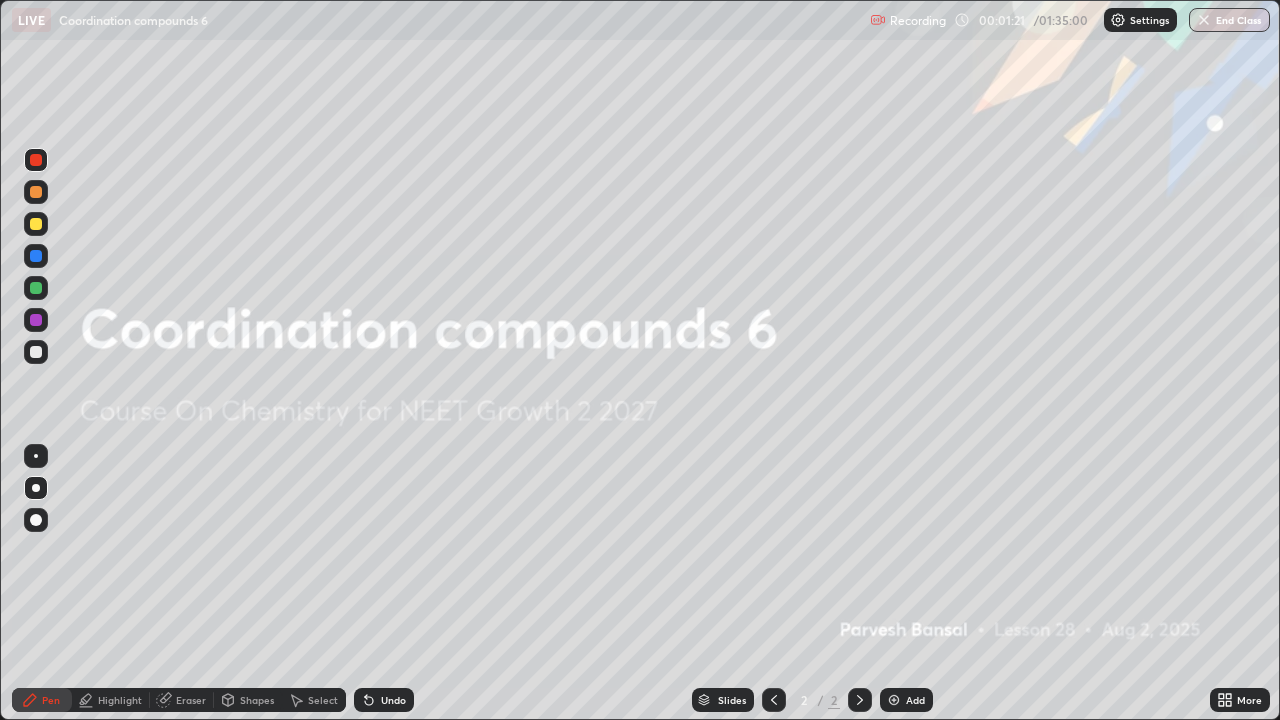 click at bounding box center [36, 520] 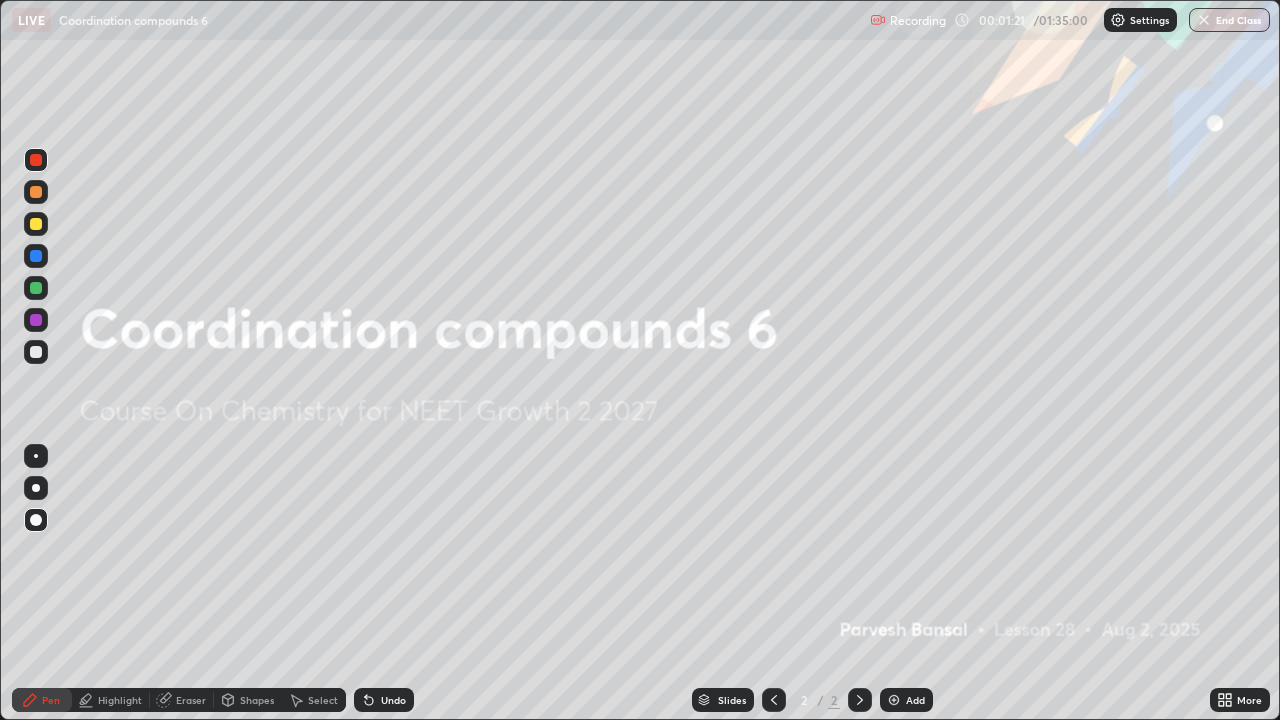 click 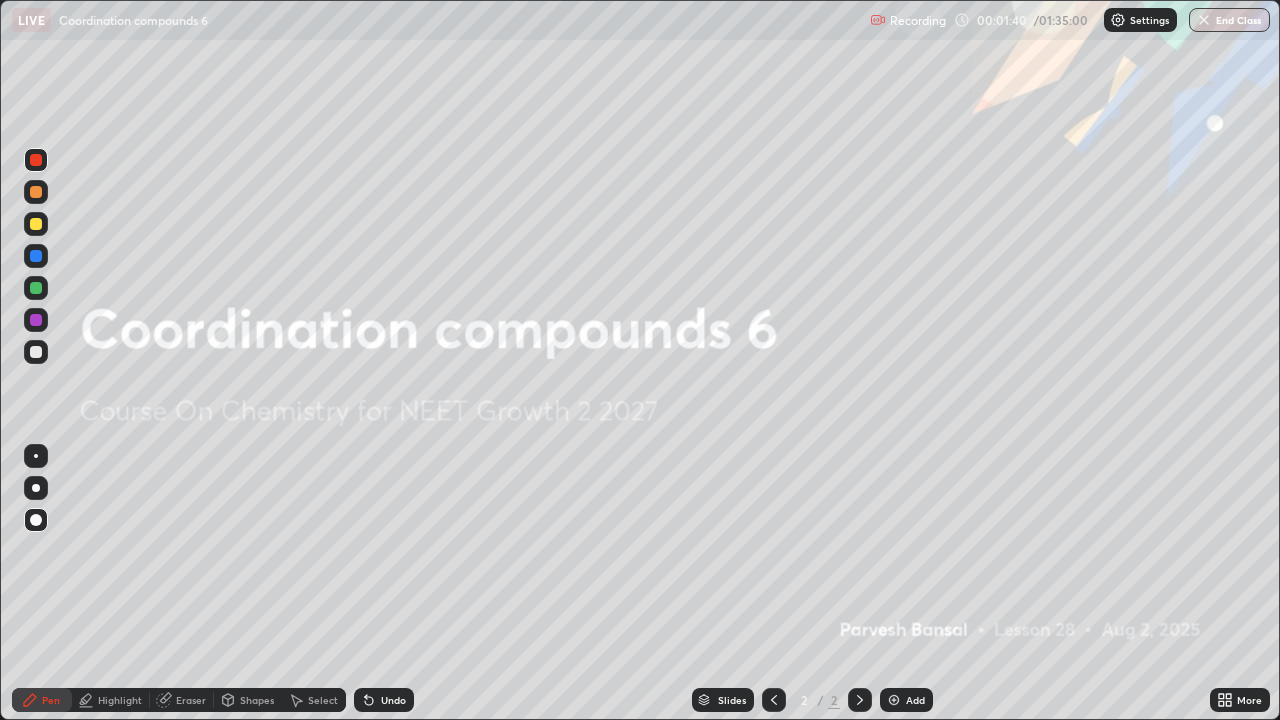 click on "Undo" at bounding box center [384, 700] 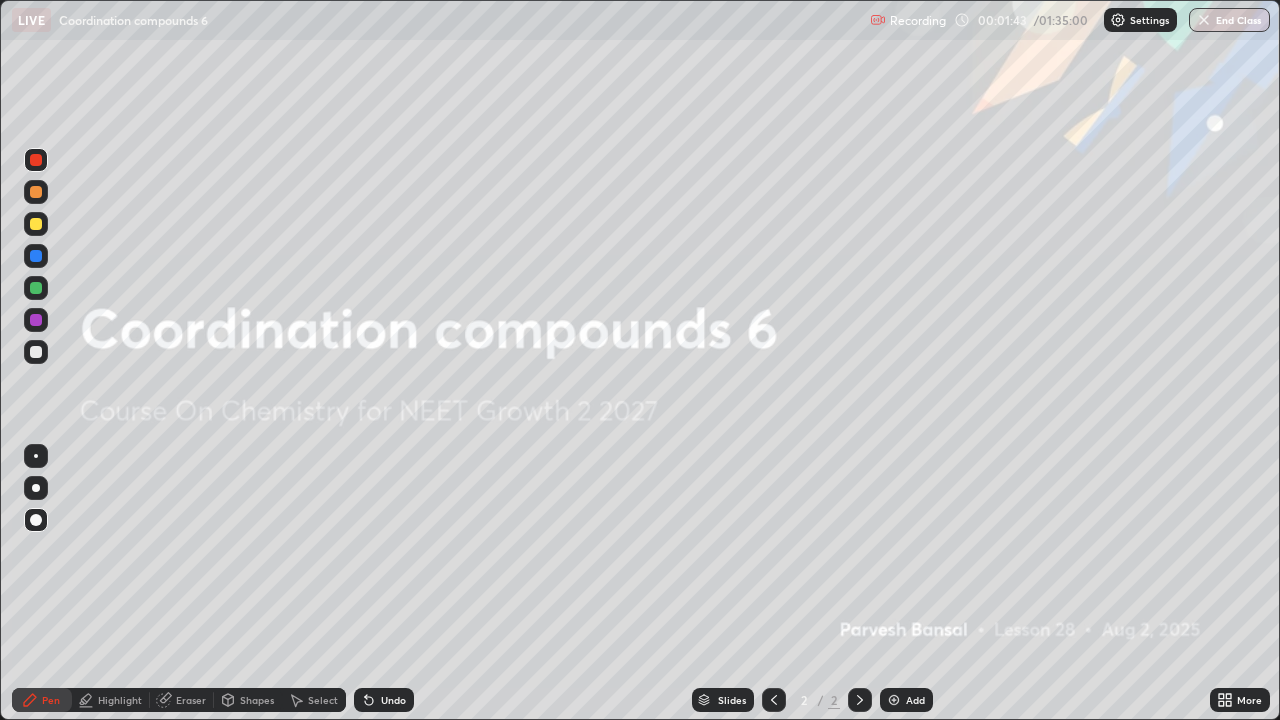 click at bounding box center [894, 700] 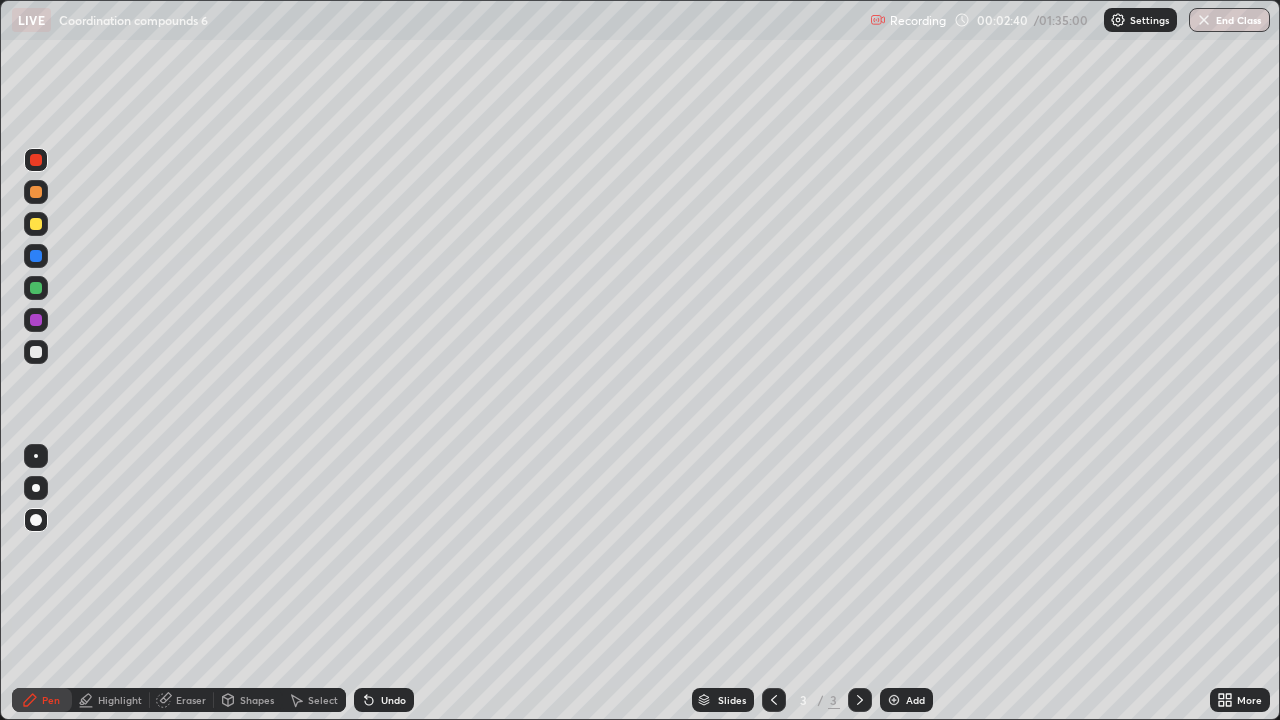 click on "Eraser" at bounding box center (182, 700) 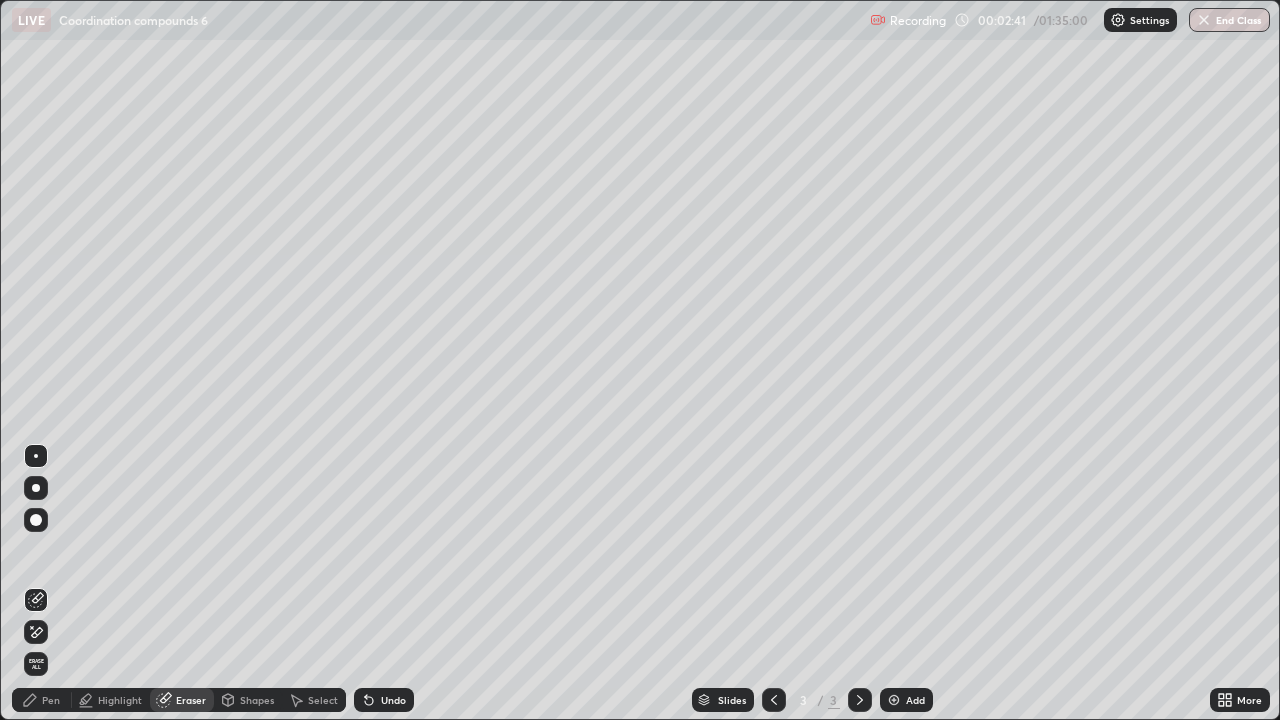 click 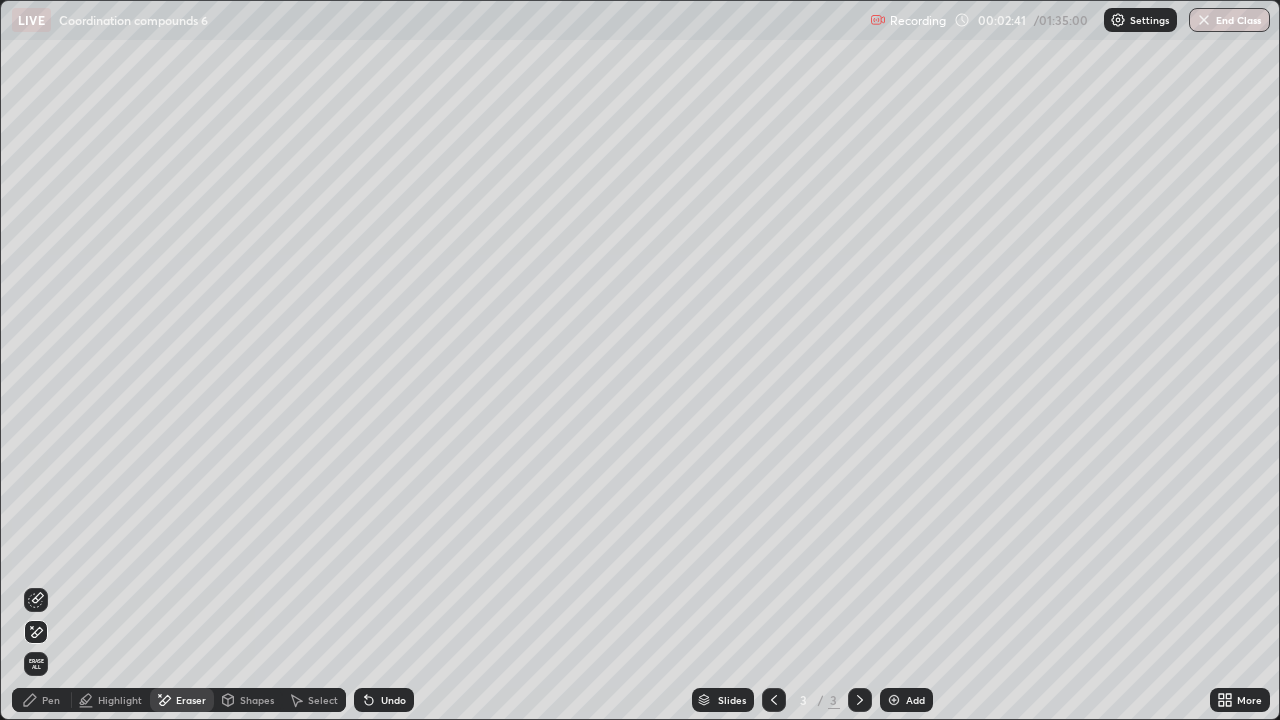 click on "Erase all" at bounding box center [36, 664] 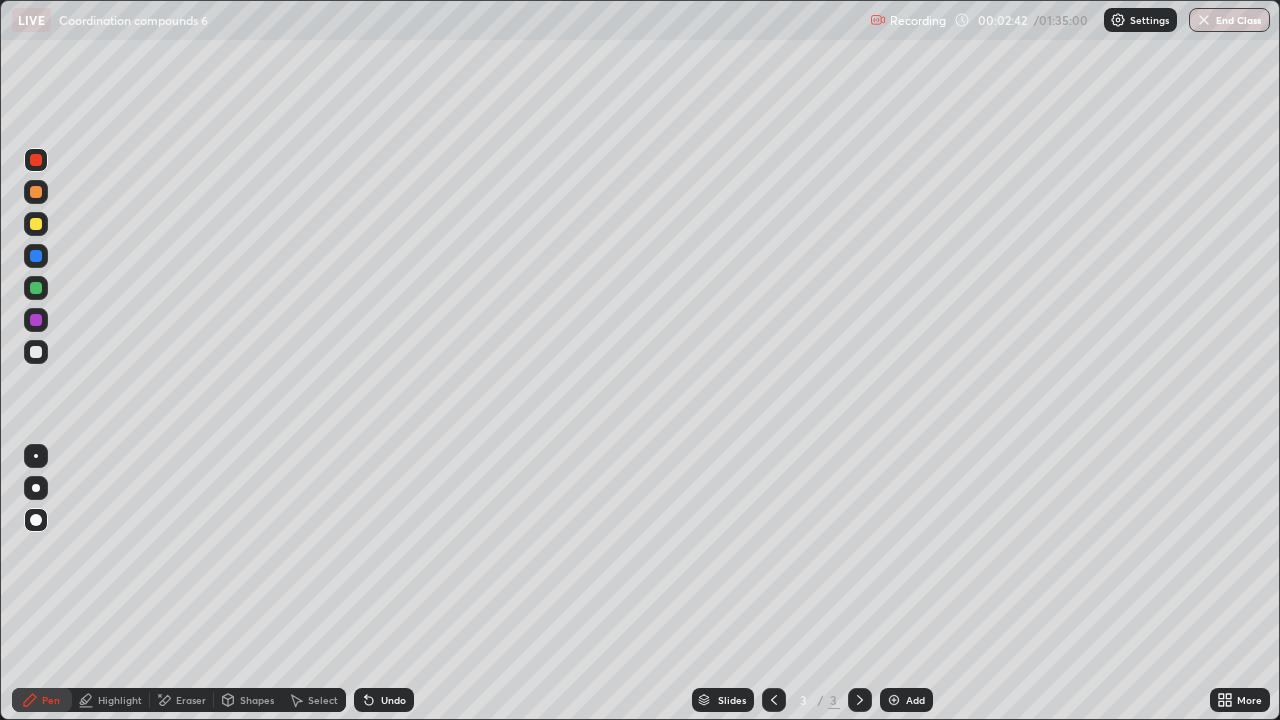 click on "Pen" at bounding box center (51, 700) 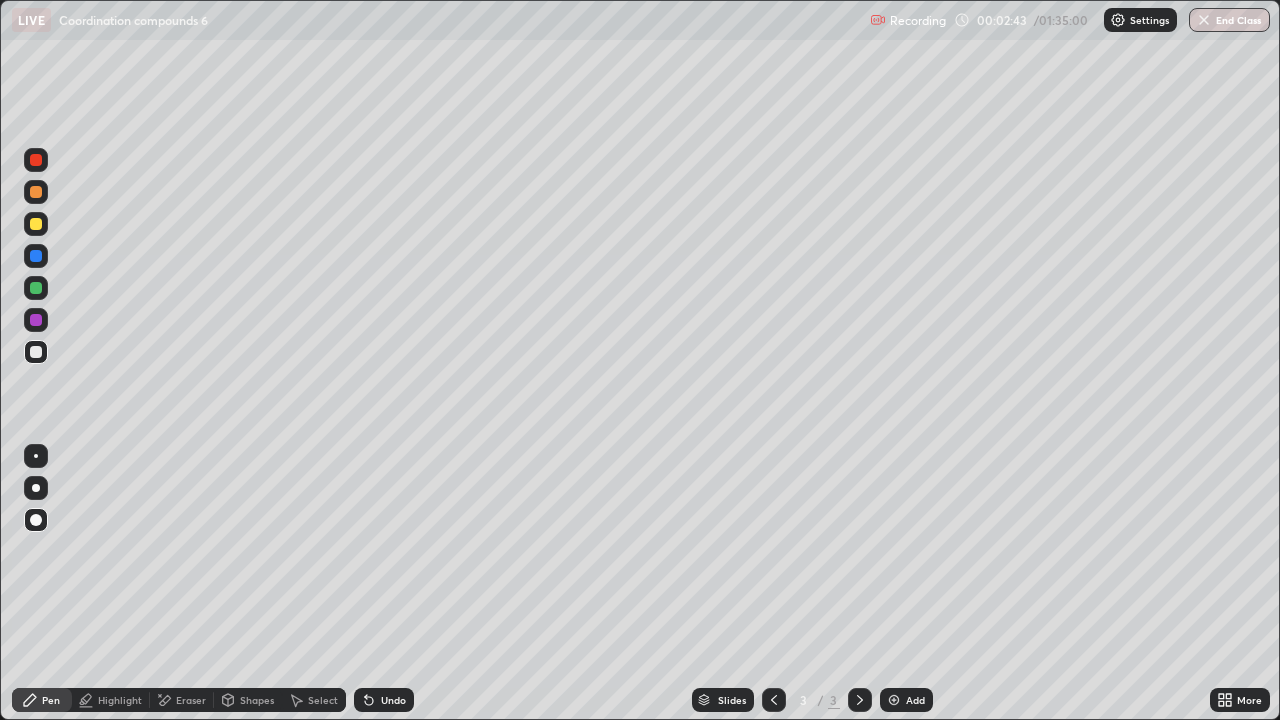 click at bounding box center [36, 456] 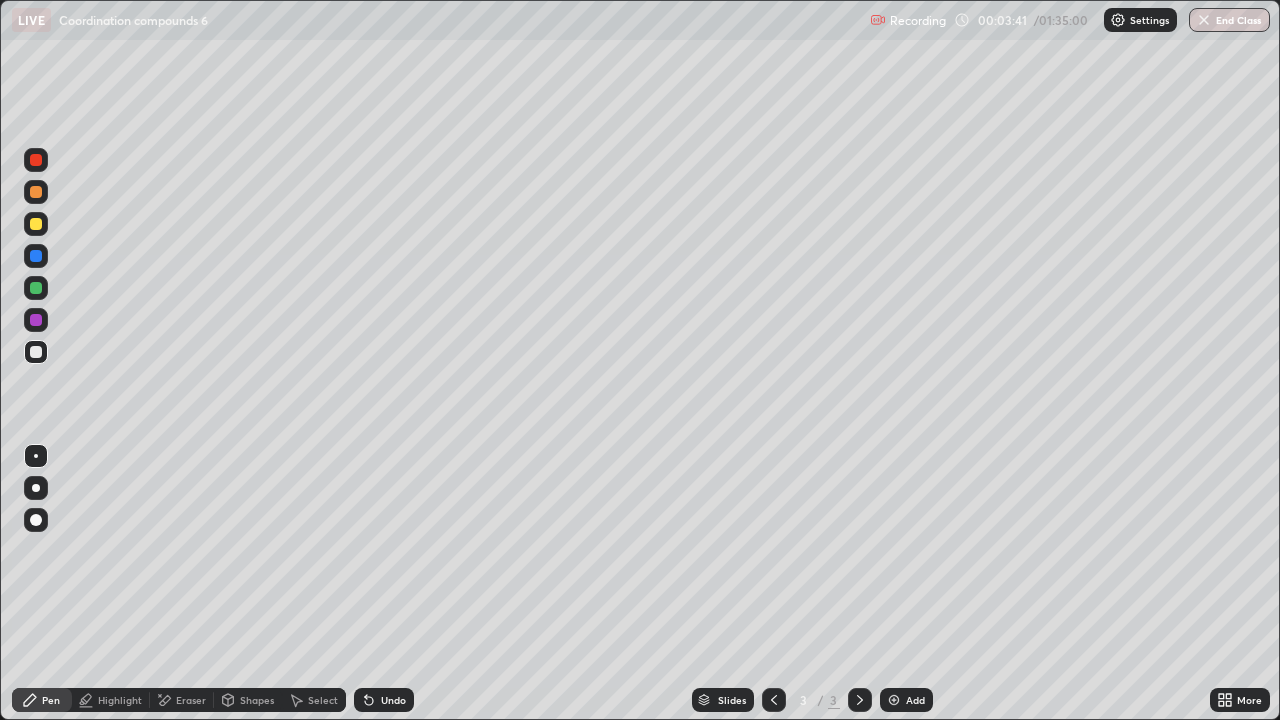 click at bounding box center [36, 224] 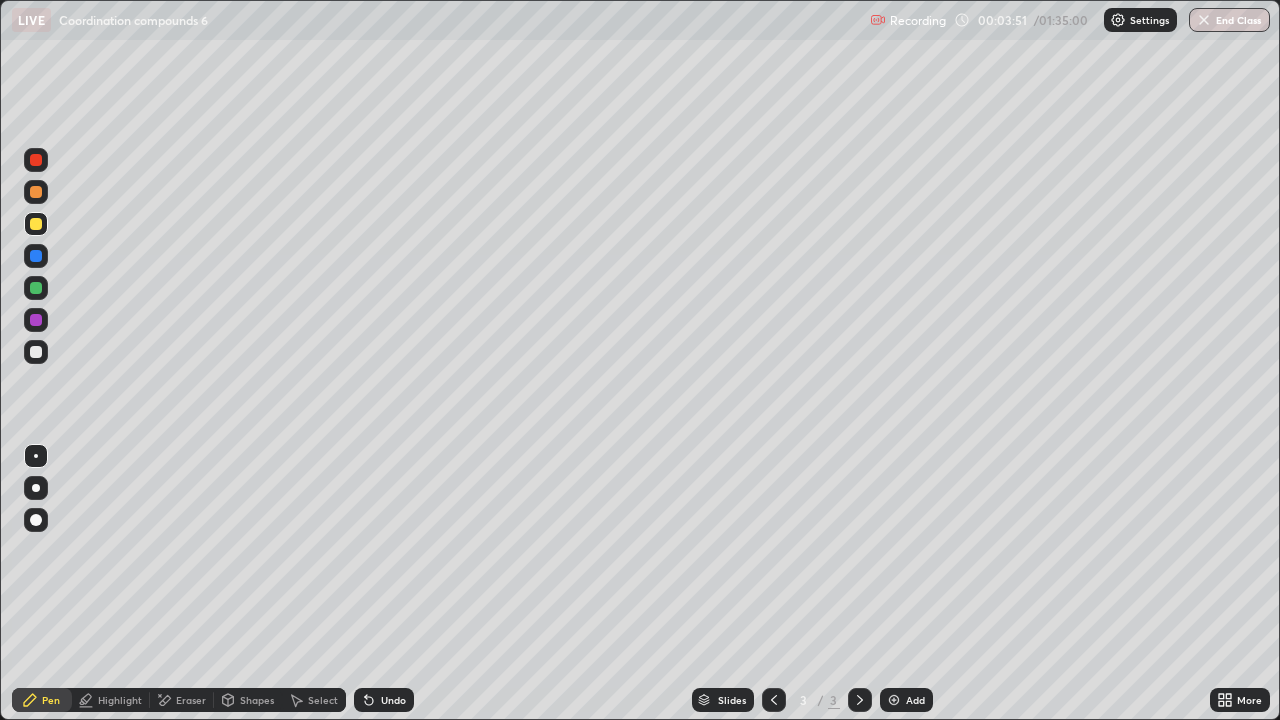 click on "Select" at bounding box center (314, 700) 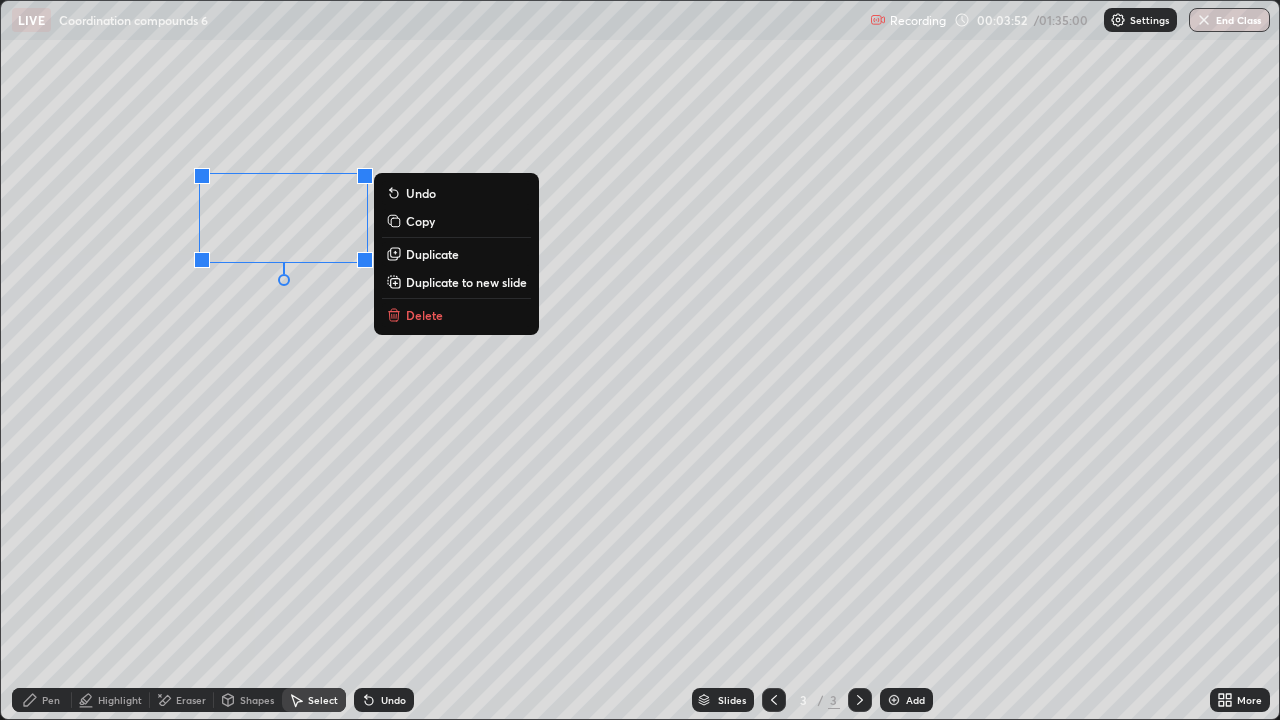 click on "0 ° Undo Copy Duplicate Duplicate to new slide Delete" at bounding box center [640, 360] 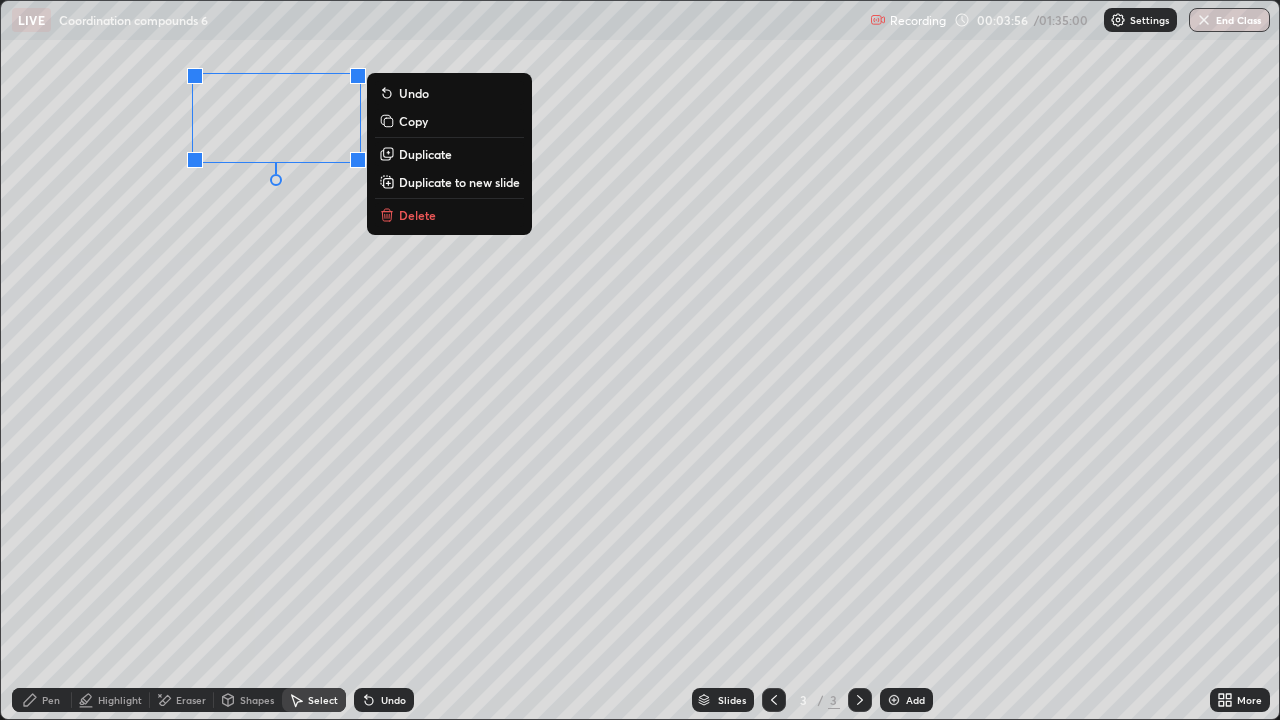 click on "Pen" at bounding box center (51, 700) 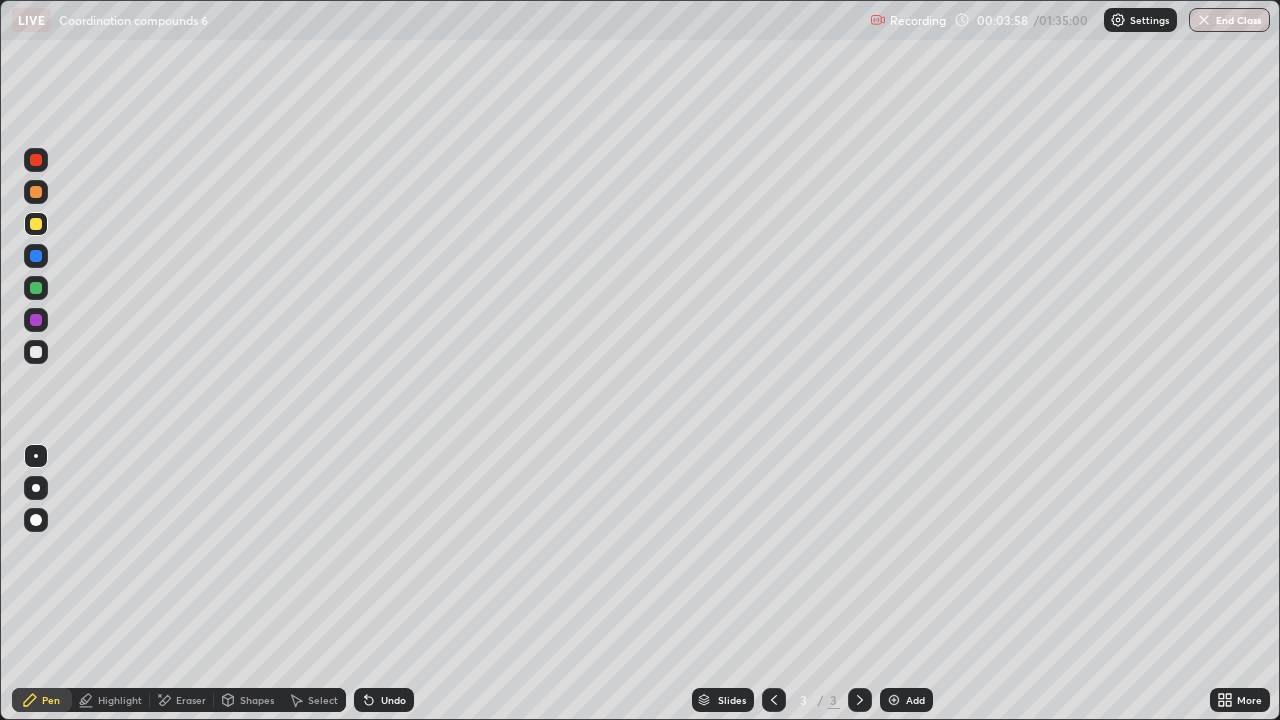 click on "Eraser" at bounding box center [182, 700] 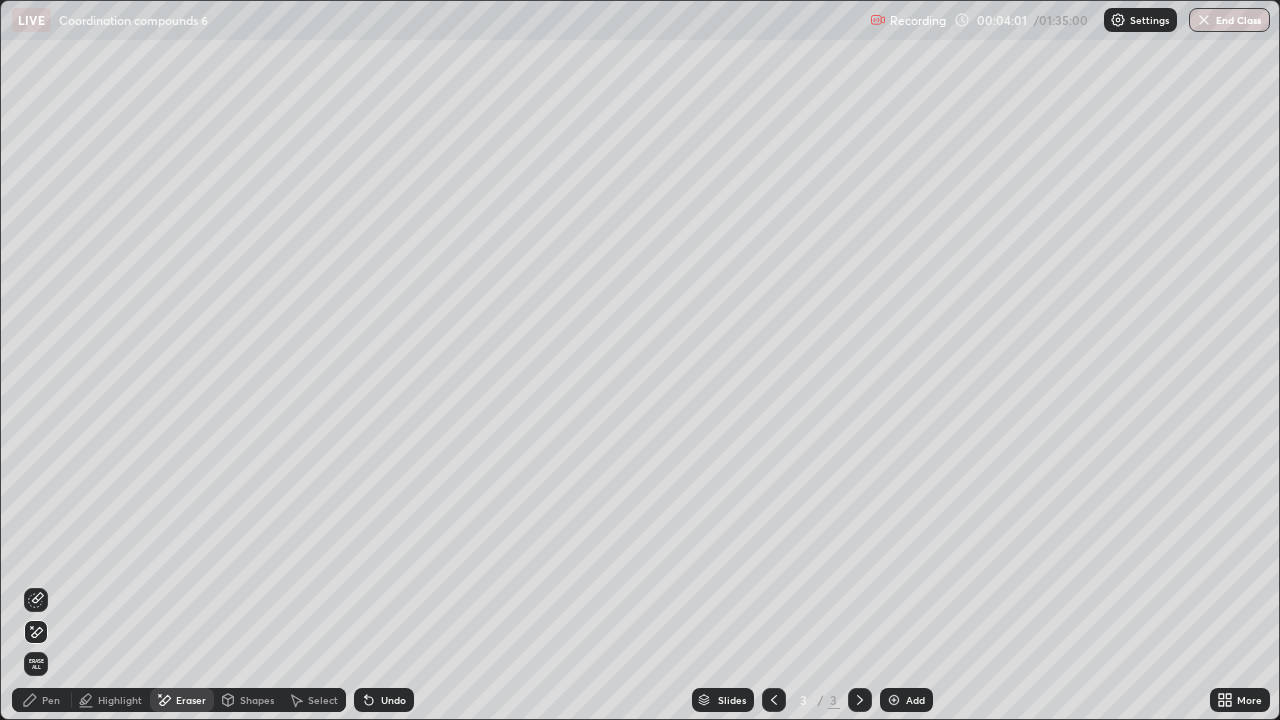 click on "Pen" at bounding box center (42, 700) 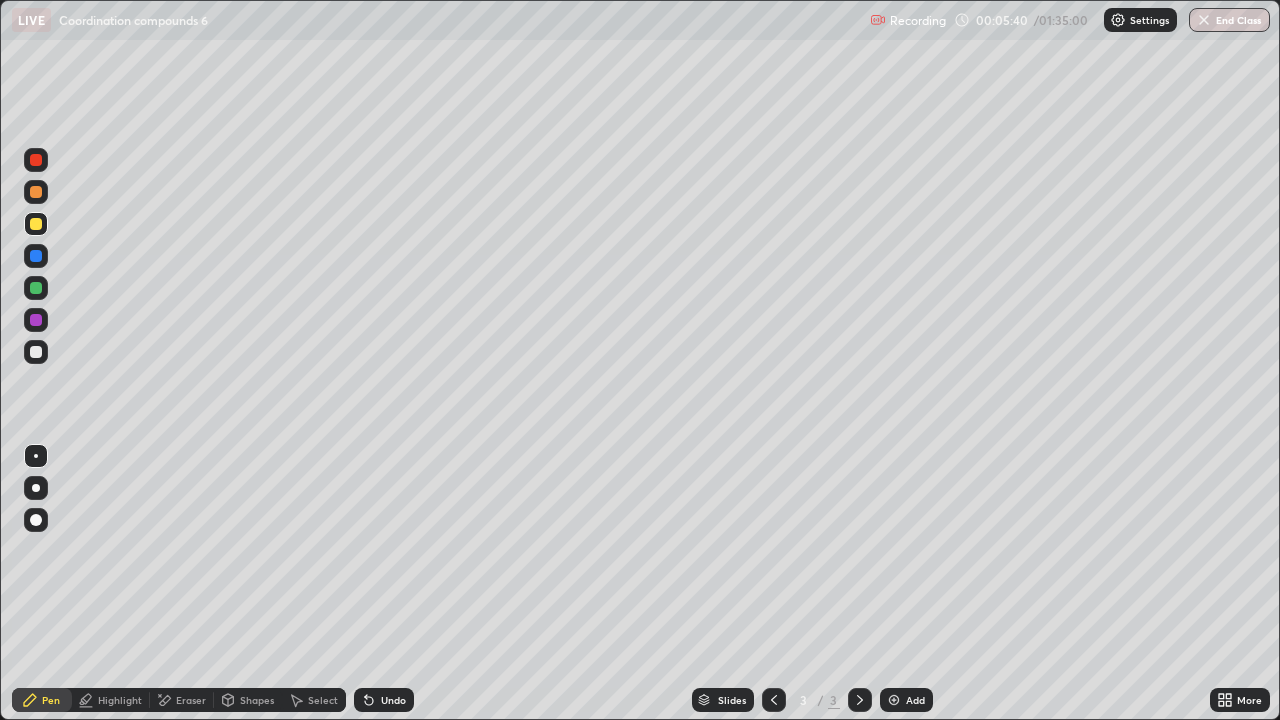 click at bounding box center (36, 352) 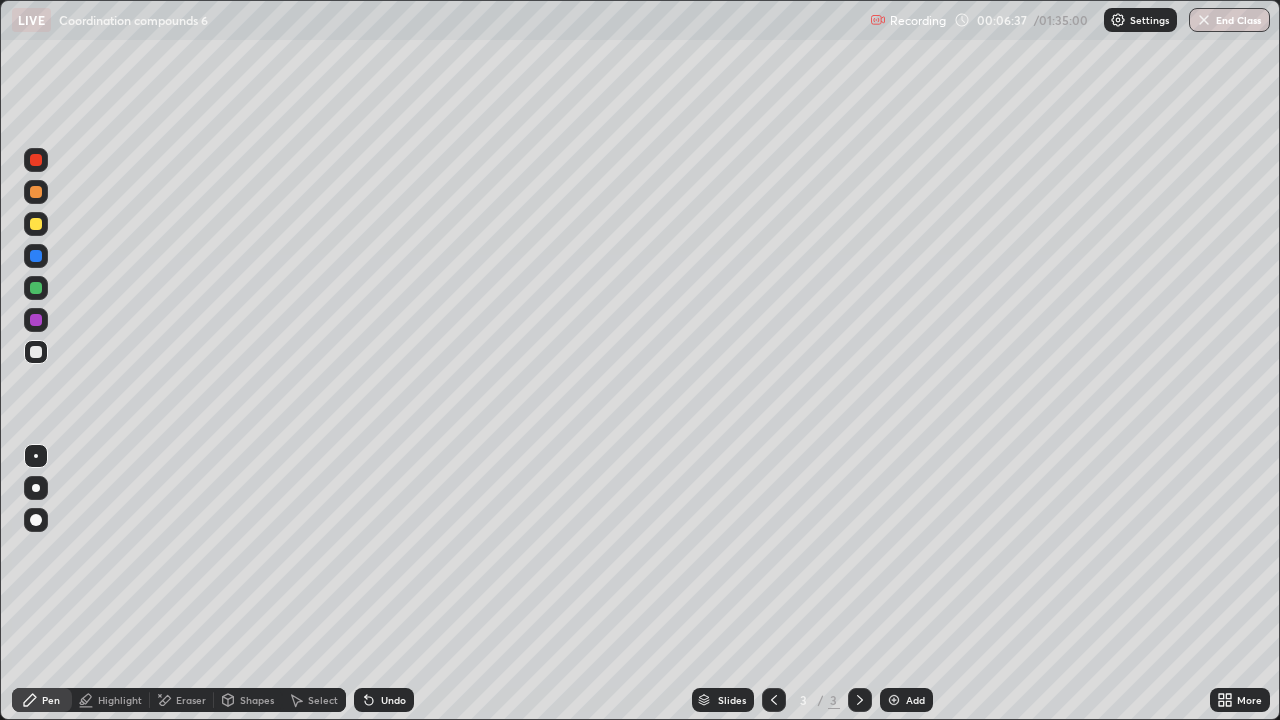 click on "Add" at bounding box center [906, 700] 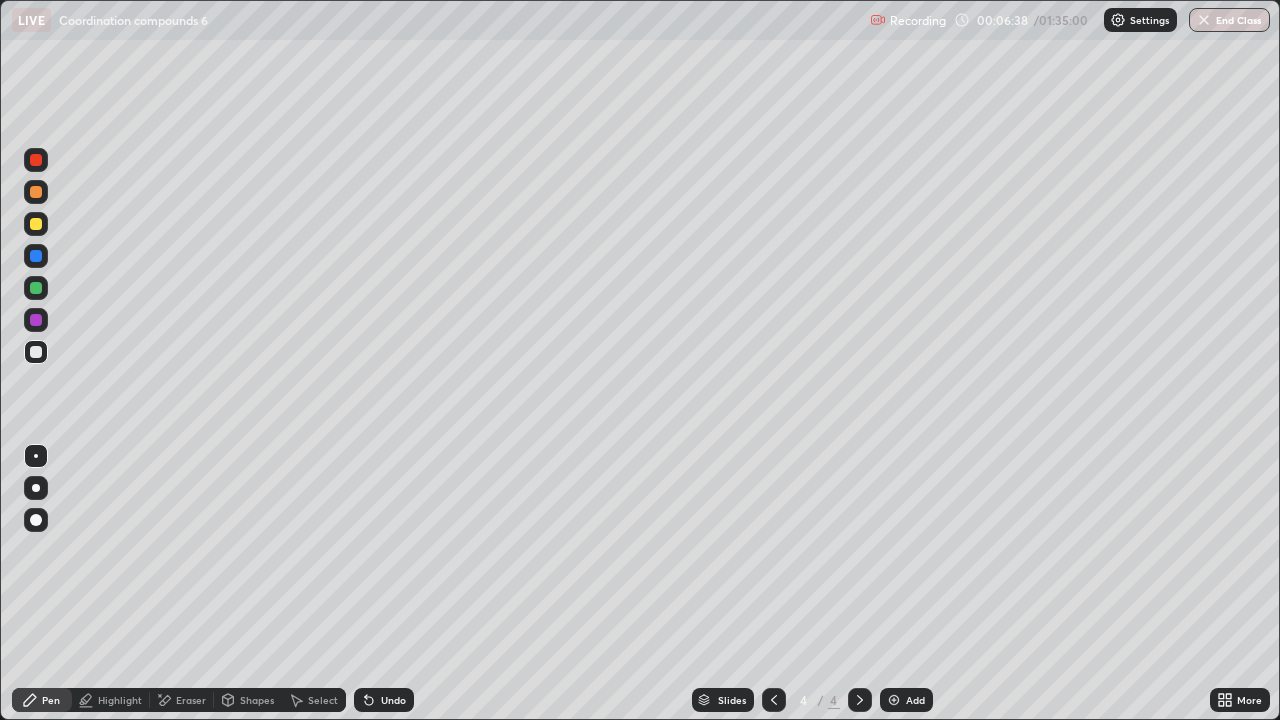 click at bounding box center [36, 224] 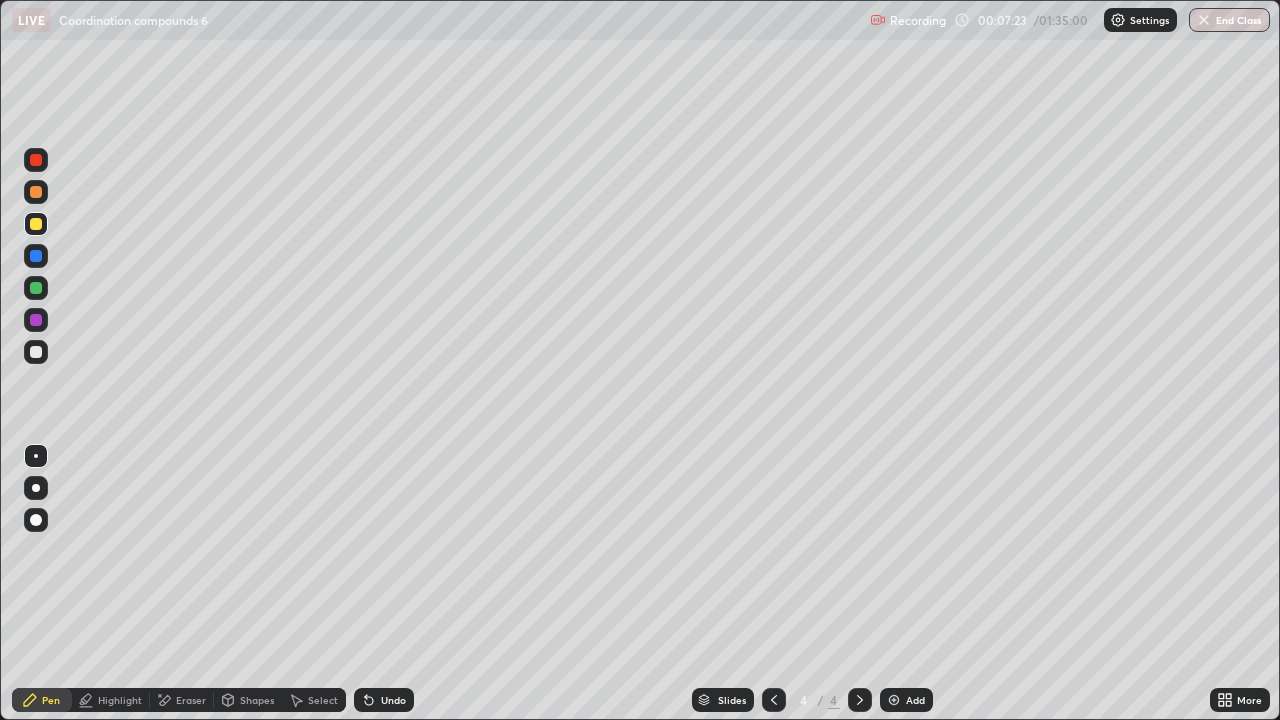 click at bounding box center (36, 352) 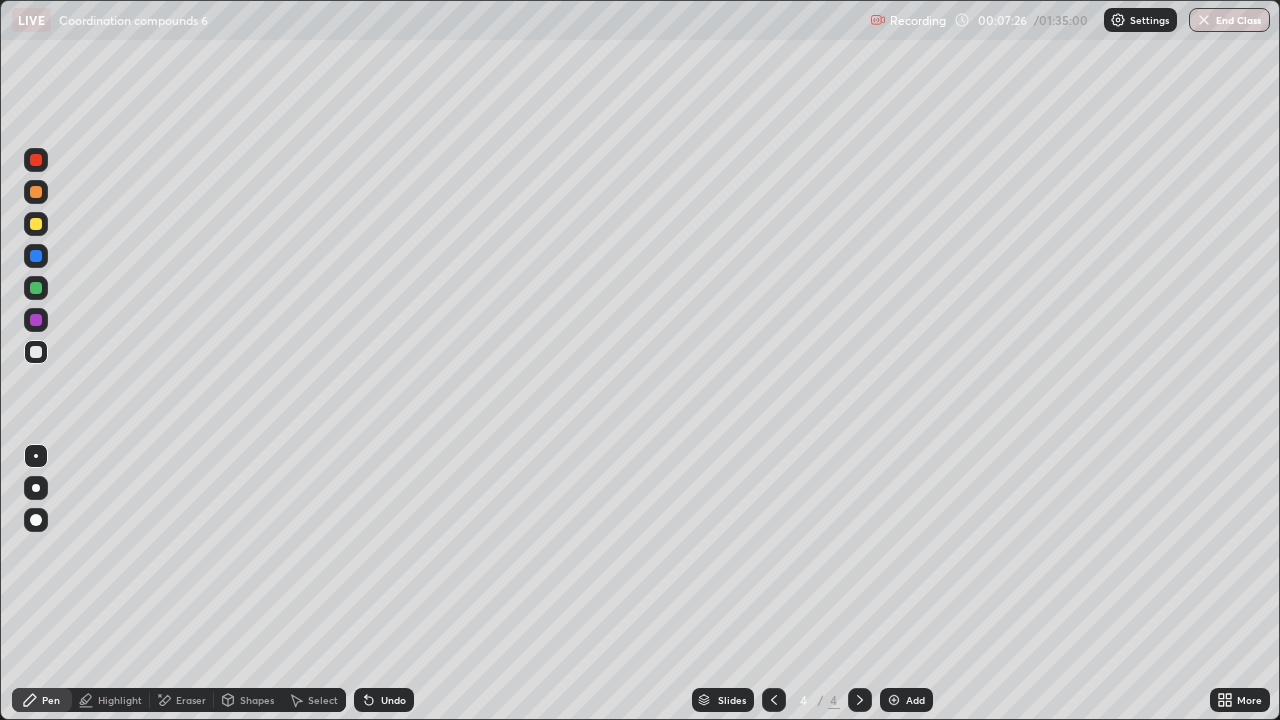click at bounding box center [36, 520] 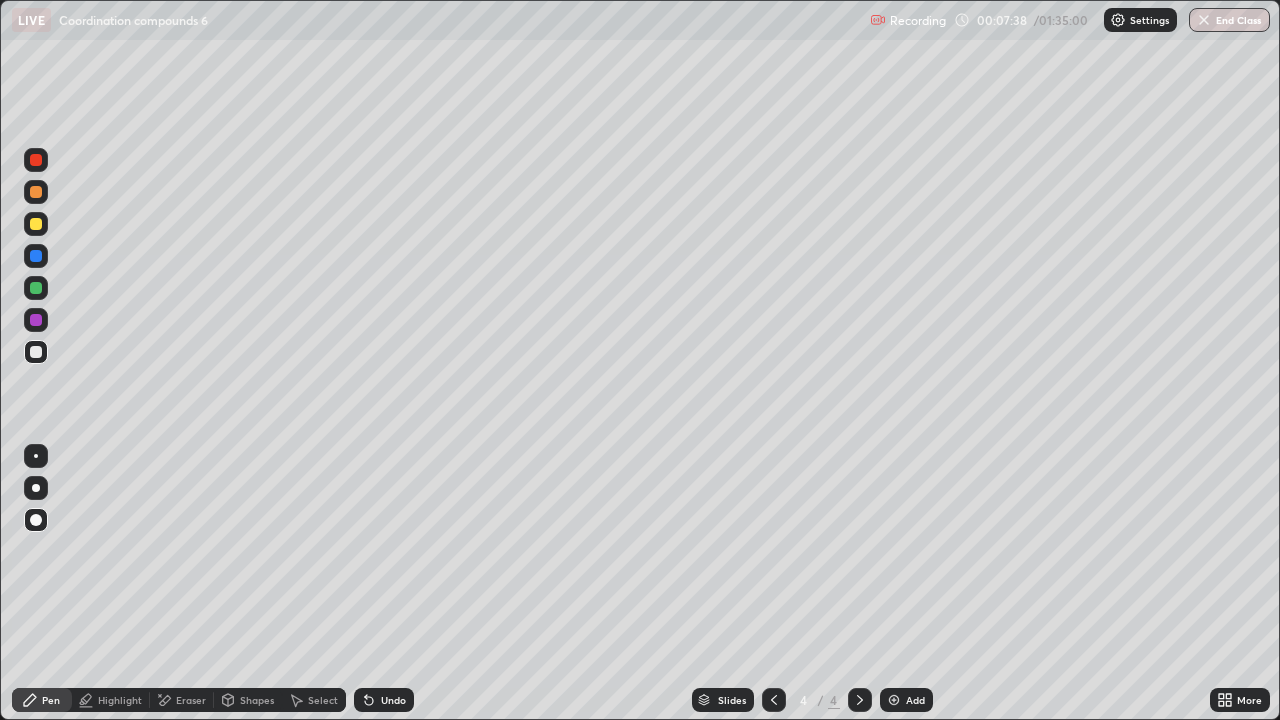 click on "Undo" at bounding box center (384, 700) 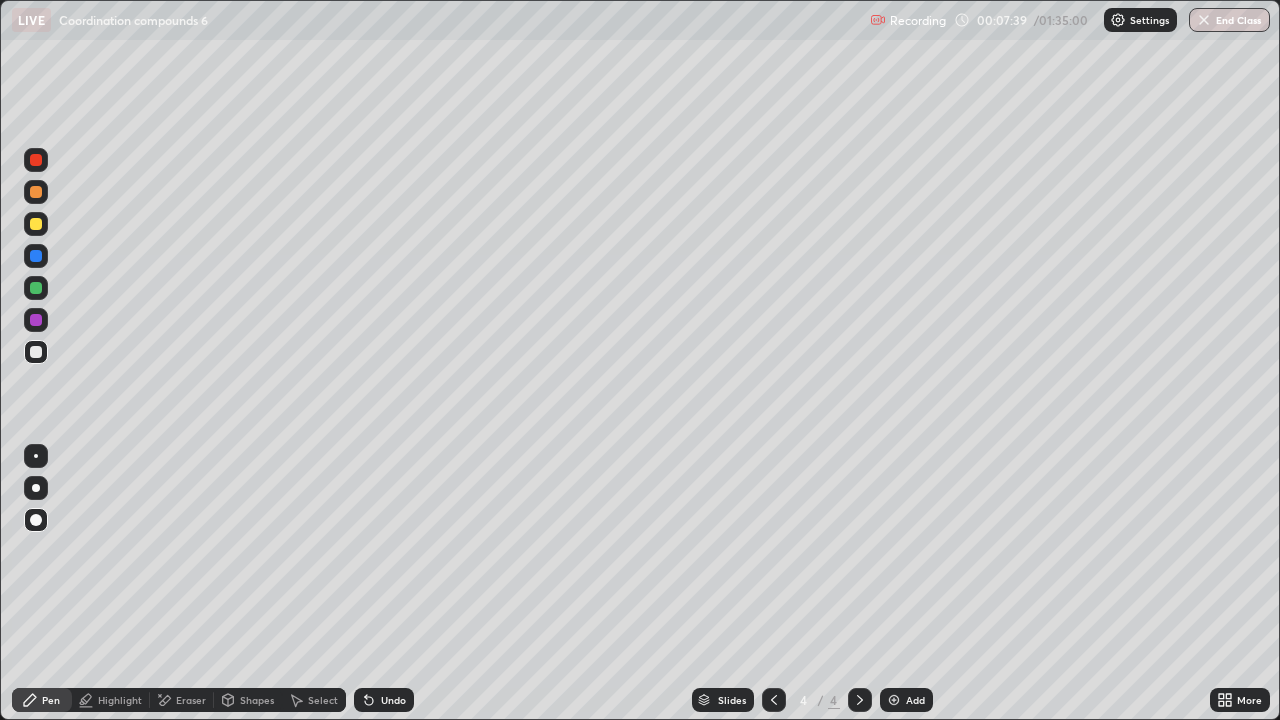 click on "Undo" at bounding box center [384, 700] 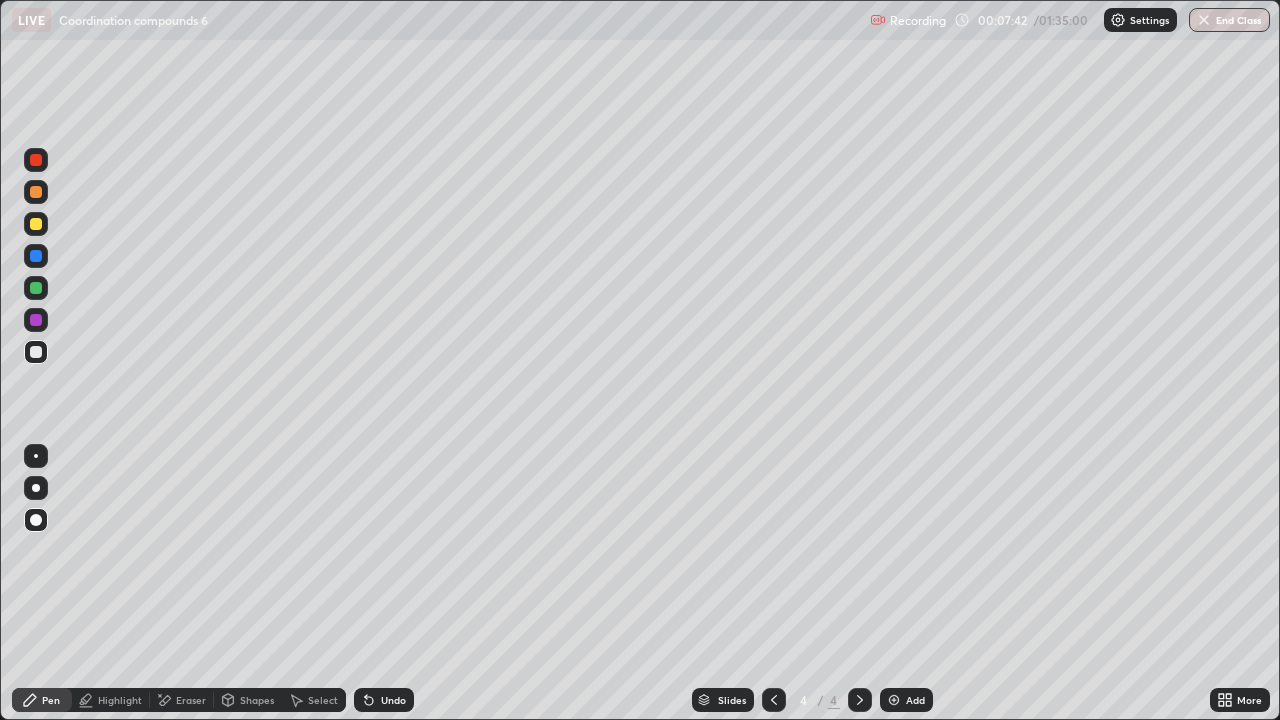 click at bounding box center [36, 224] 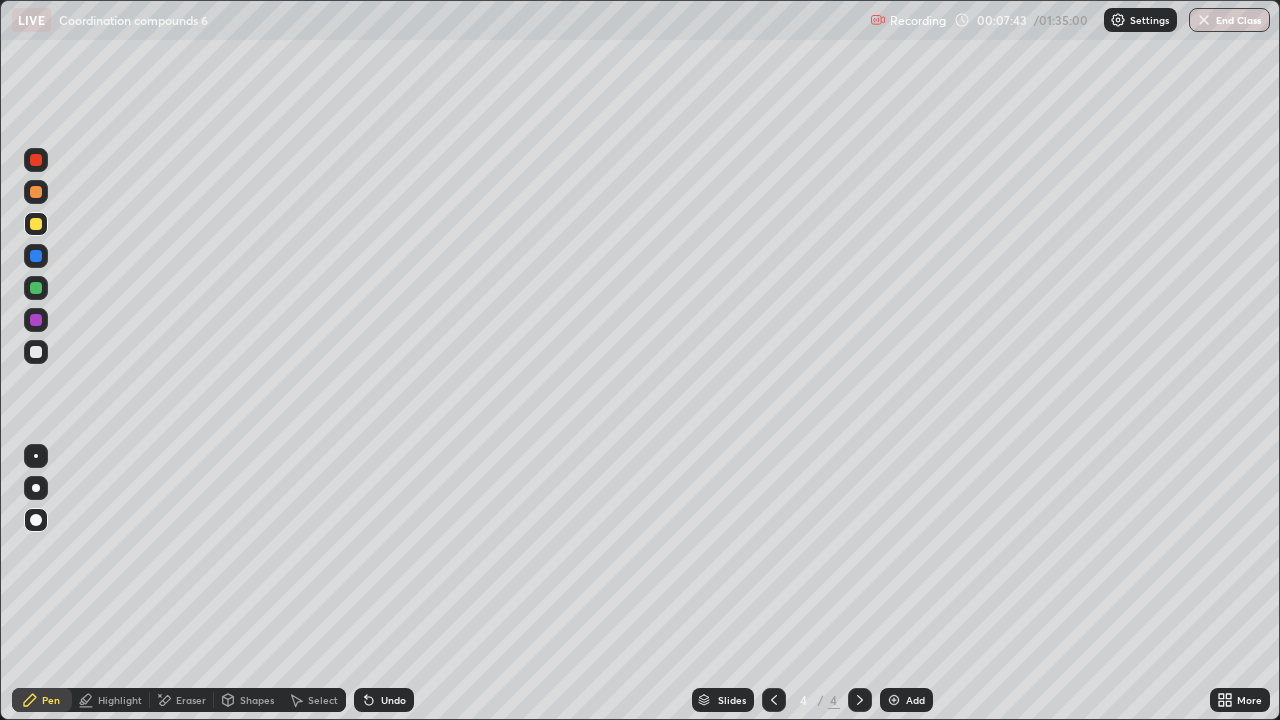 click on "Pen" at bounding box center (42, 700) 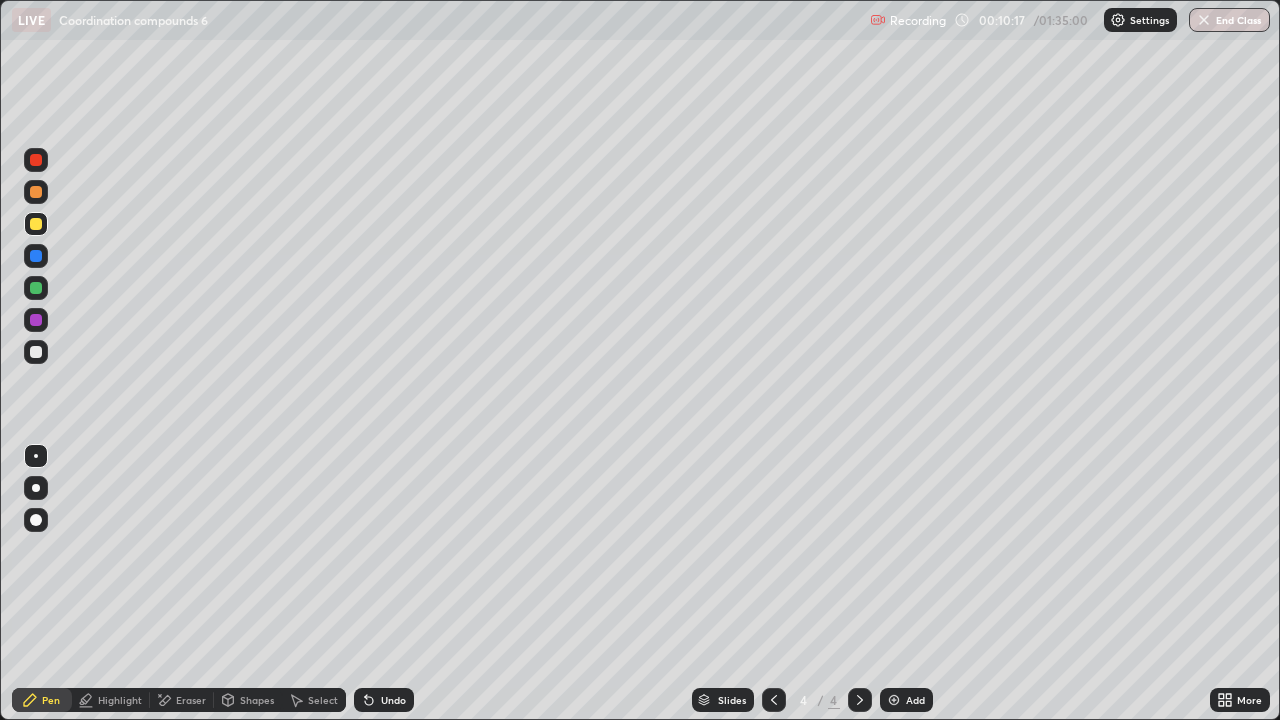 click at bounding box center [36, 192] 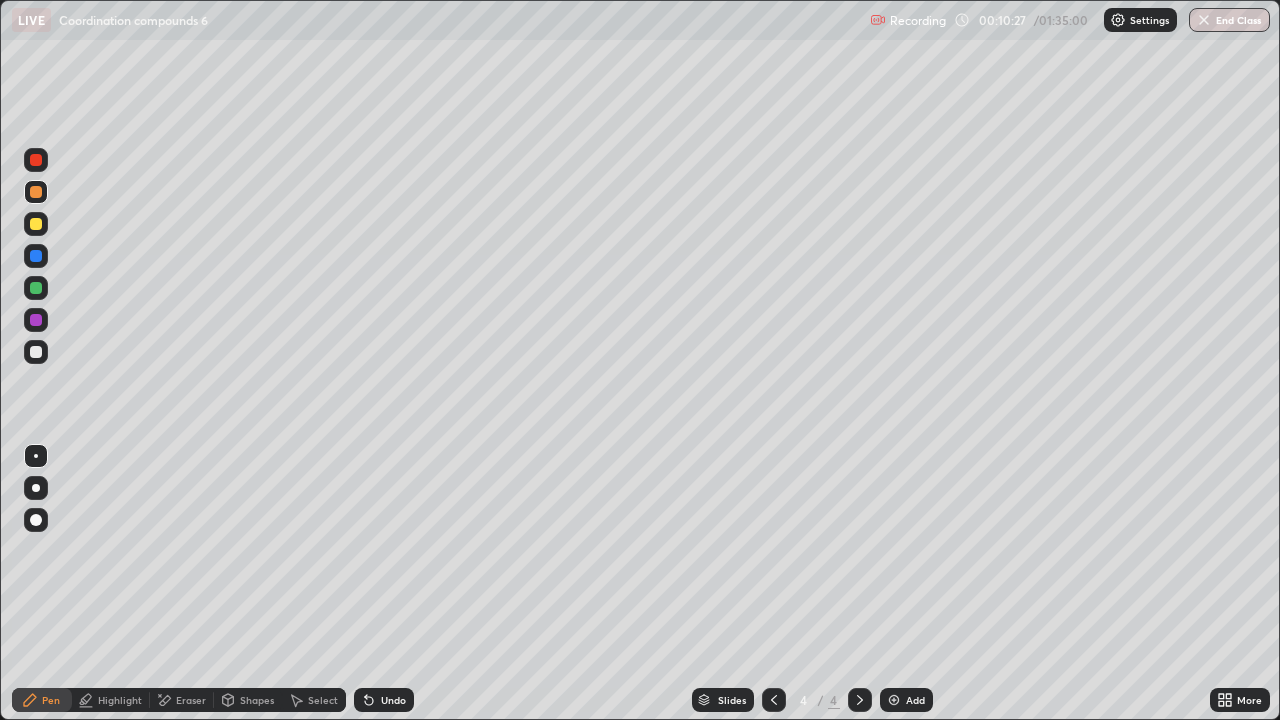 click at bounding box center (36, 288) 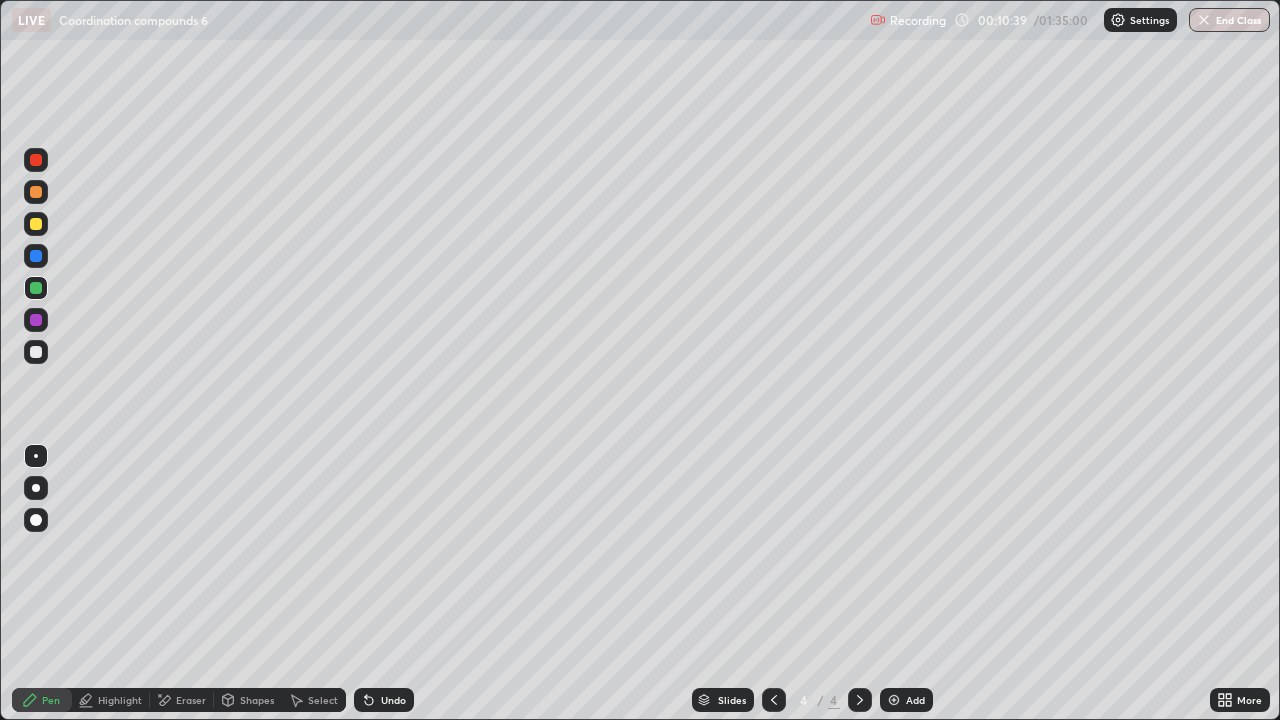 click at bounding box center (36, 224) 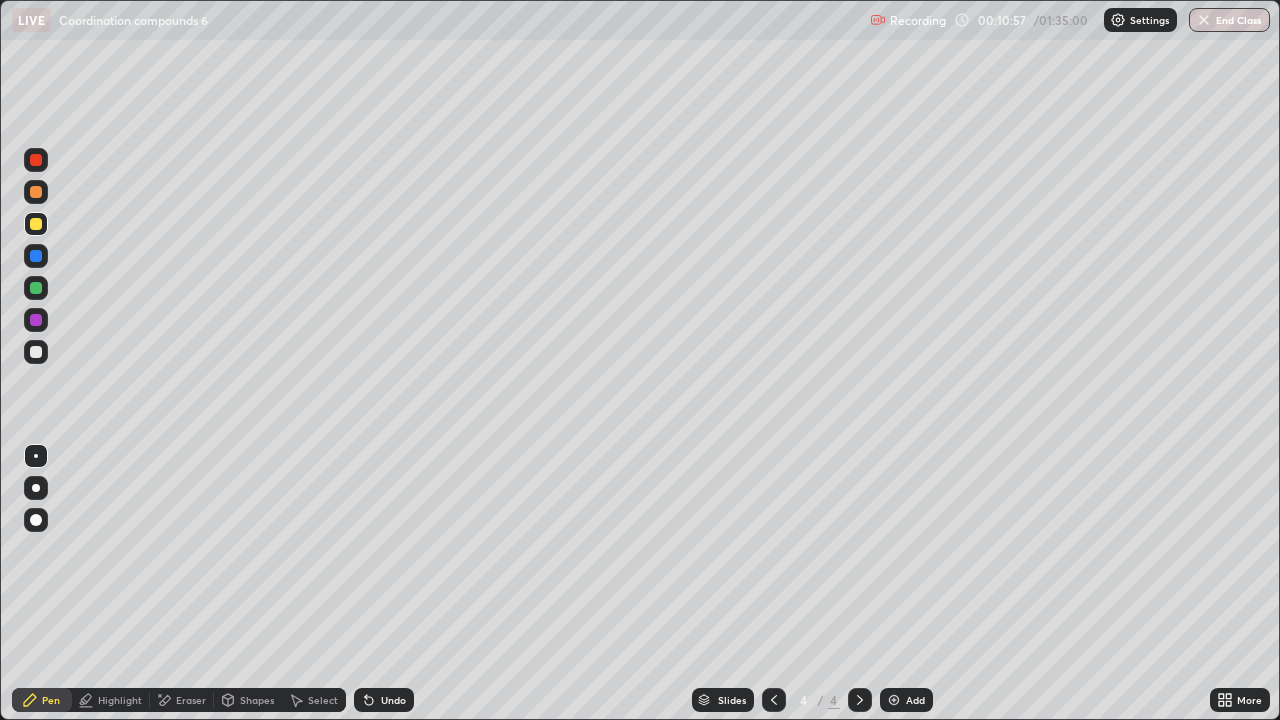 click at bounding box center [36, 352] 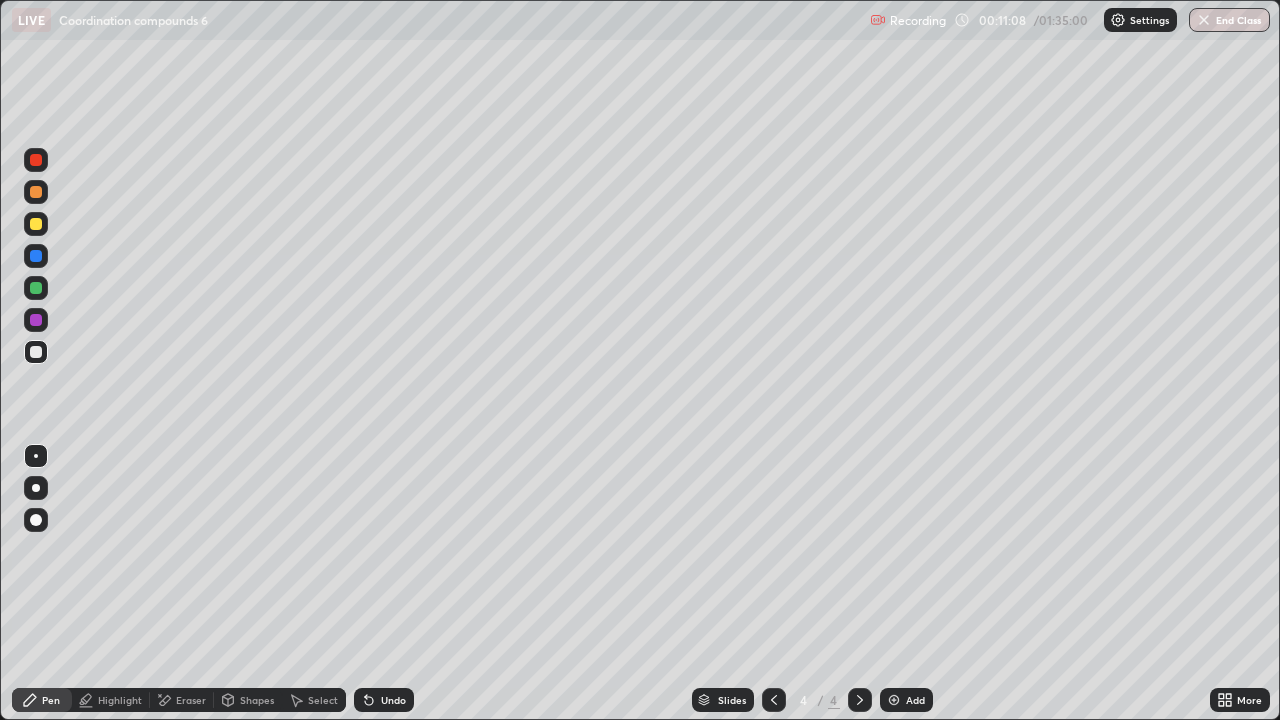 click at bounding box center [36, 224] 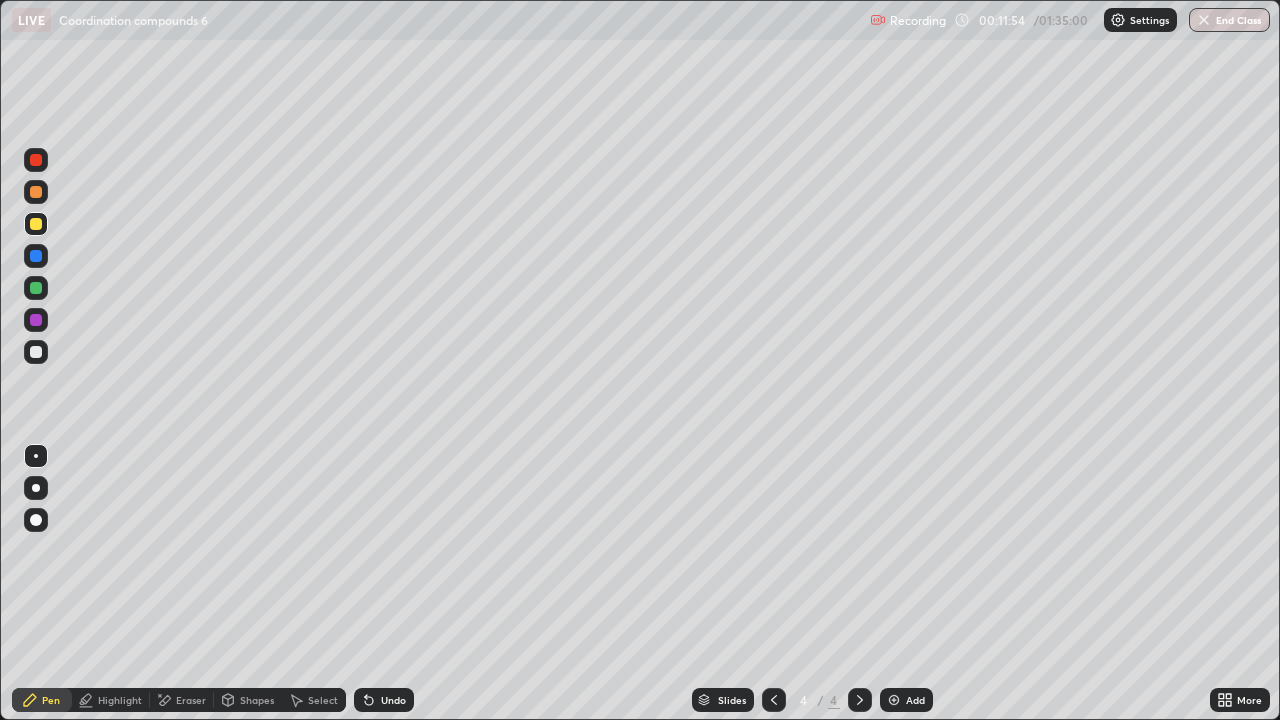 click on "Undo" at bounding box center (384, 700) 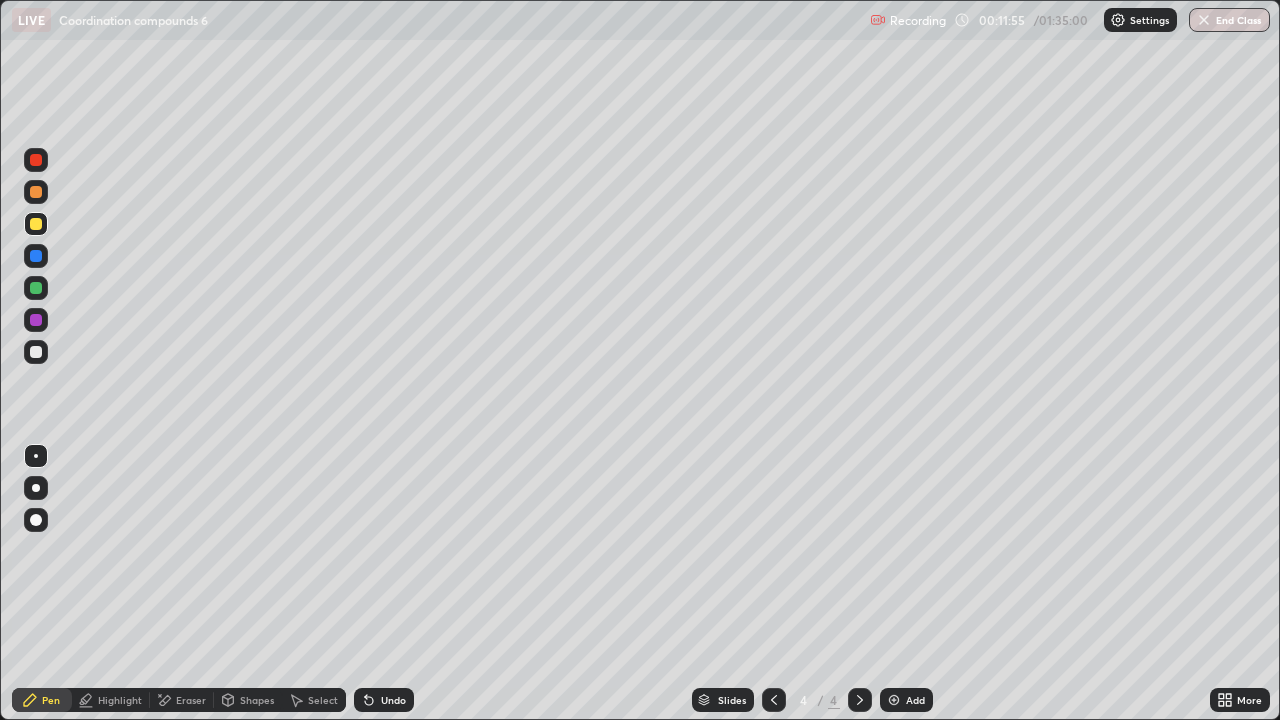 click on "Undo" at bounding box center [393, 700] 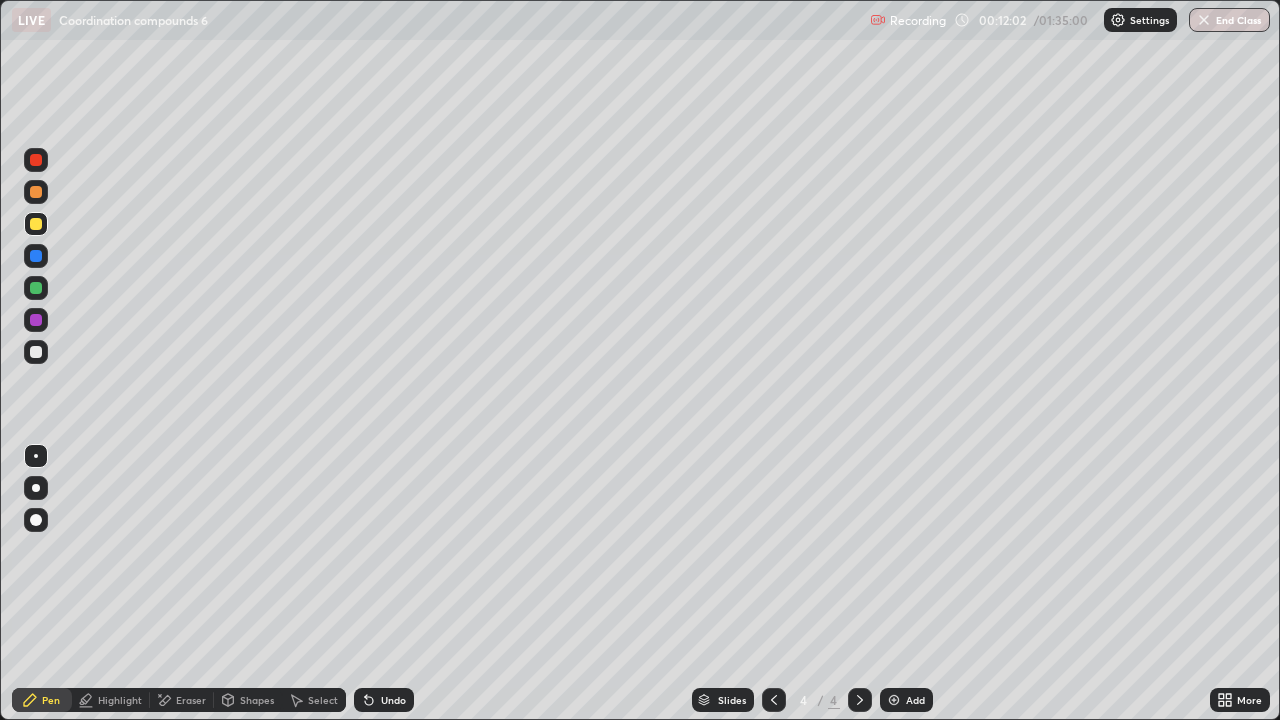 click at bounding box center (36, 352) 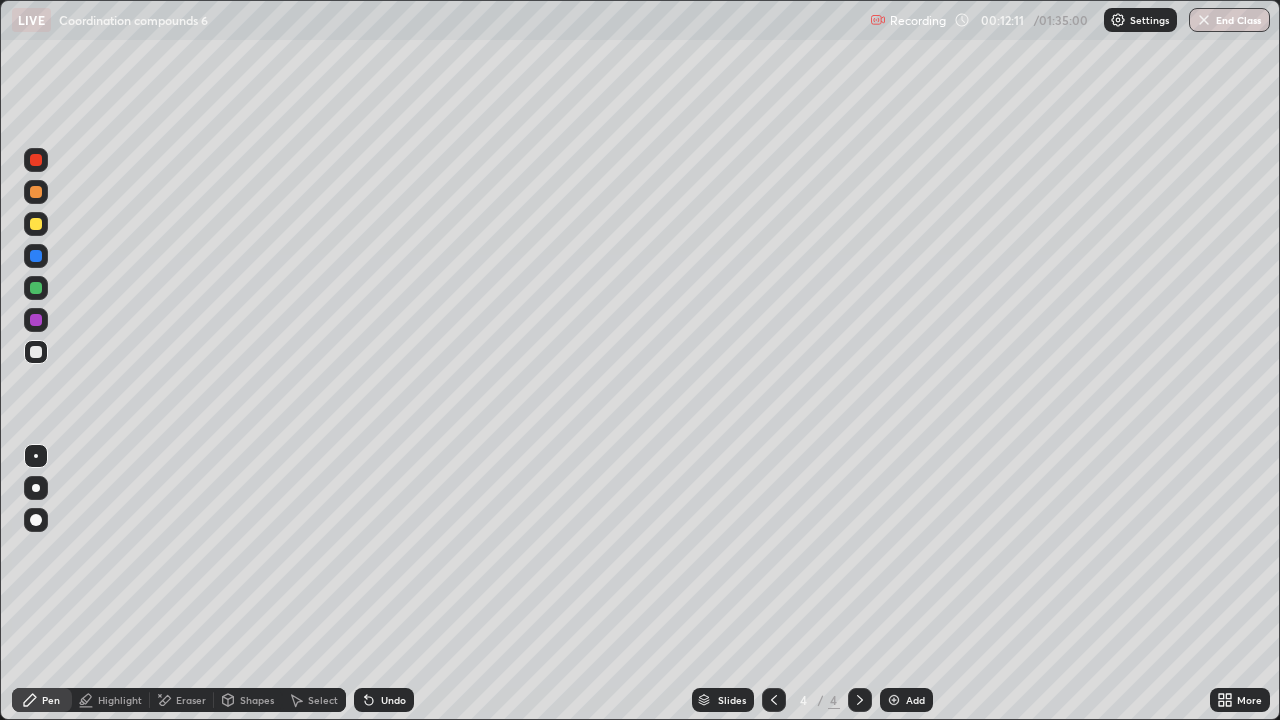 click on "Eraser" at bounding box center [191, 700] 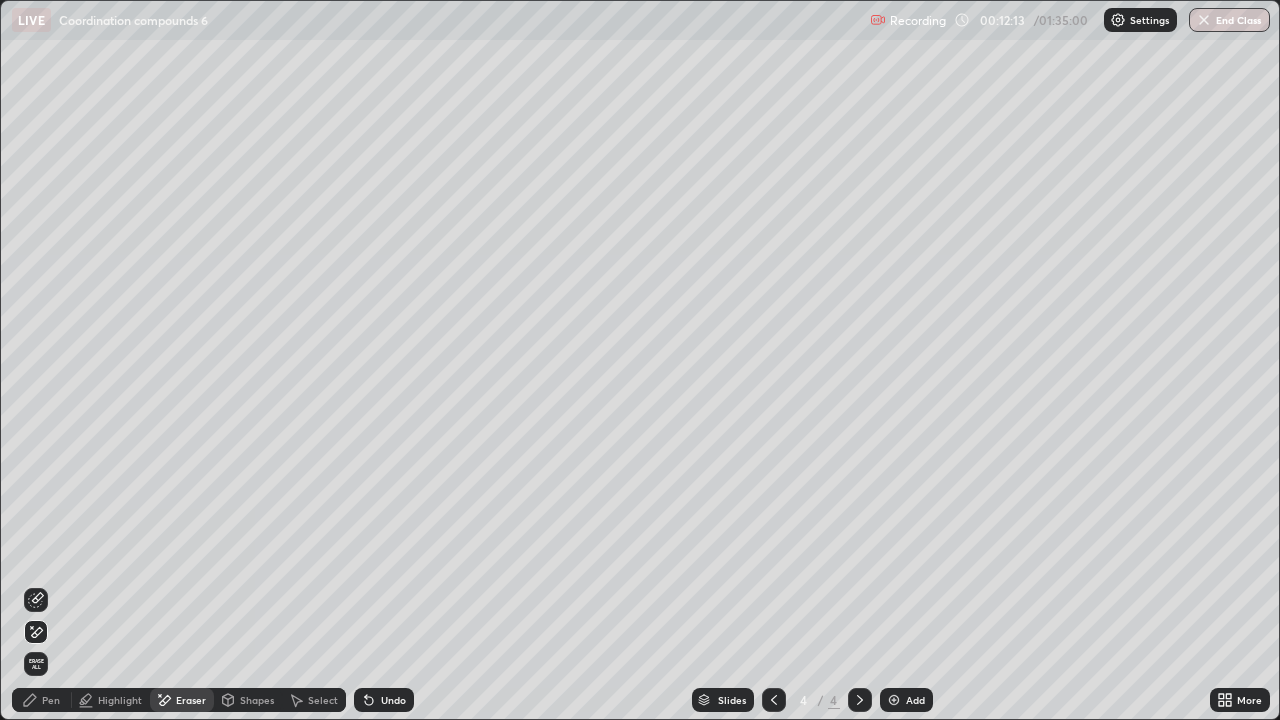 click 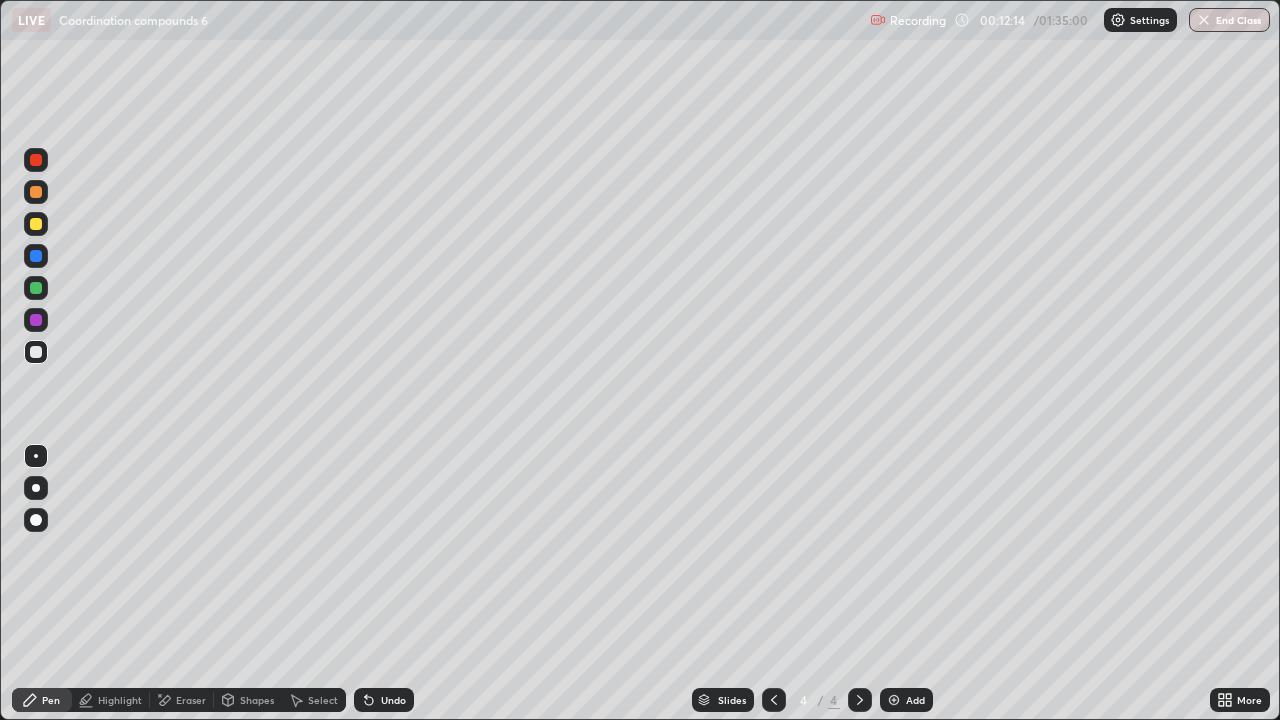 click 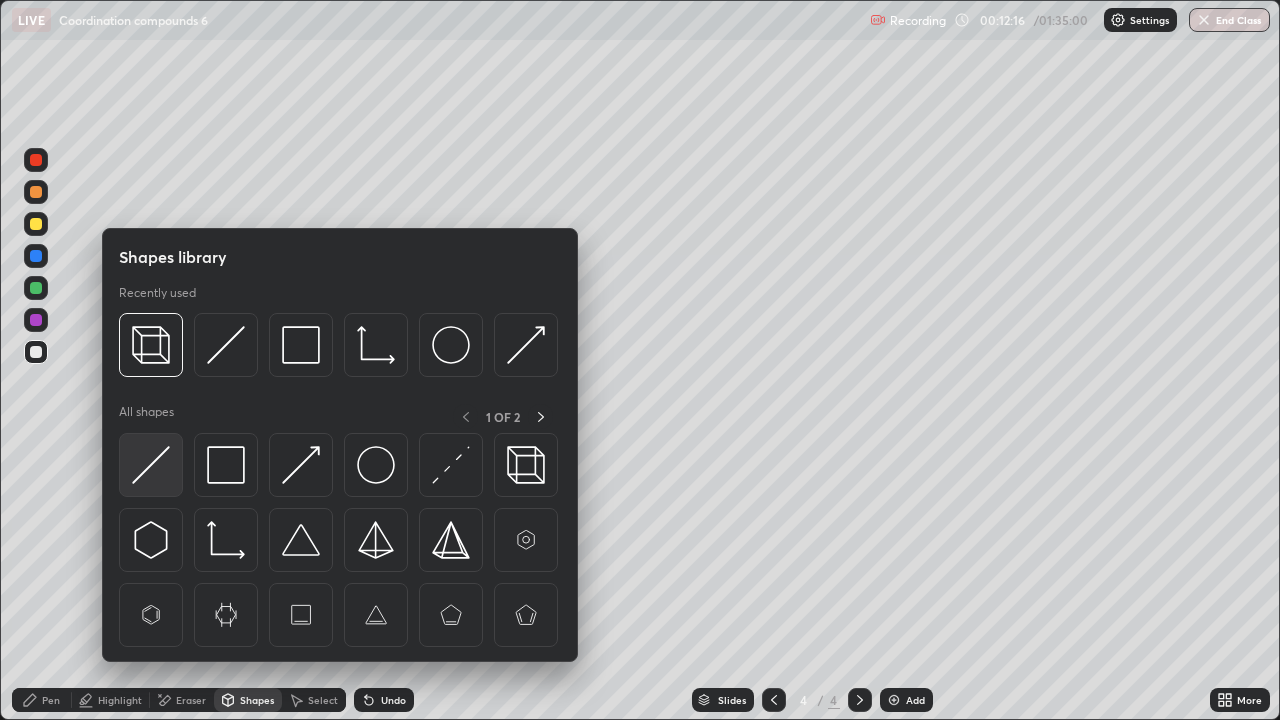 click at bounding box center [151, 465] 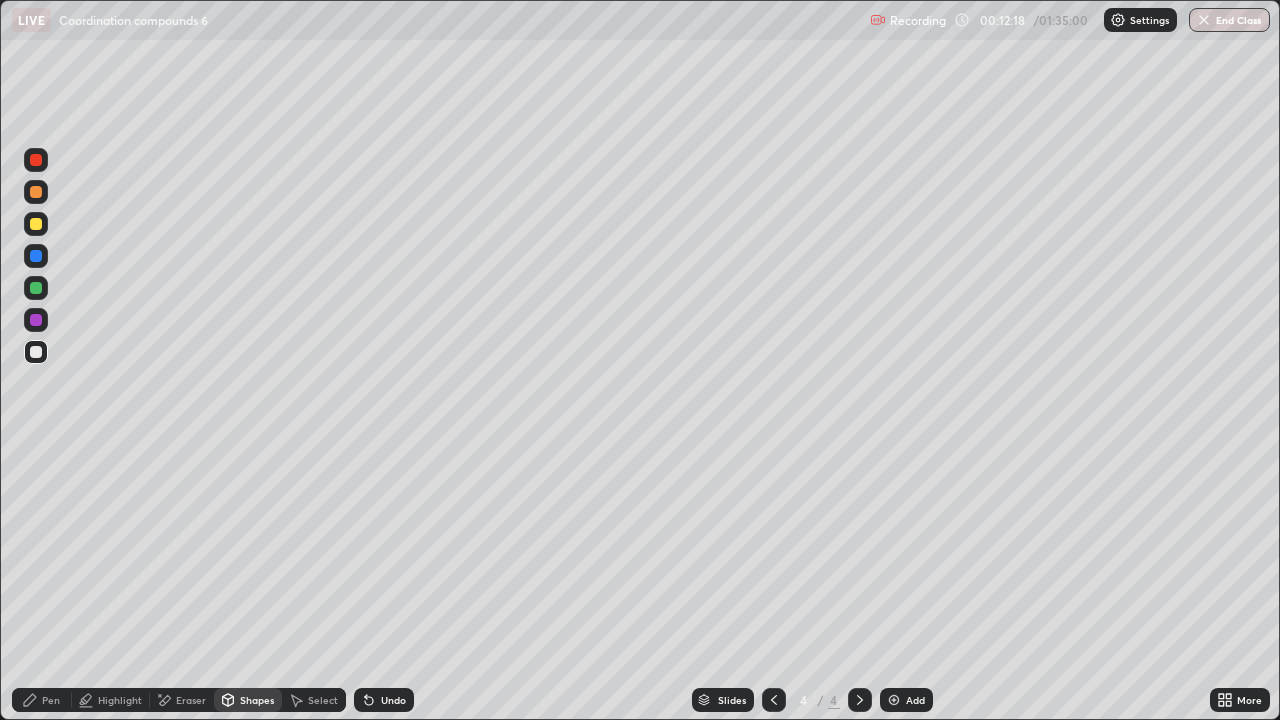 click on "Pen" at bounding box center (42, 700) 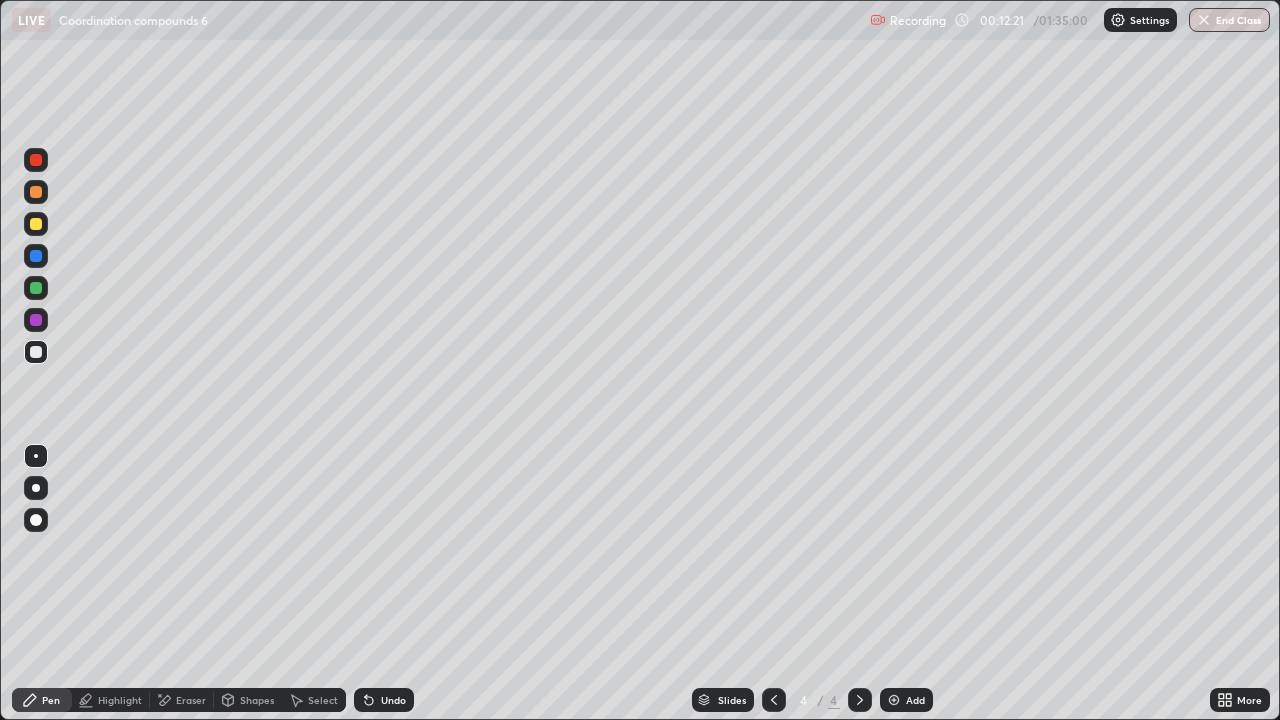 click at bounding box center [36, 224] 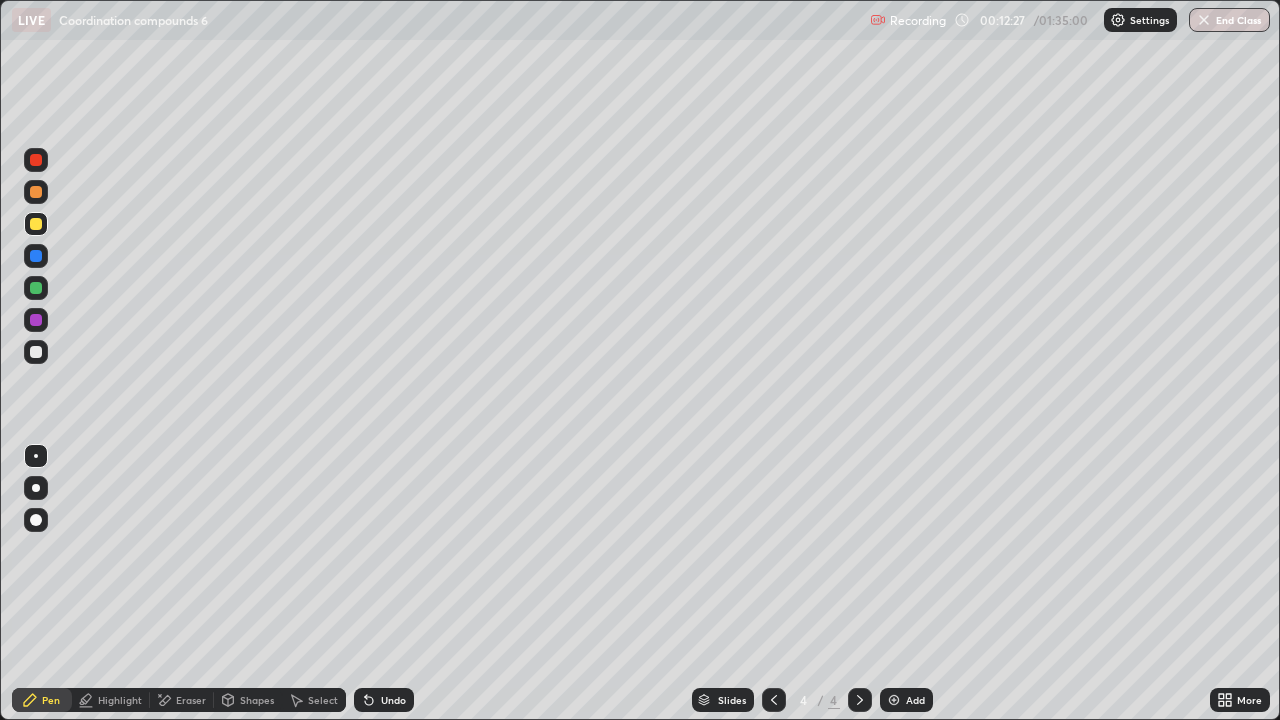 click 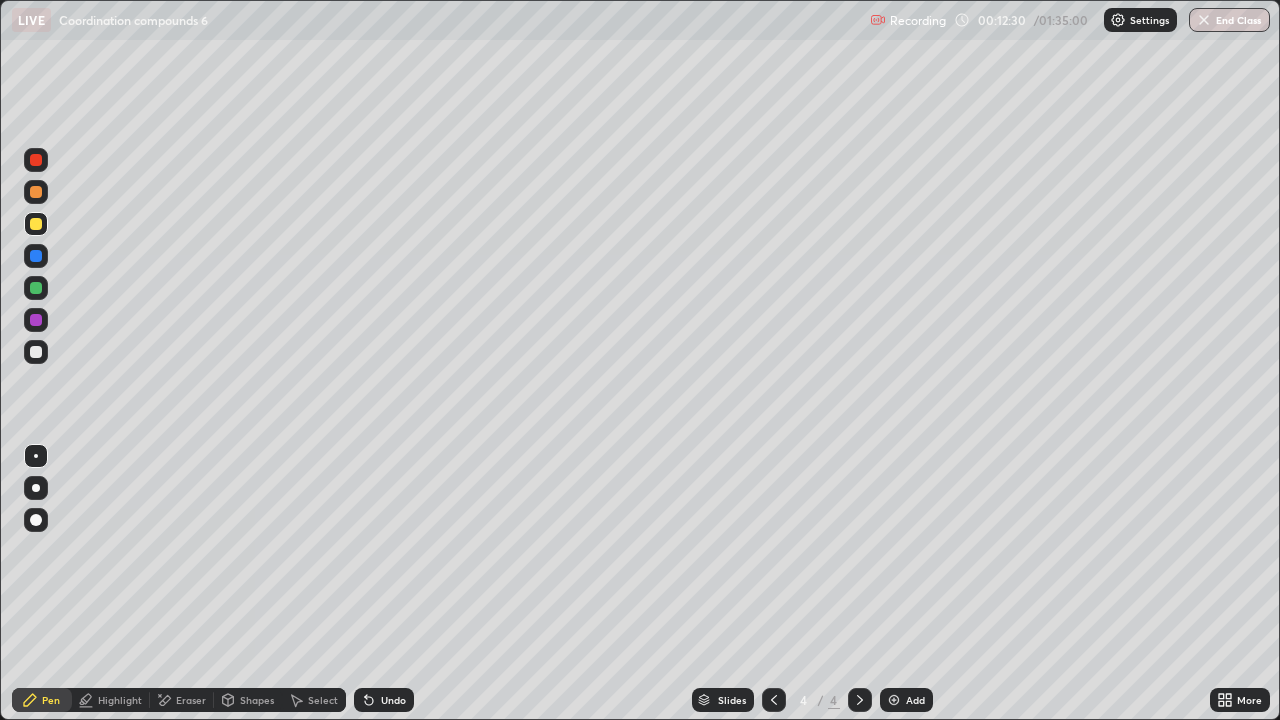 click on "Eraser" at bounding box center (182, 700) 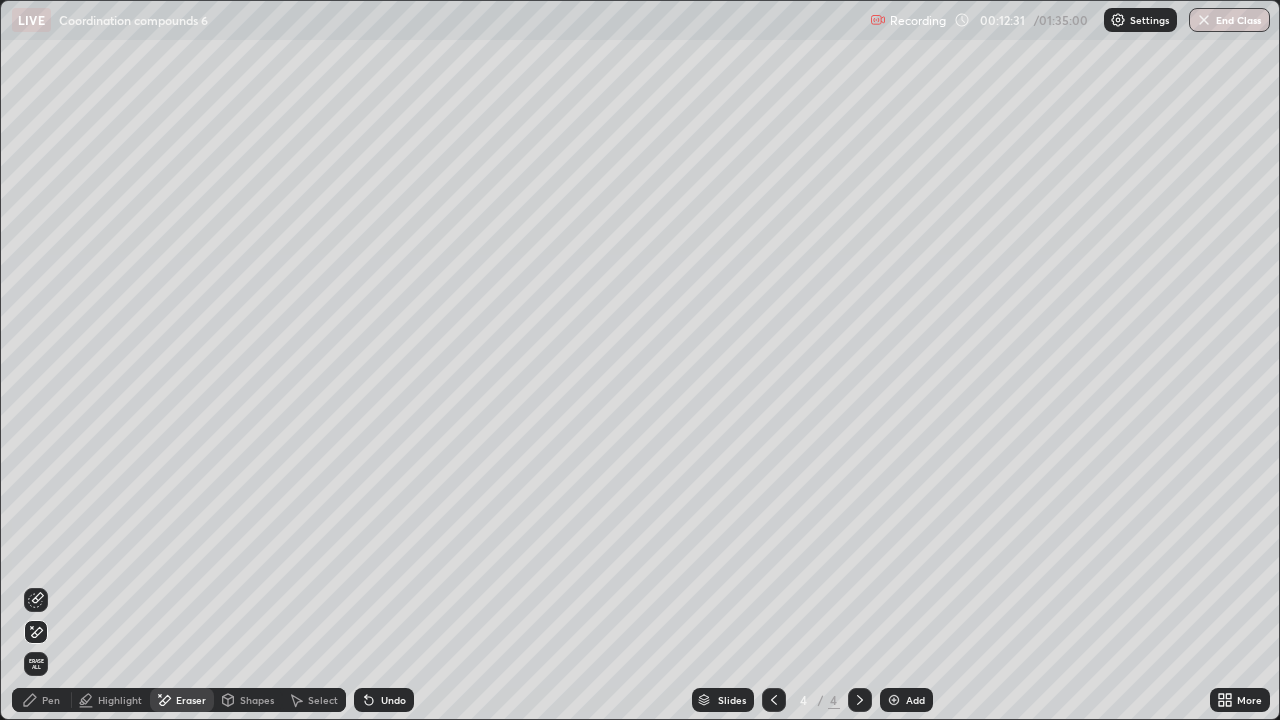 click 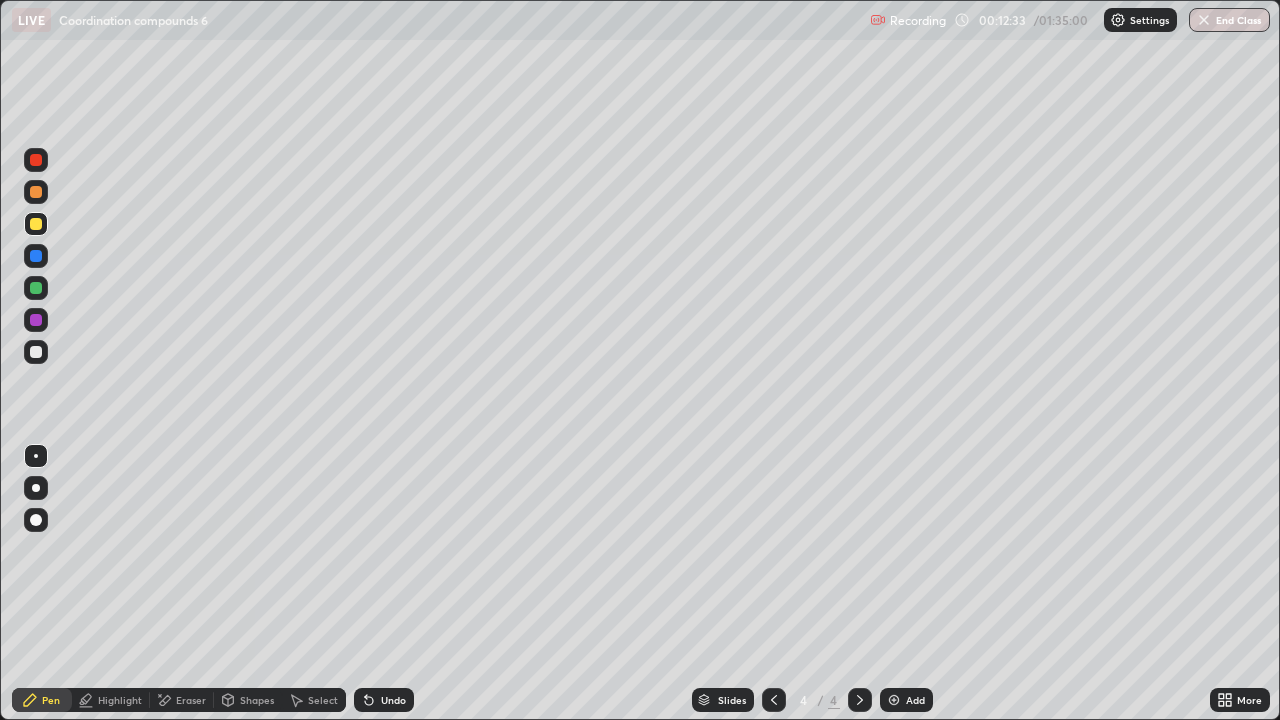 click at bounding box center (36, 352) 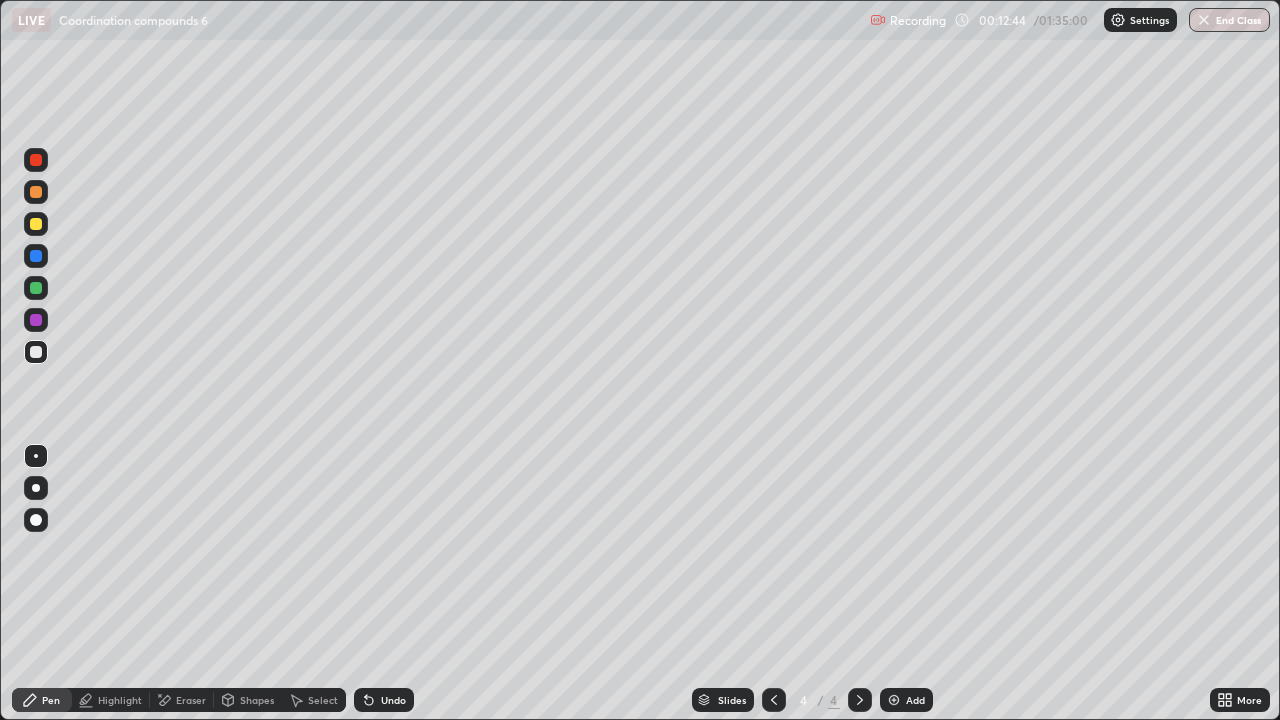 click at bounding box center (36, 288) 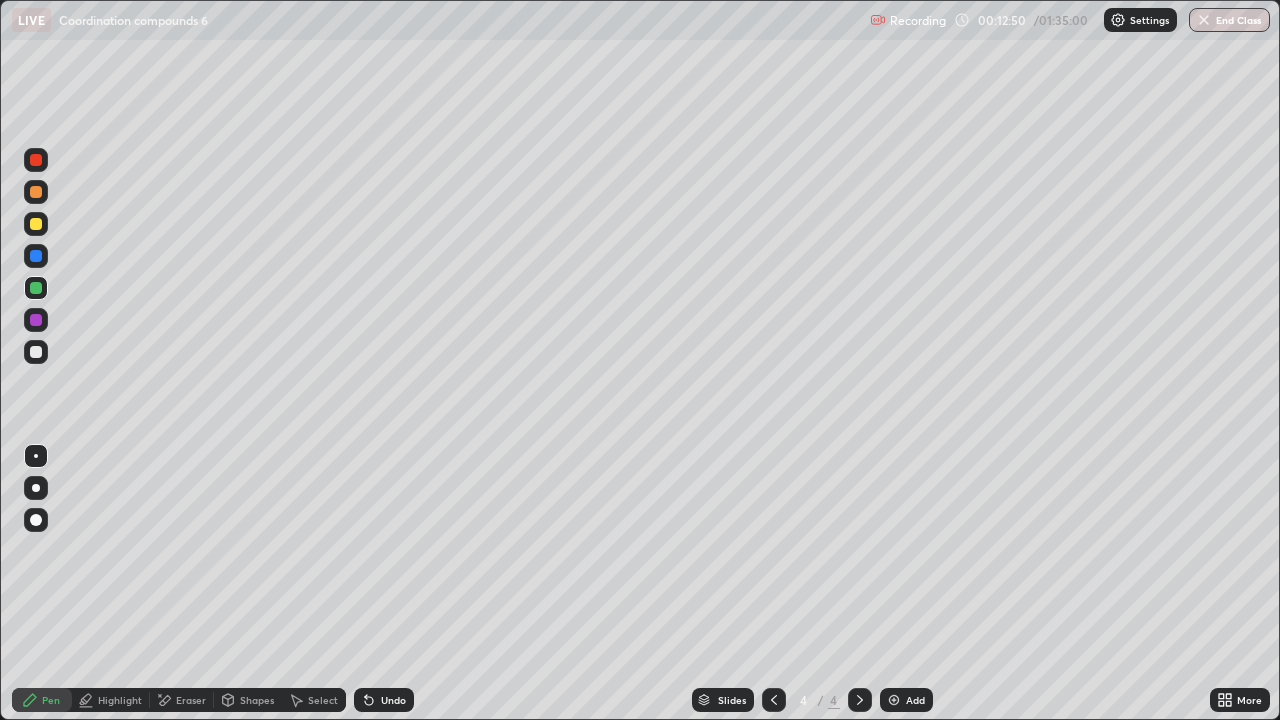 click at bounding box center [36, 320] 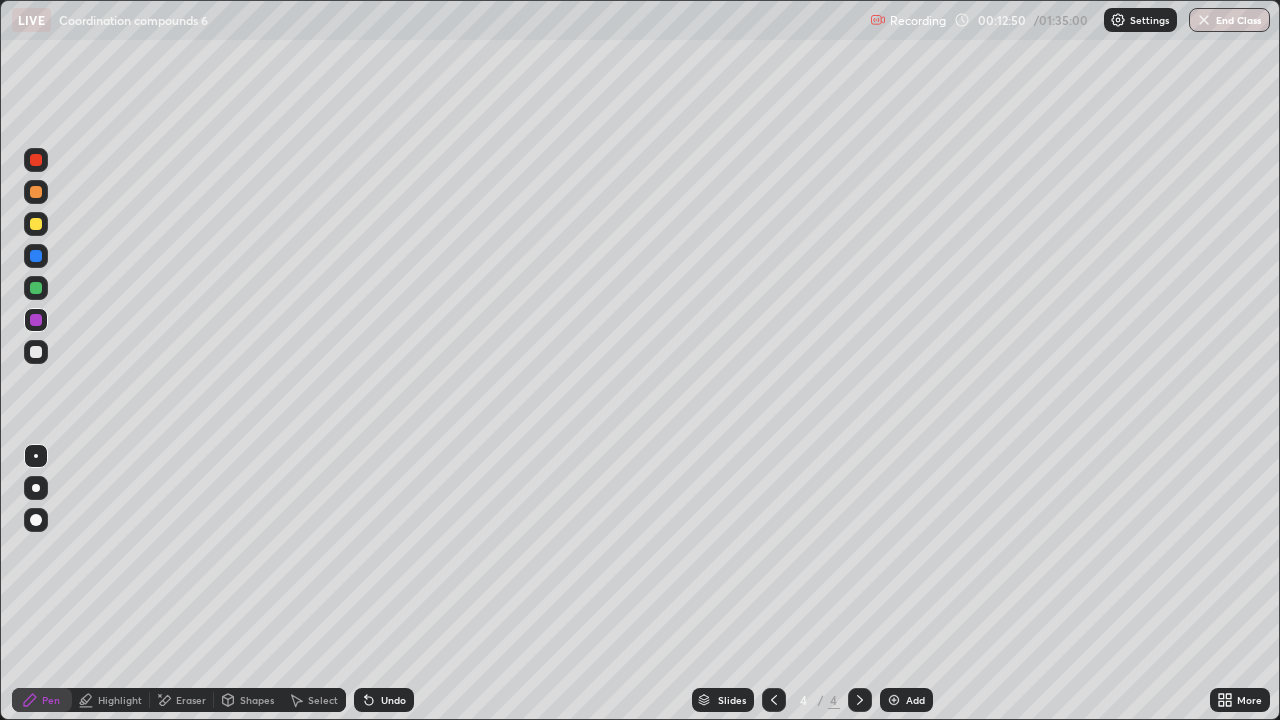 click at bounding box center [36, 256] 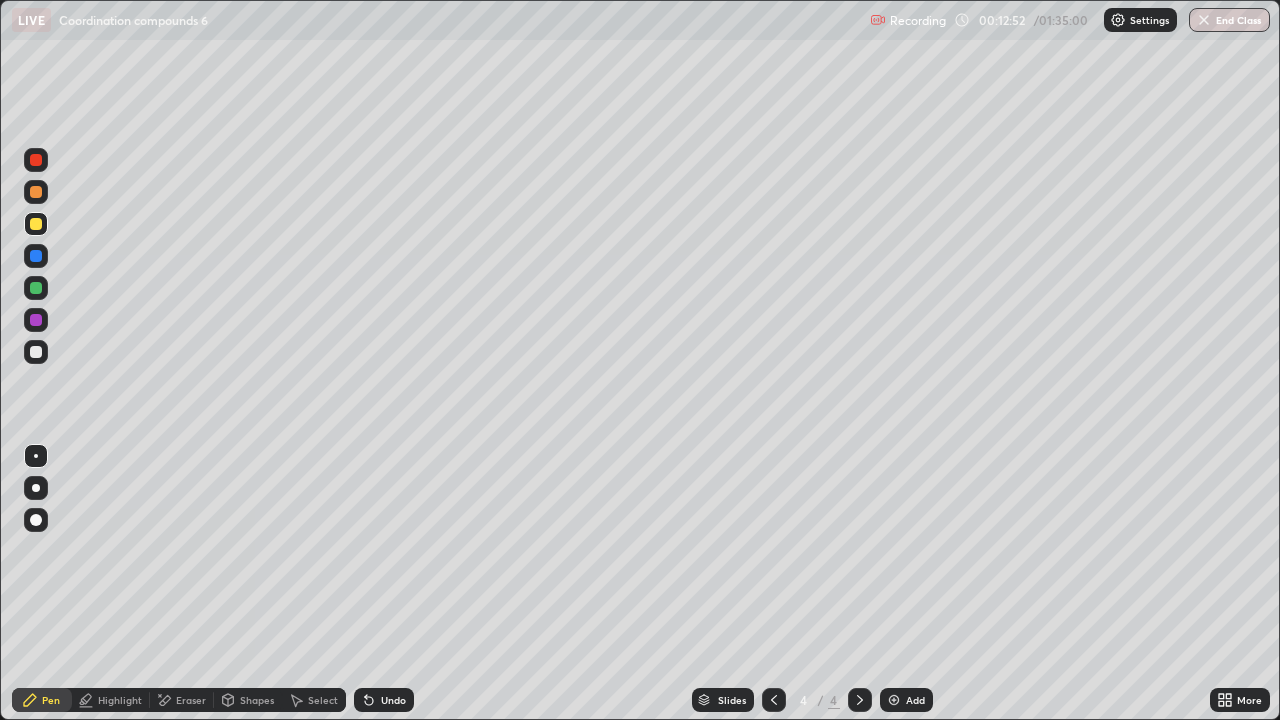 click at bounding box center (36, 192) 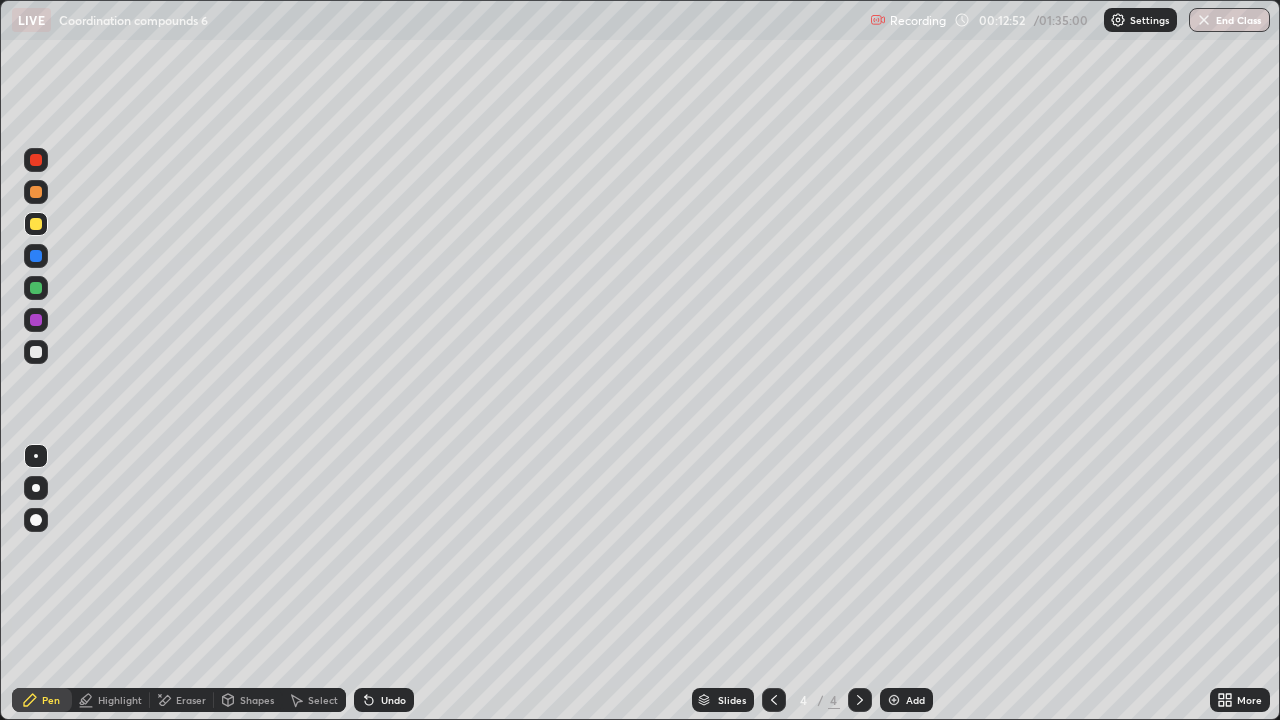 click at bounding box center (36, 160) 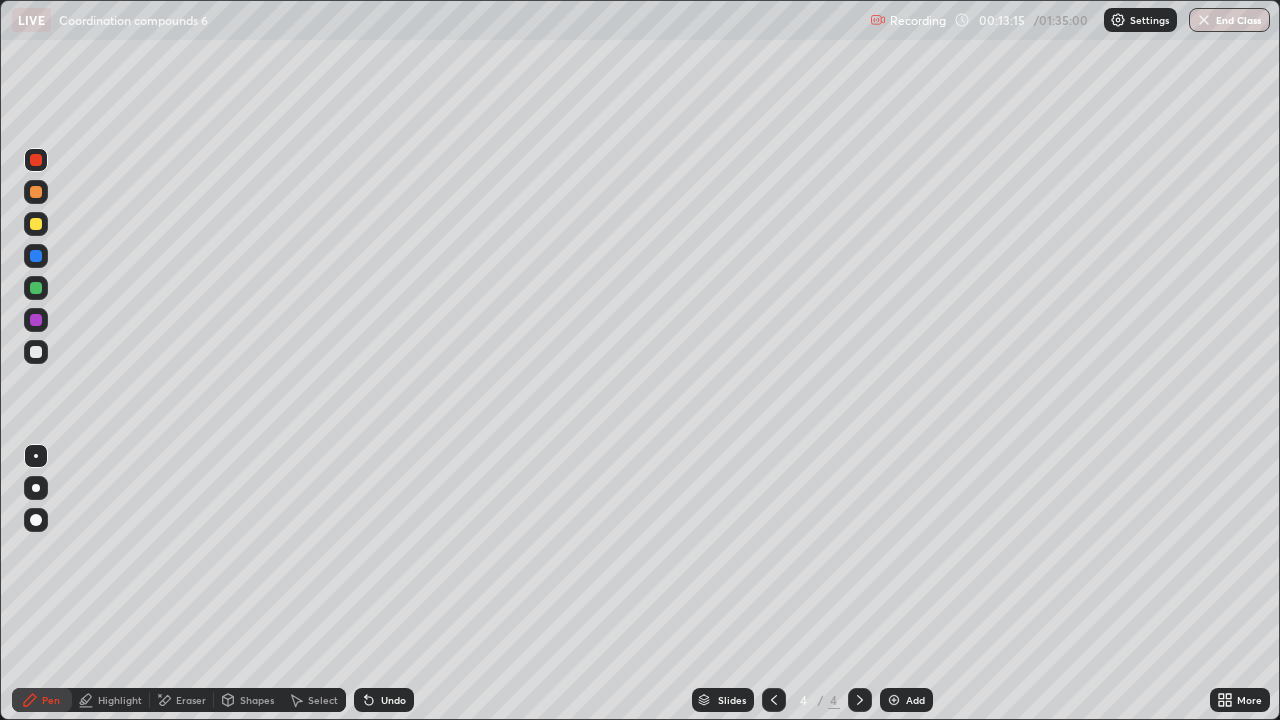 click at bounding box center (36, 352) 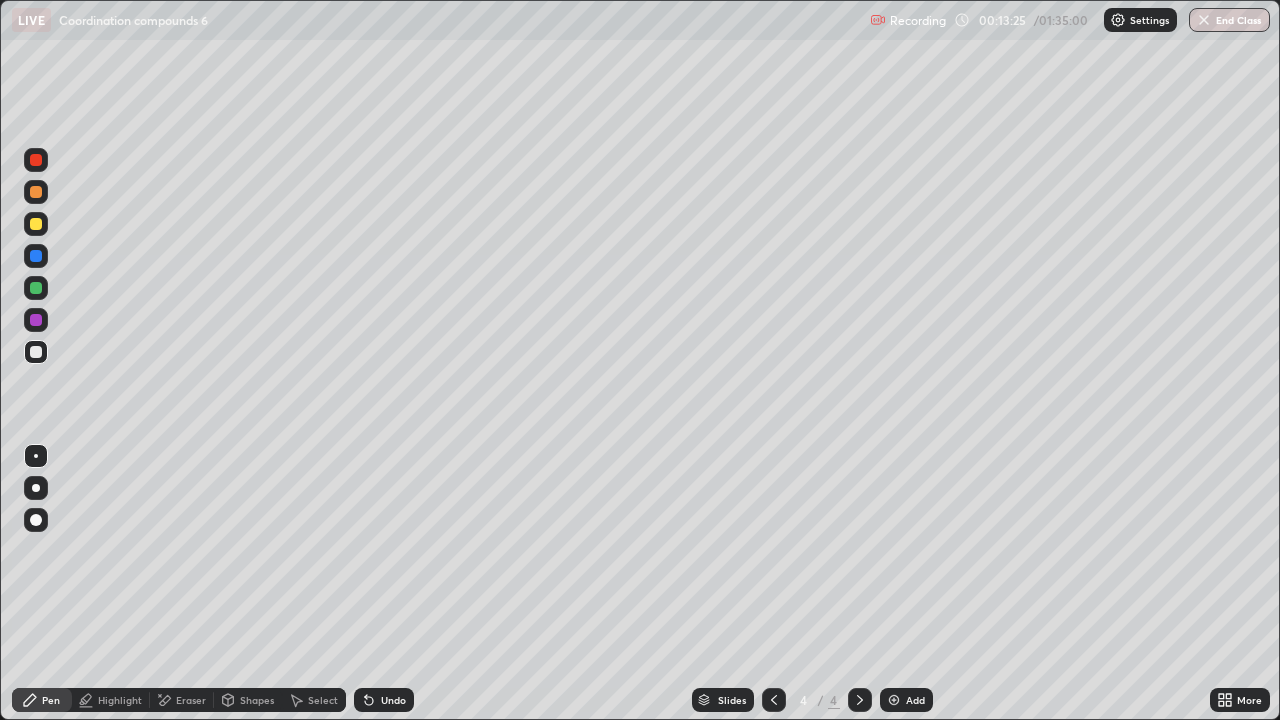click at bounding box center (36, 192) 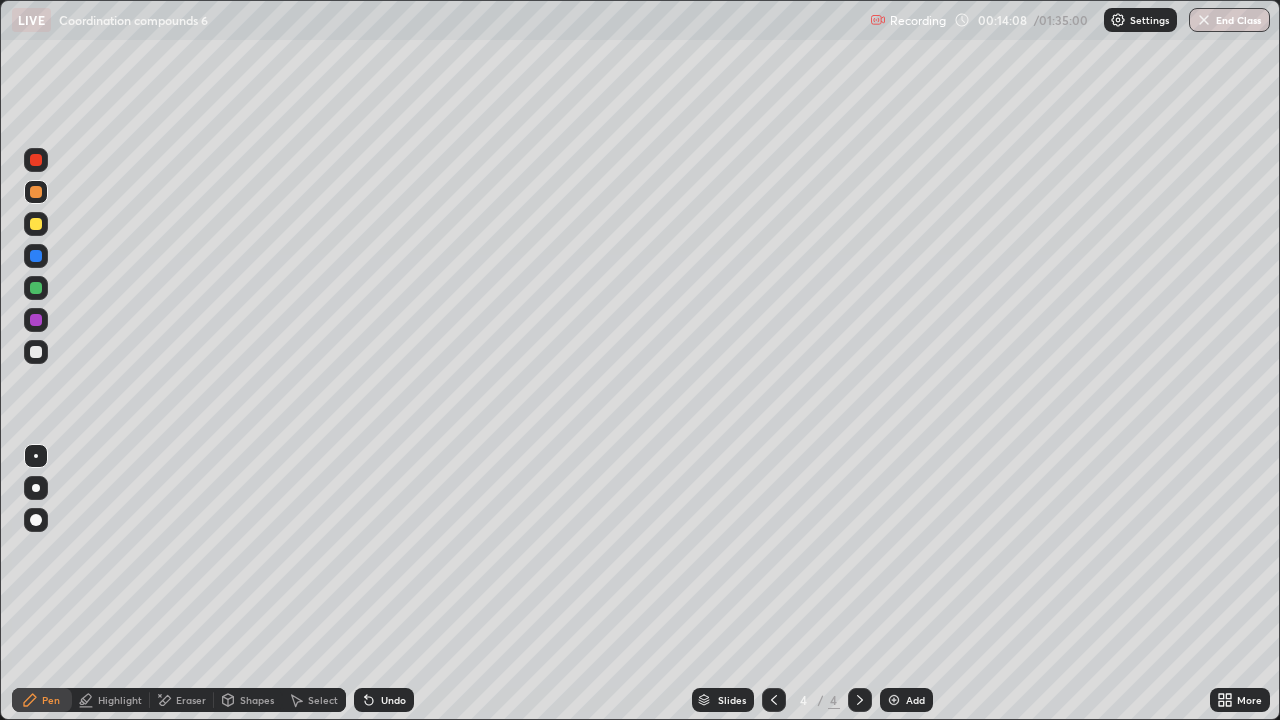 click at bounding box center (36, 256) 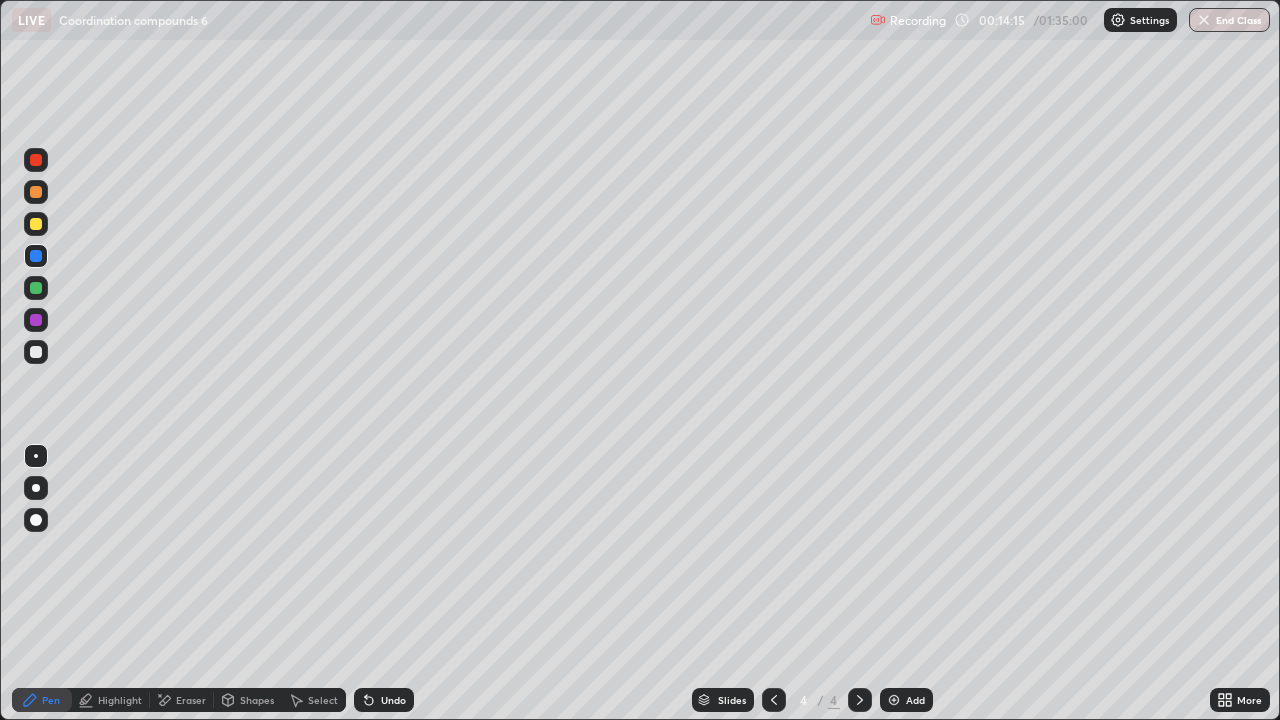 click on "Highlight" at bounding box center [120, 700] 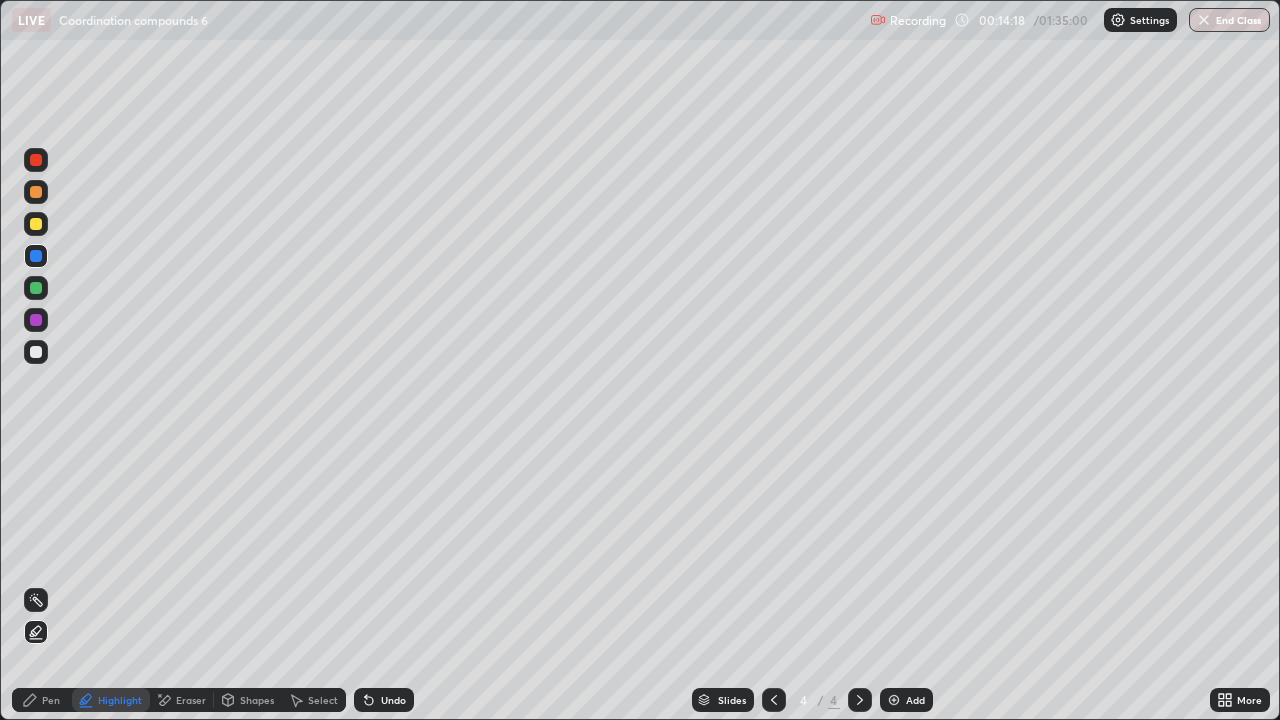click on "Pen" at bounding box center [42, 700] 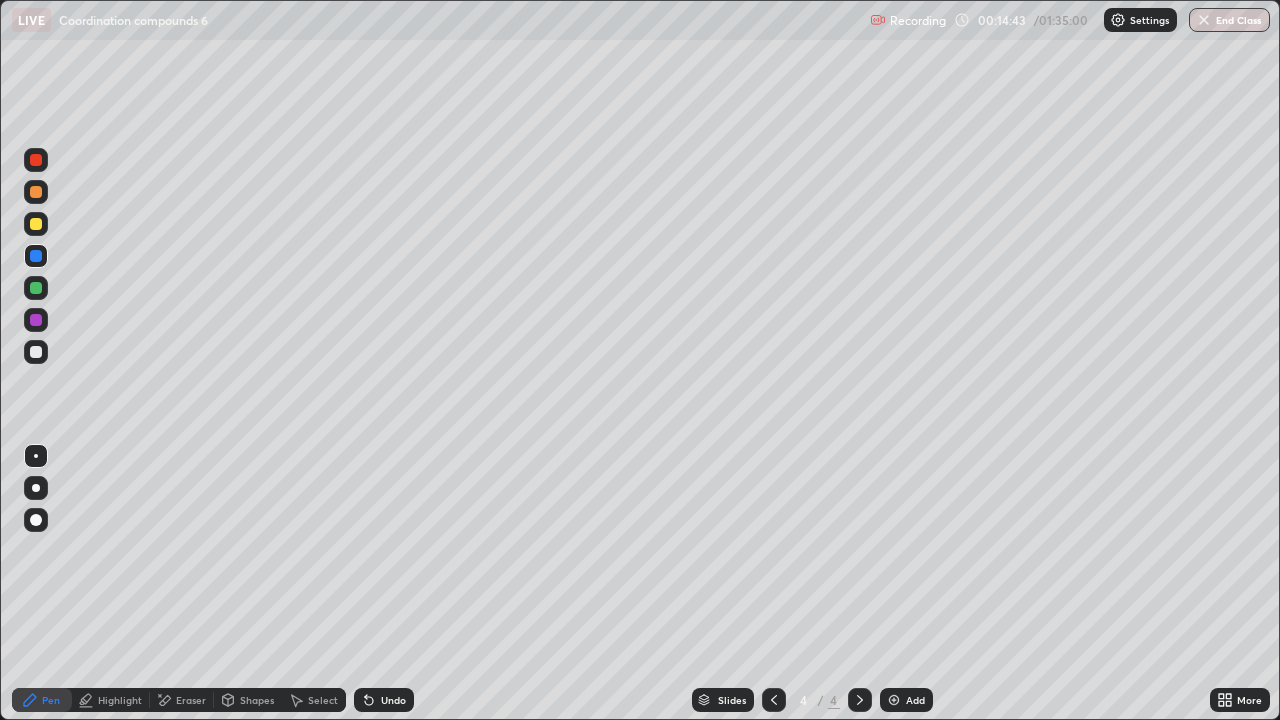click on "Add" at bounding box center [915, 700] 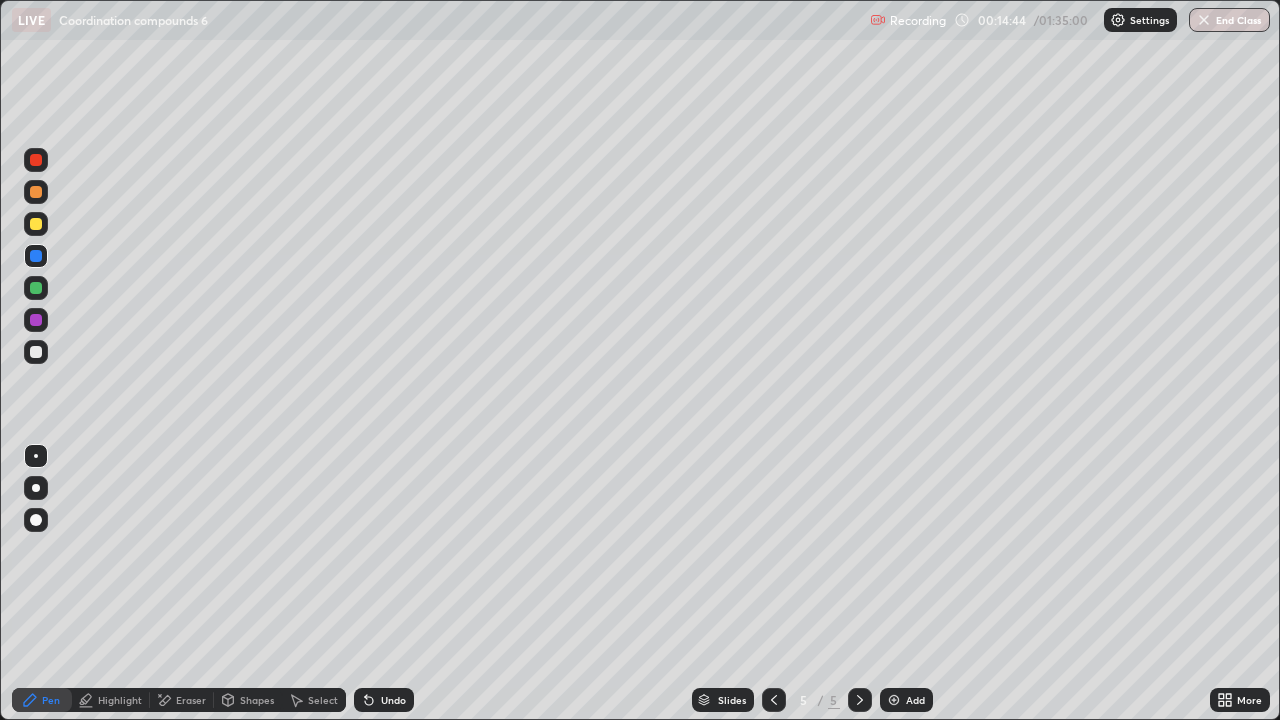 click at bounding box center [36, 288] 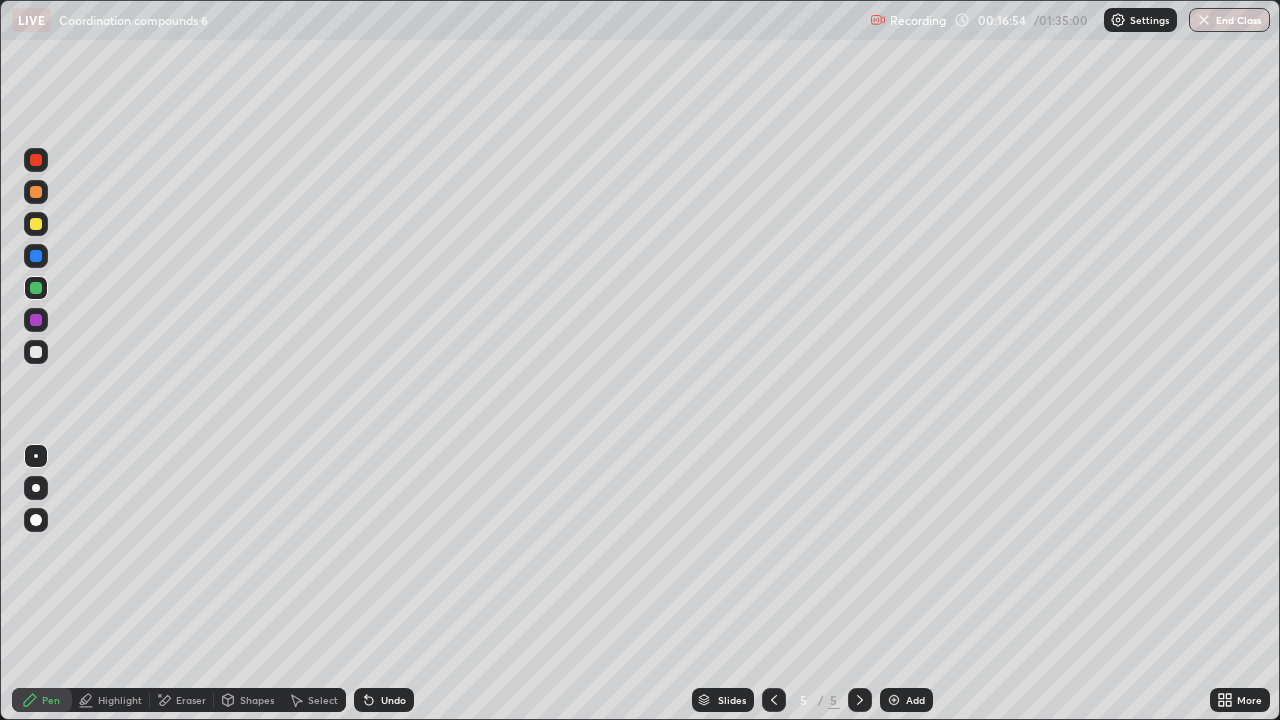 click at bounding box center [36, 352] 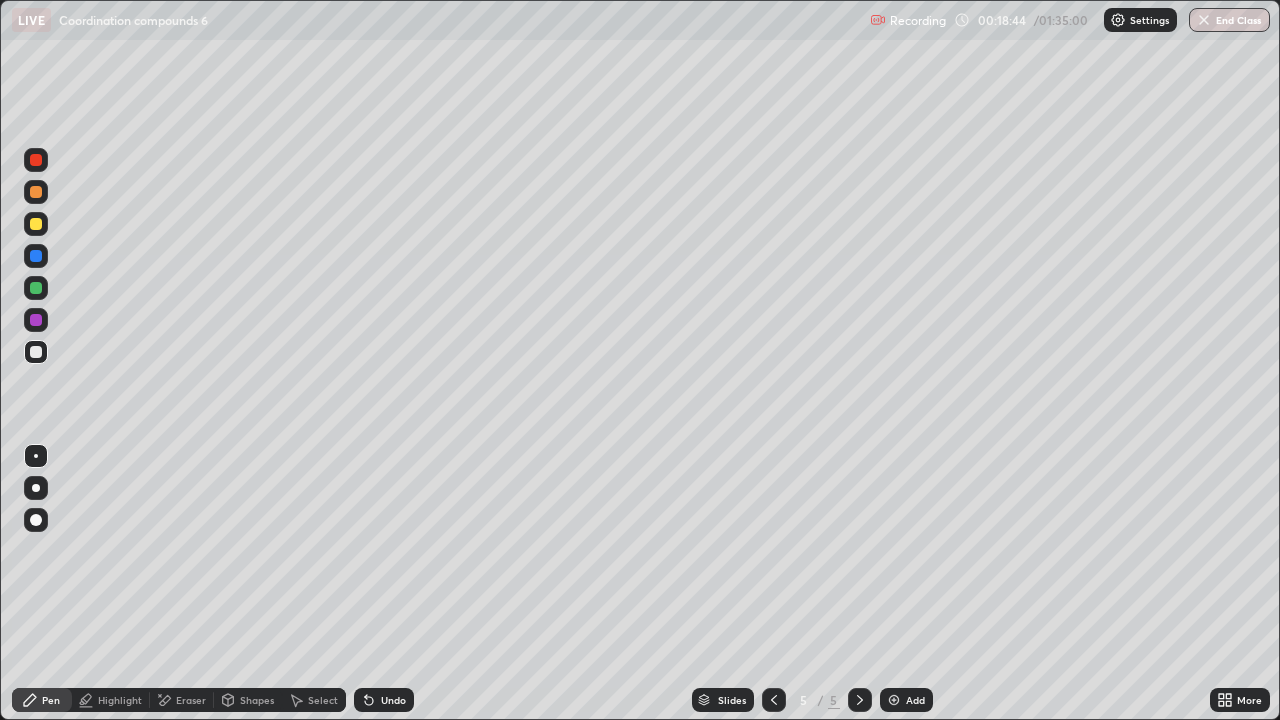 click at bounding box center [774, 700] 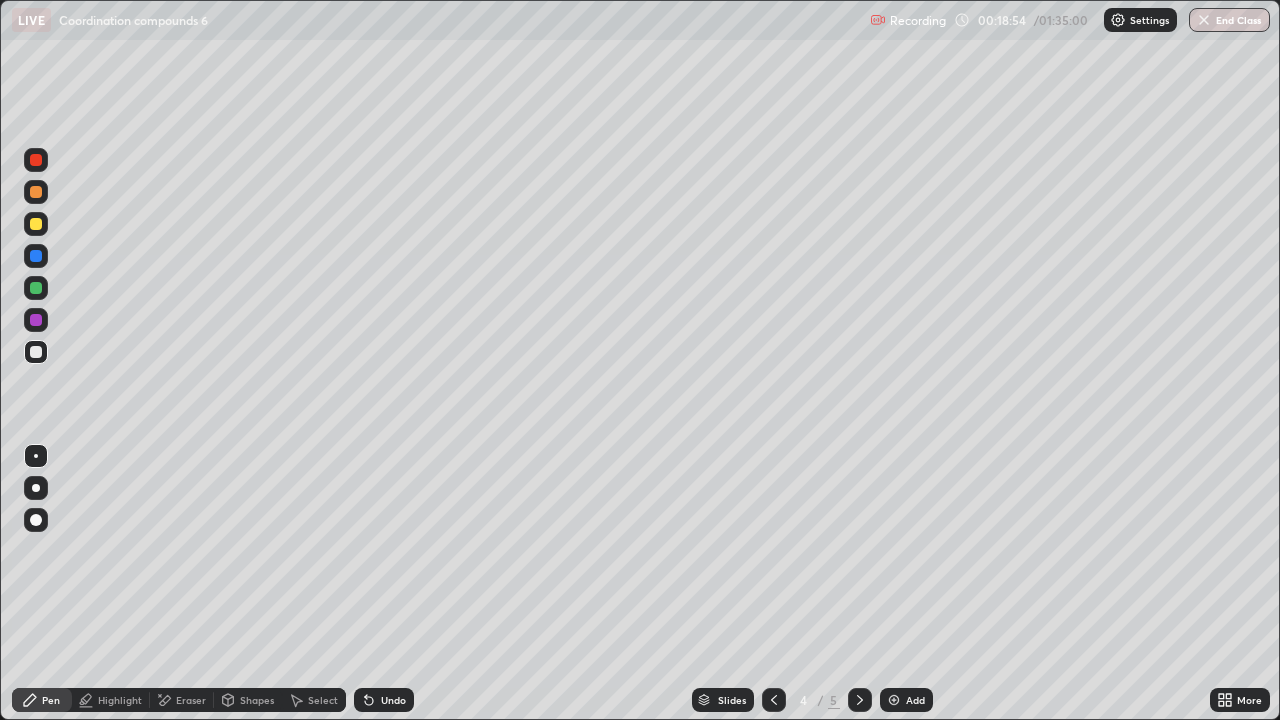 click at bounding box center (36, 320) 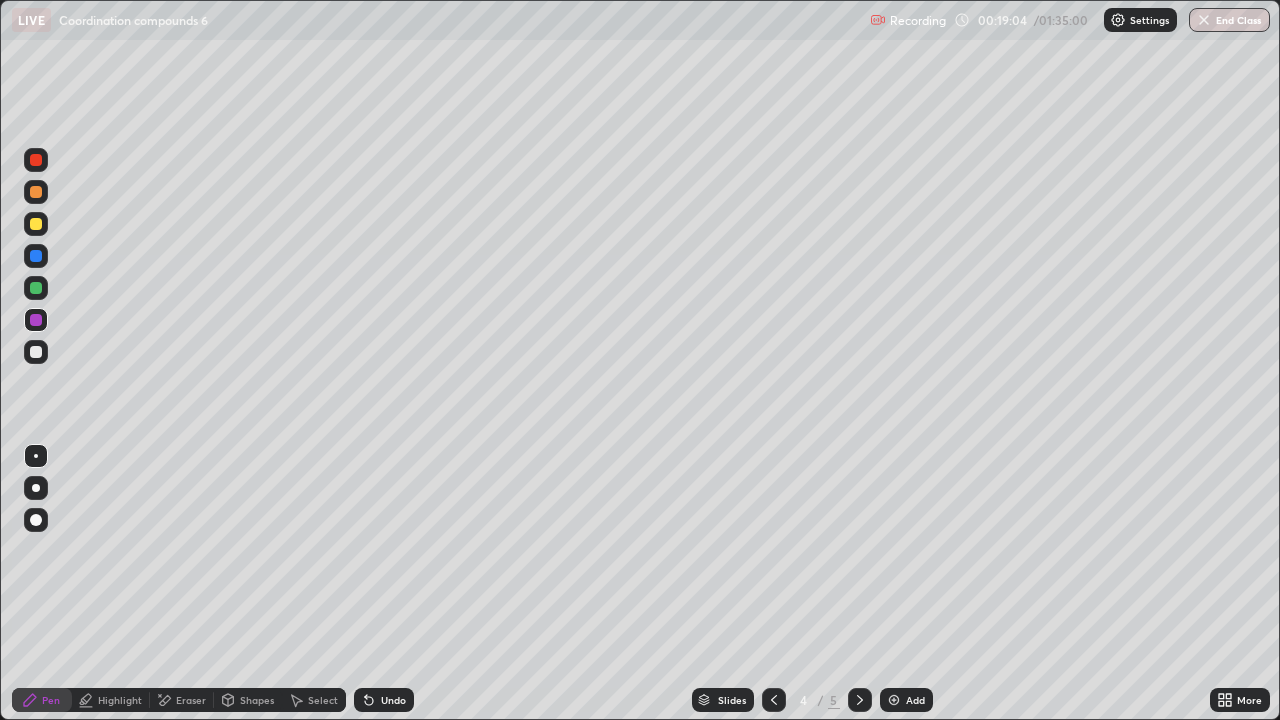 click at bounding box center (36, 352) 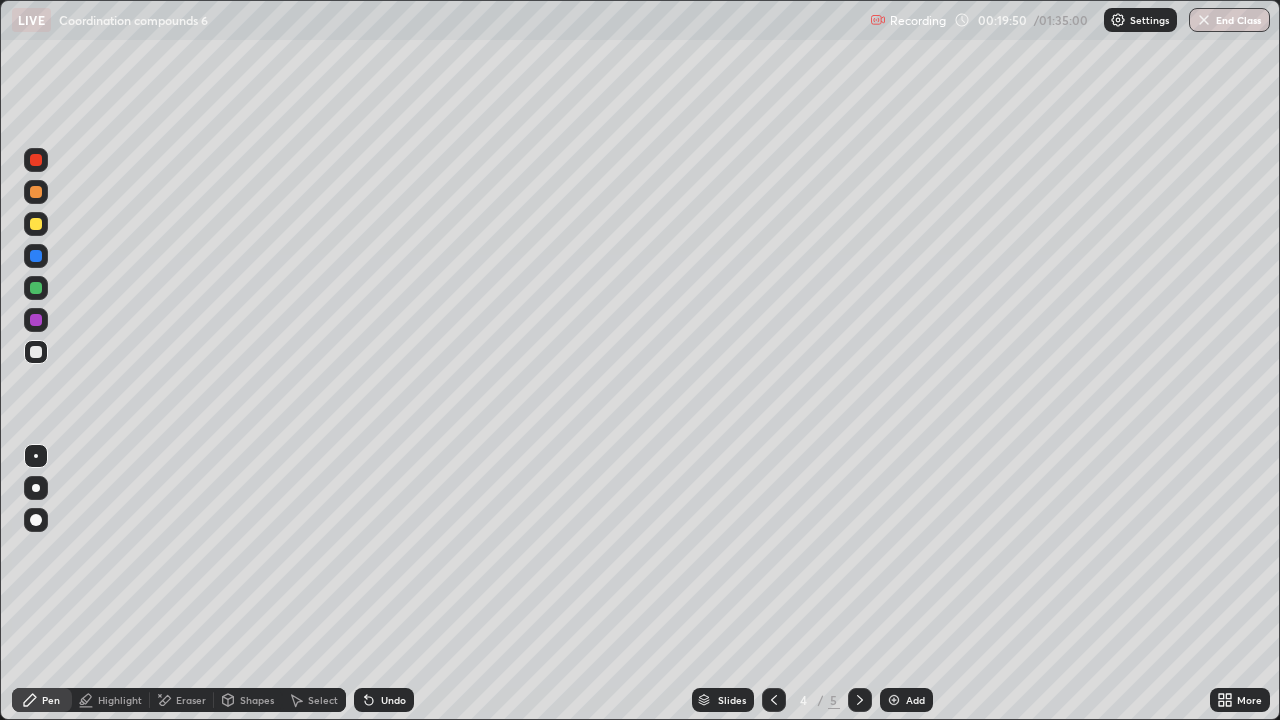 click at bounding box center (36, 288) 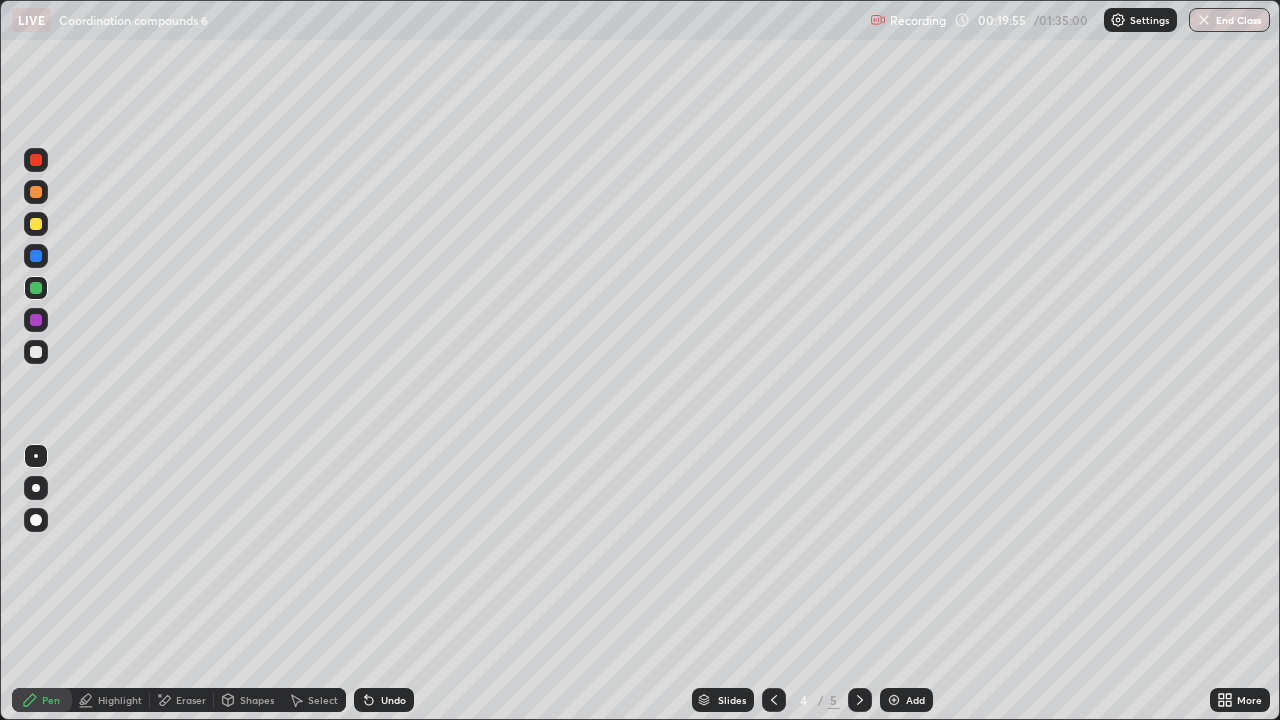 click at bounding box center (860, 700) 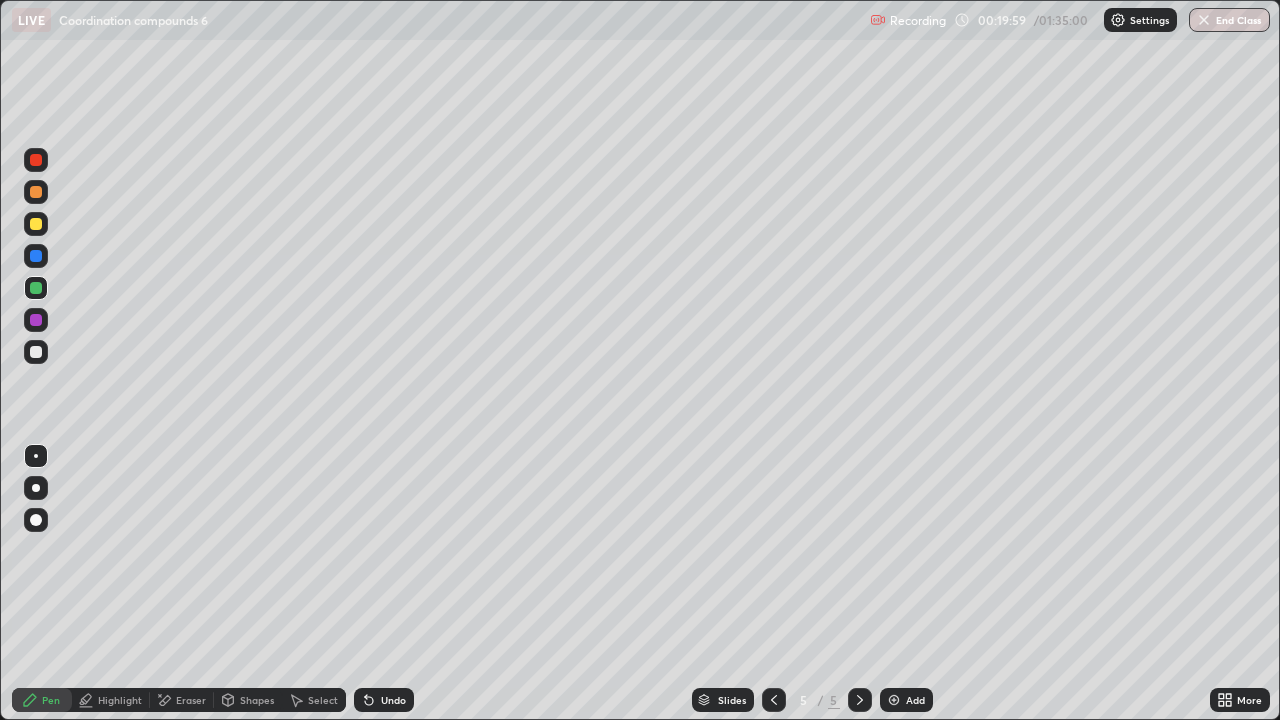 click 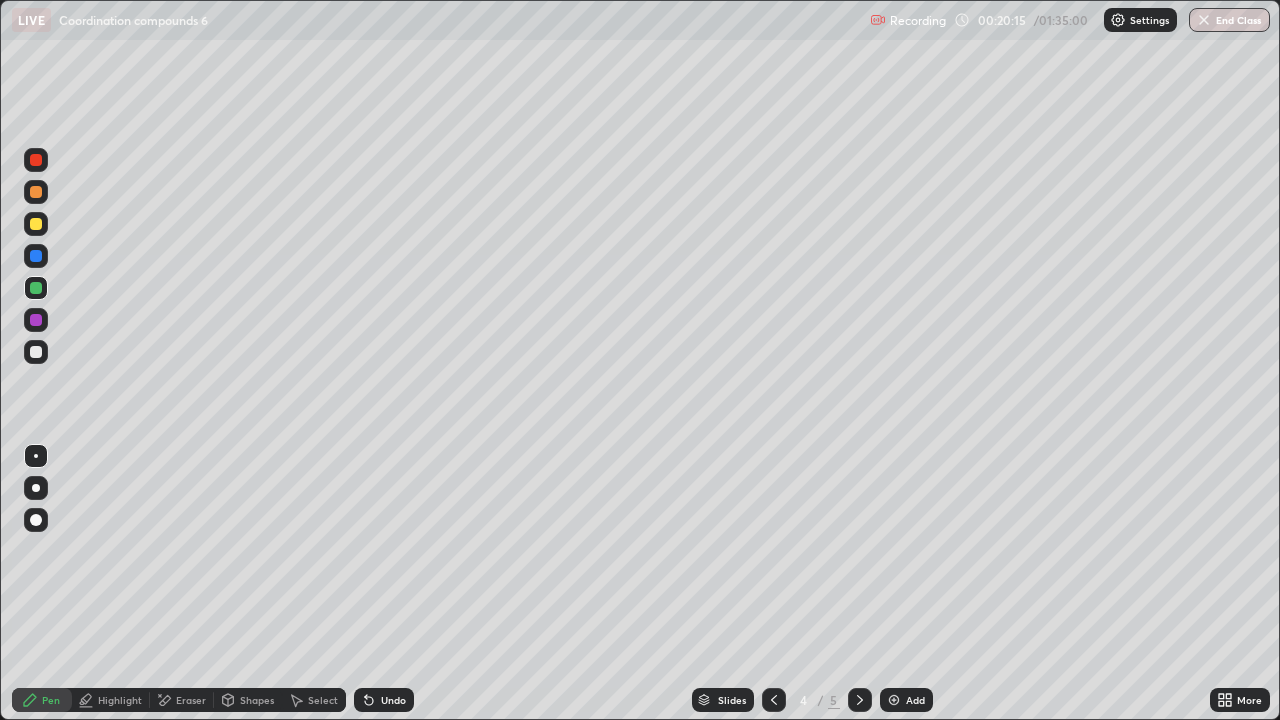 click at bounding box center (860, 700) 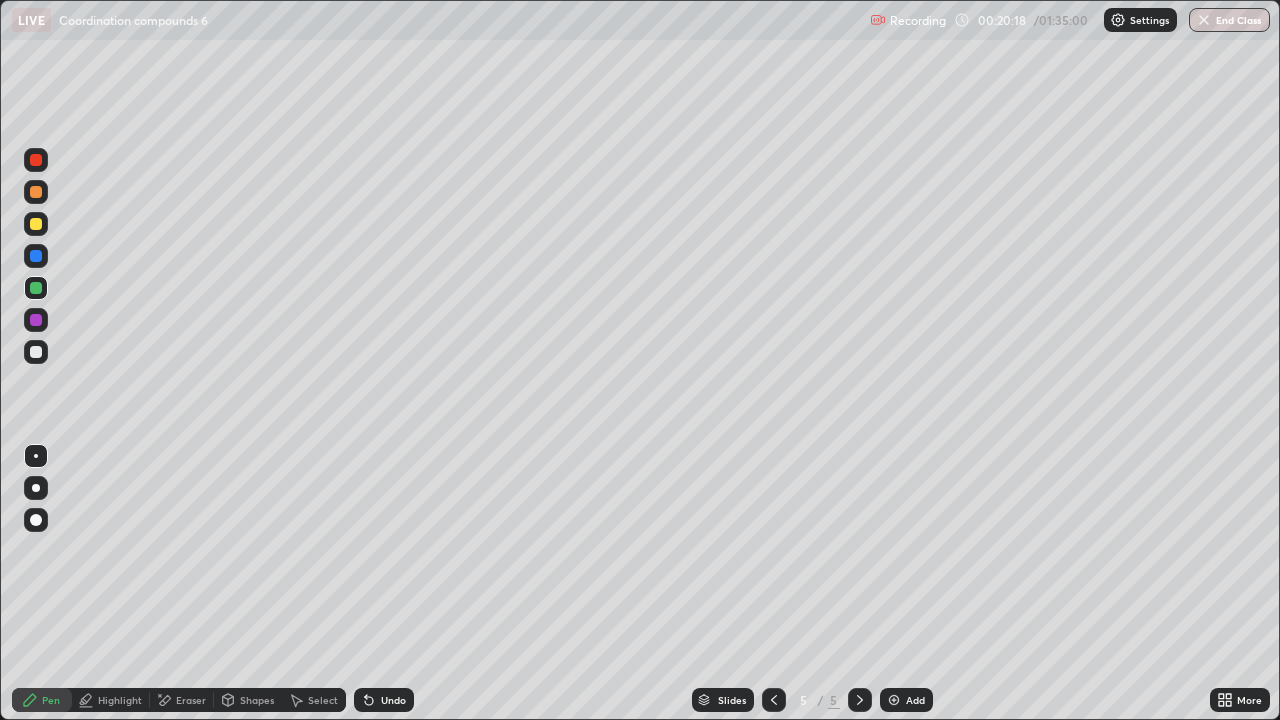 click at bounding box center (36, 352) 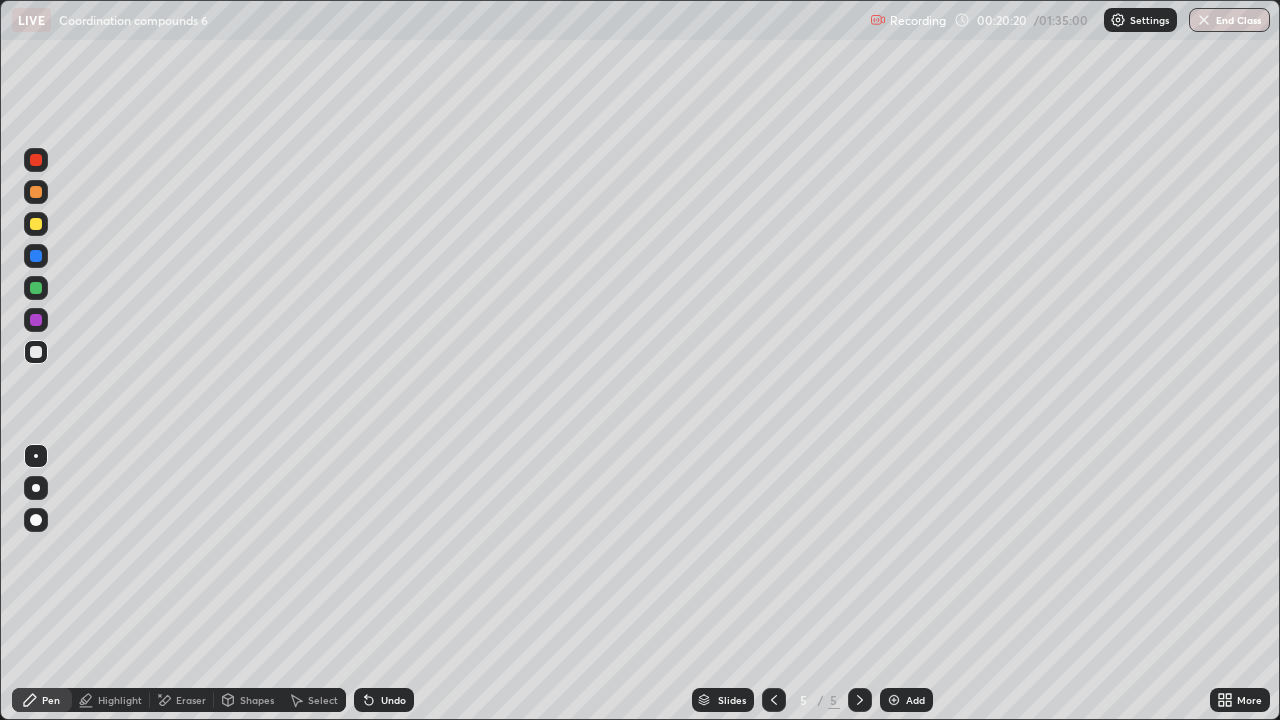 click on "Add" at bounding box center [915, 700] 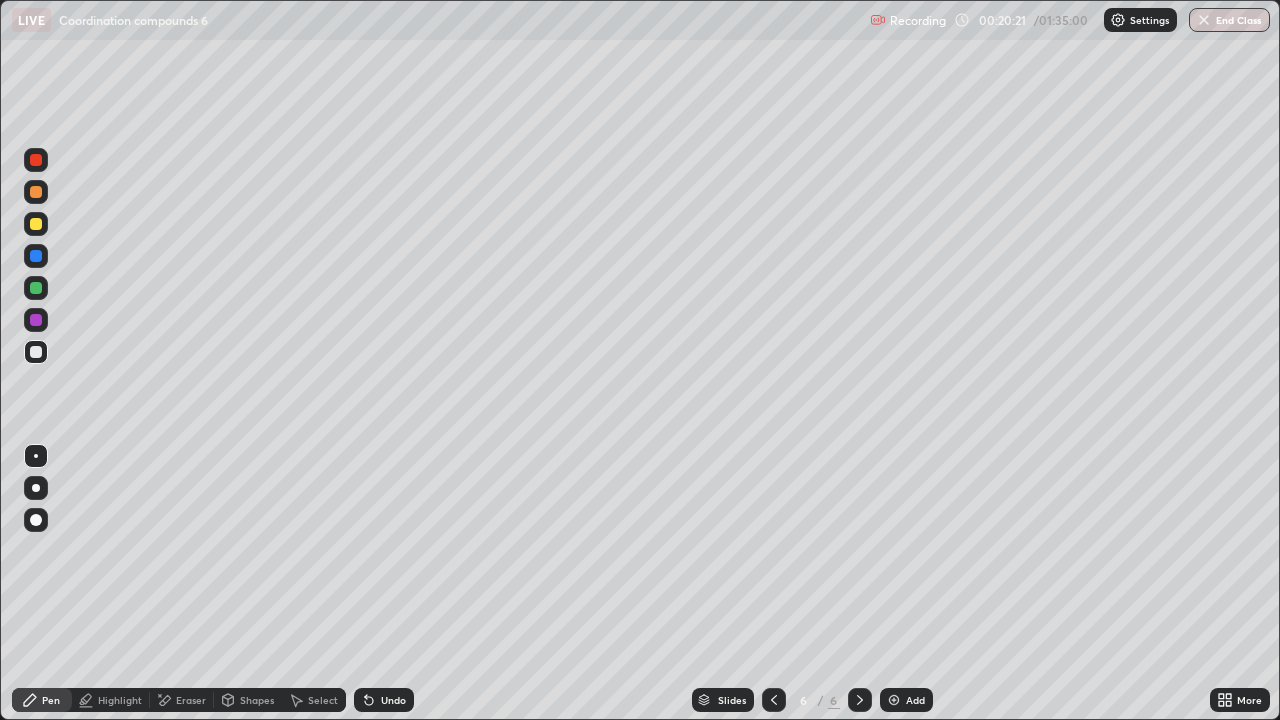 click at bounding box center [36, 192] 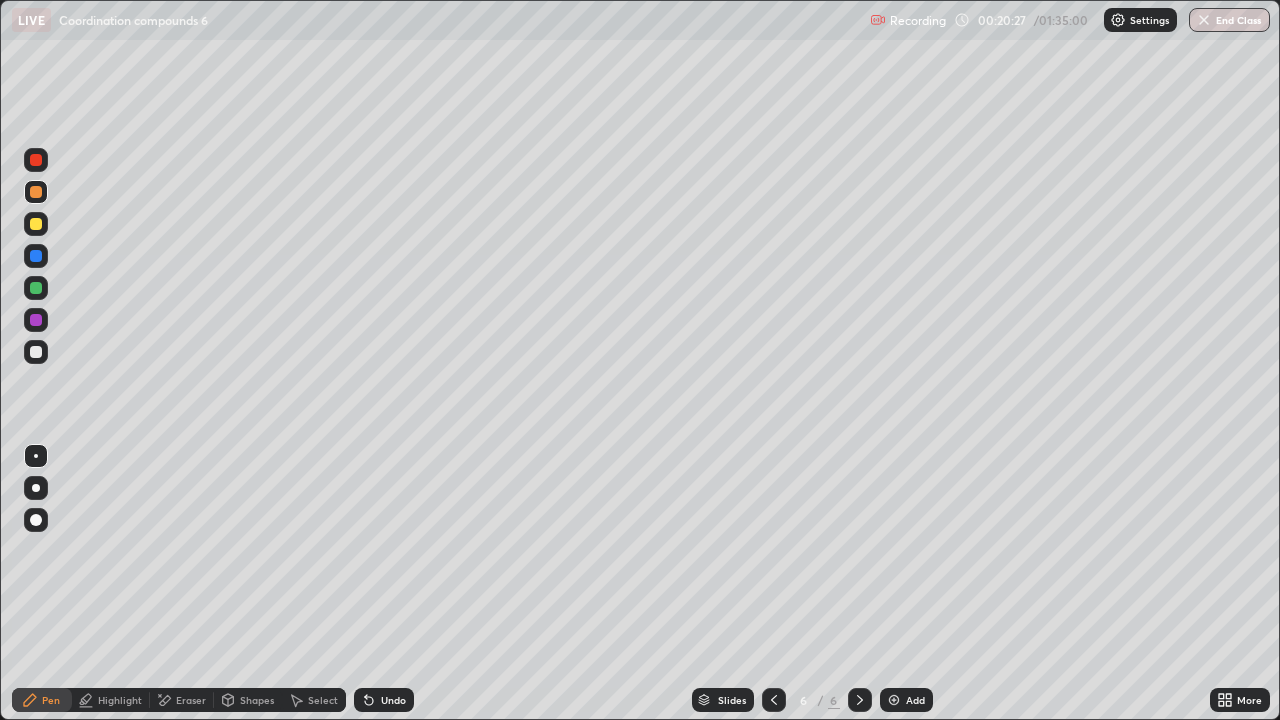 click 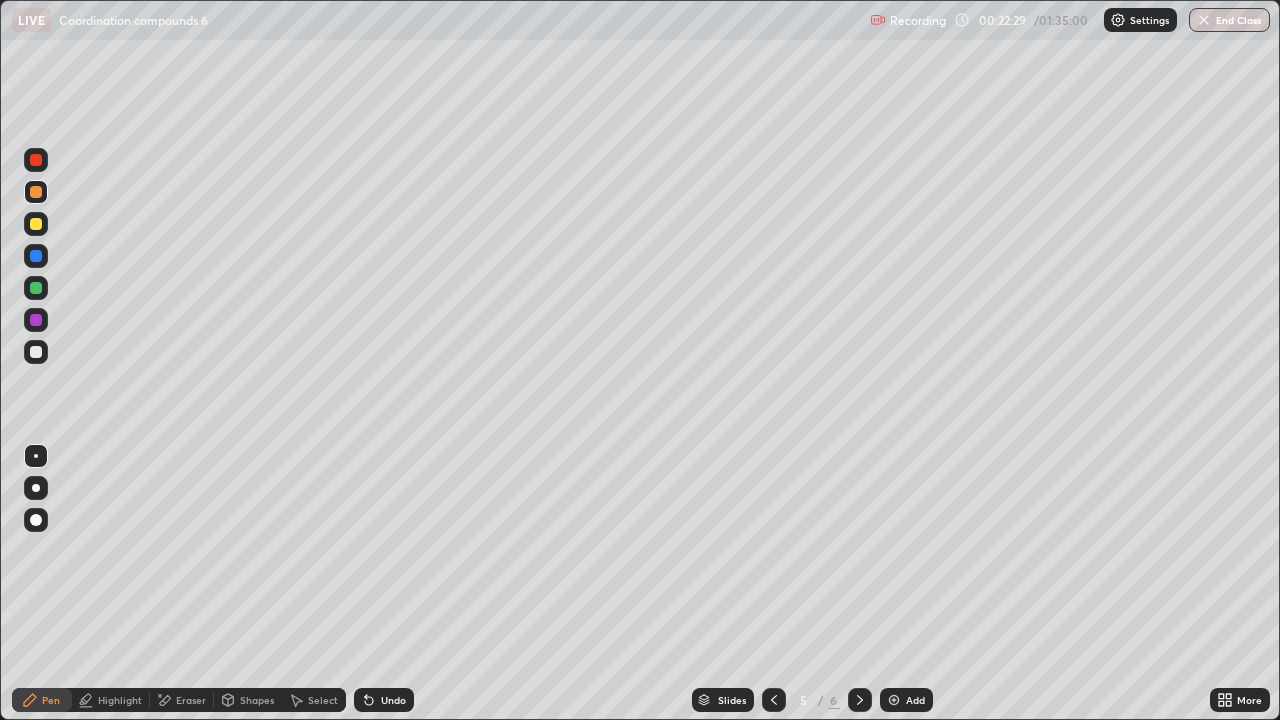 click 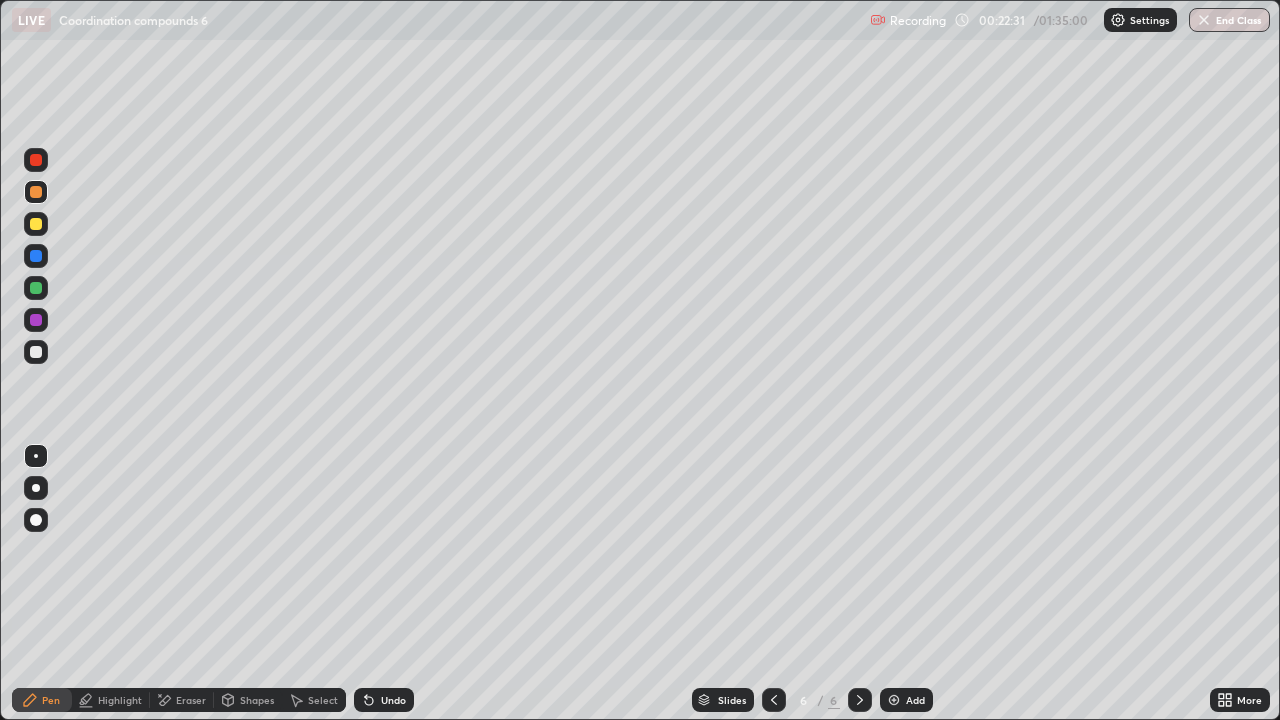 click at bounding box center [36, 224] 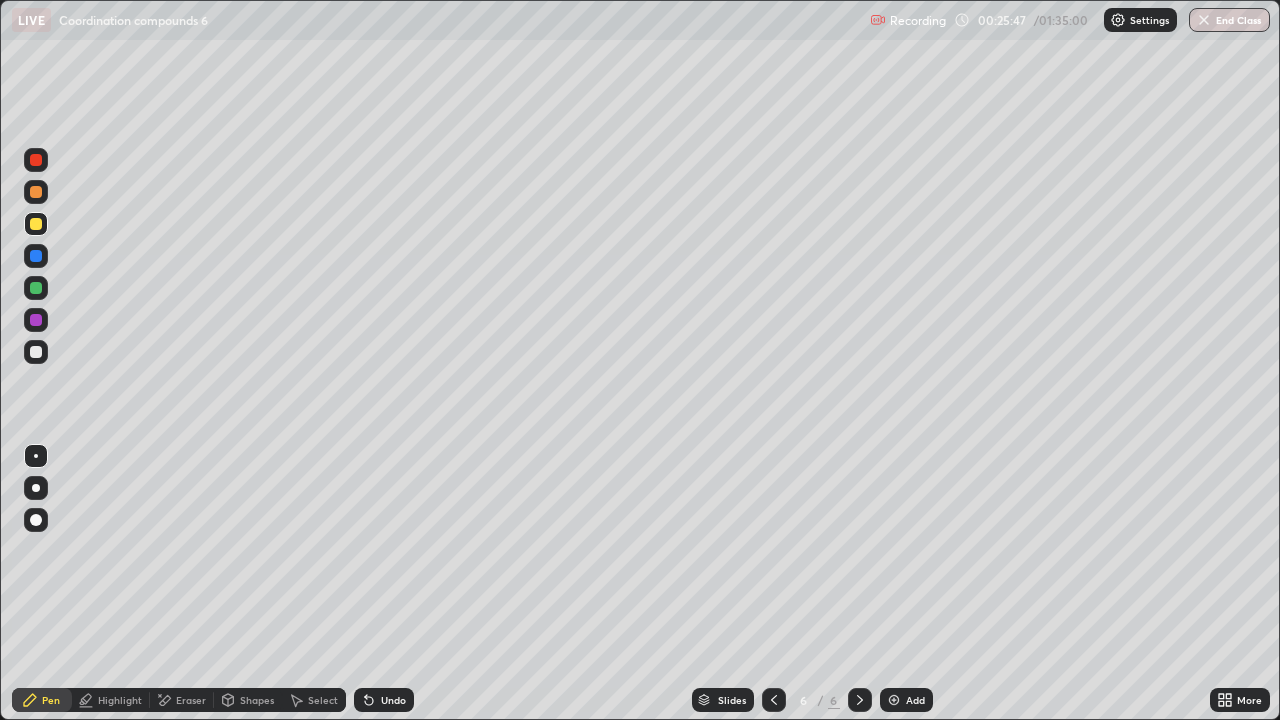click on "Pen" at bounding box center (42, 700) 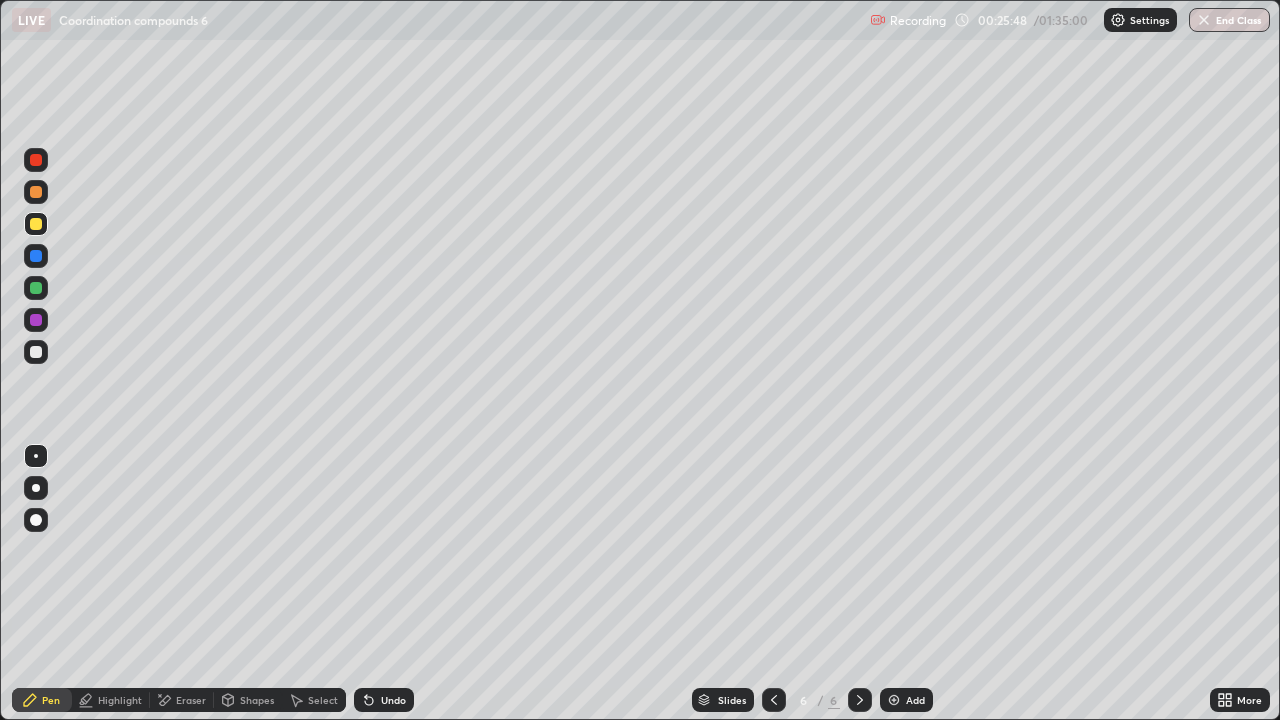 click on "Erase all" at bounding box center [36, 360] 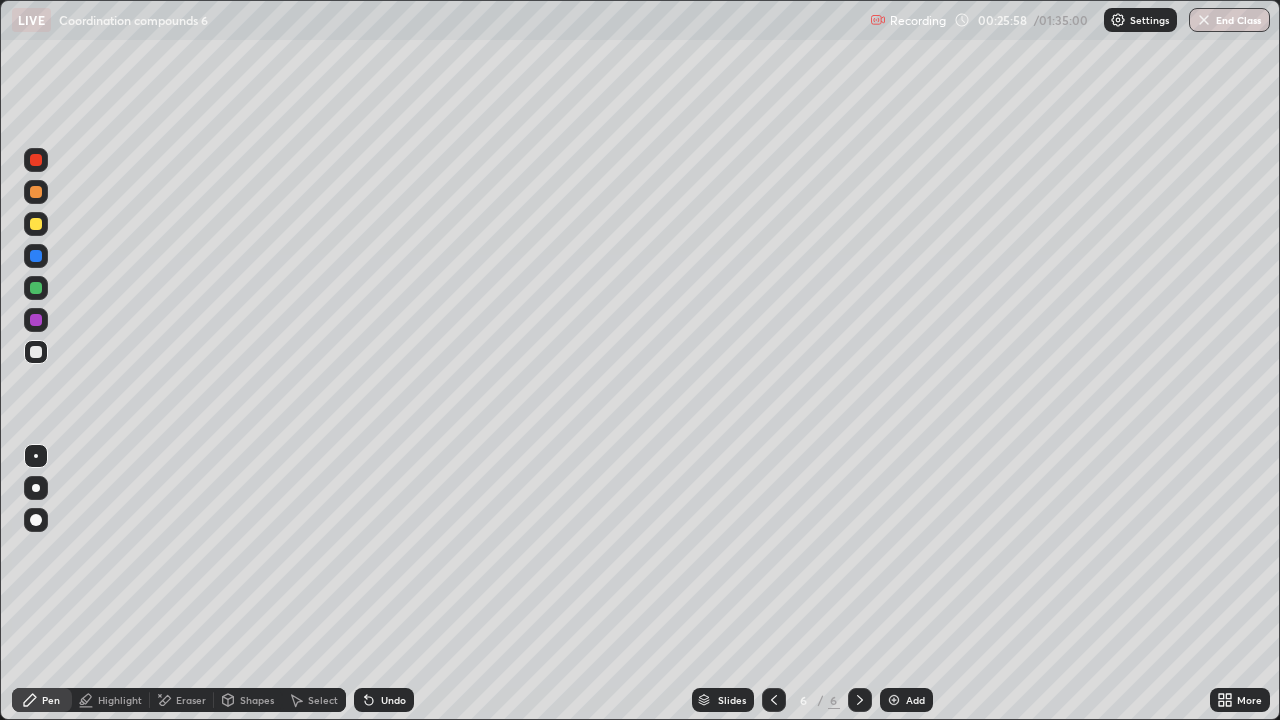 click on "Undo" at bounding box center [384, 700] 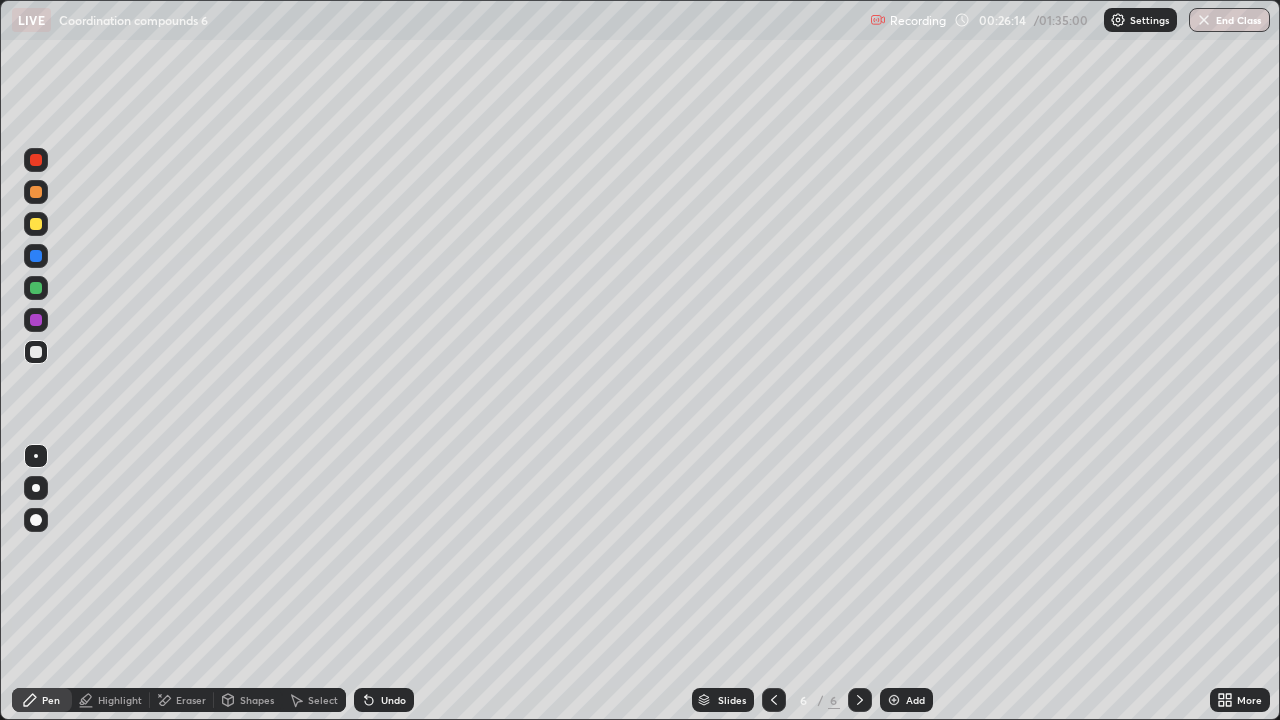 click on "Undo" at bounding box center [384, 700] 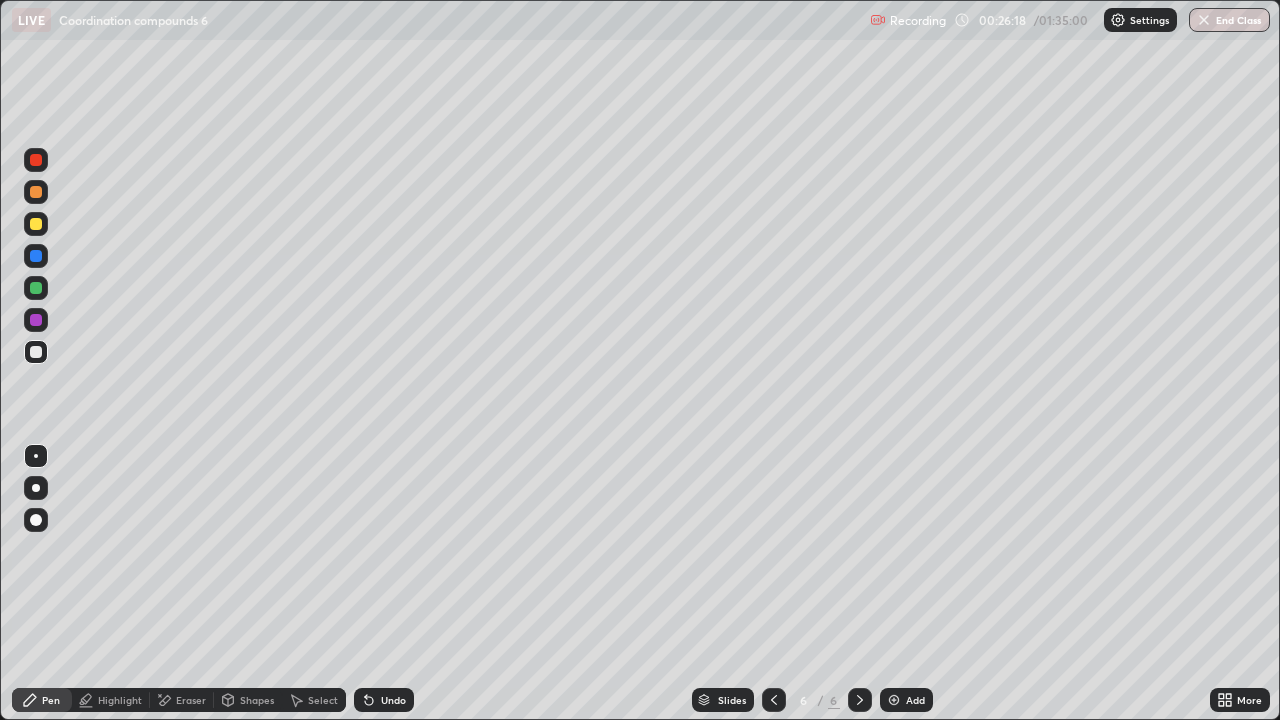 click at bounding box center (36, 288) 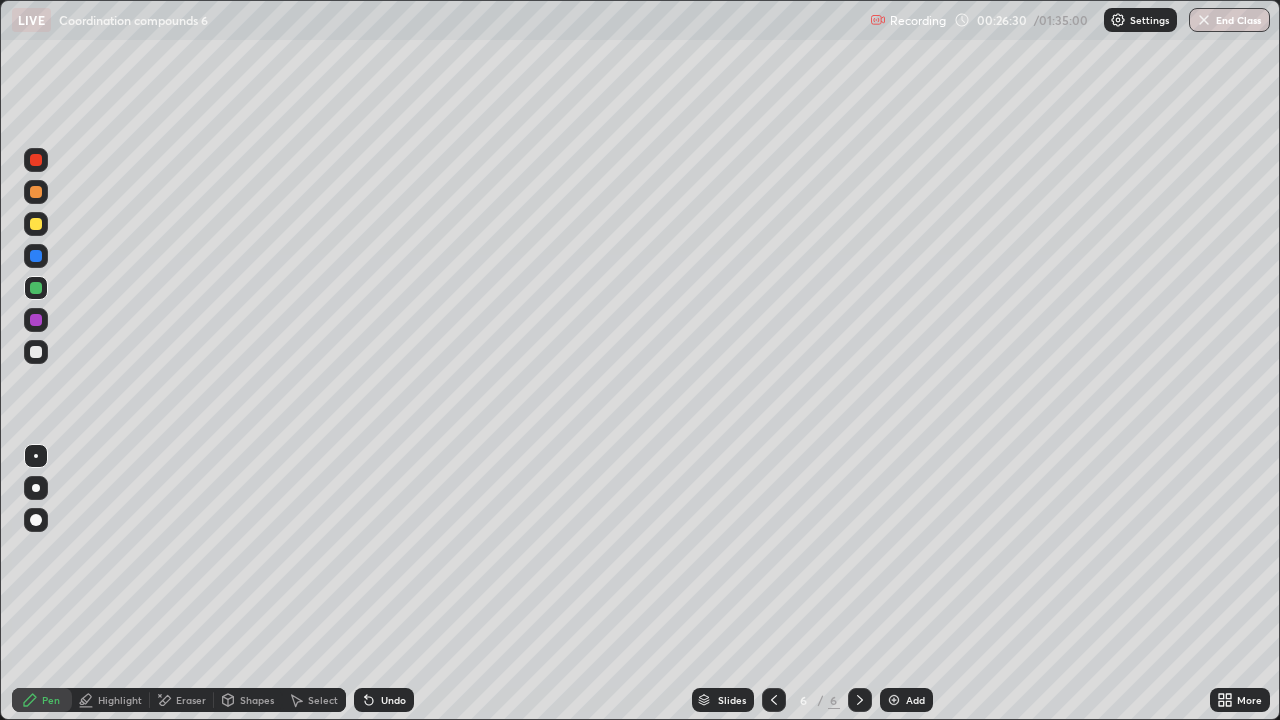 click at bounding box center (36, 352) 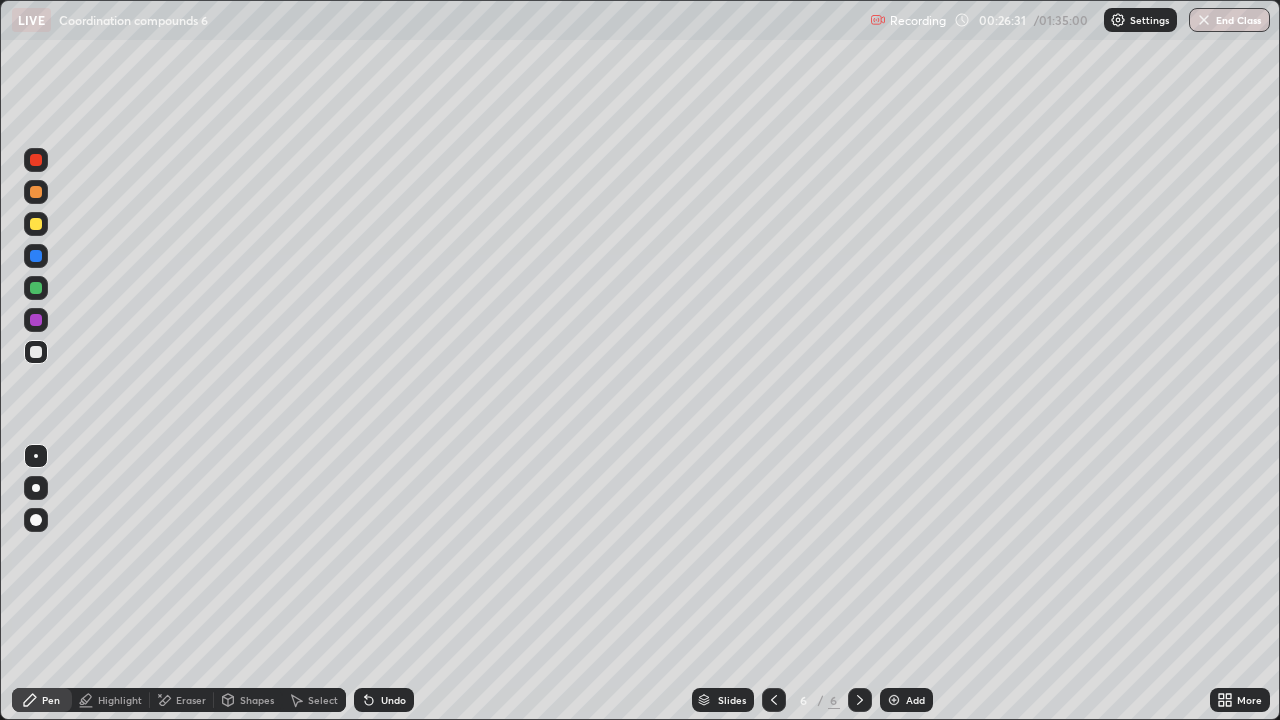 click at bounding box center [36, 320] 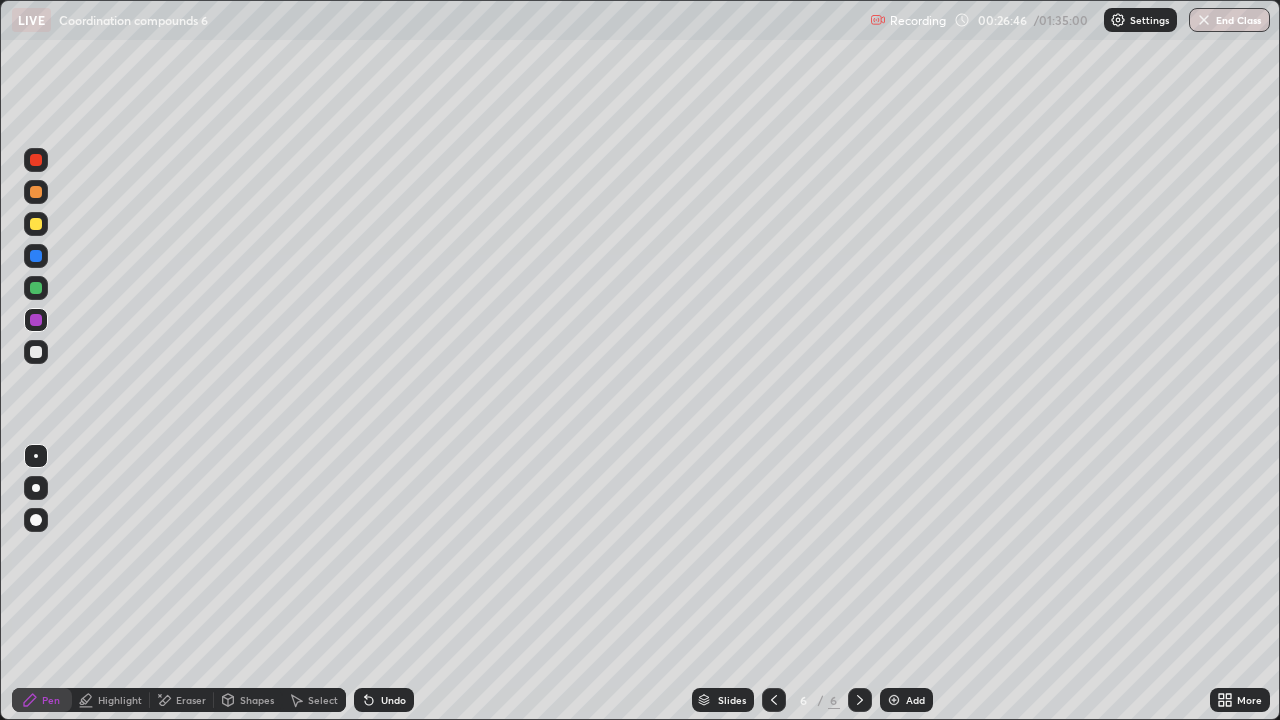 click at bounding box center [36, 352] 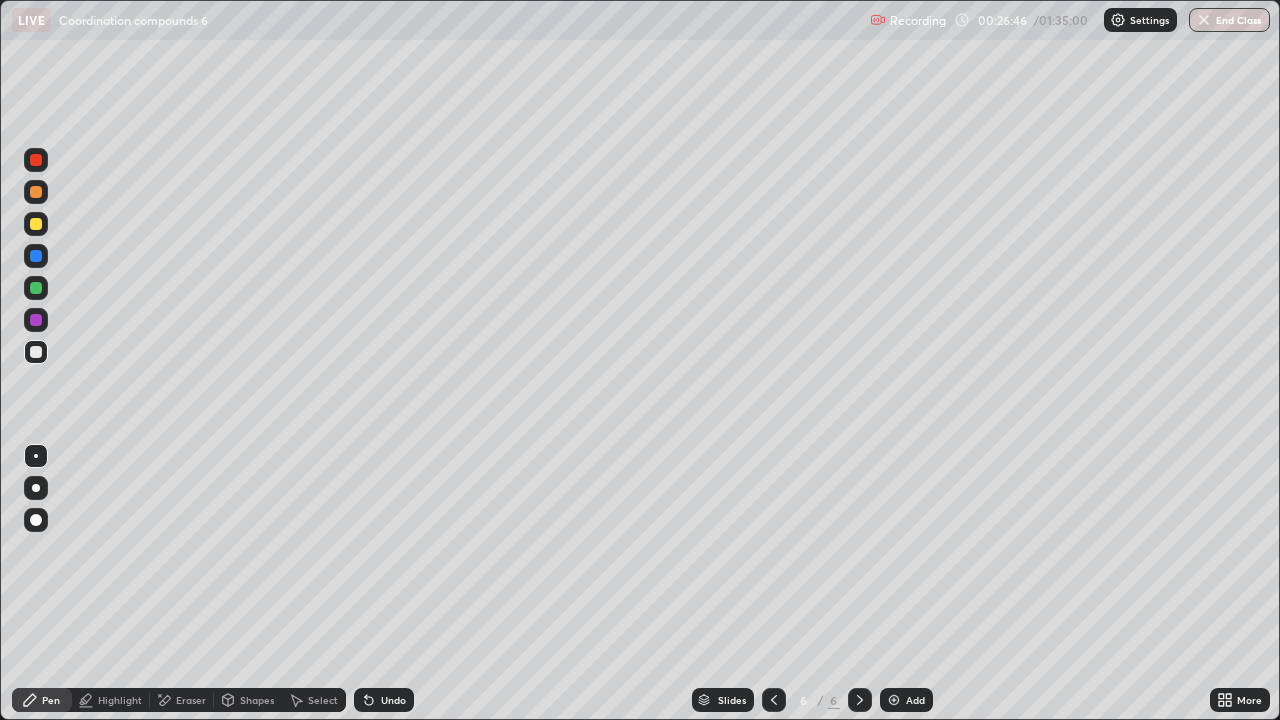 click at bounding box center (36, 256) 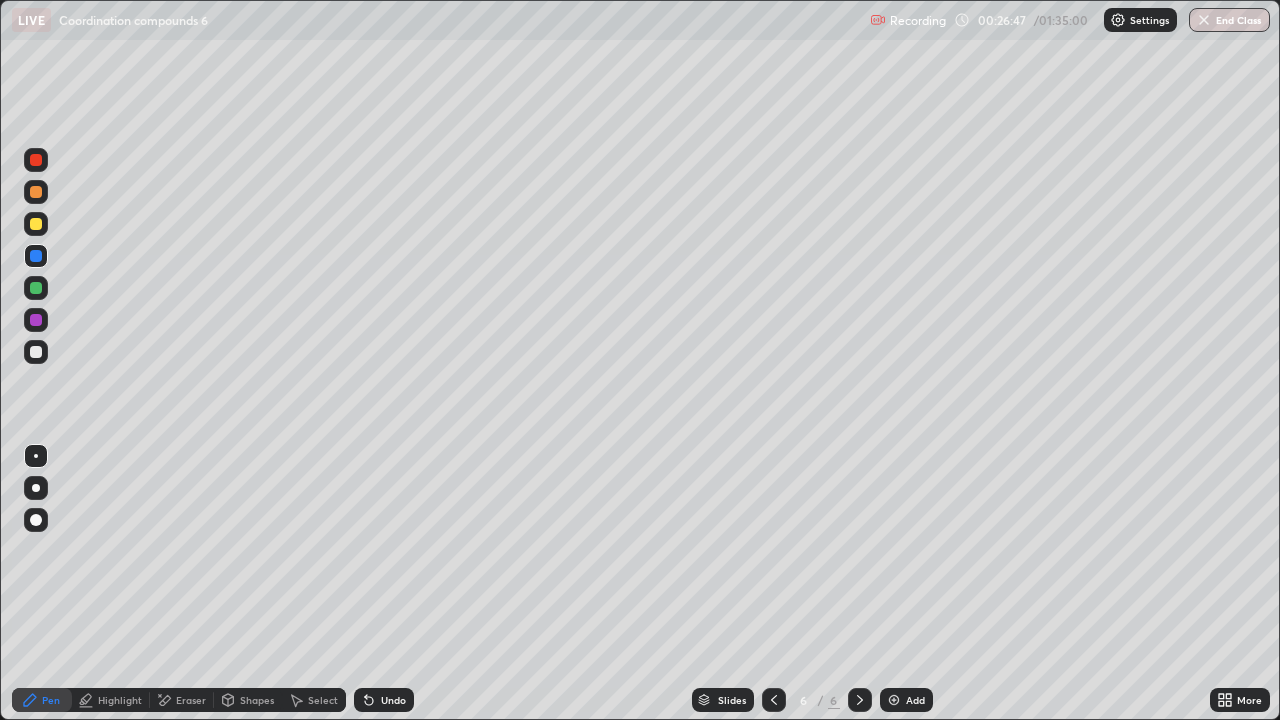 click at bounding box center (36, 224) 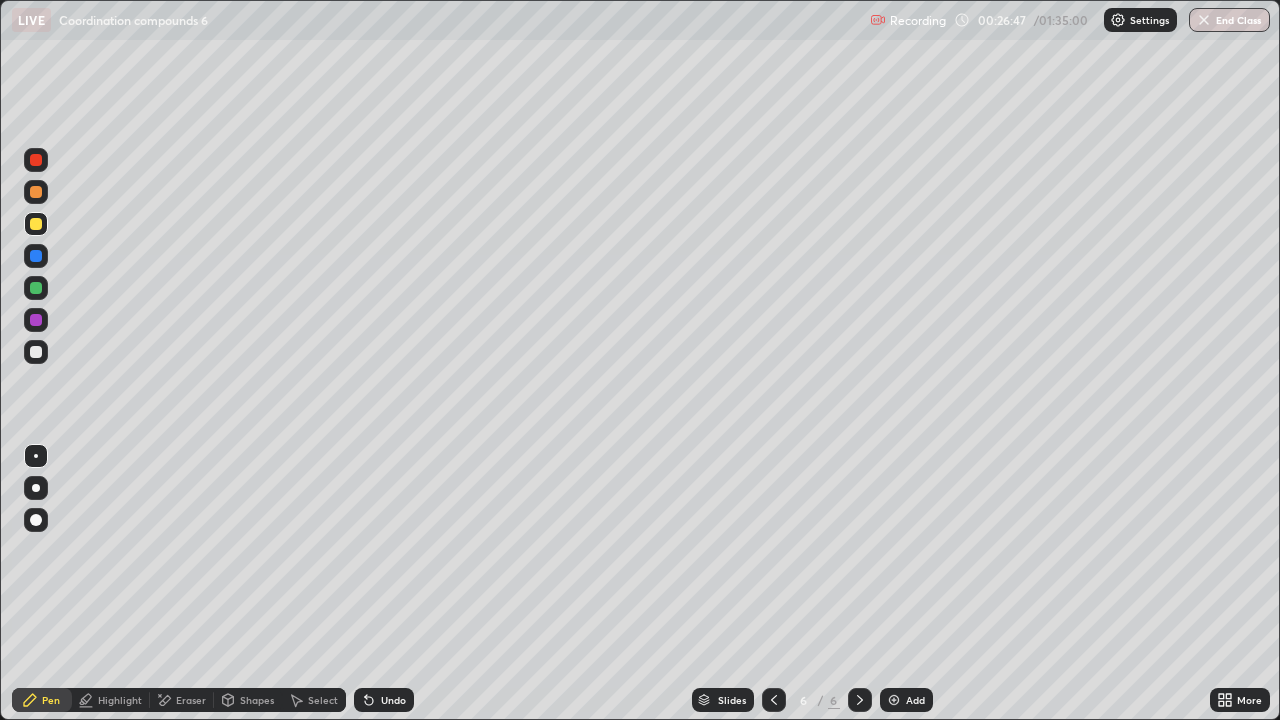 click at bounding box center (36, 520) 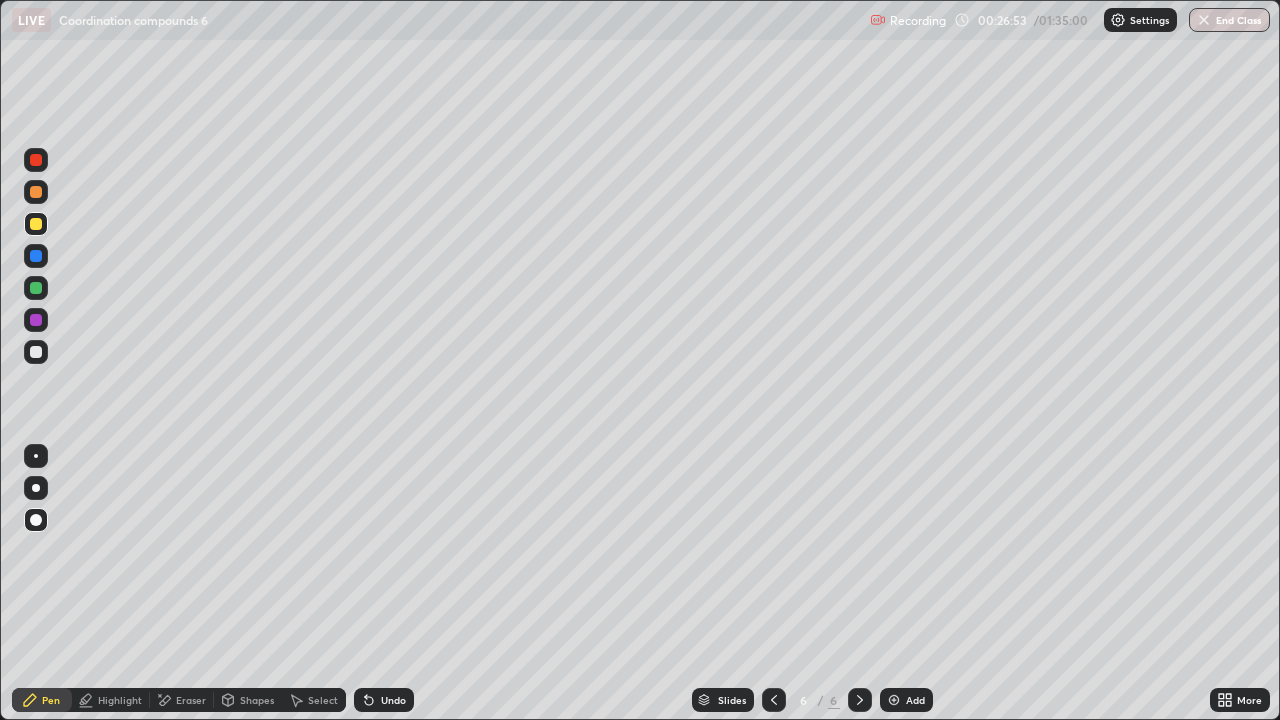 click at bounding box center (36, 456) 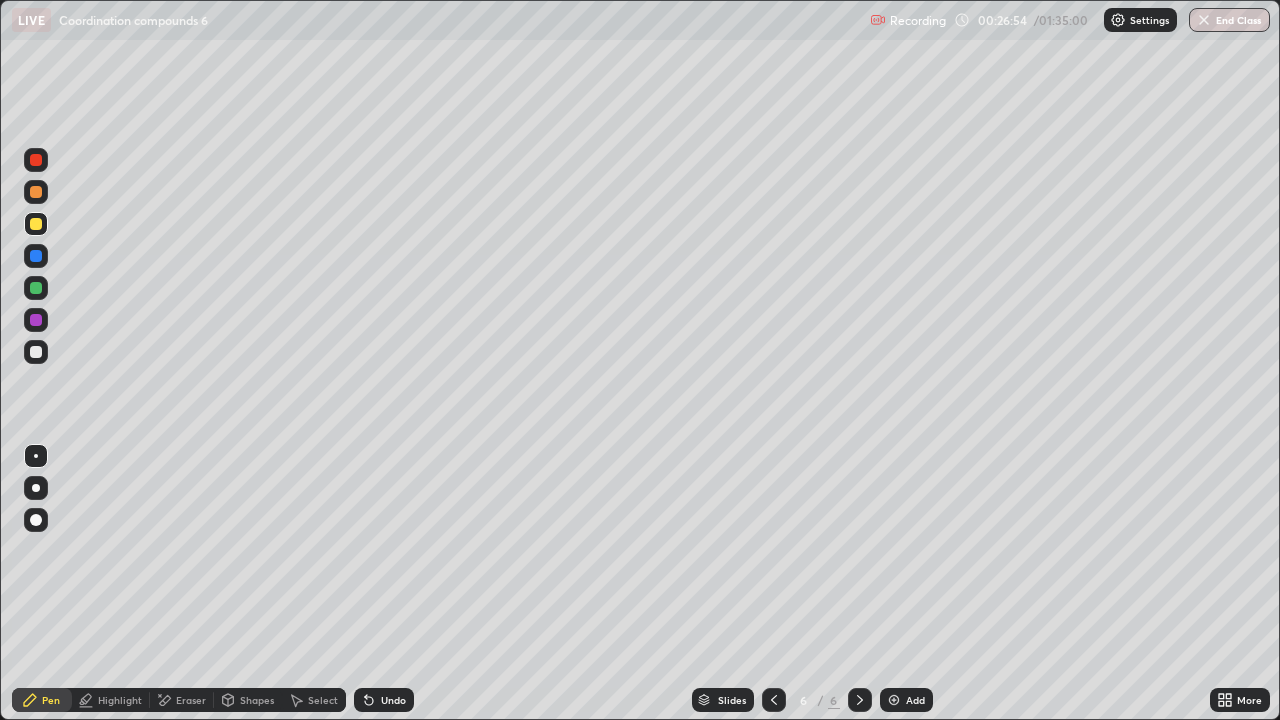 click at bounding box center [36, 352] 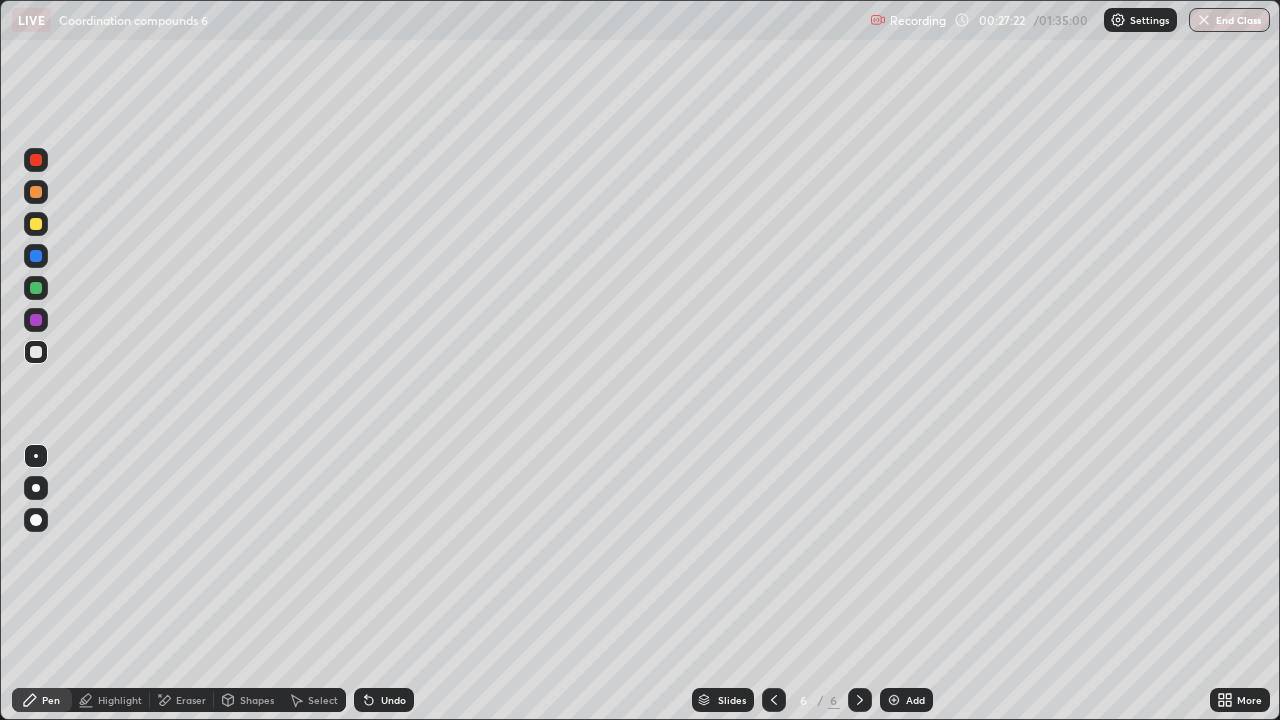 click at bounding box center [36, 320] 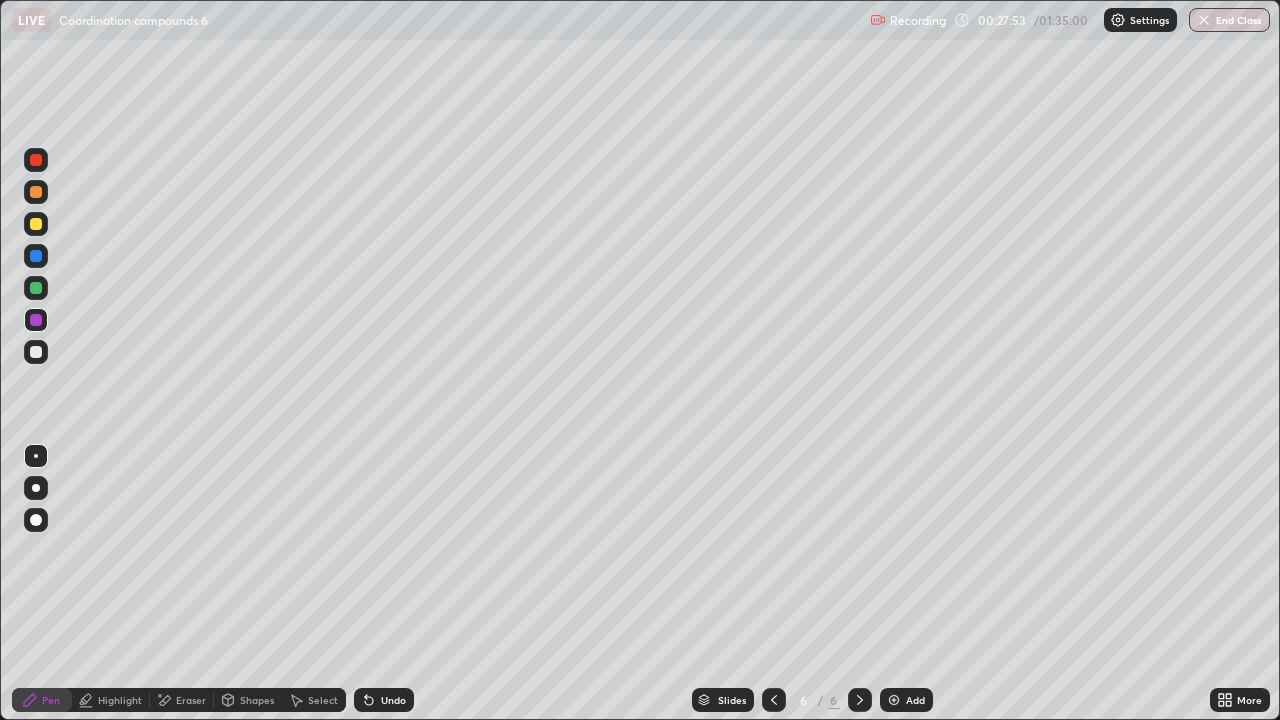 click at bounding box center (36, 288) 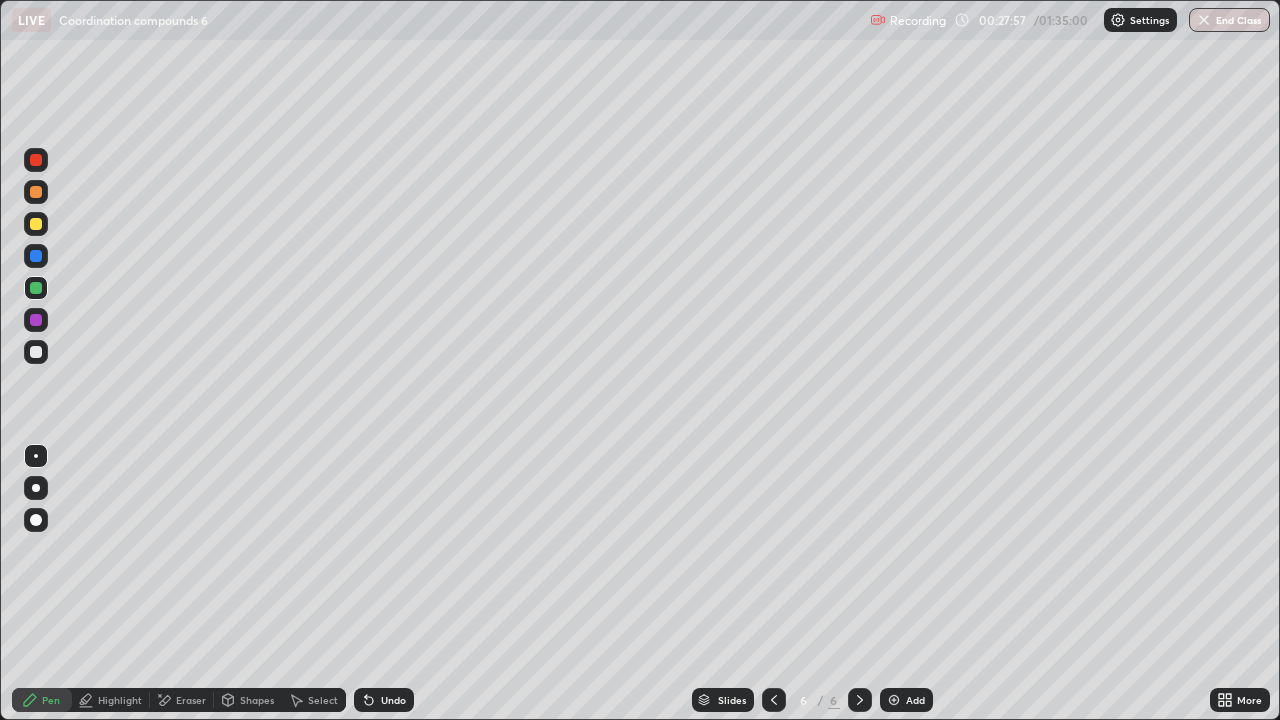 click at bounding box center [36, 224] 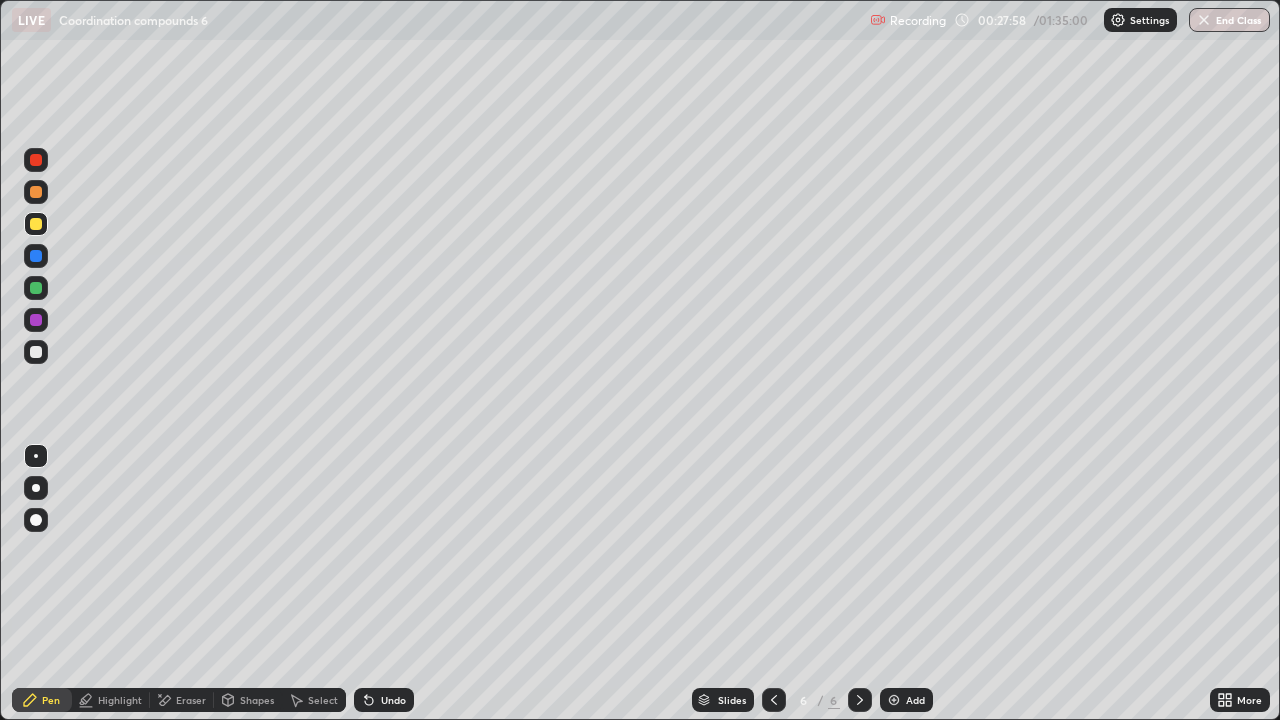 click on "Add" at bounding box center [906, 700] 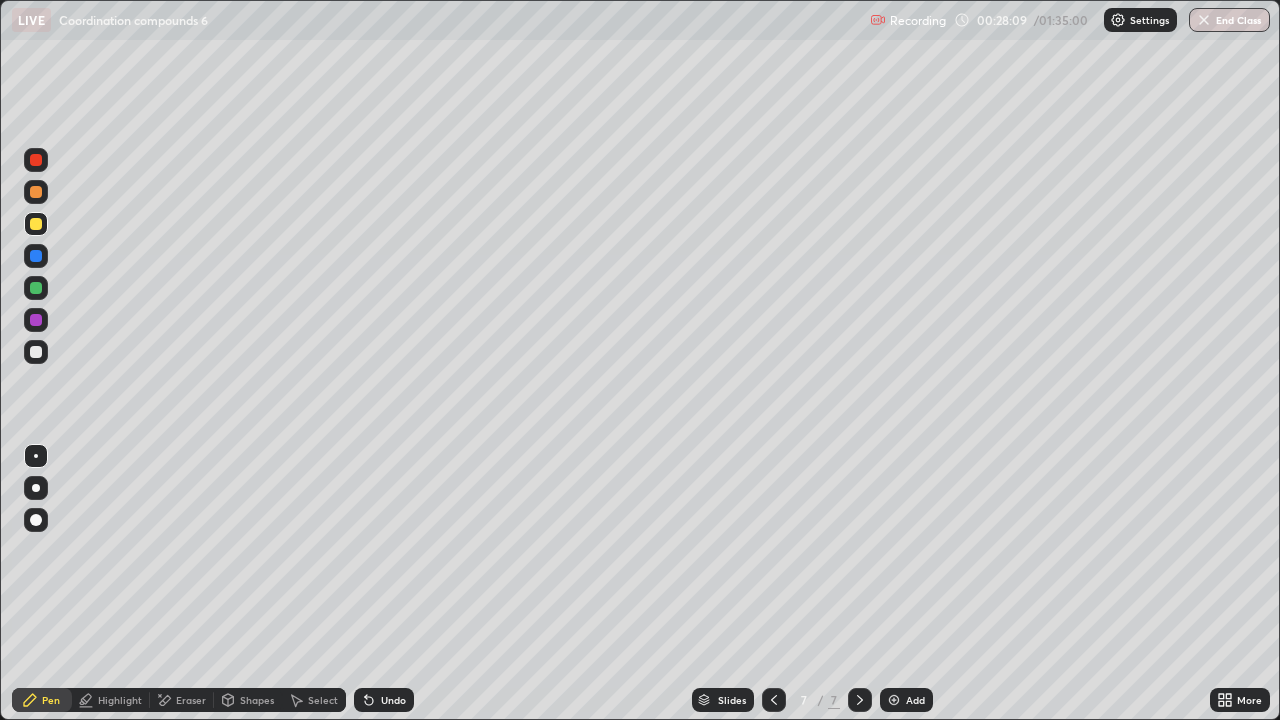 click at bounding box center [36, 352] 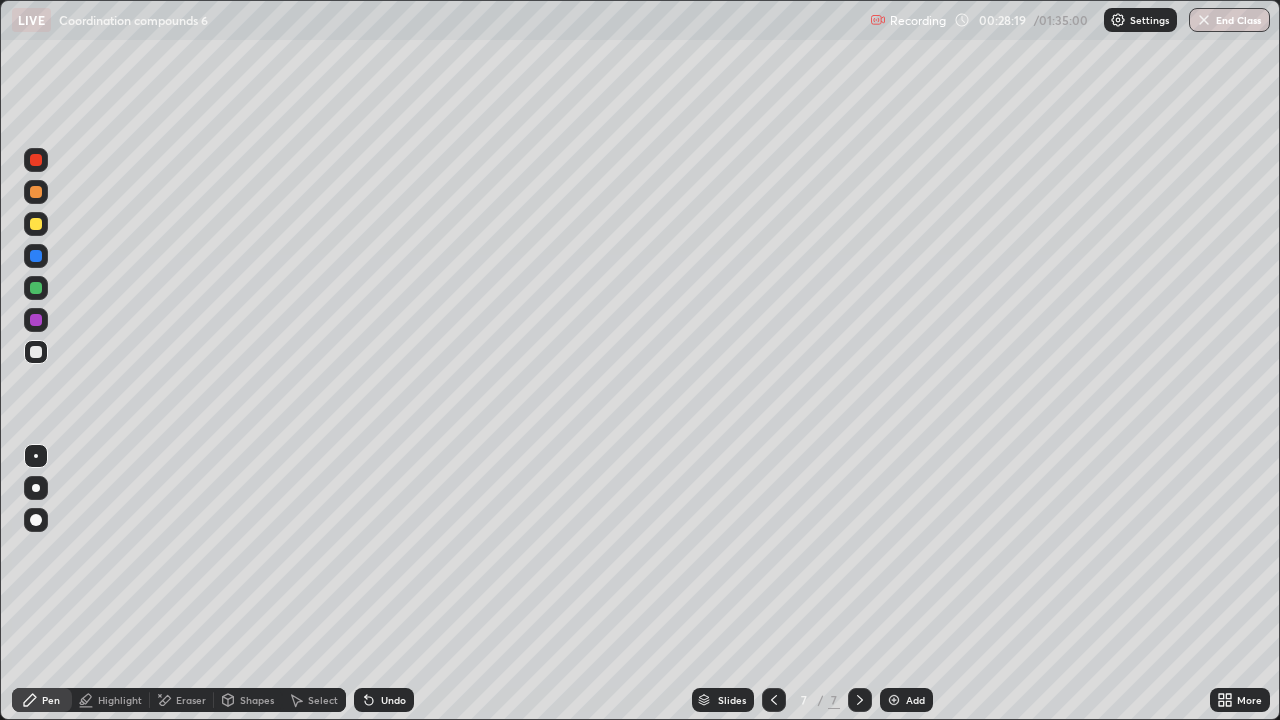 click at bounding box center [36, 288] 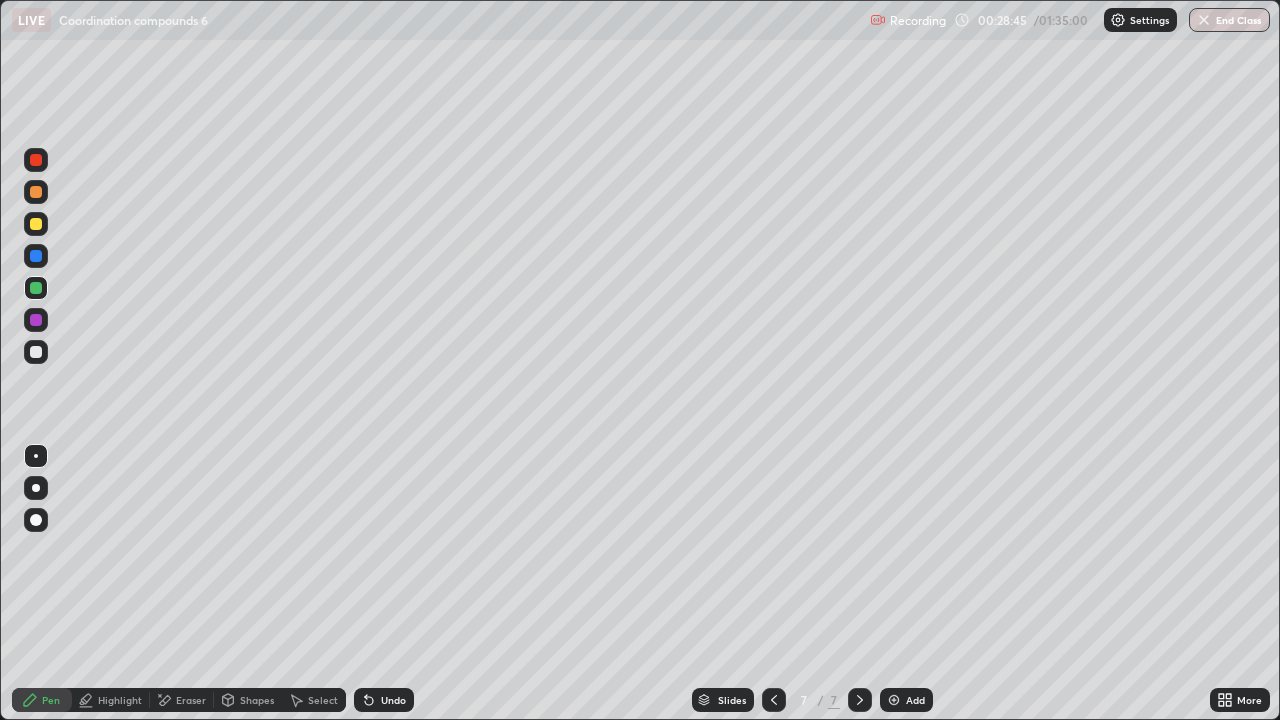 click at bounding box center (774, 700) 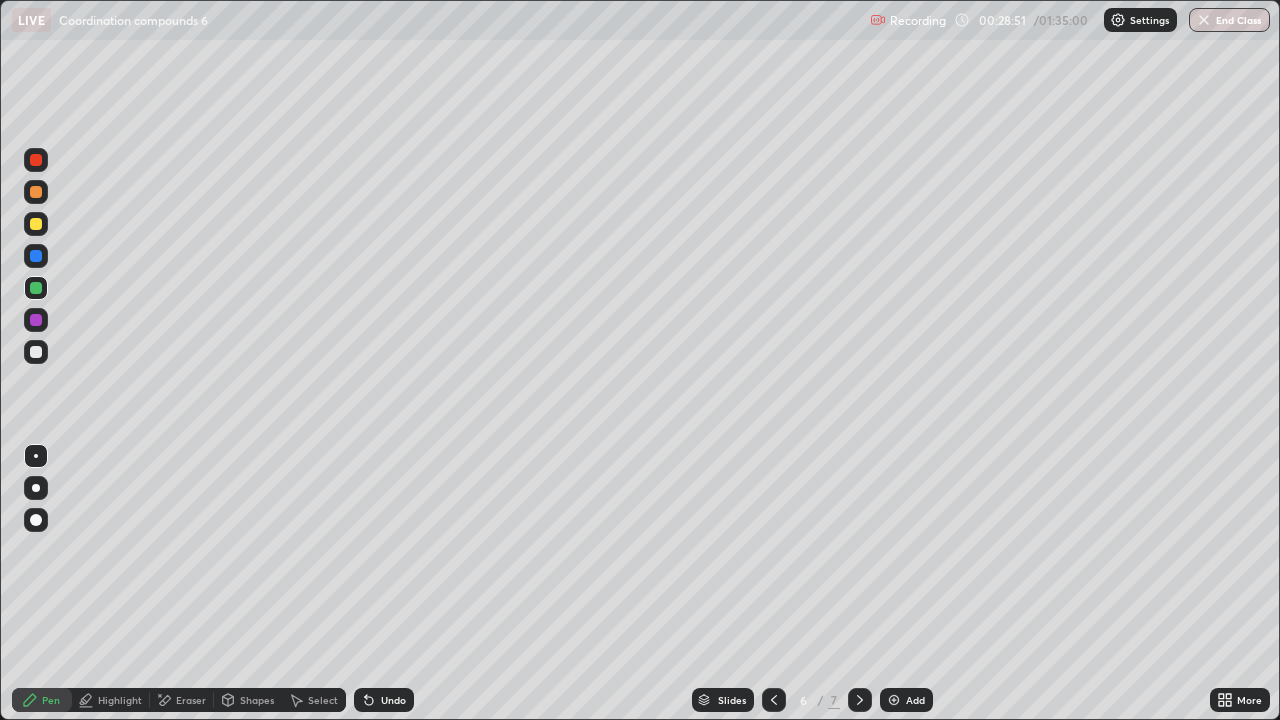 click at bounding box center [36, 224] 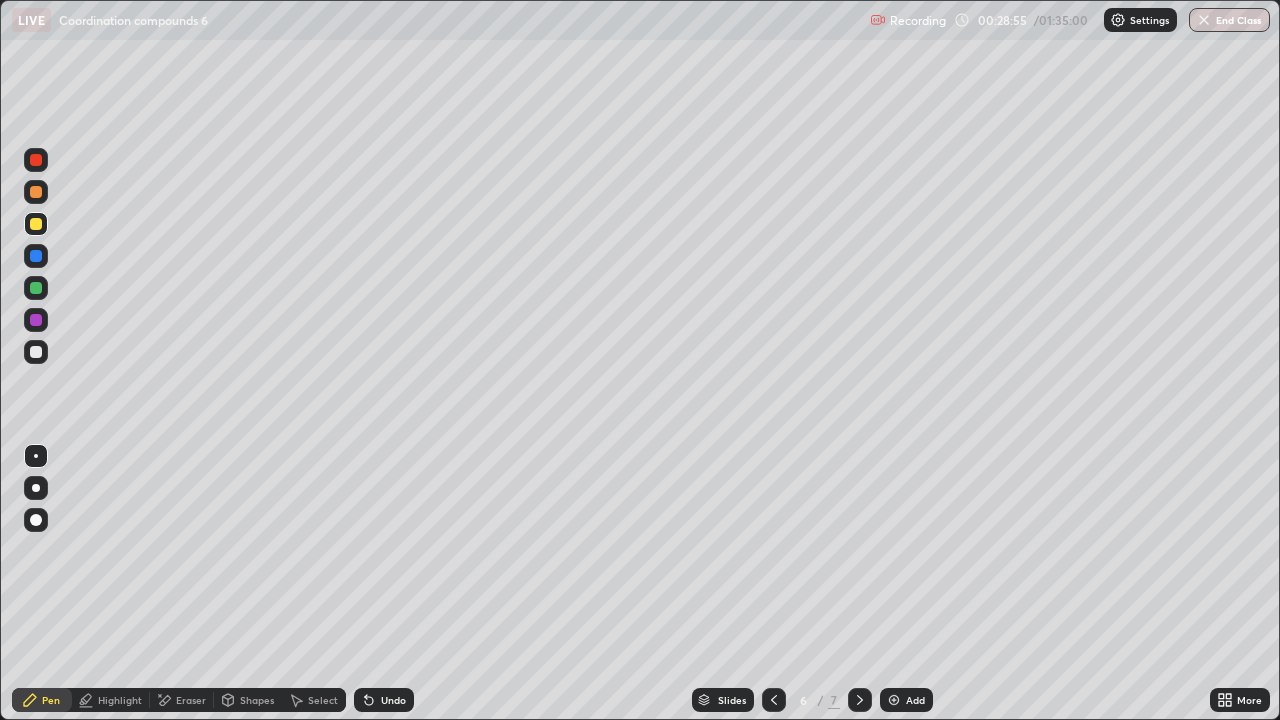 click 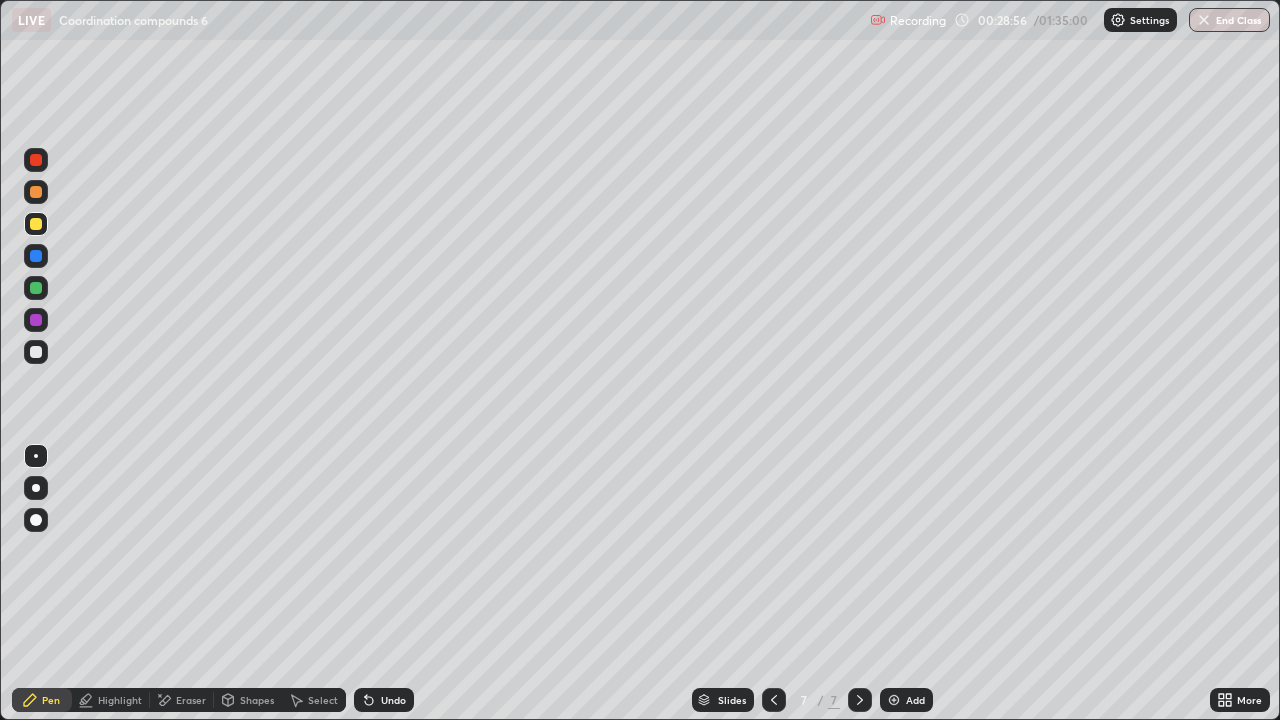 click on "Add" at bounding box center [906, 700] 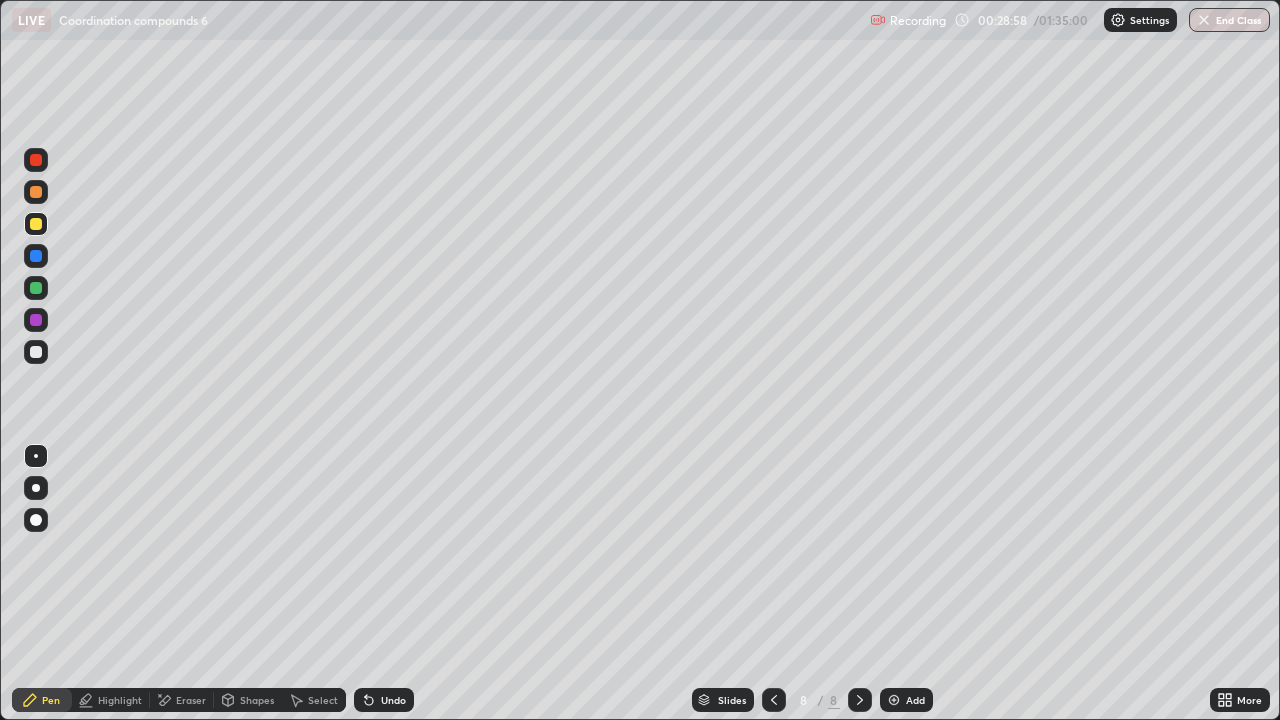 click at bounding box center (36, 256) 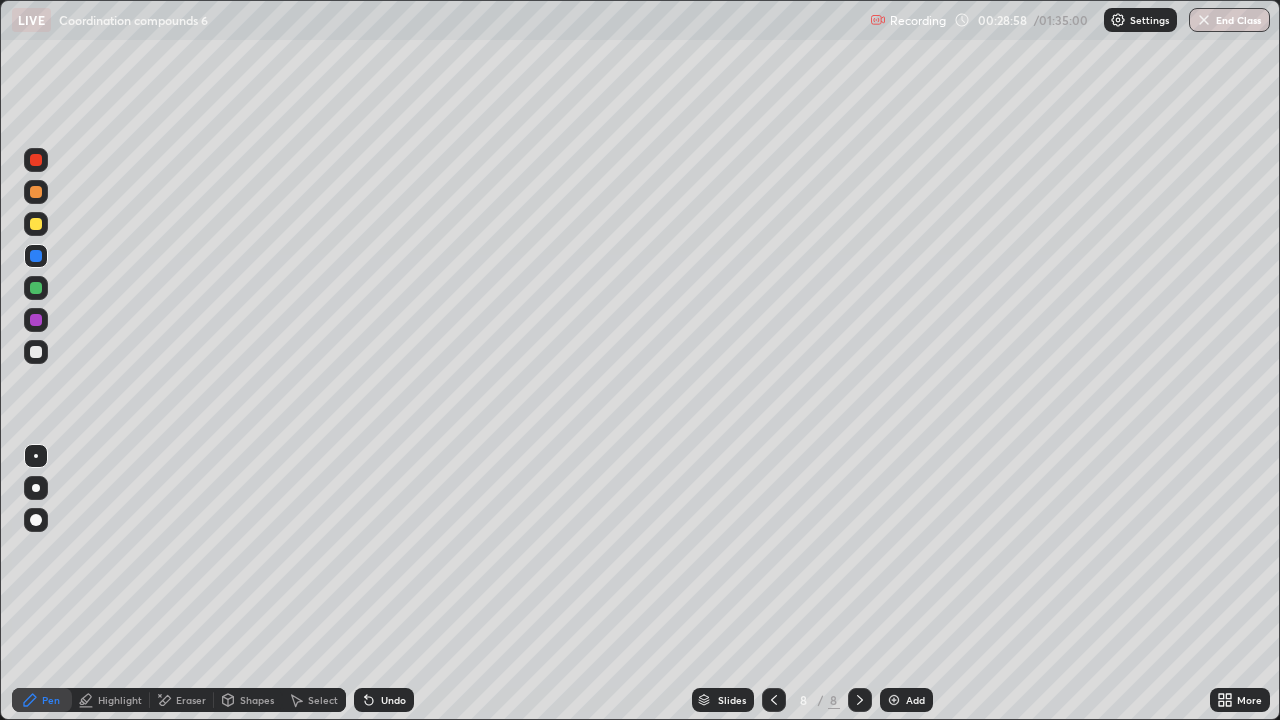 click at bounding box center [36, 288] 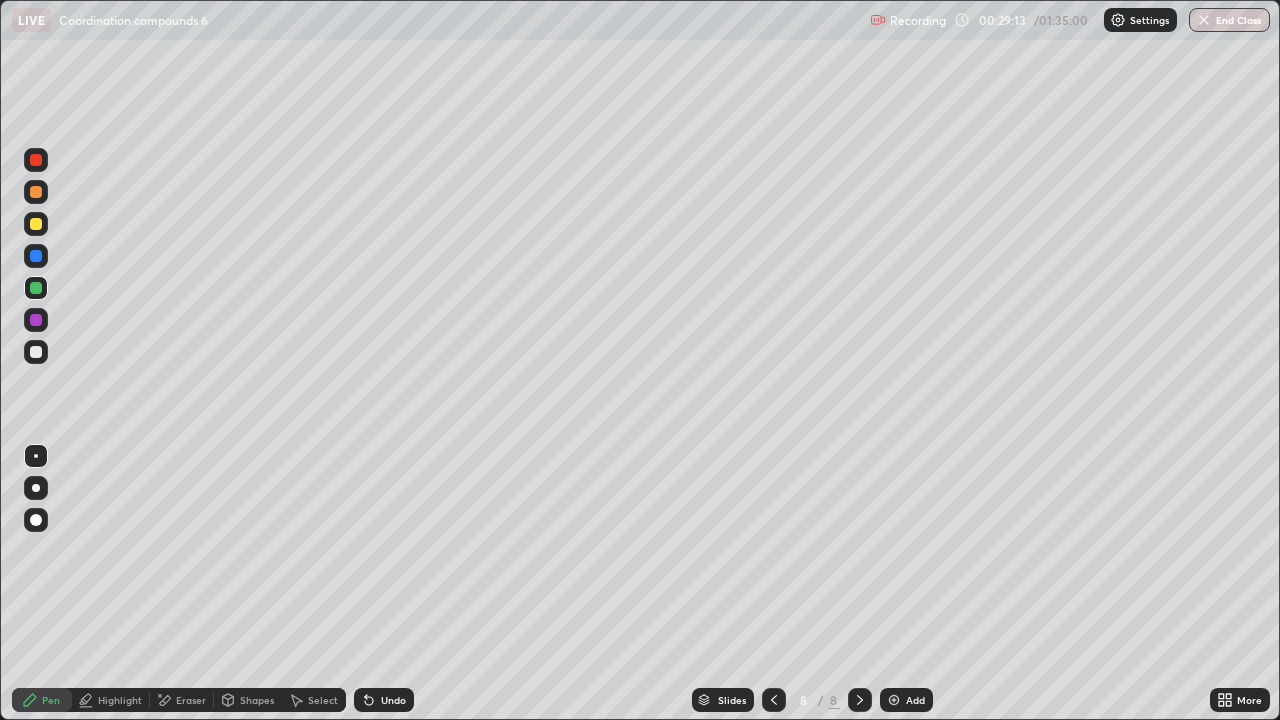 click at bounding box center (36, 352) 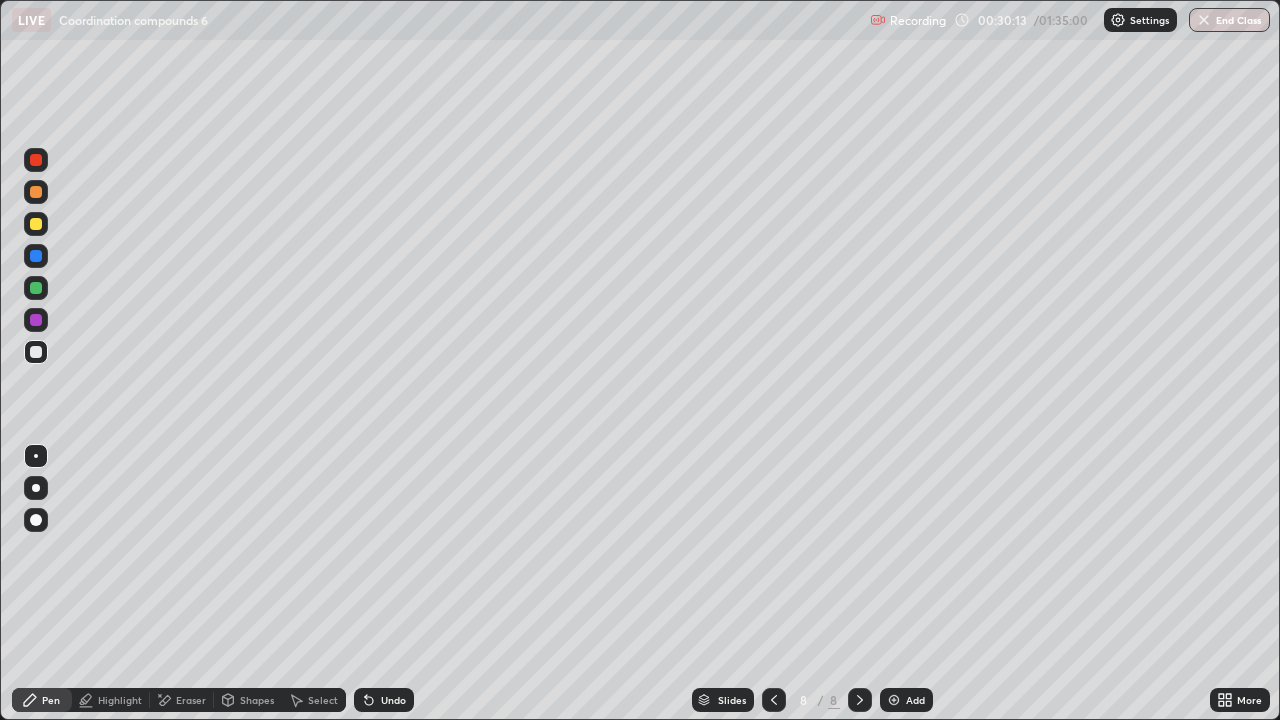 click at bounding box center (36, 288) 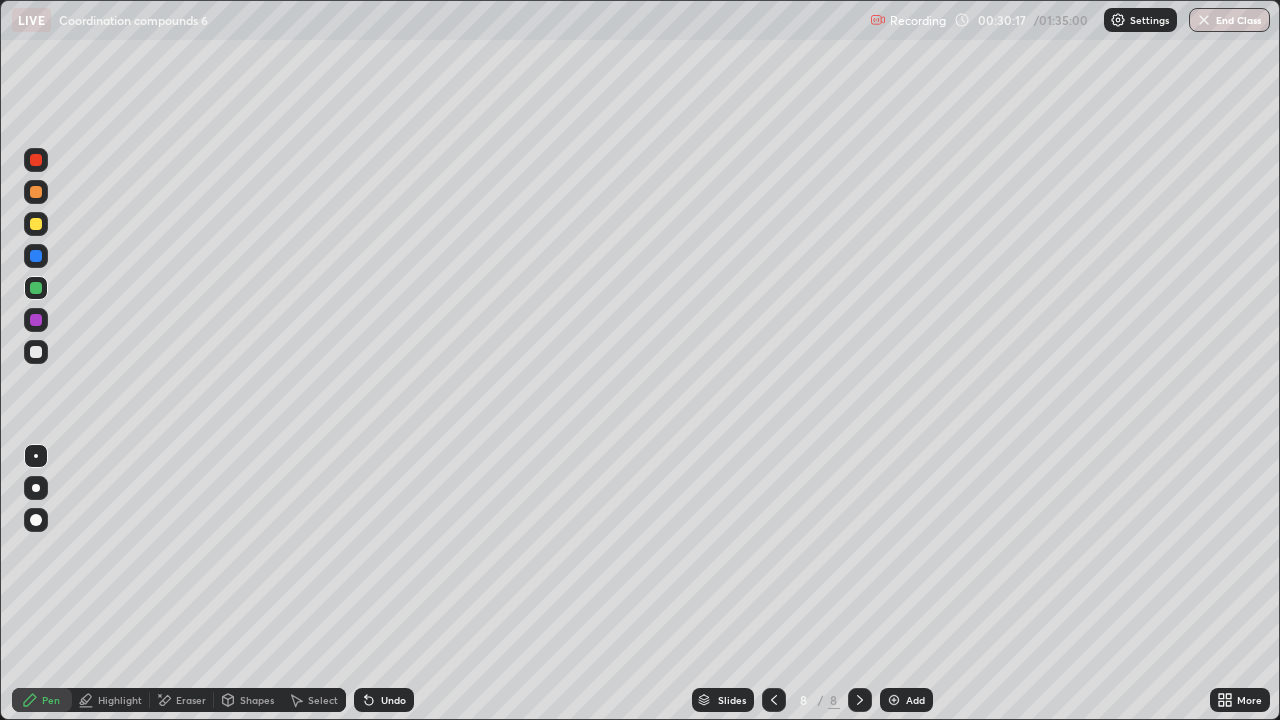click on "Add" at bounding box center (906, 700) 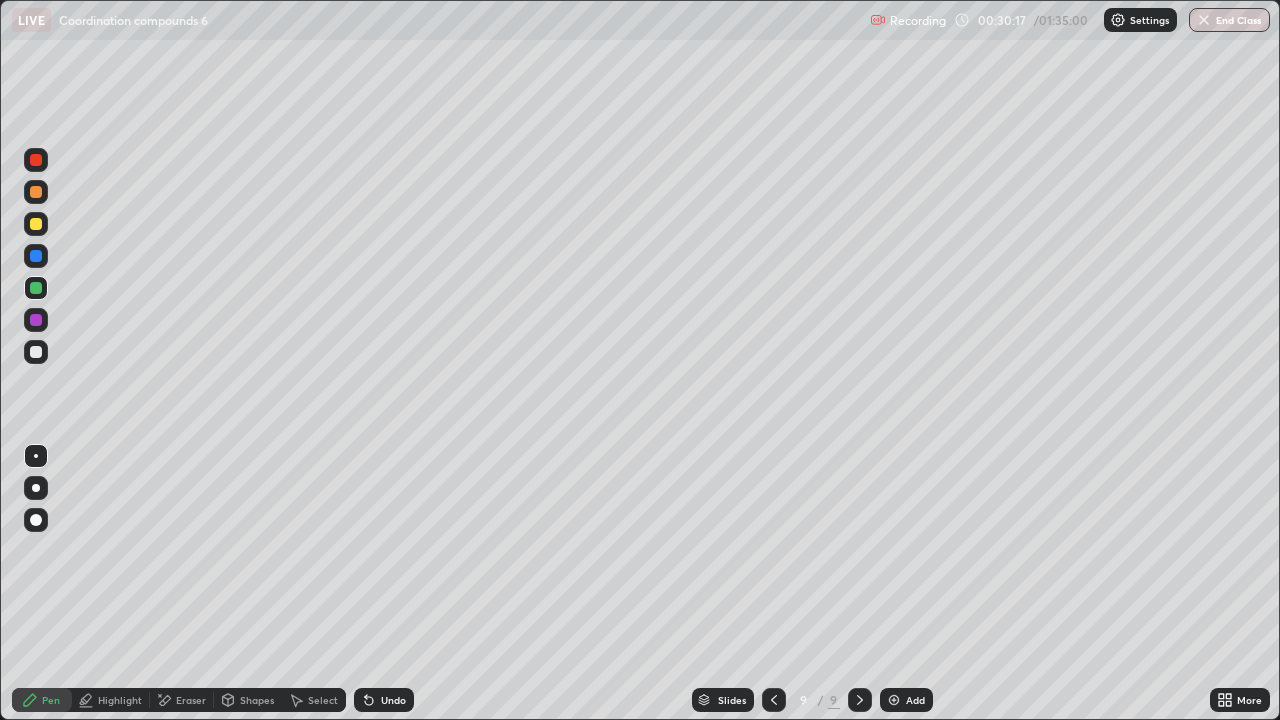 click at bounding box center [36, 192] 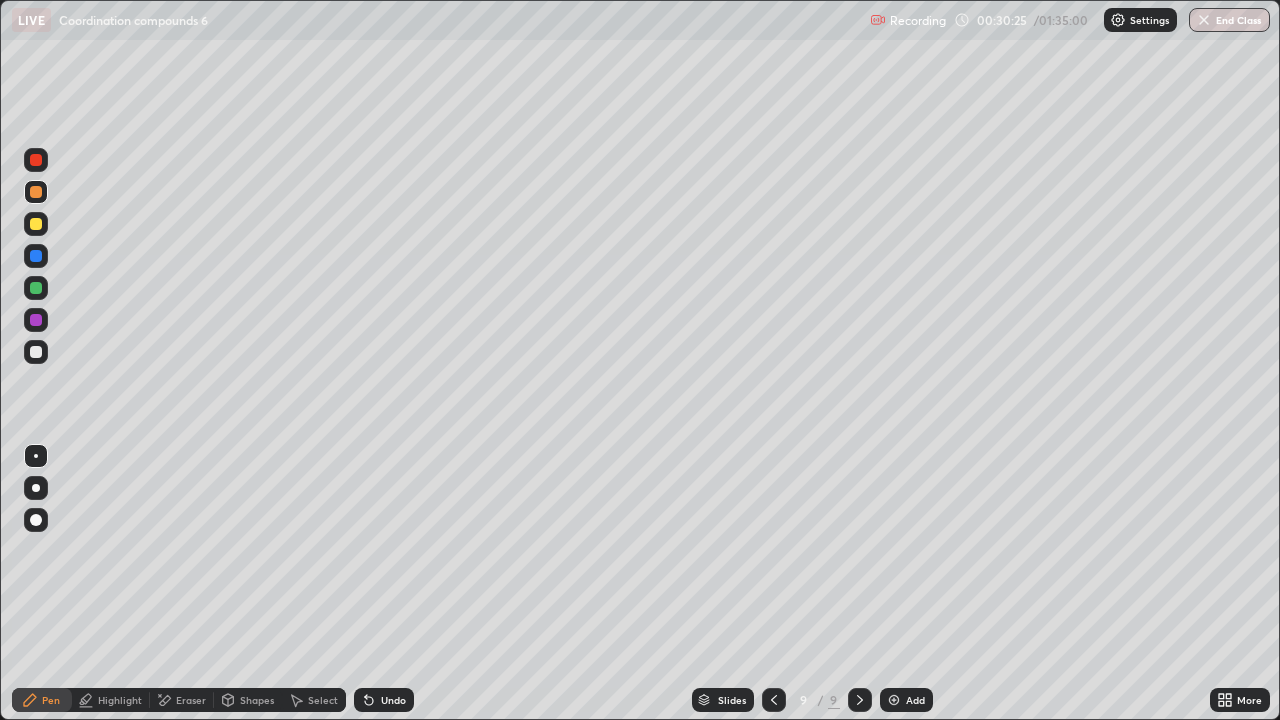 click at bounding box center (36, 256) 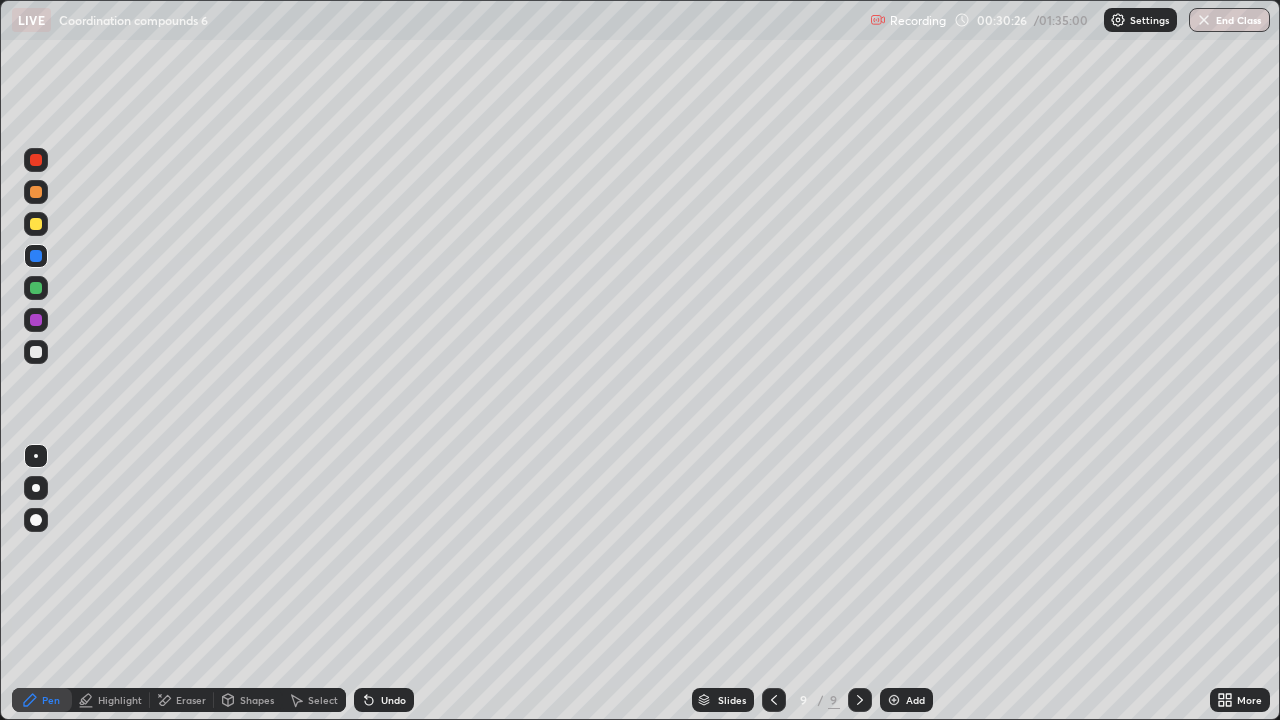 click at bounding box center [36, 288] 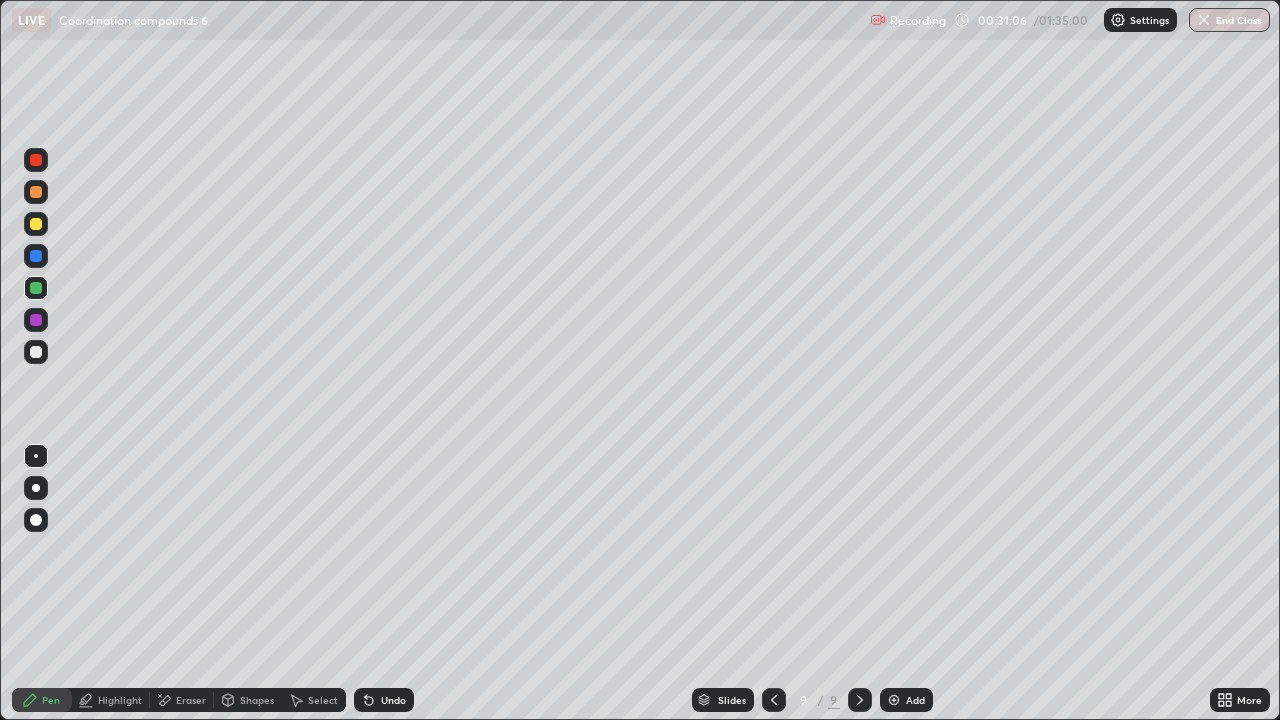 click at bounding box center (36, 224) 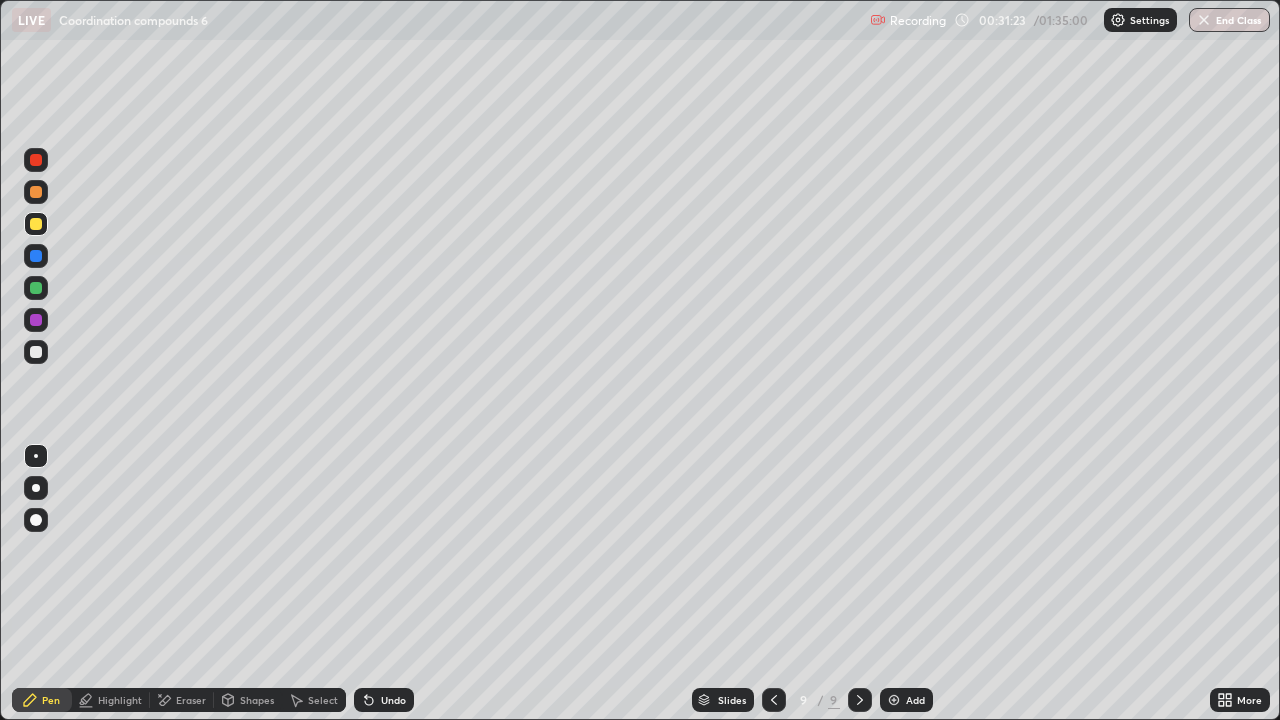 click at bounding box center (36, 352) 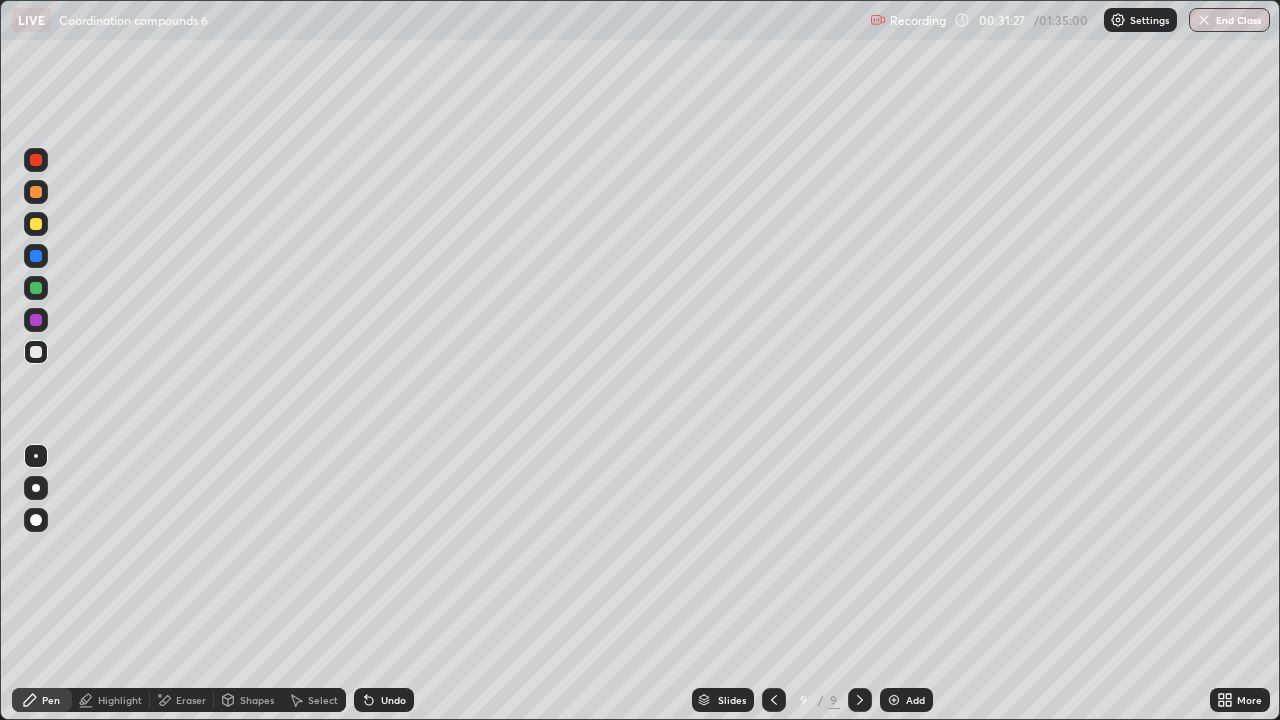 click on "Eraser" at bounding box center [191, 700] 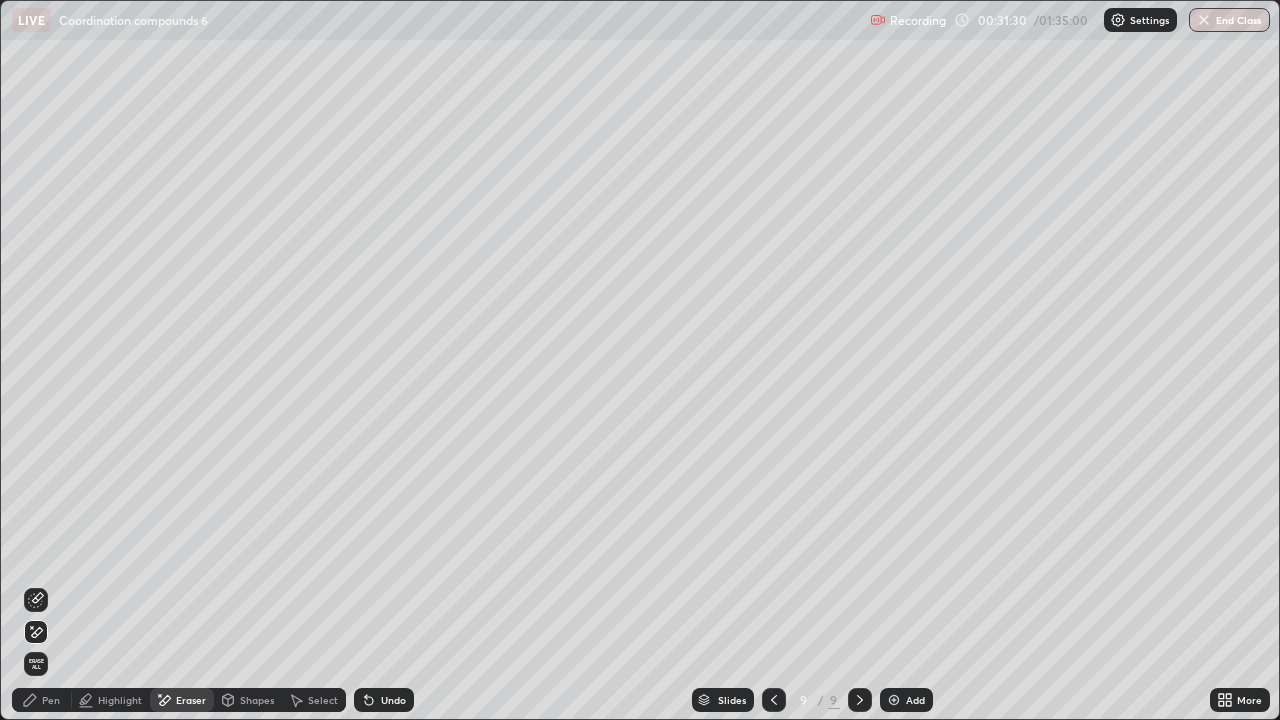 click on "Pen" at bounding box center (42, 700) 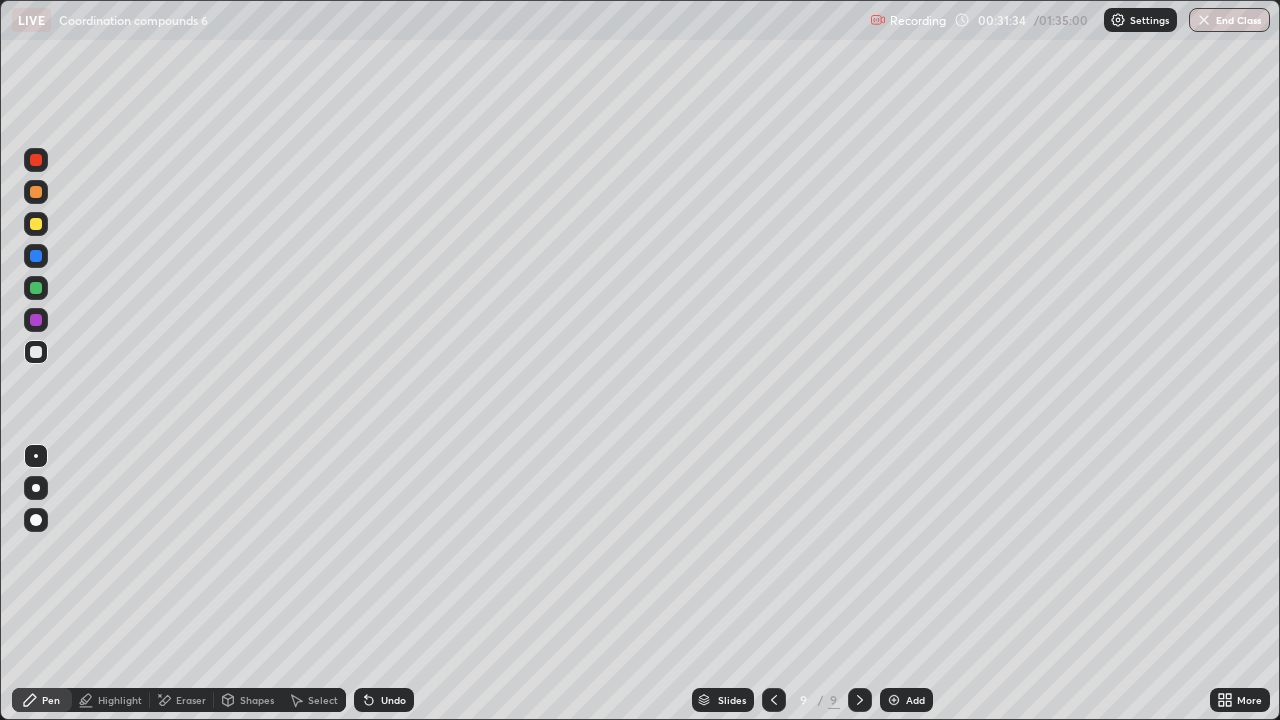 click at bounding box center (36, 288) 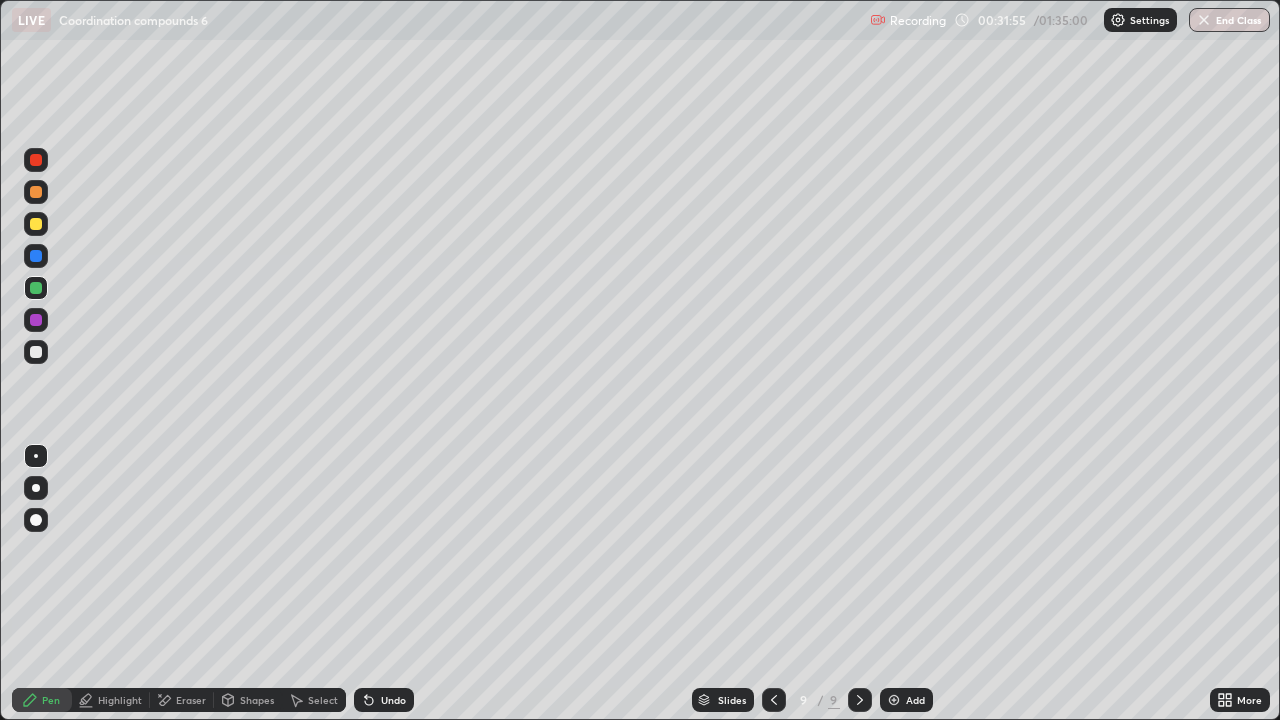 click at bounding box center (36, 320) 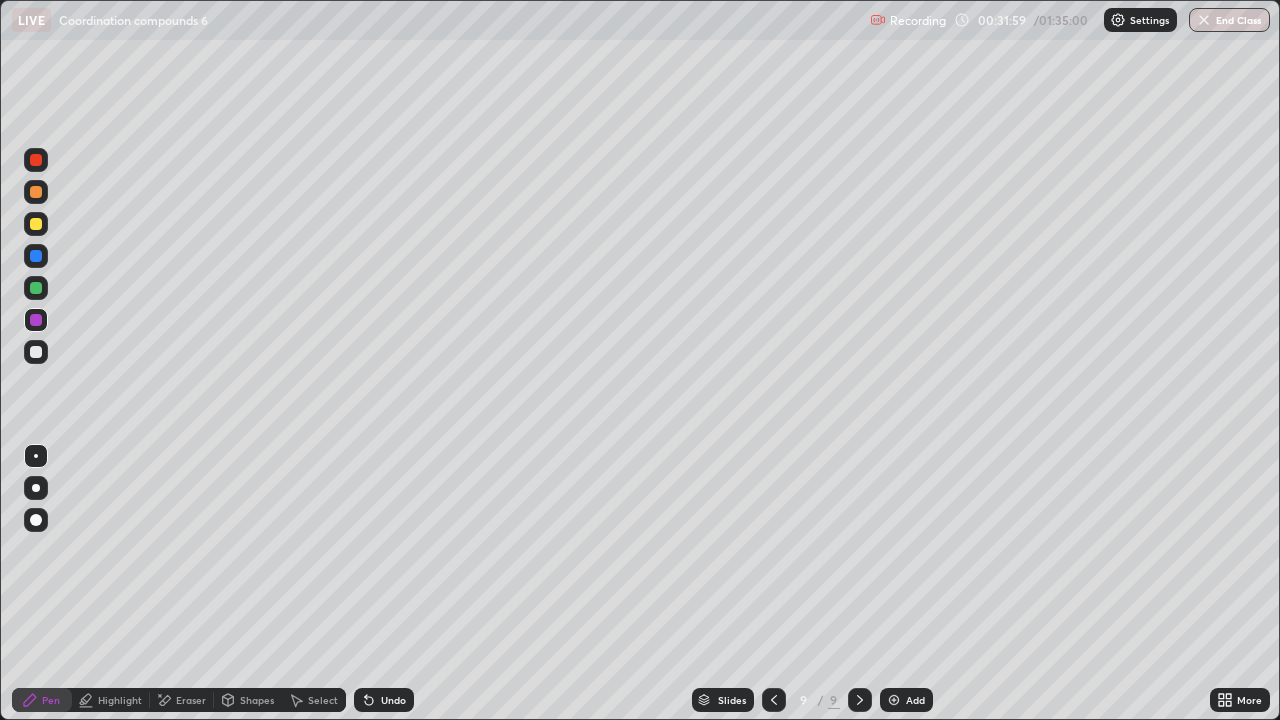 click at bounding box center [36, 520] 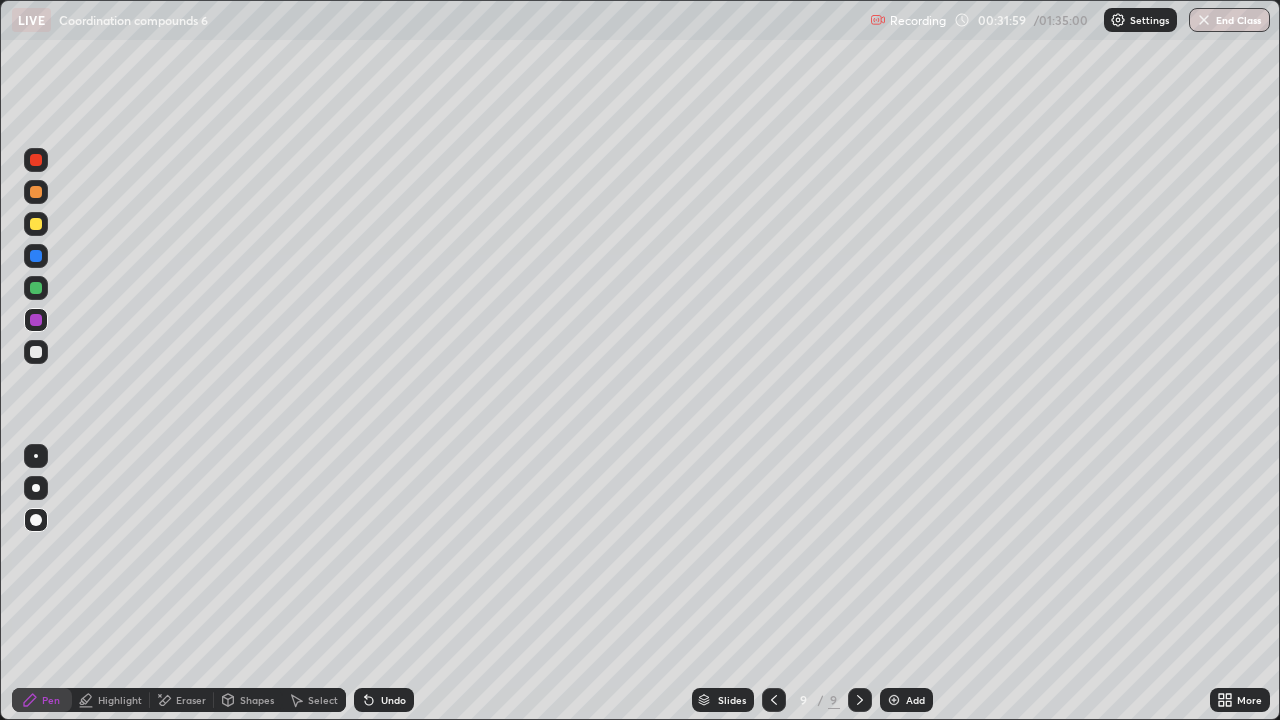 click at bounding box center [36, 520] 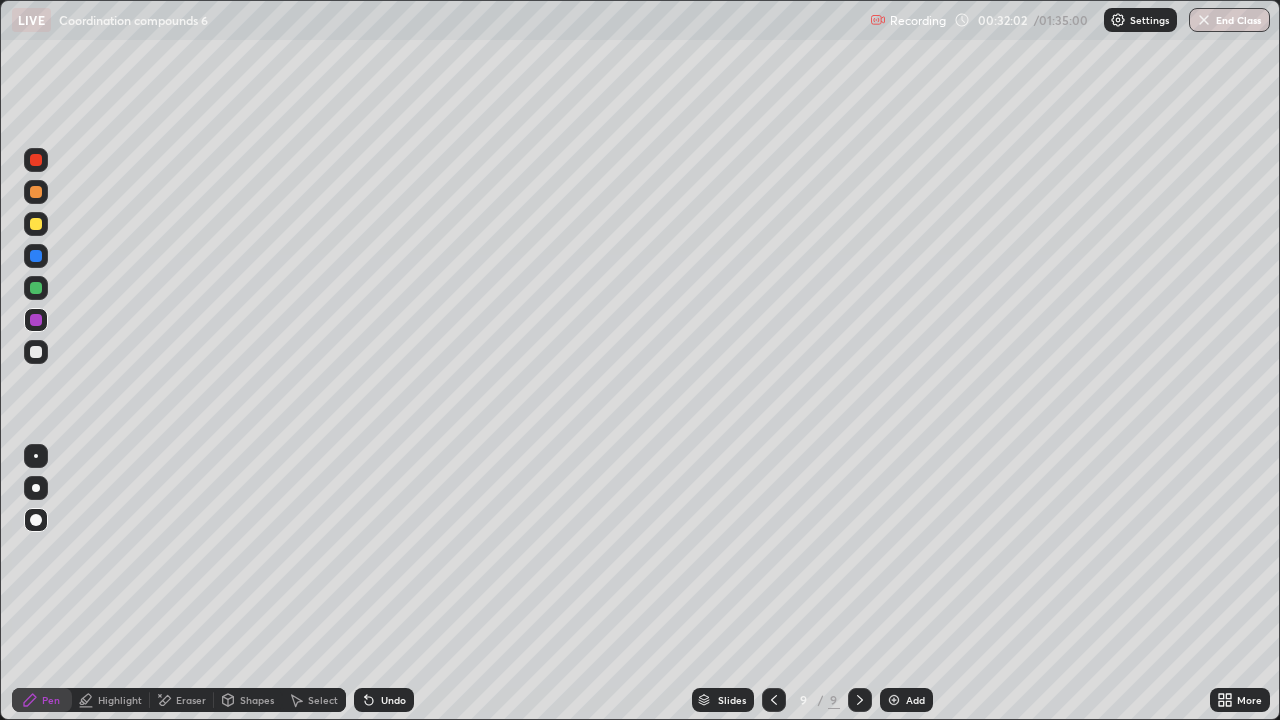 click on "Pen" at bounding box center (42, 700) 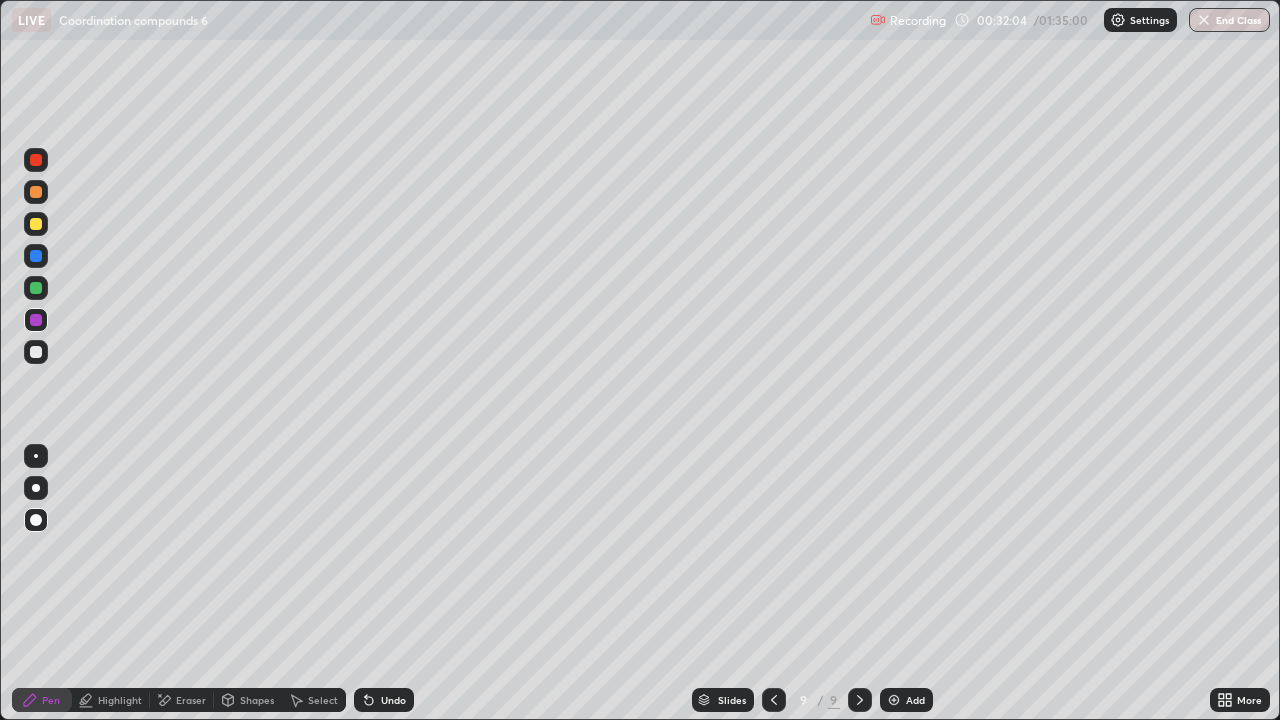 click at bounding box center (36, 352) 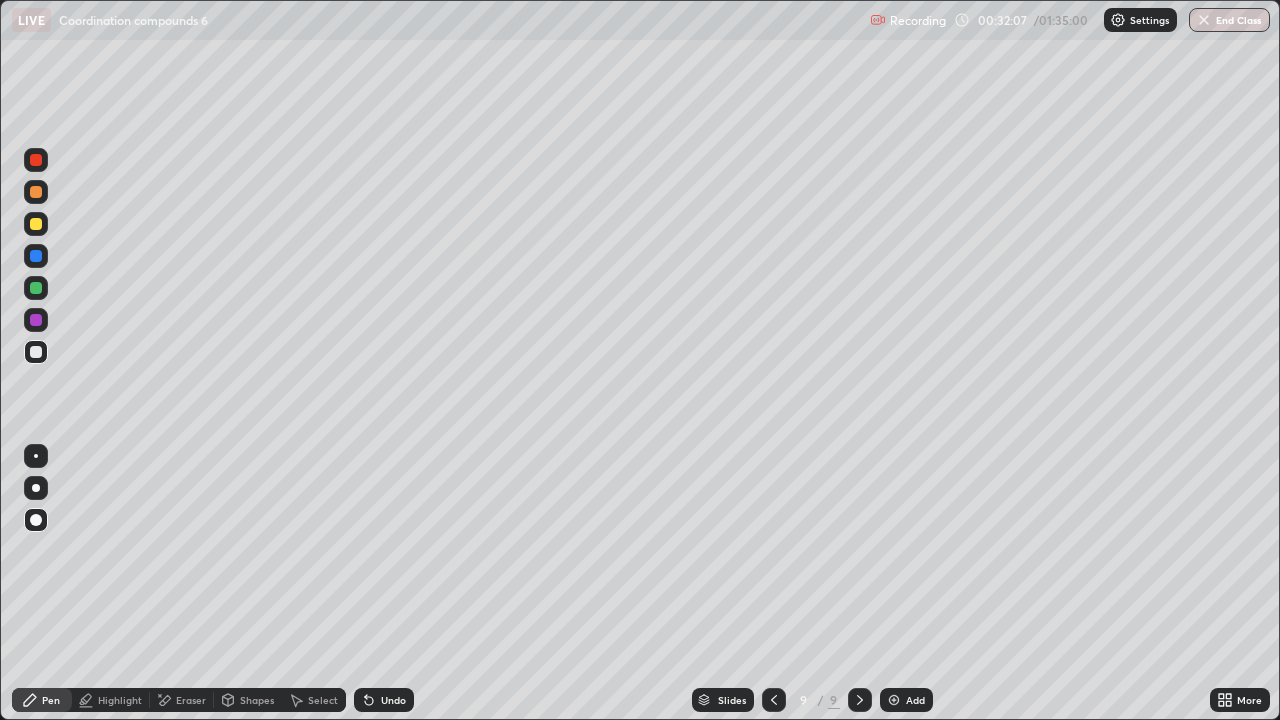 click at bounding box center [36, 352] 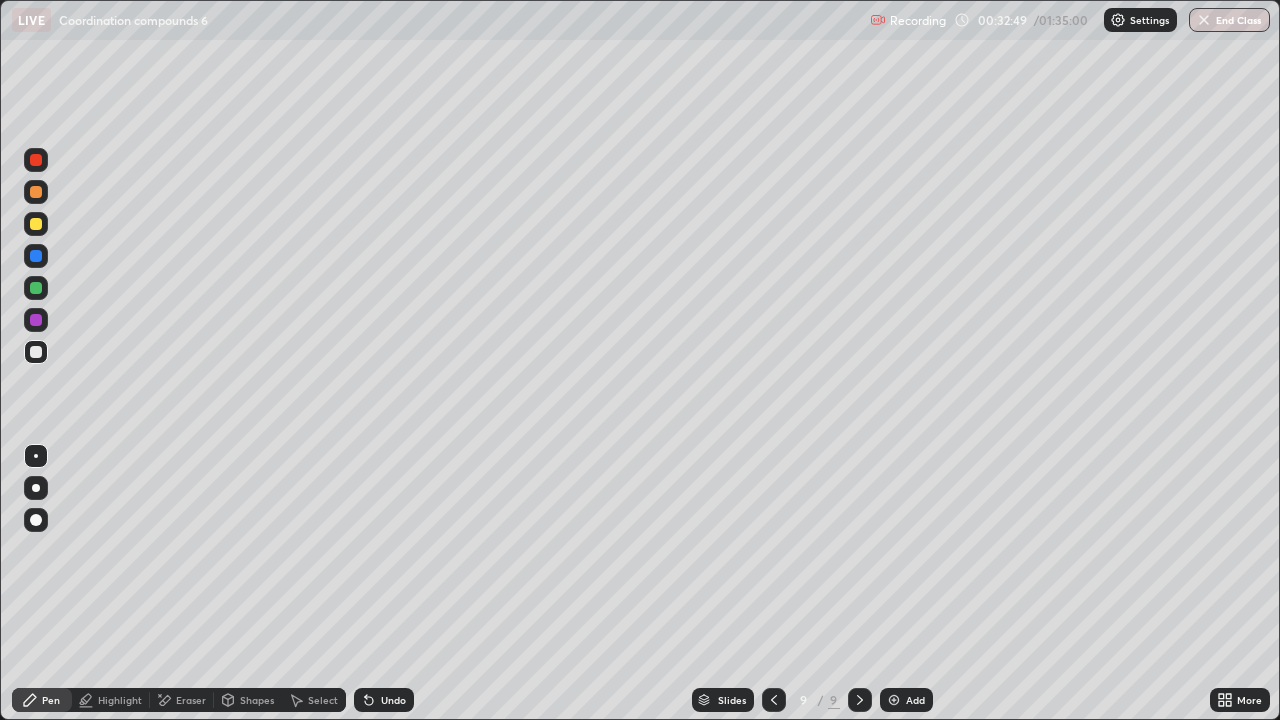 click on "Undo" at bounding box center (393, 700) 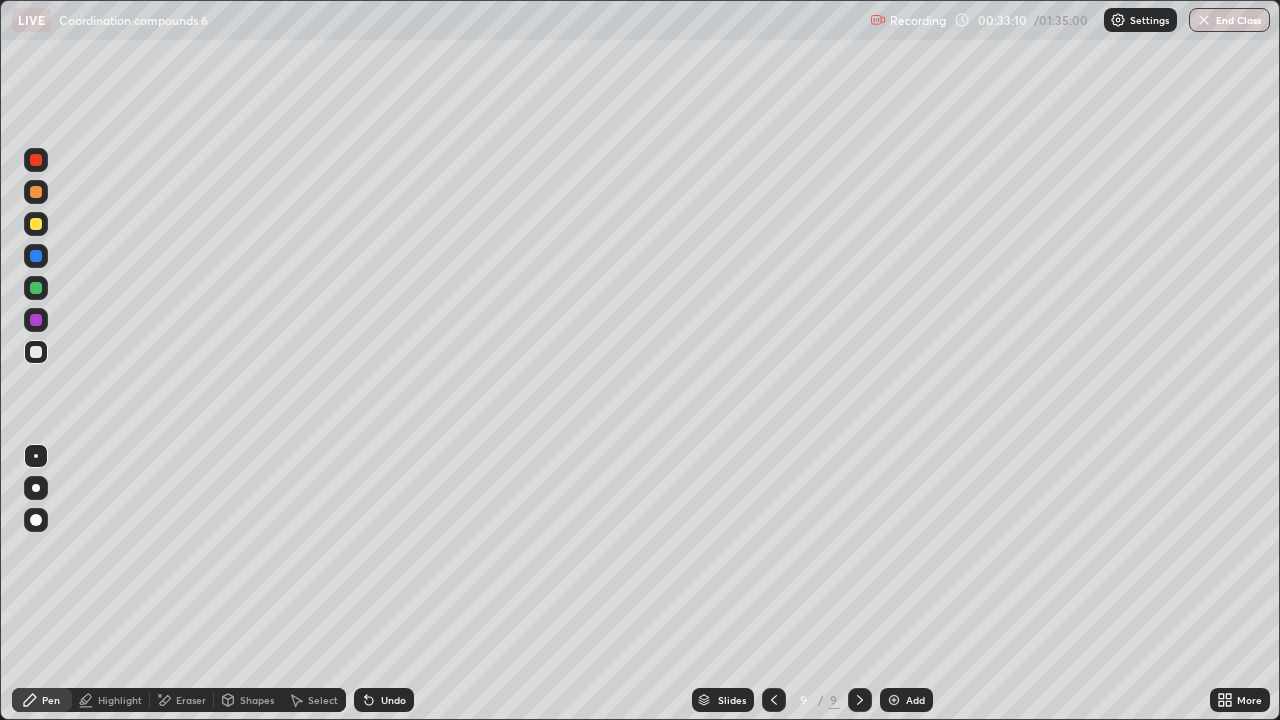 click at bounding box center (36, 224) 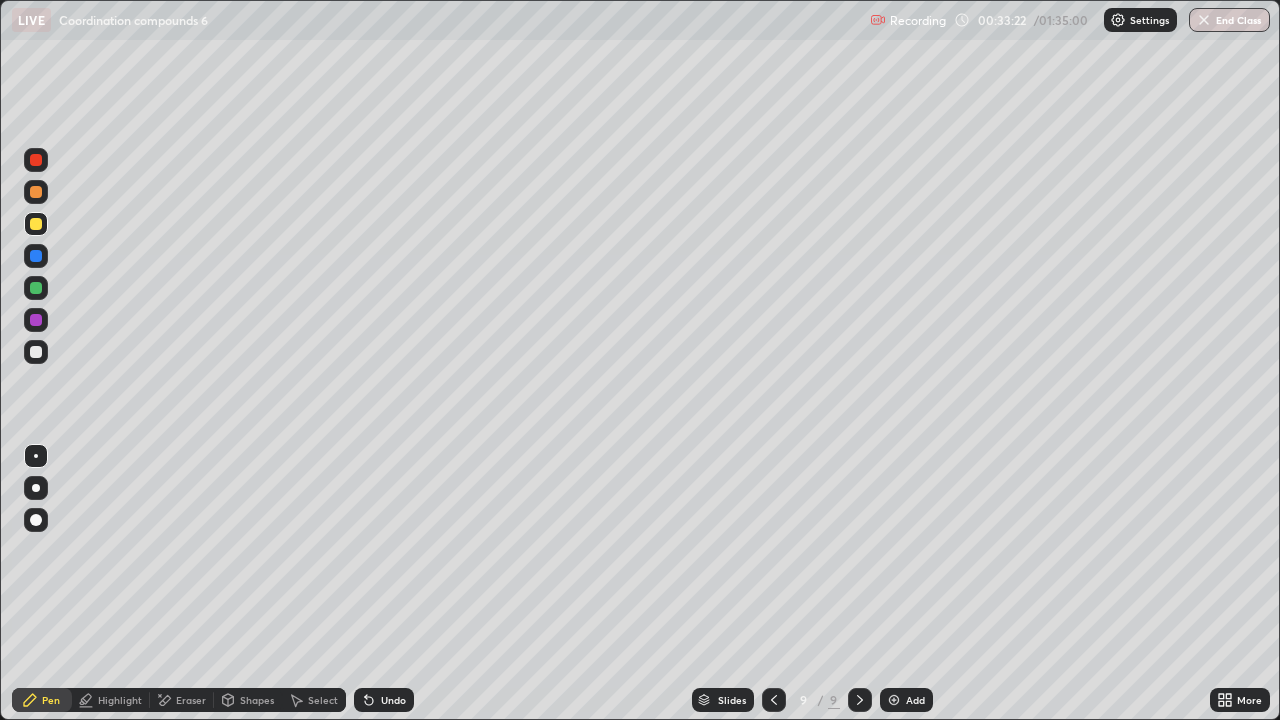 click on "Highlight" at bounding box center [120, 700] 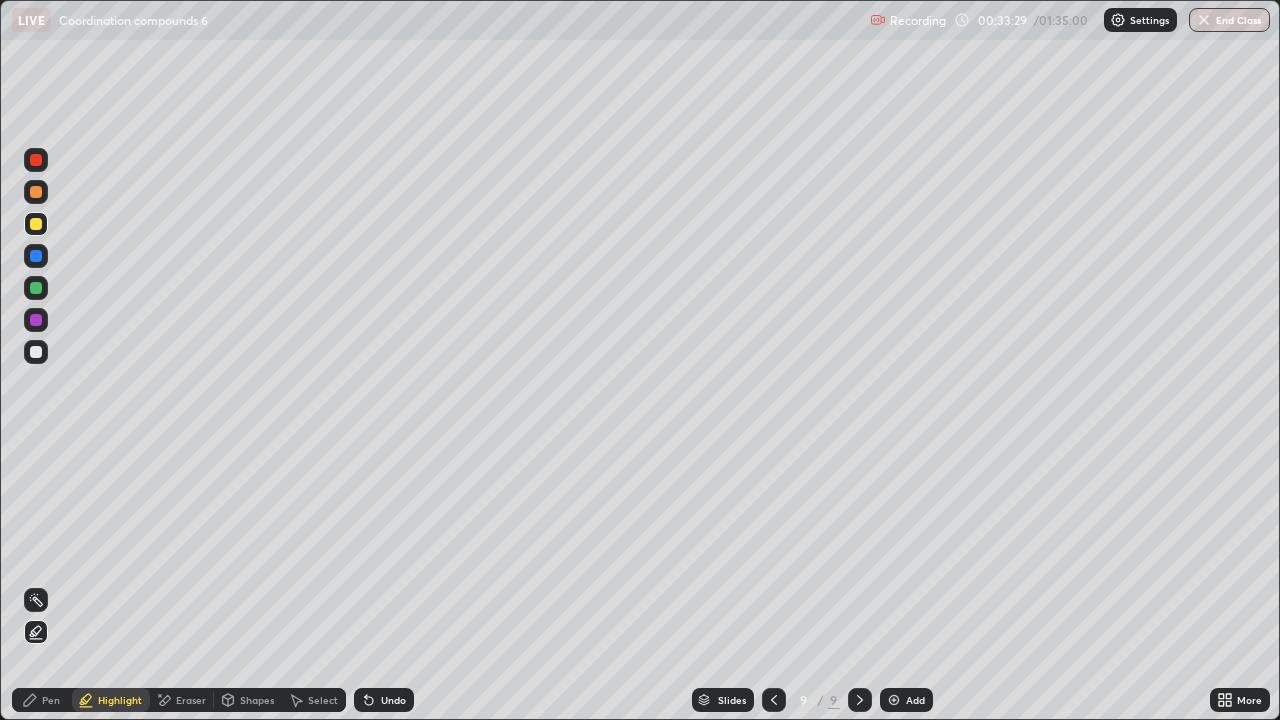 click on "Pen" at bounding box center [42, 700] 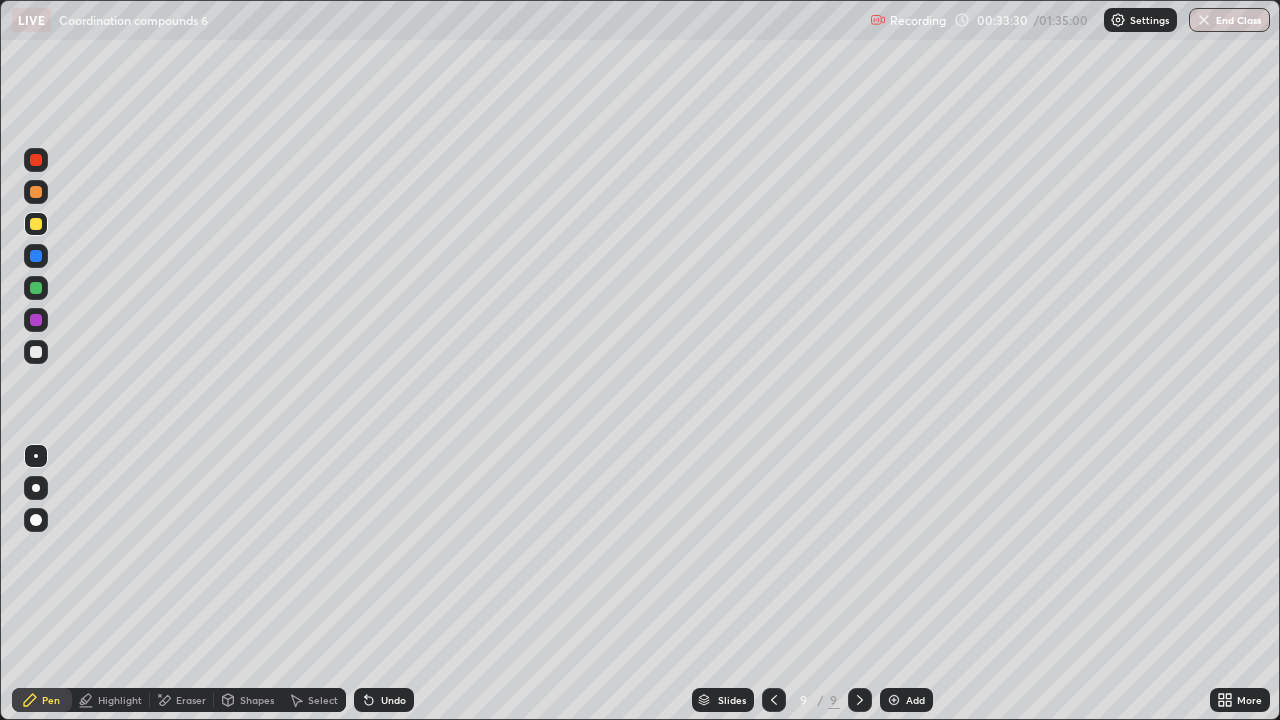 click at bounding box center (36, 192) 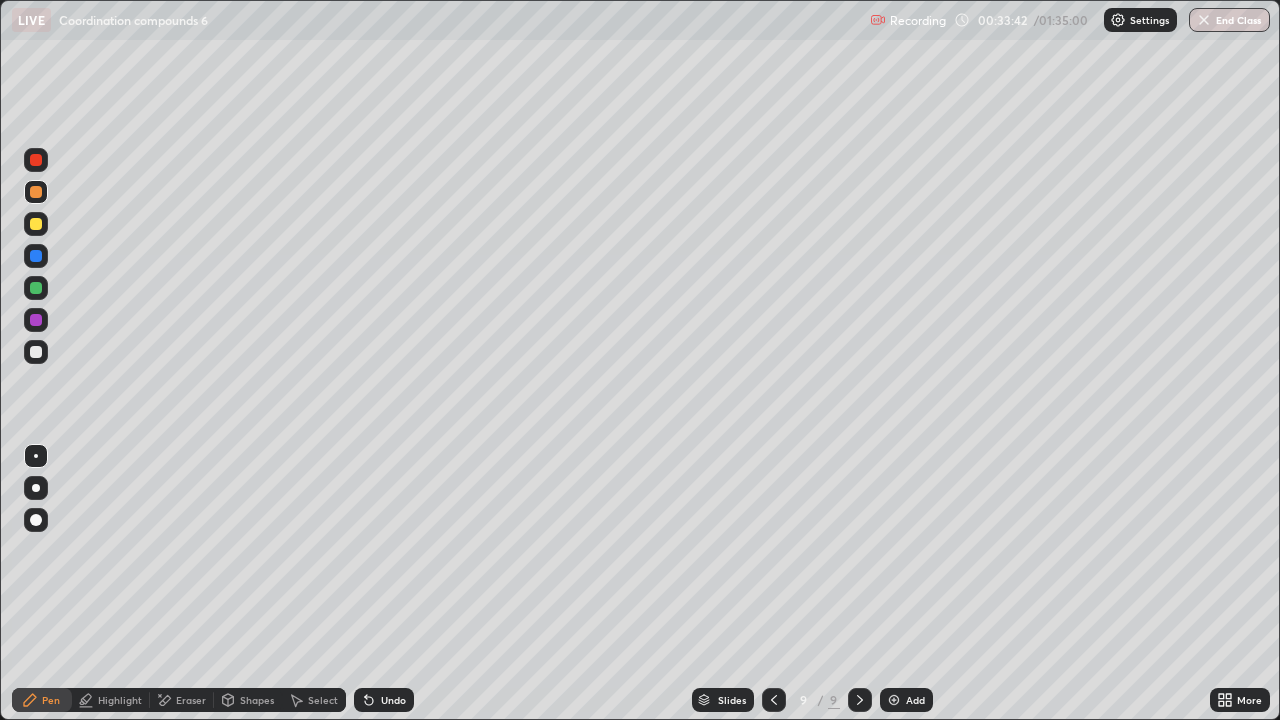 click on "Undo" at bounding box center (384, 700) 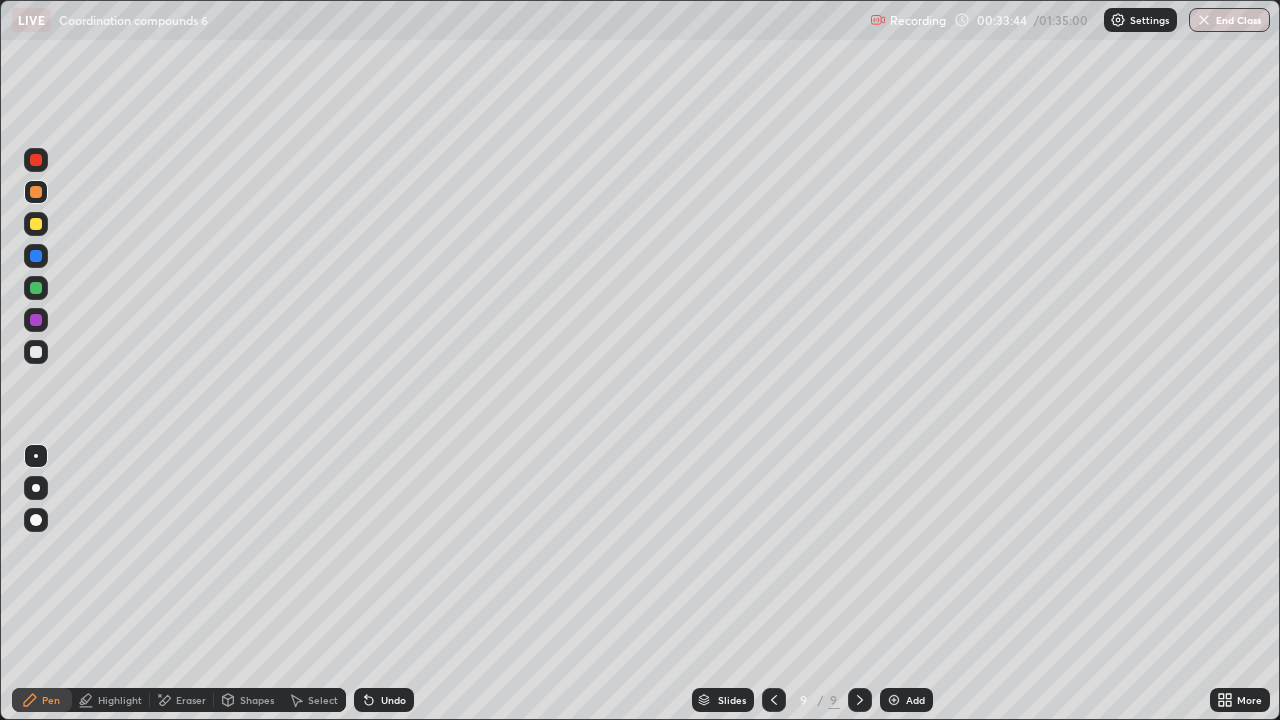 click on "Undo" at bounding box center [393, 700] 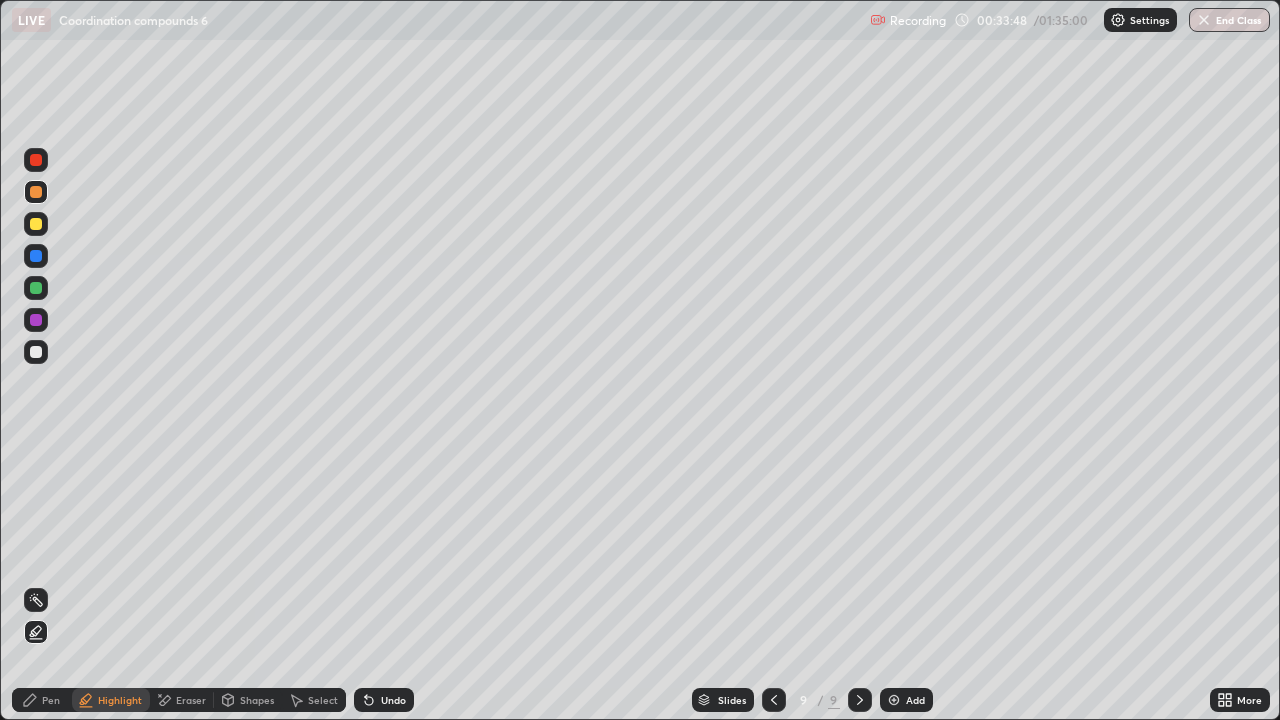 click on "Pen" at bounding box center [42, 700] 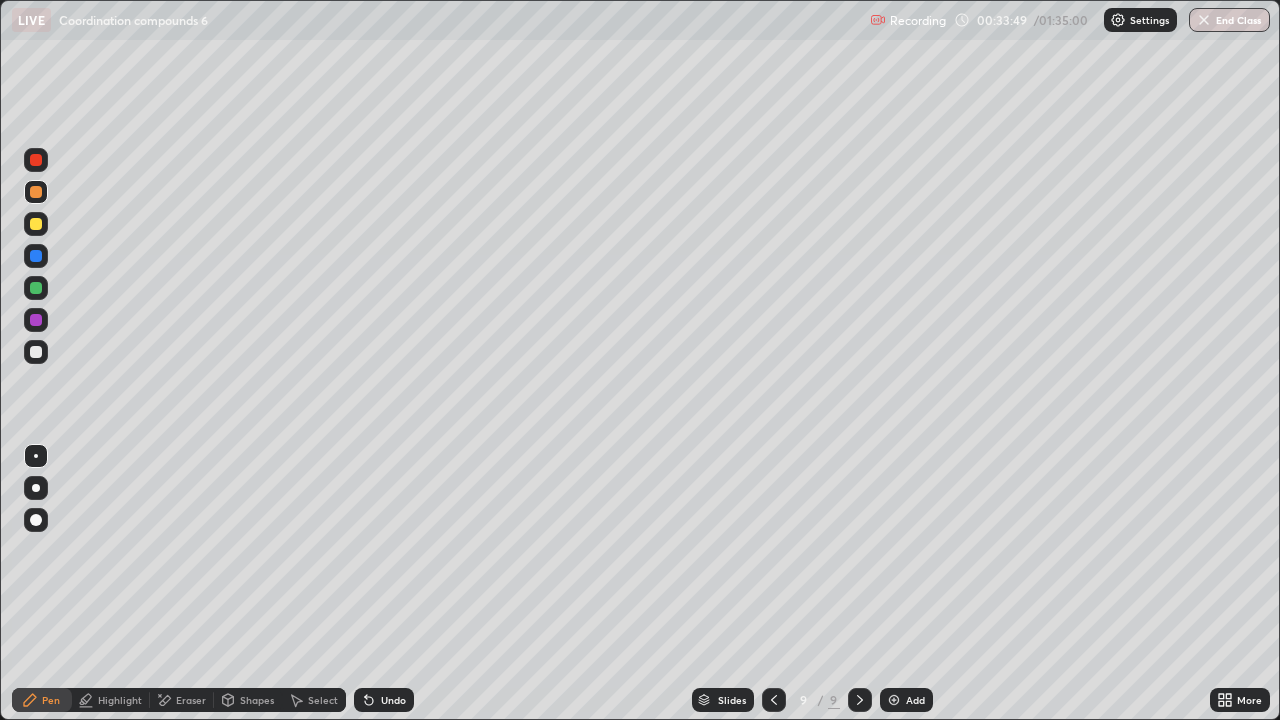 click at bounding box center [36, 288] 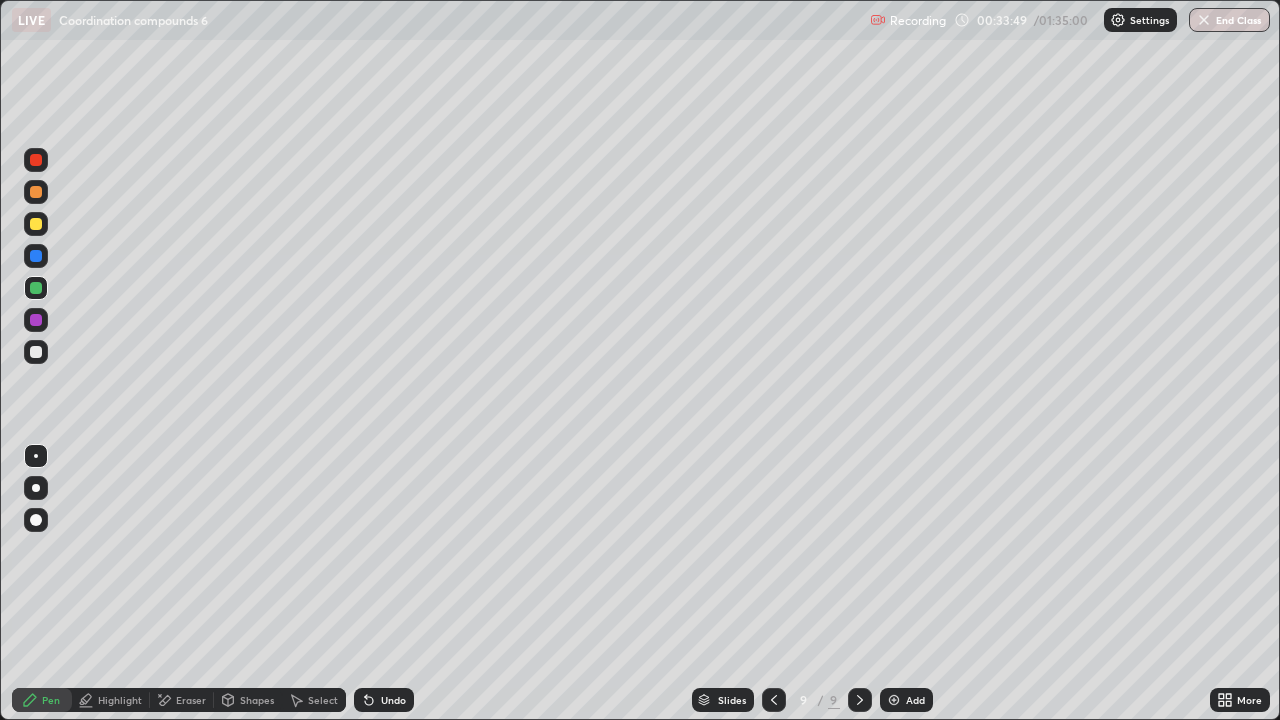 click at bounding box center (36, 224) 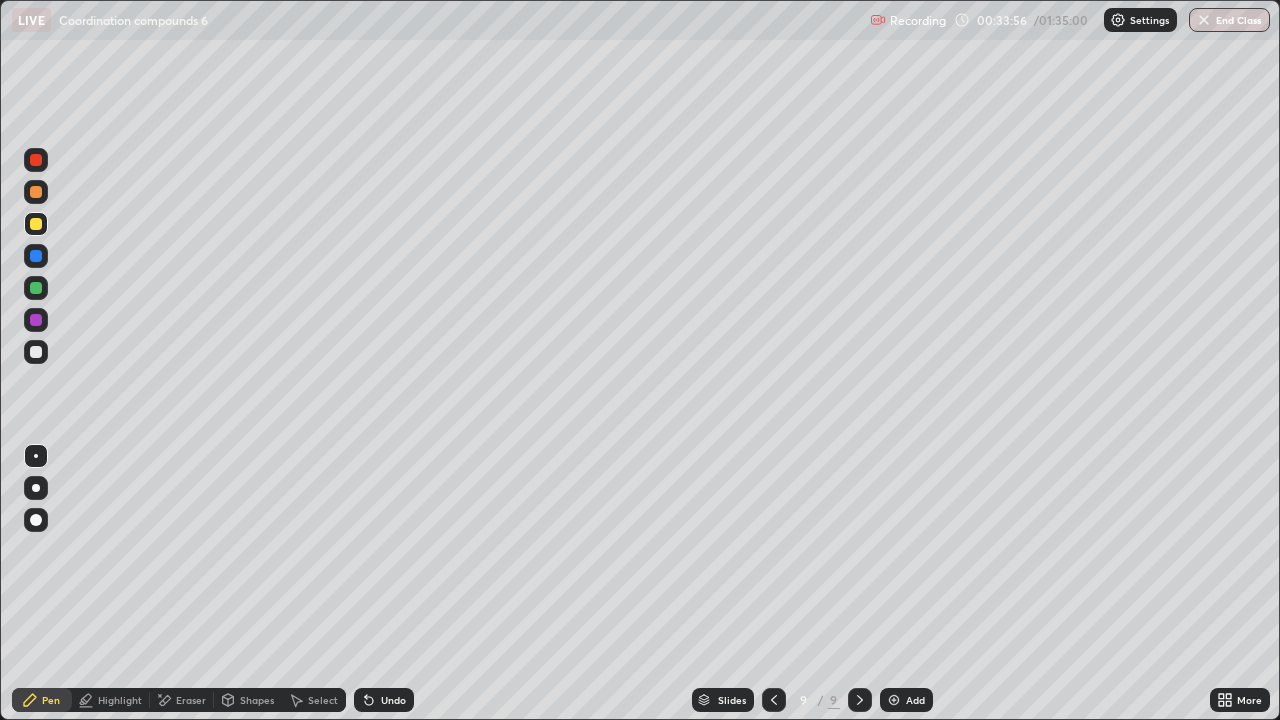 click on "Undo" at bounding box center [393, 700] 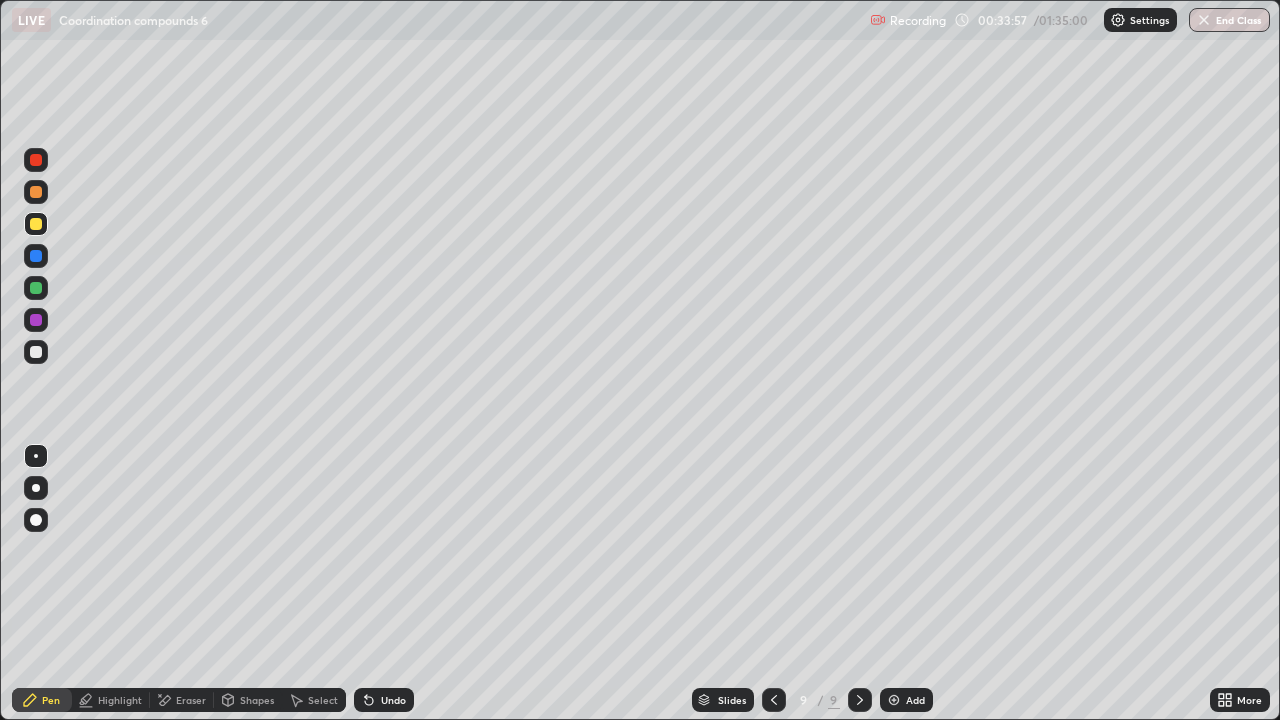 click on "Undo" at bounding box center [384, 700] 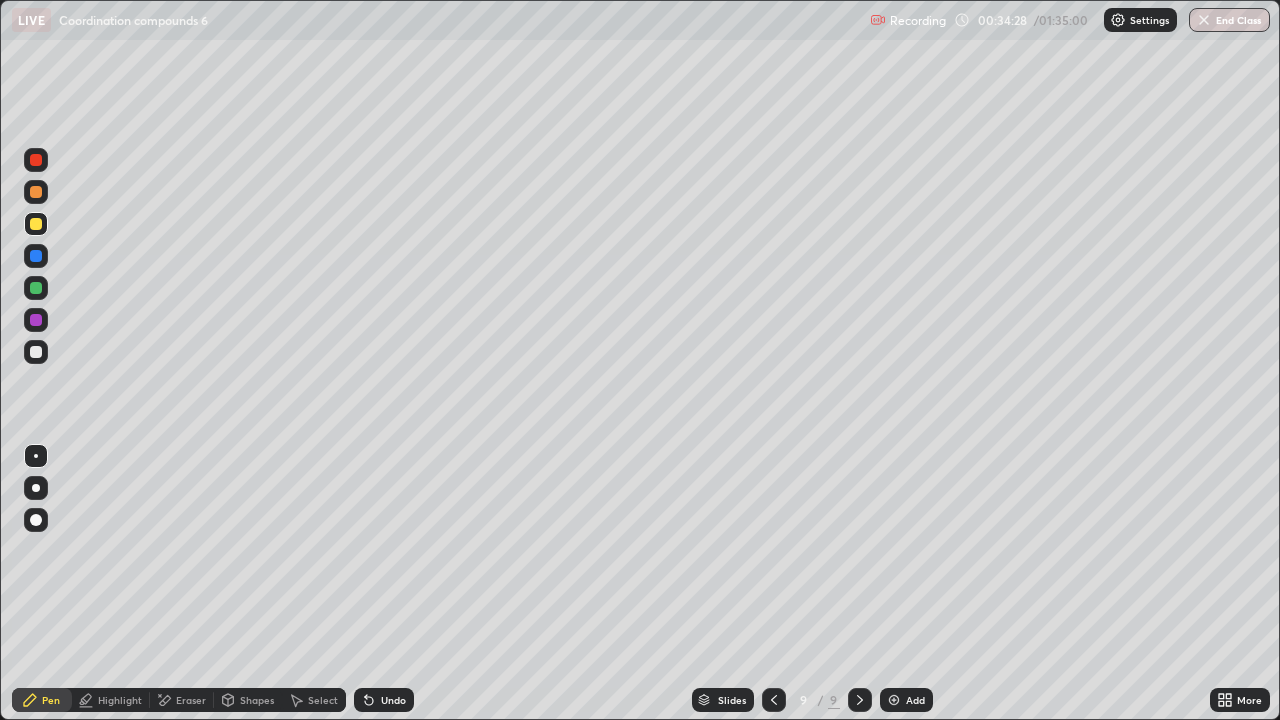 click on "Add" at bounding box center (906, 700) 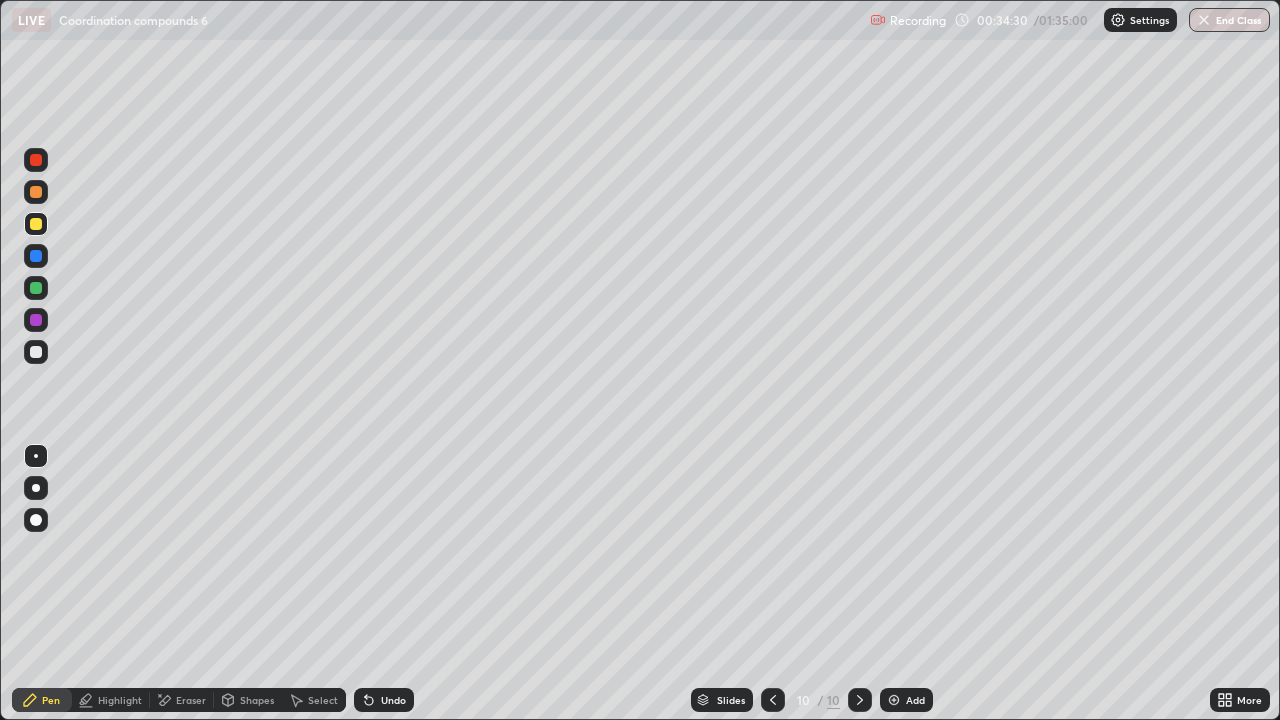 click at bounding box center [36, 288] 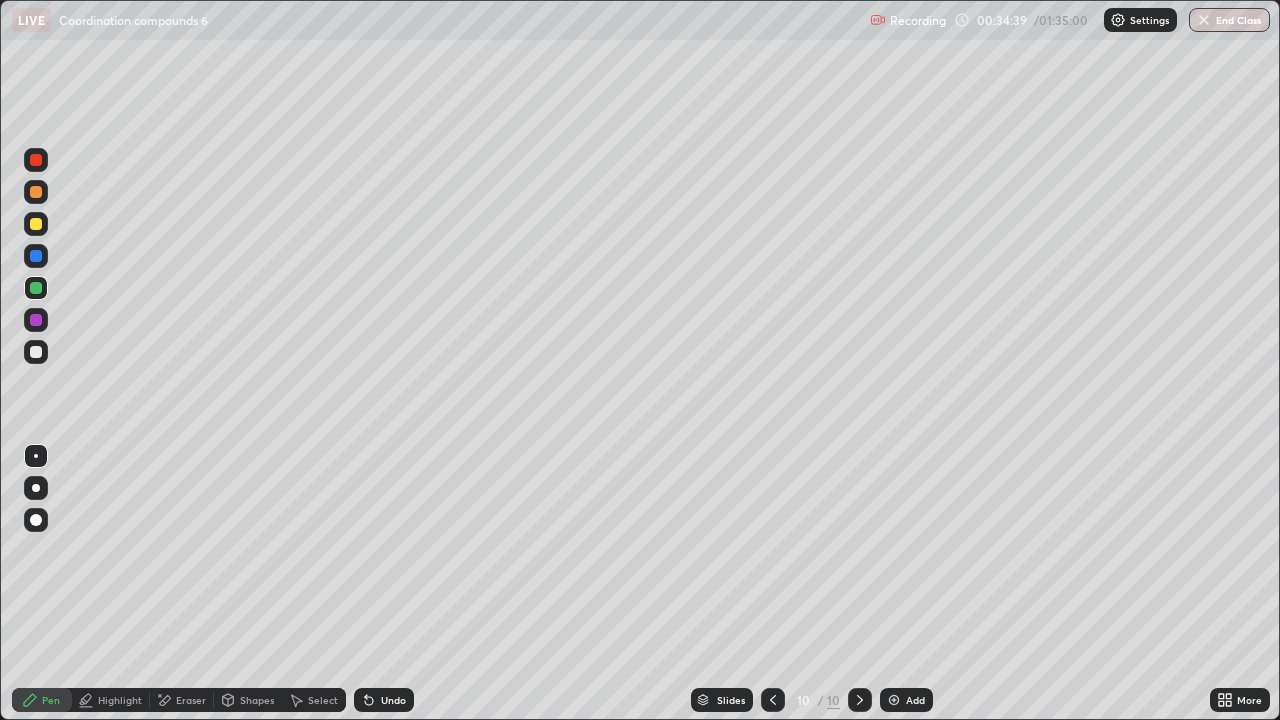 click at bounding box center (36, 352) 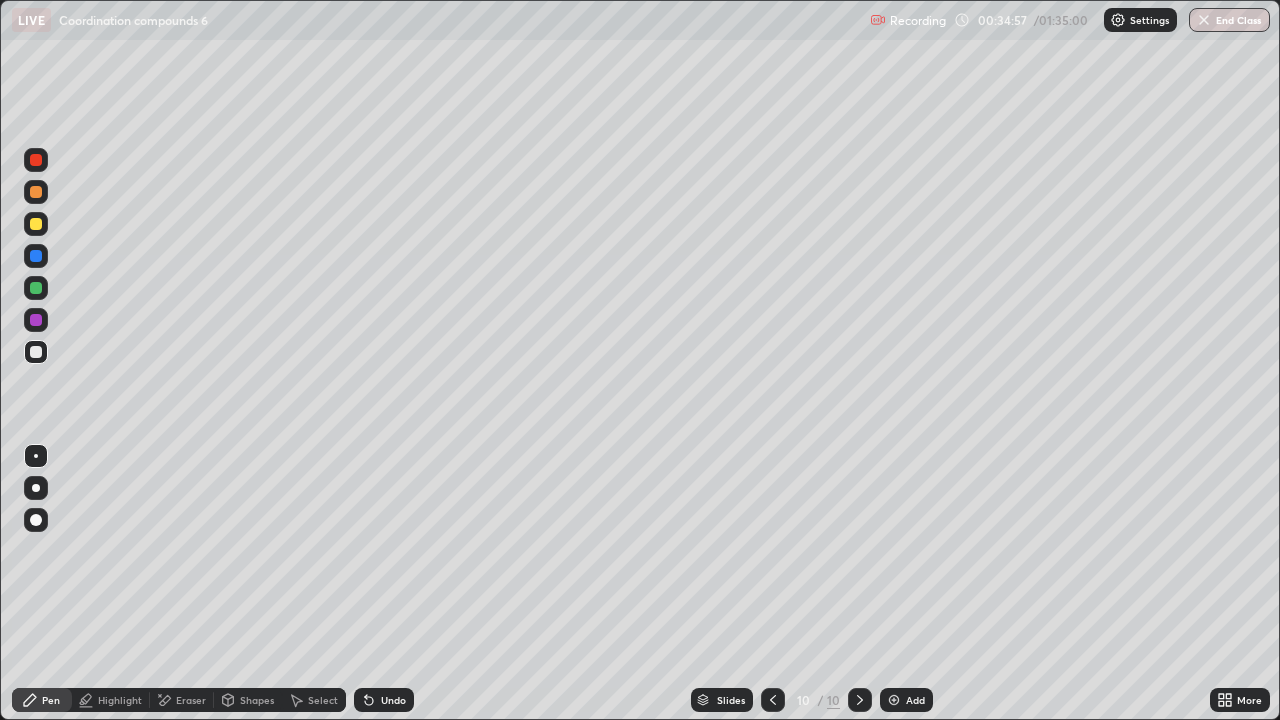 click on "Undo" at bounding box center [393, 700] 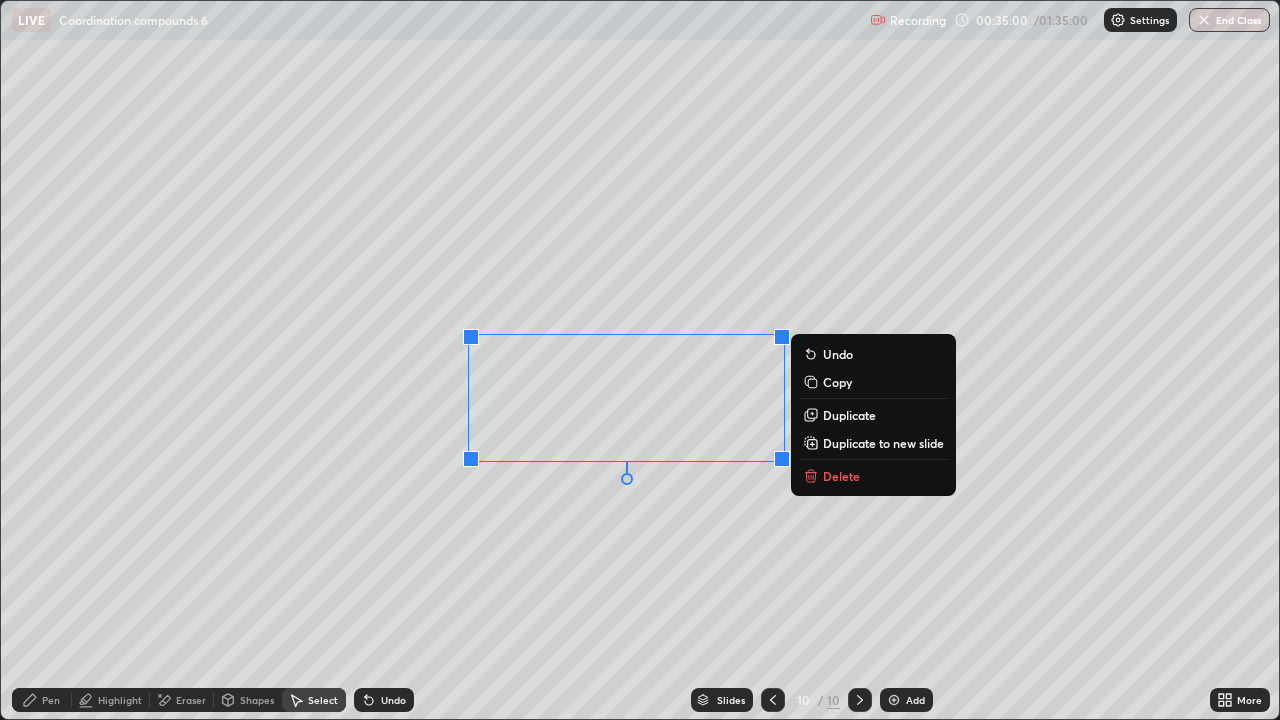 click on "Pen" at bounding box center [42, 700] 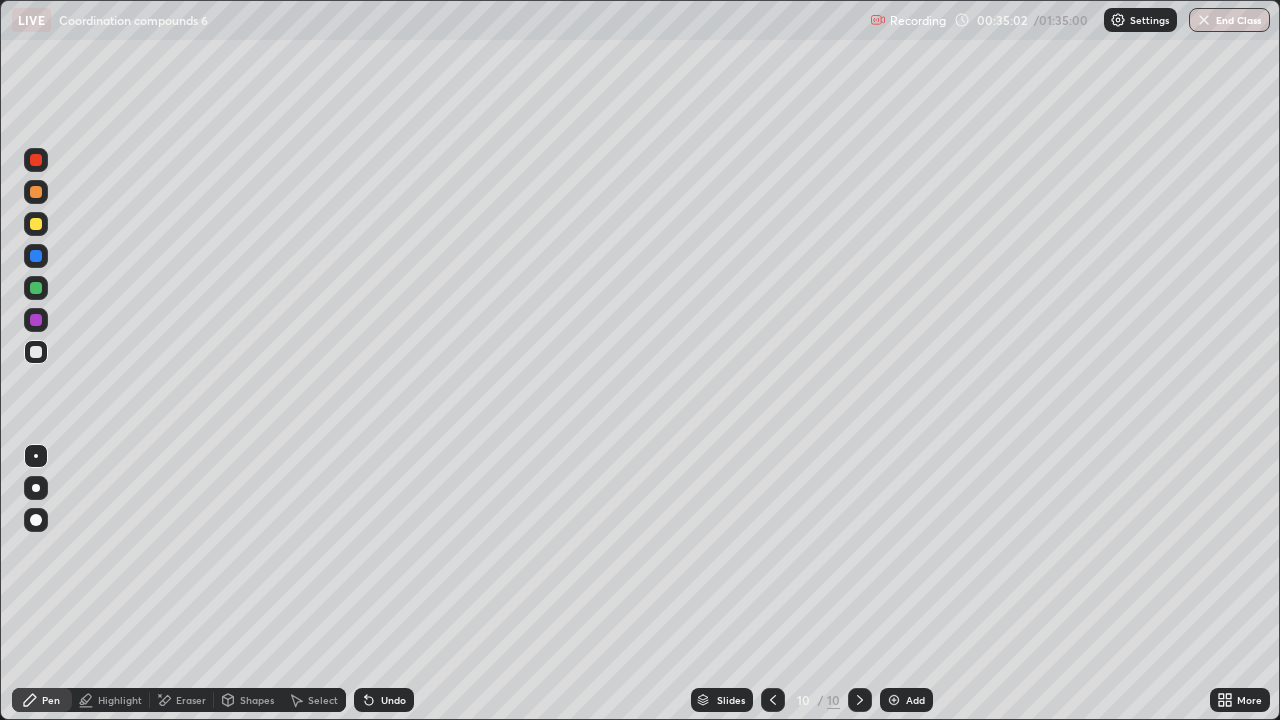click on "Undo" at bounding box center (384, 700) 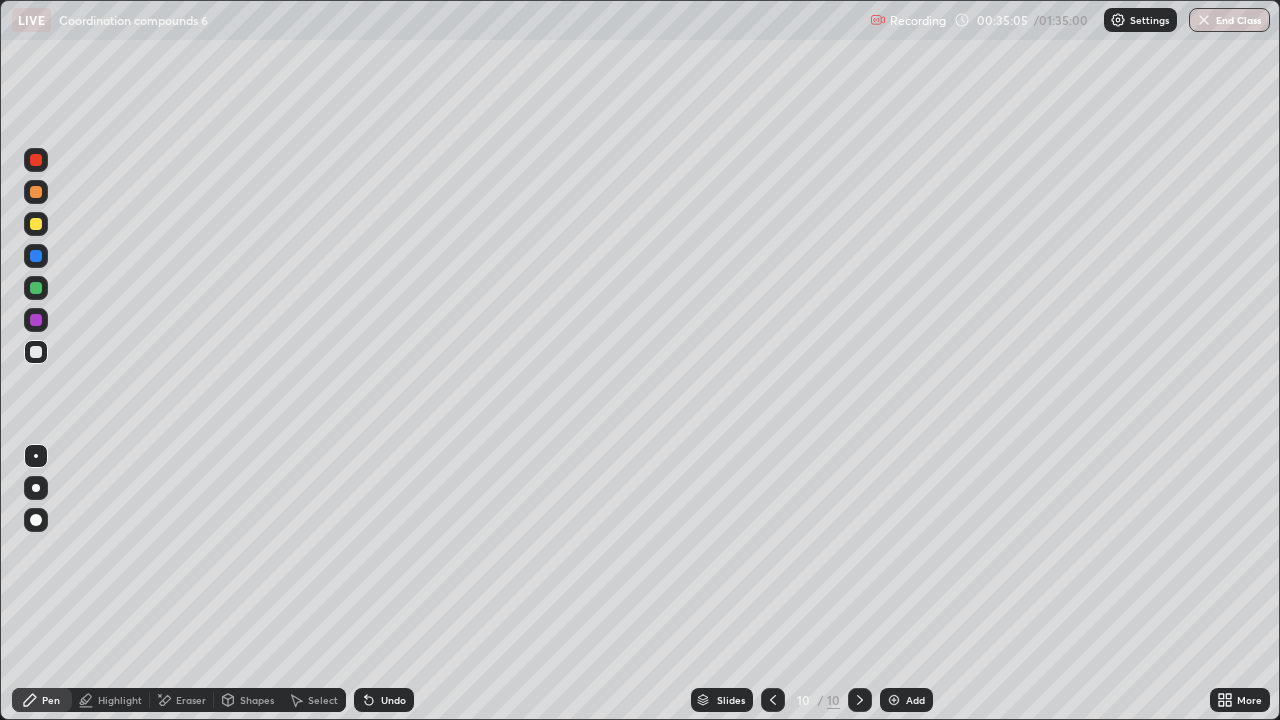 click on "Eraser" at bounding box center (182, 700) 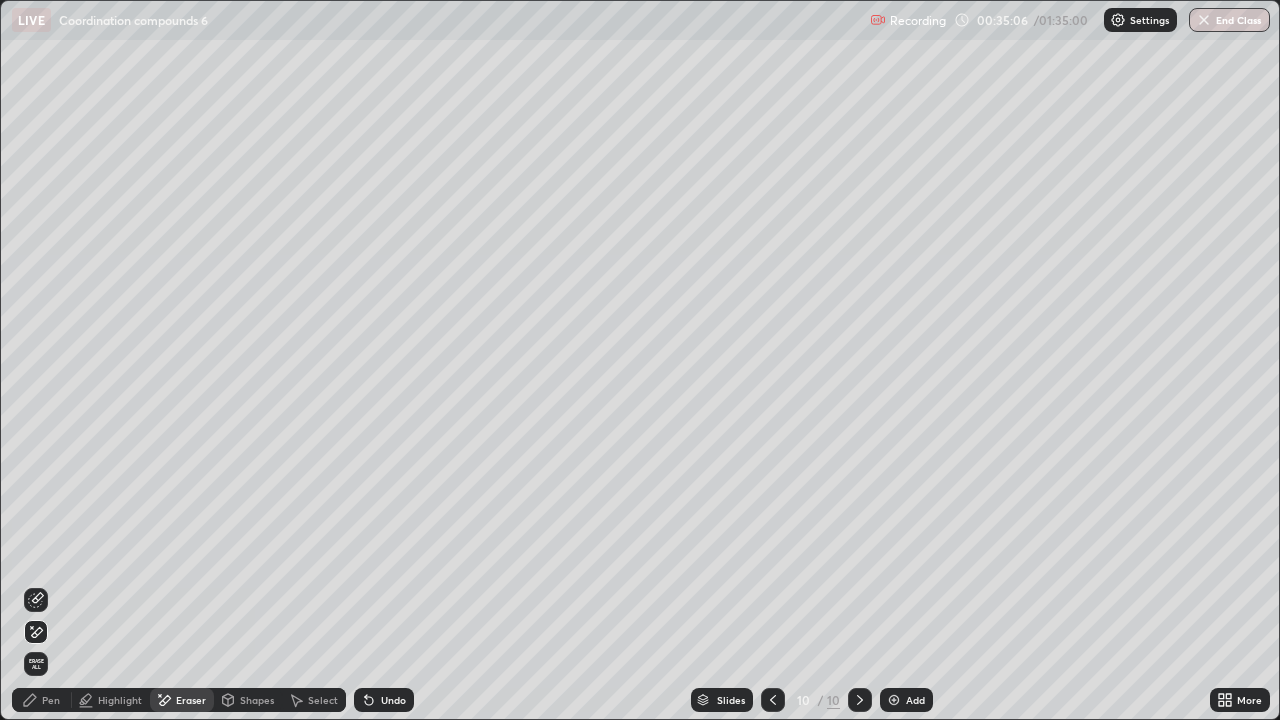 click on "Pen" at bounding box center [42, 700] 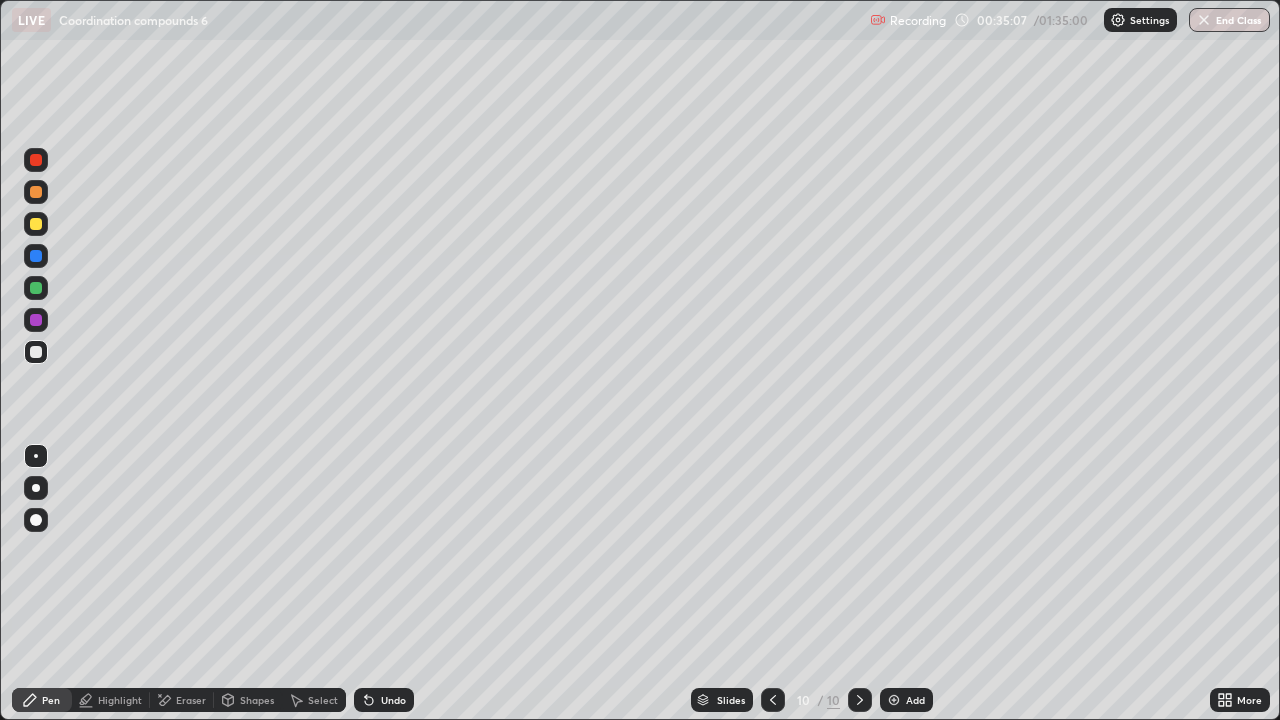 click at bounding box center [36, 256] 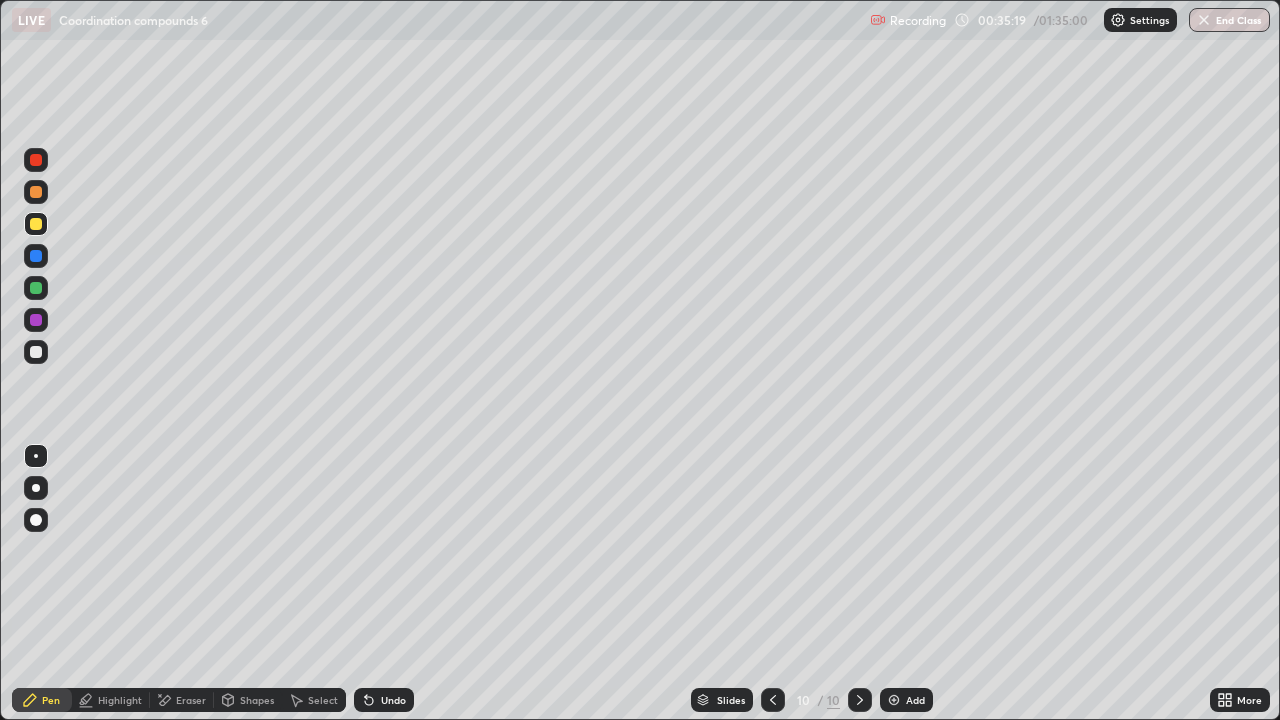 click on "Add" at bounding box center (915, 700) 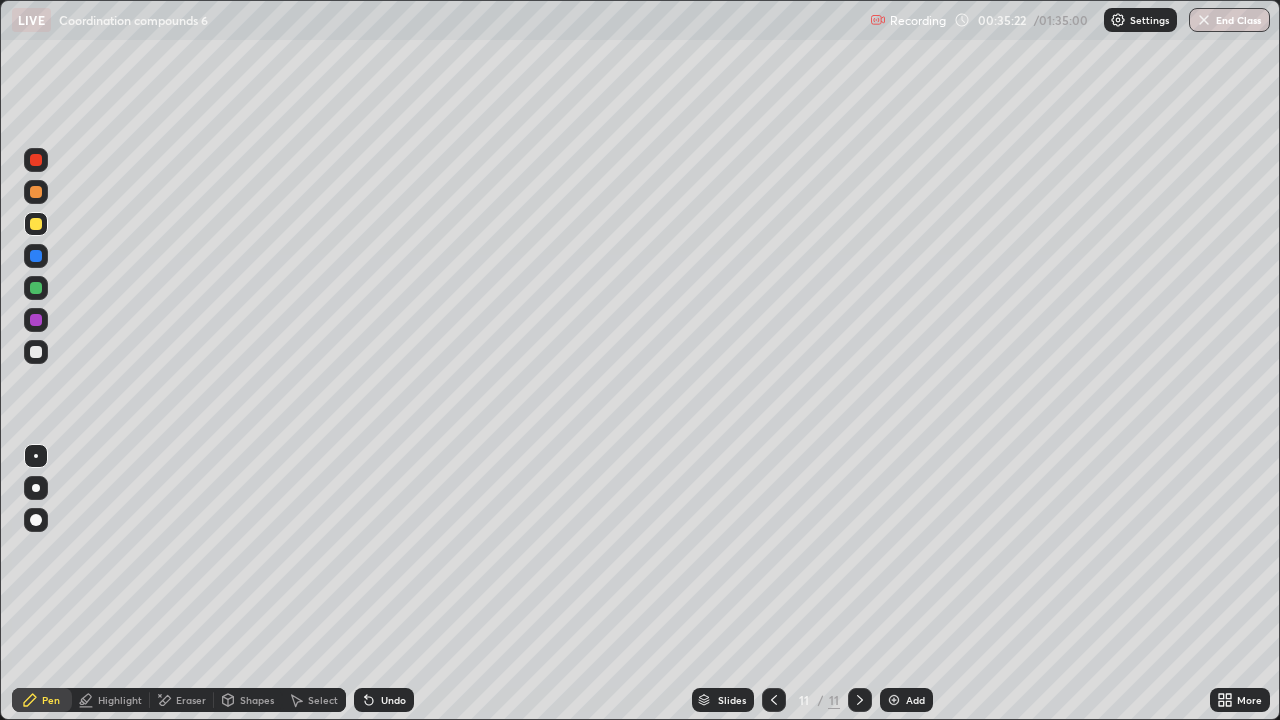 click at bounding box center (36, 288) 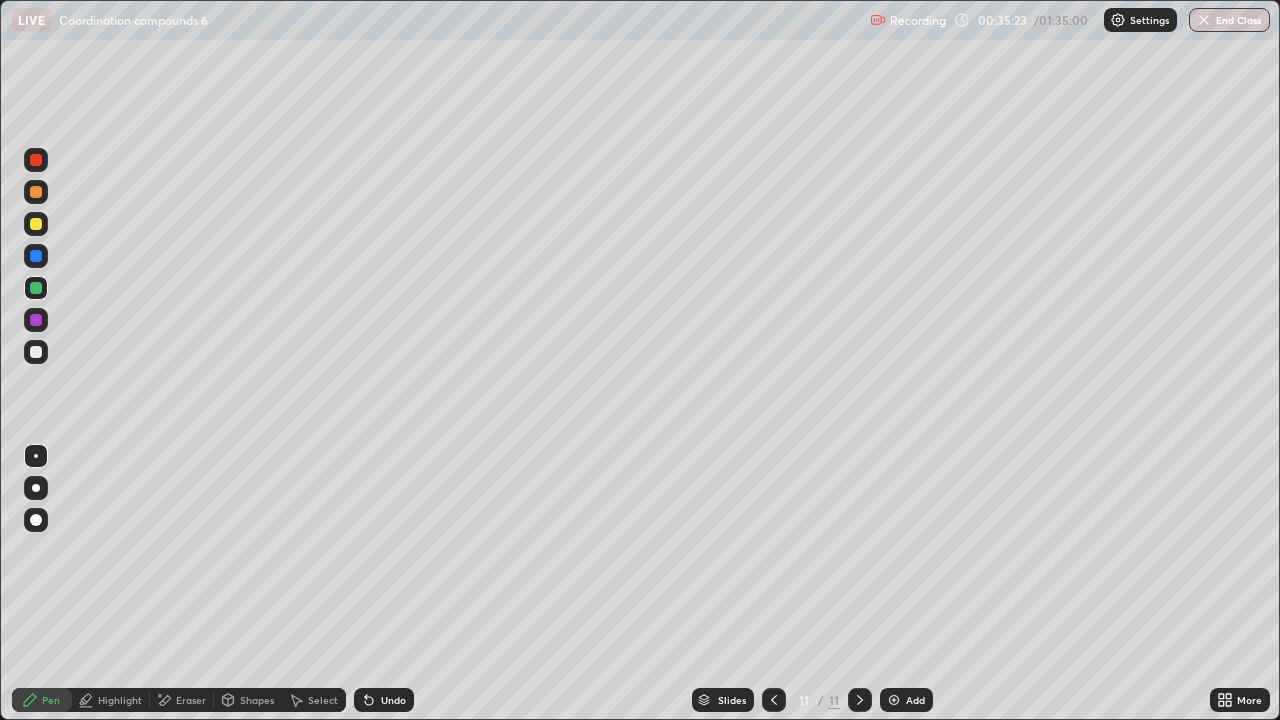 click at bounding box center (36, 520) 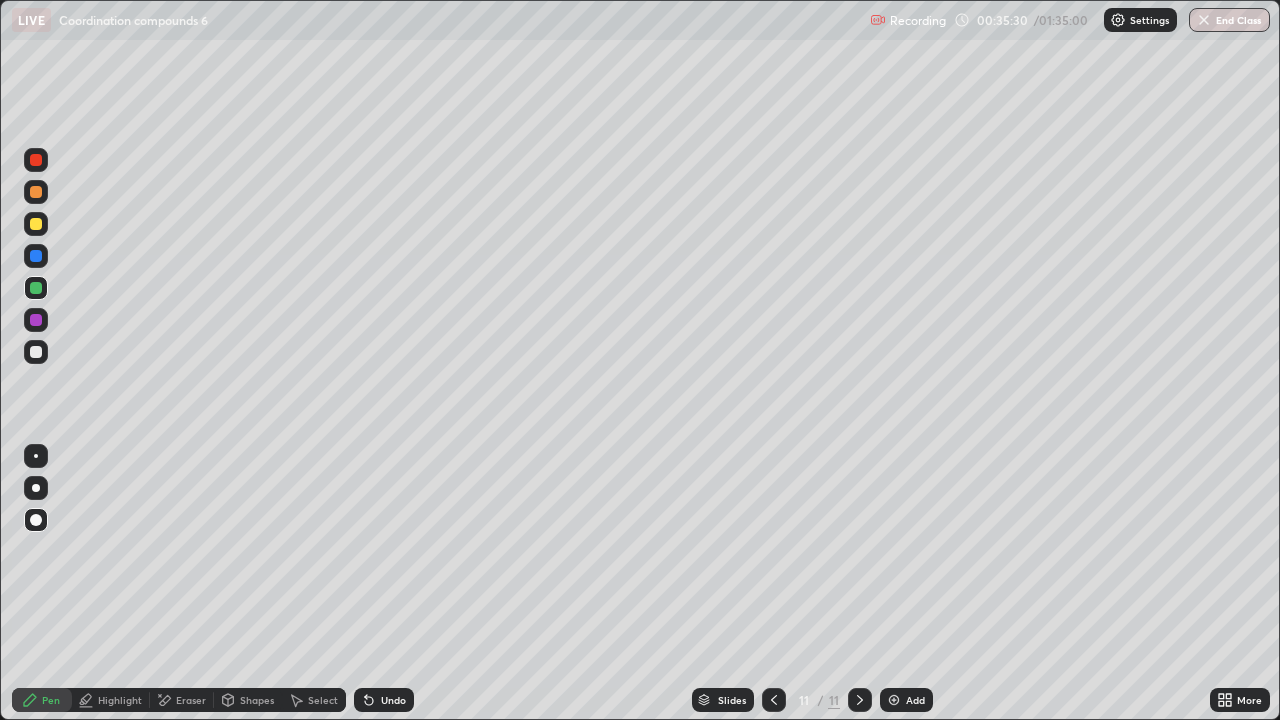 click at bounding box center (36, 320) 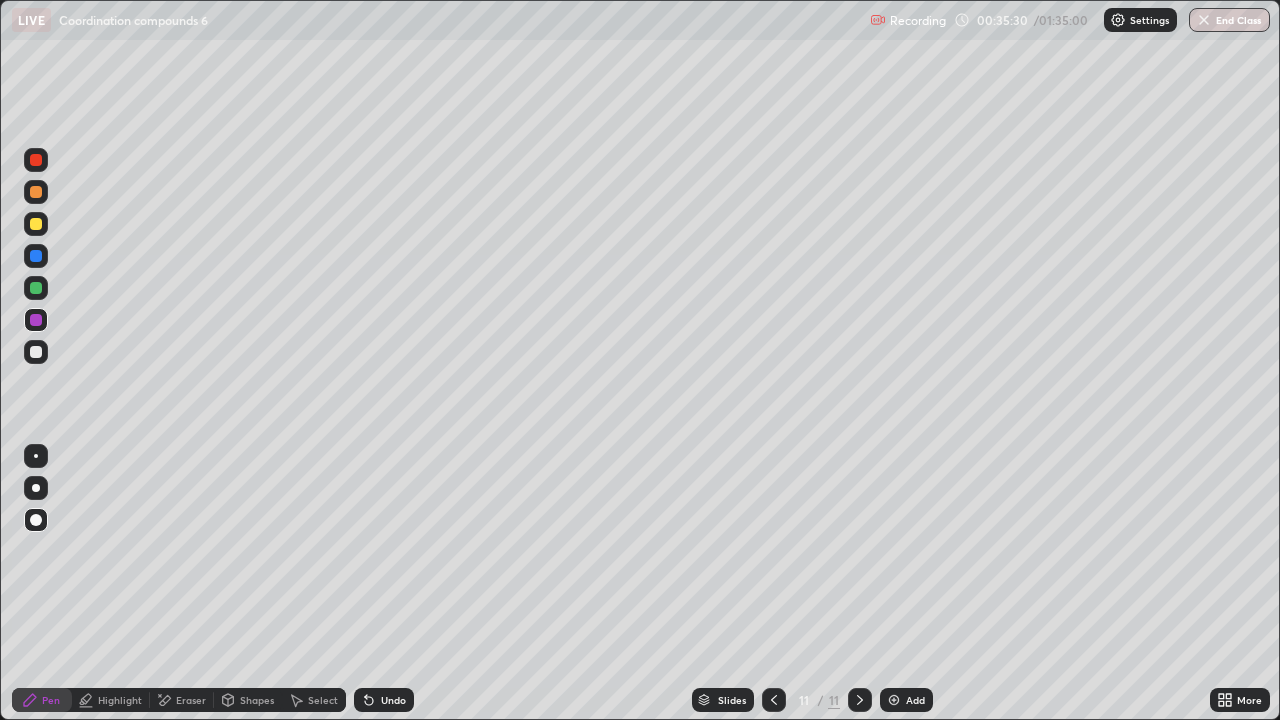 click at bounding box center (36, 456) 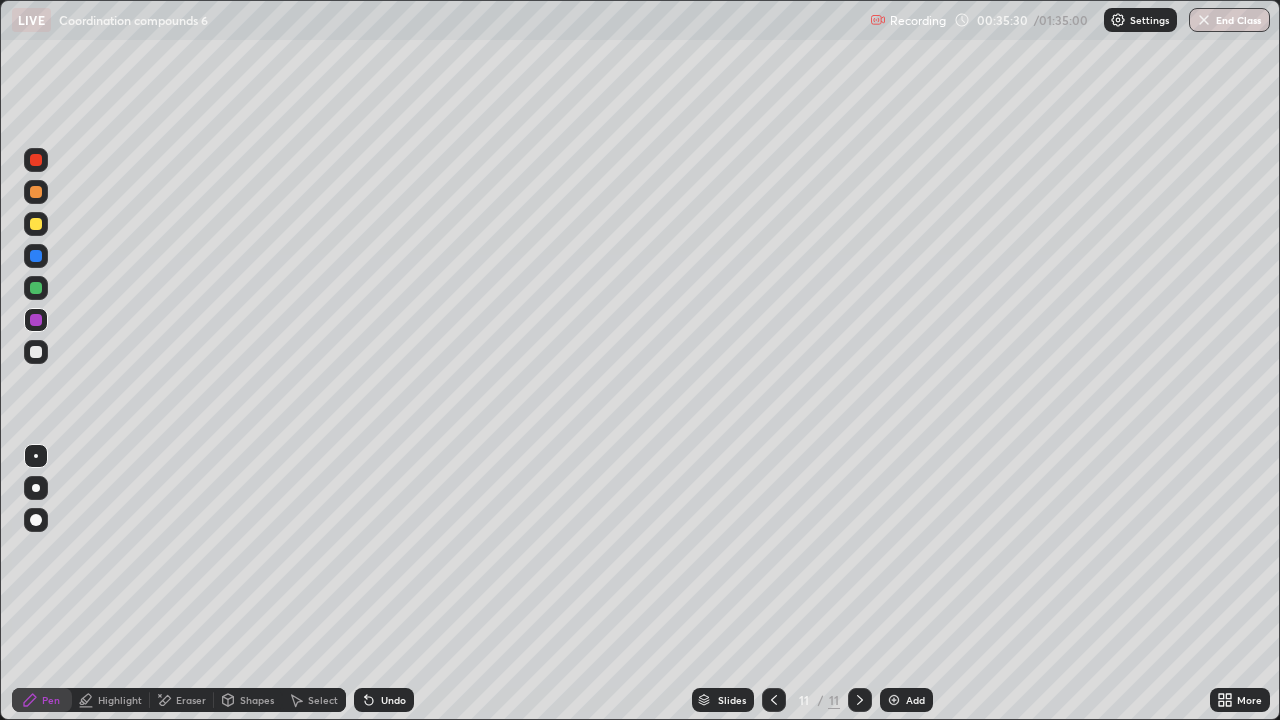 click at bounding box center [36, 456] 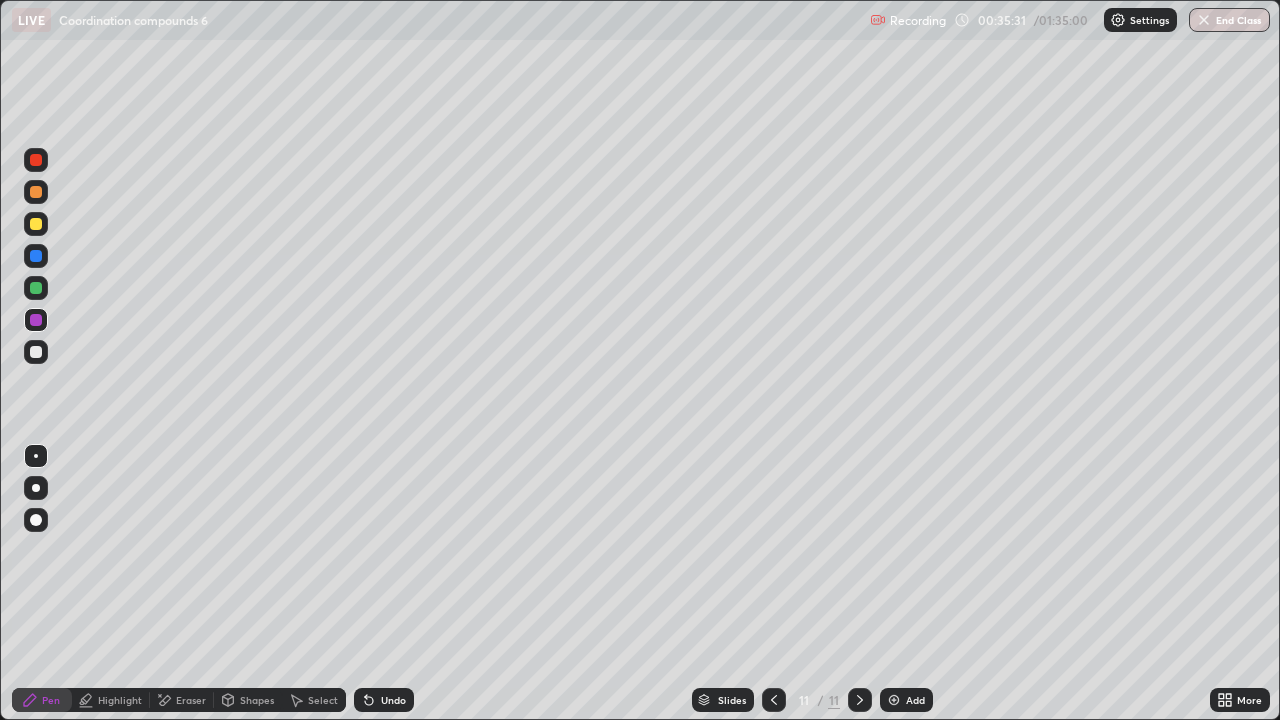 click at bounding box center [36, 352] 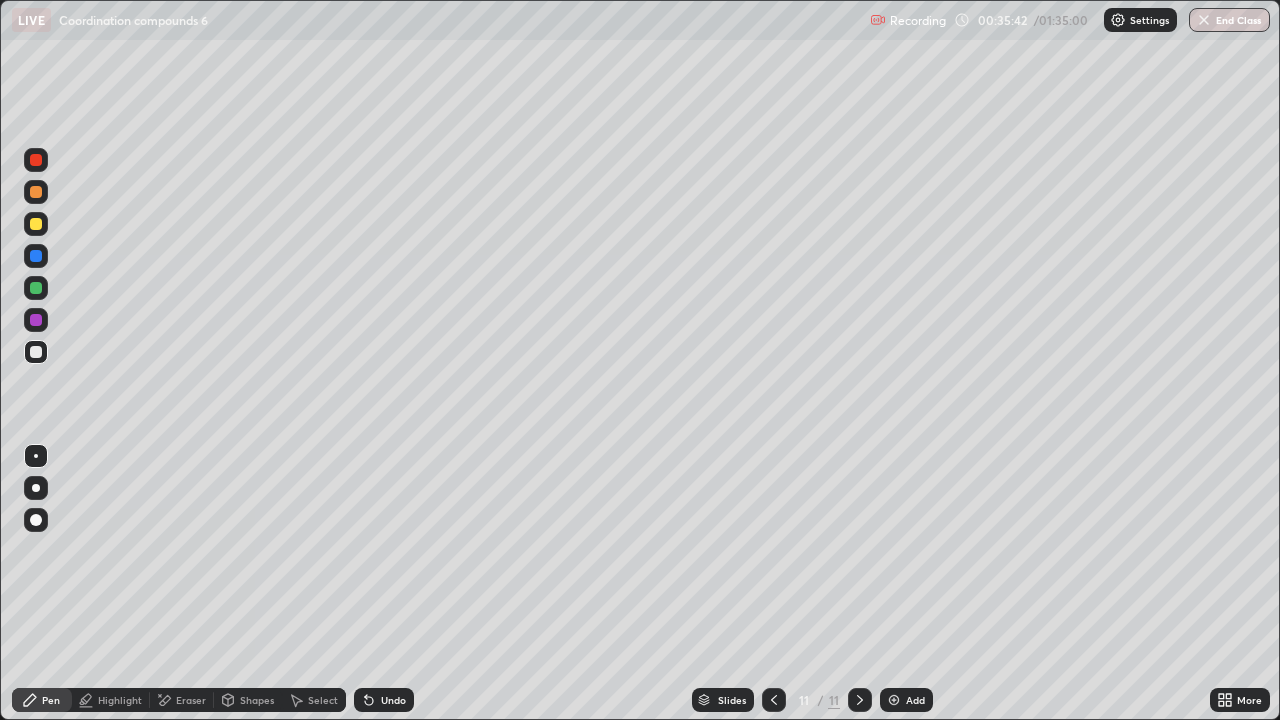click at bounding box center (36, 288) 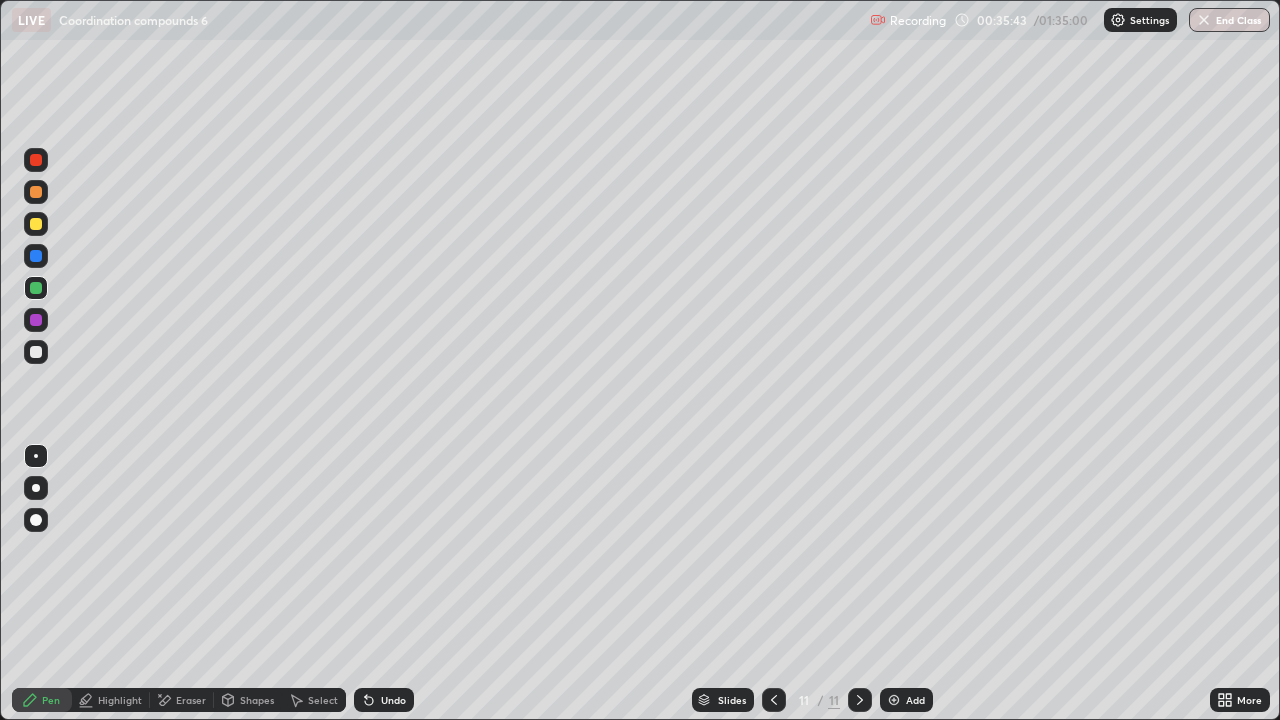 click 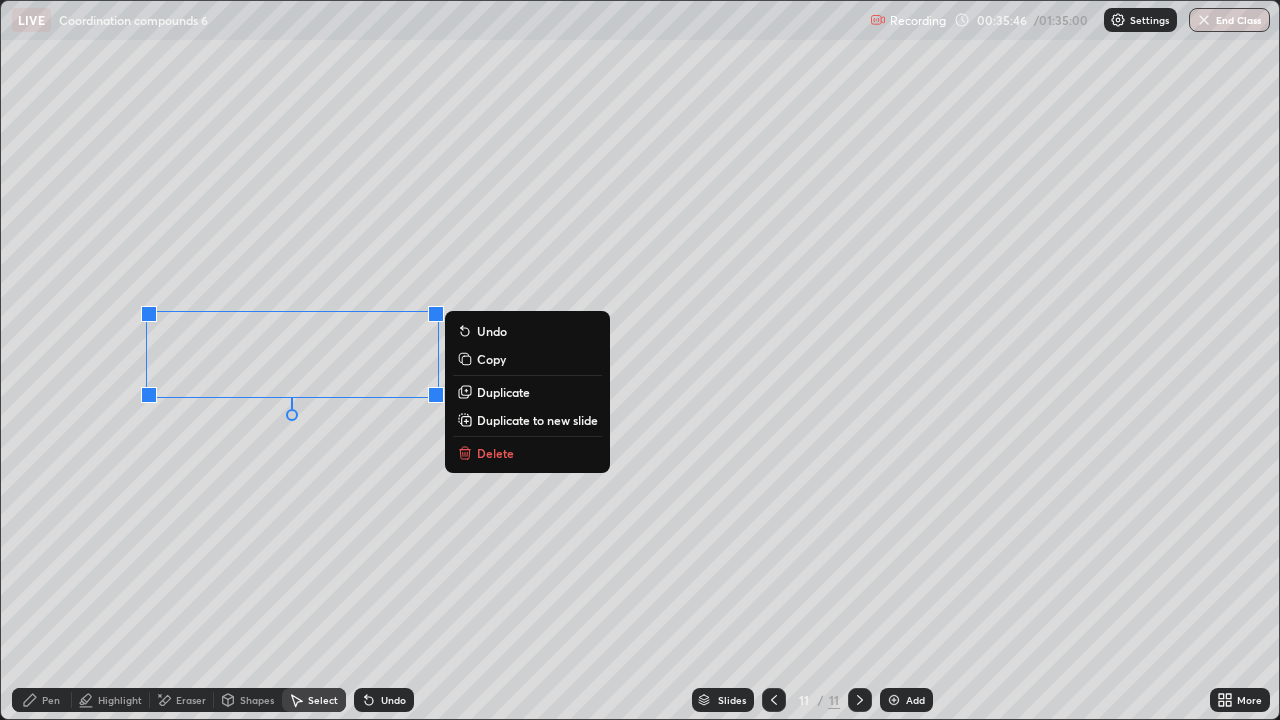 click on "Pen" at bounding box center [51, 700] 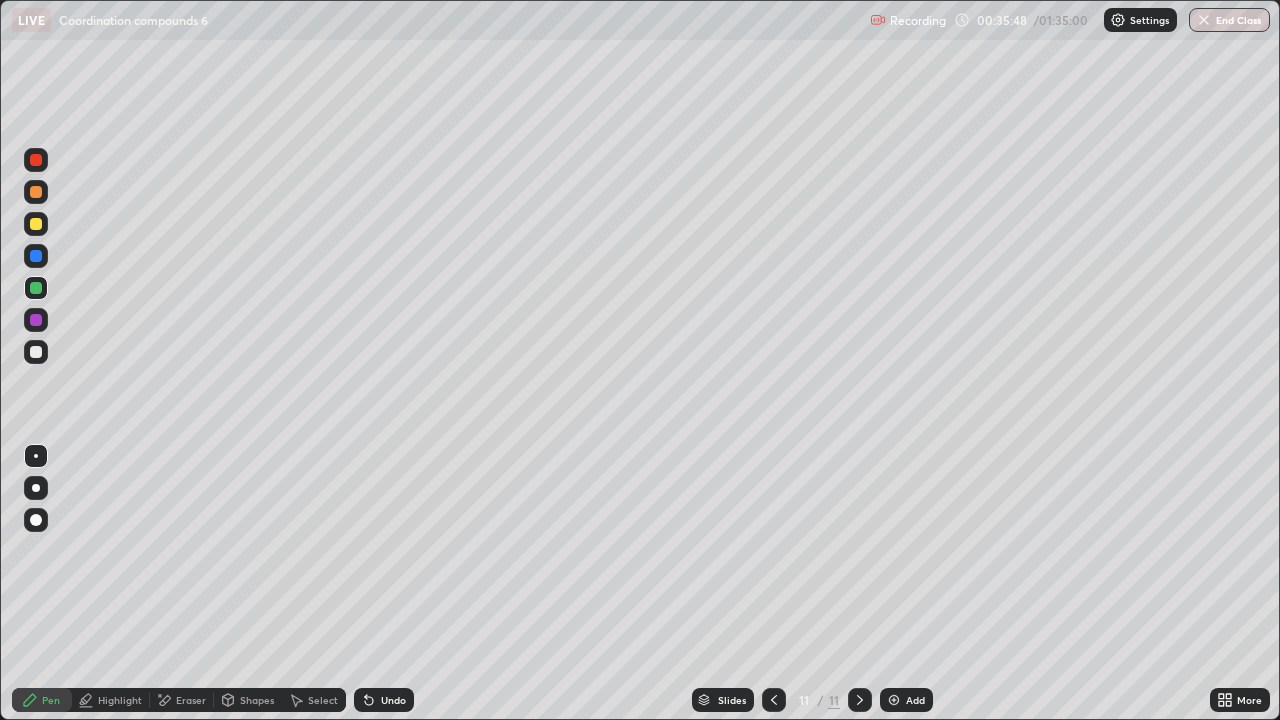 click at bounding box center (36, 520) 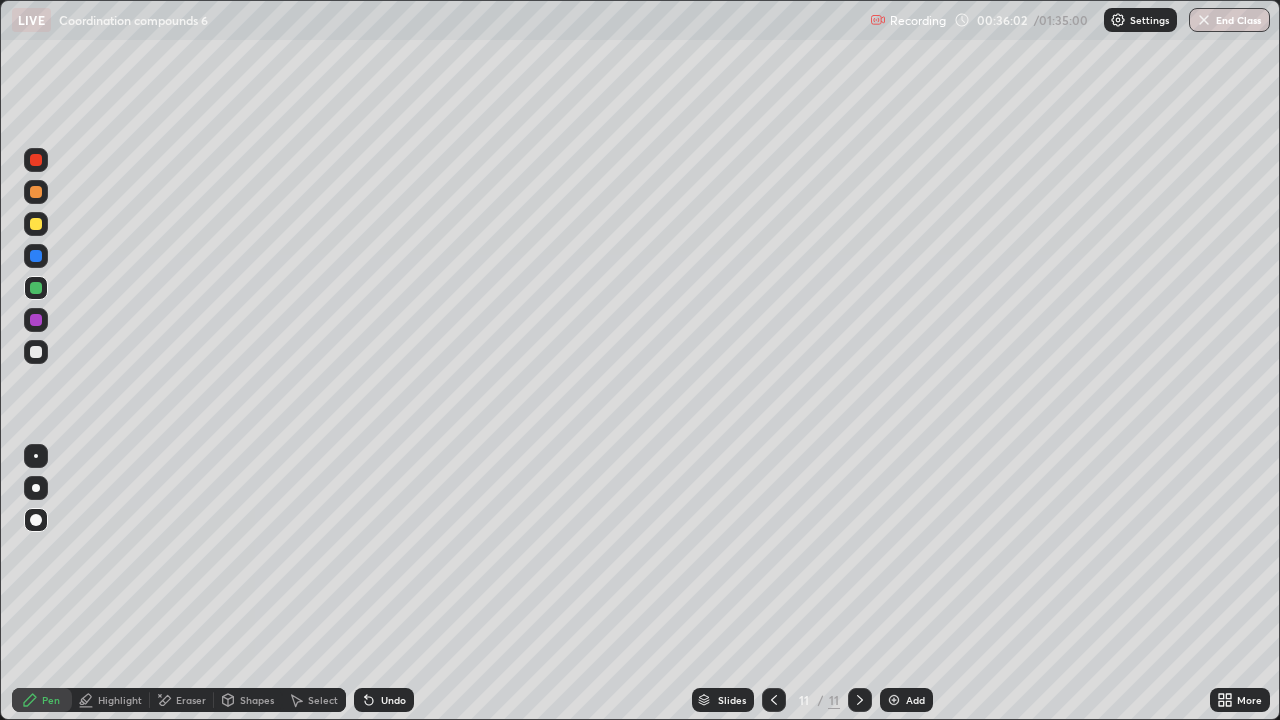 click at bounding box center (36, 224) 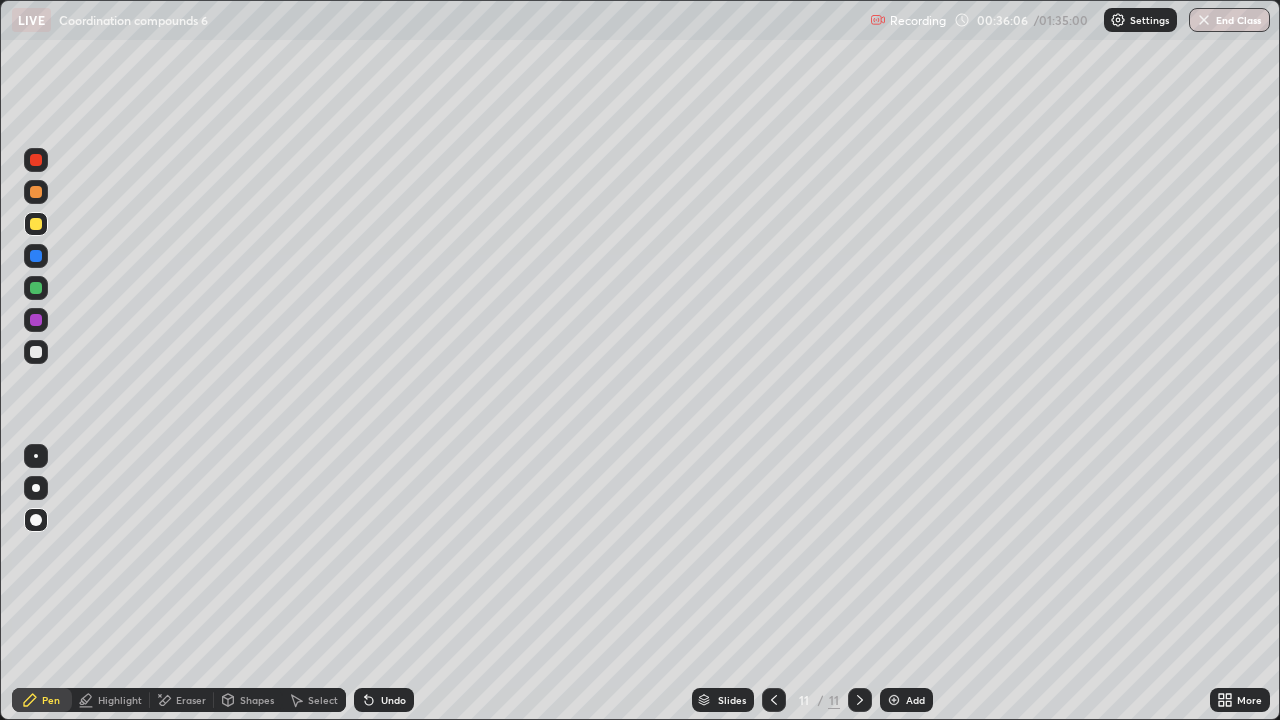 click at bounding box center [36, 224] 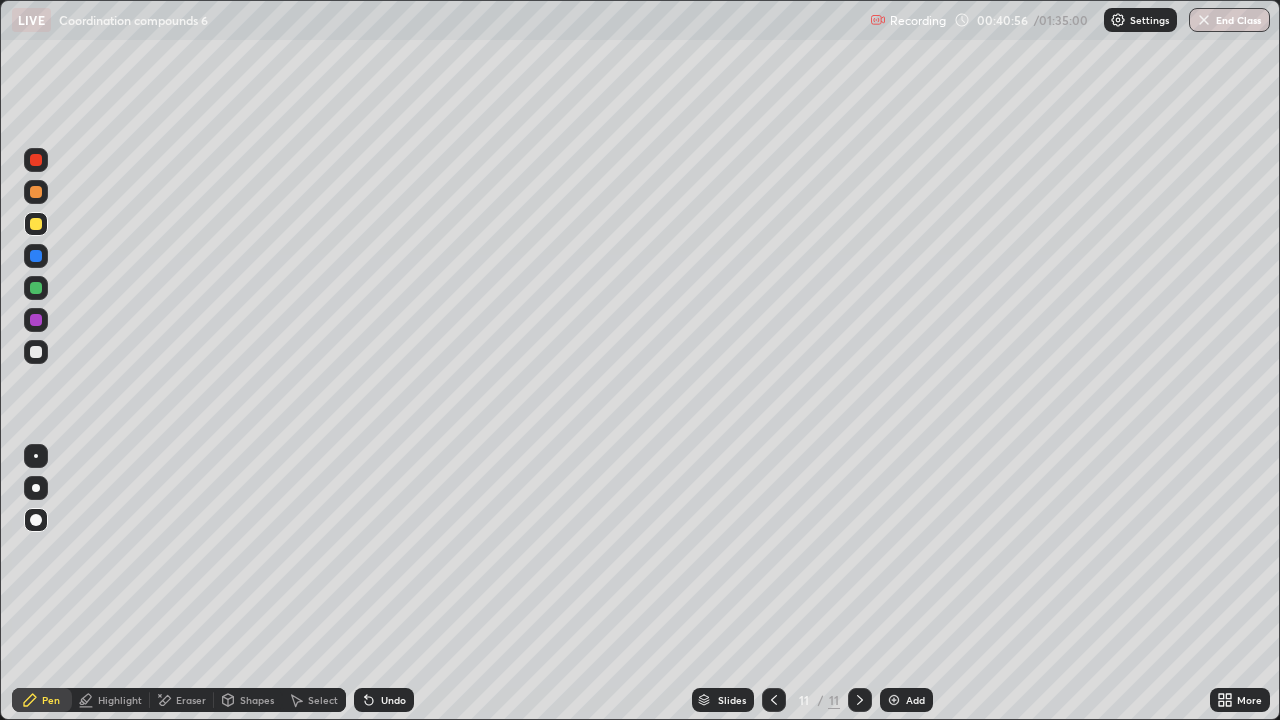 click on "Select" at bounding box center [314, 700] 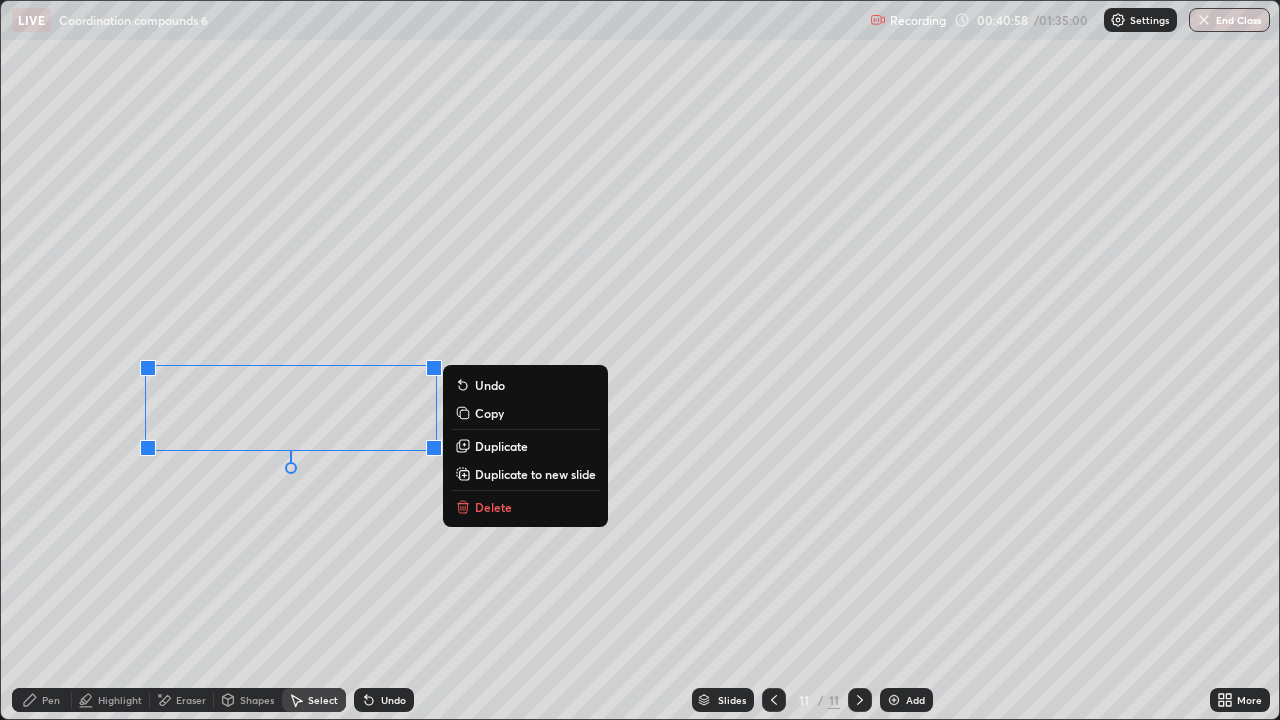 click on "Pen" at bounding box center (42, 700) 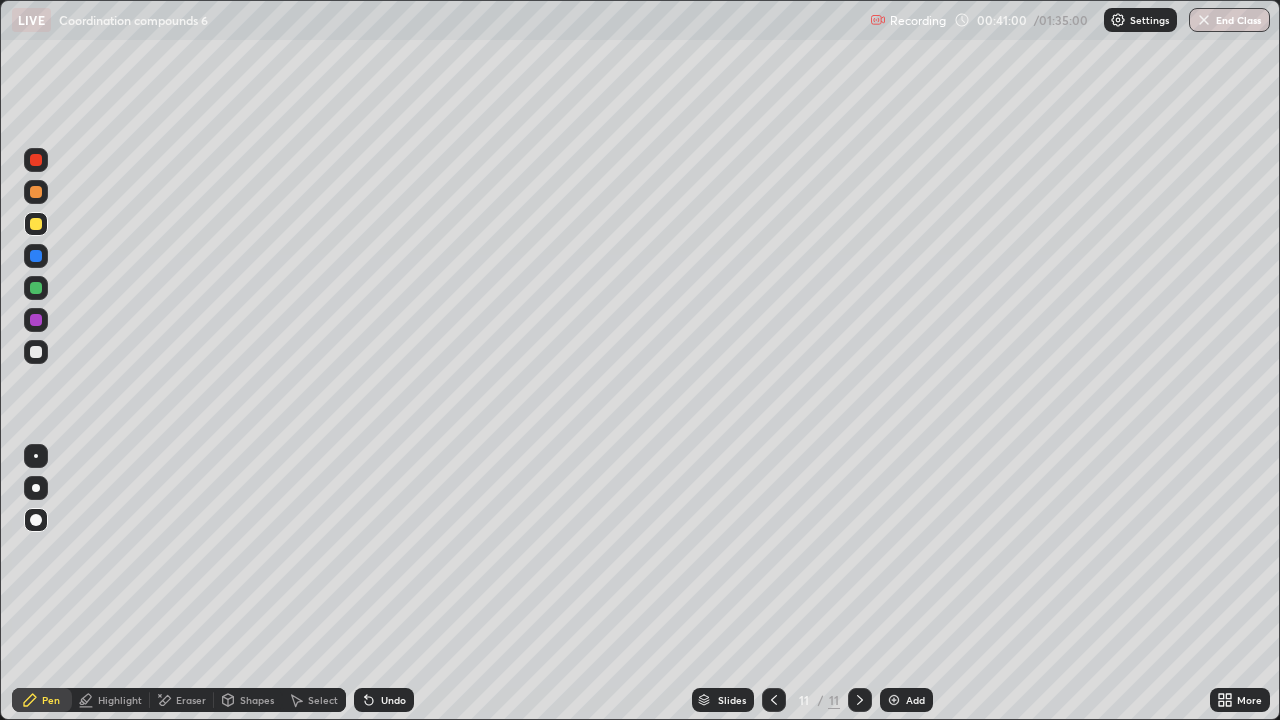 click at bounding box center (36, 288) 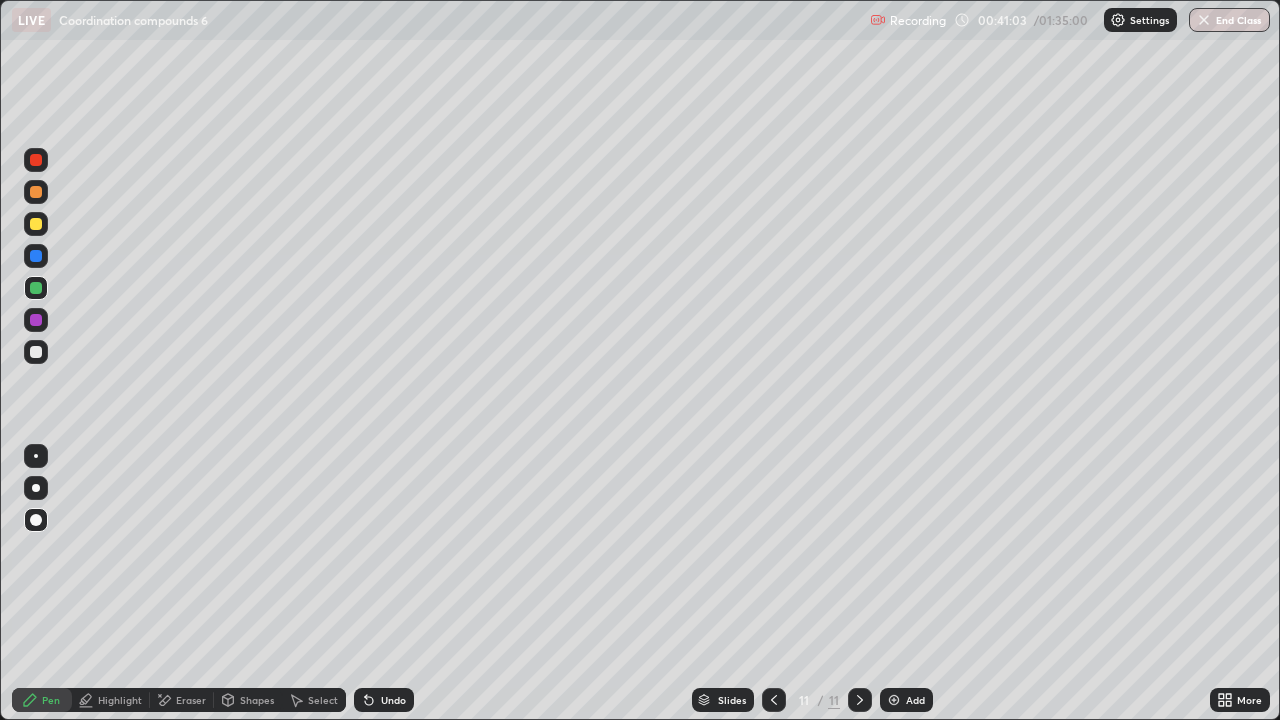 click on "Shapes" at bounding box center [257, 700] 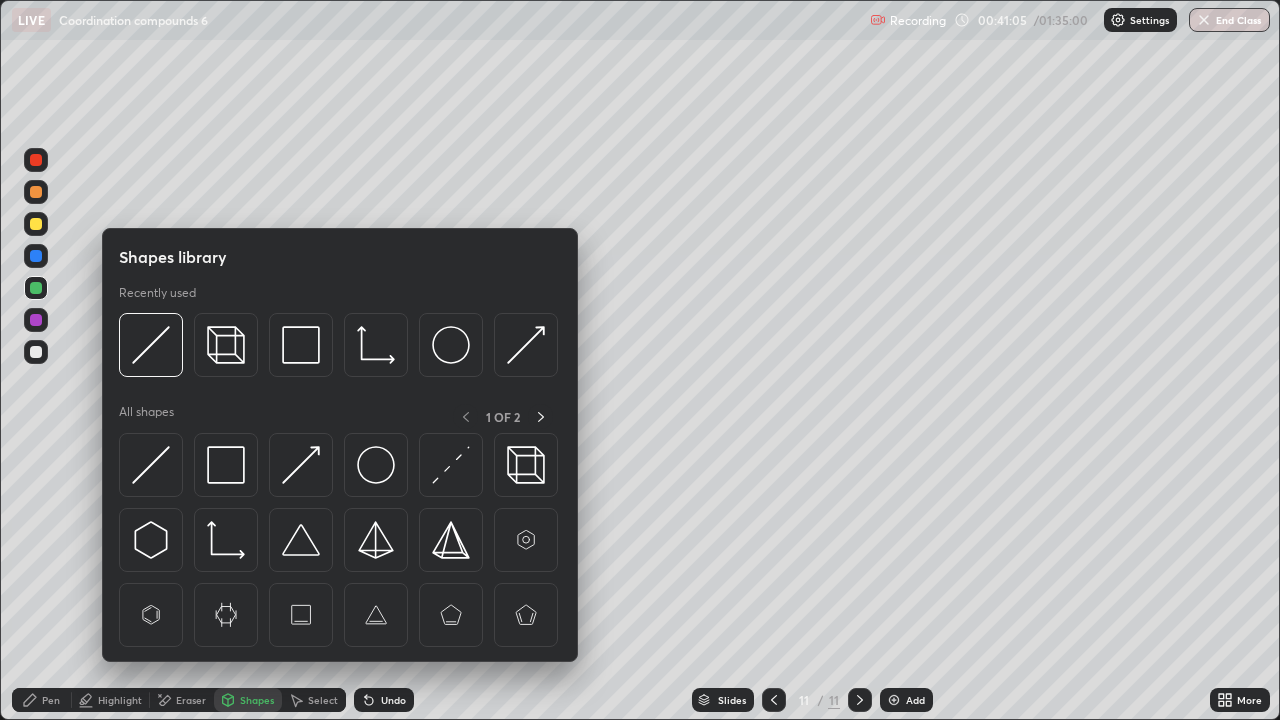 click on "Eraser" at bounding box center [191, 700] 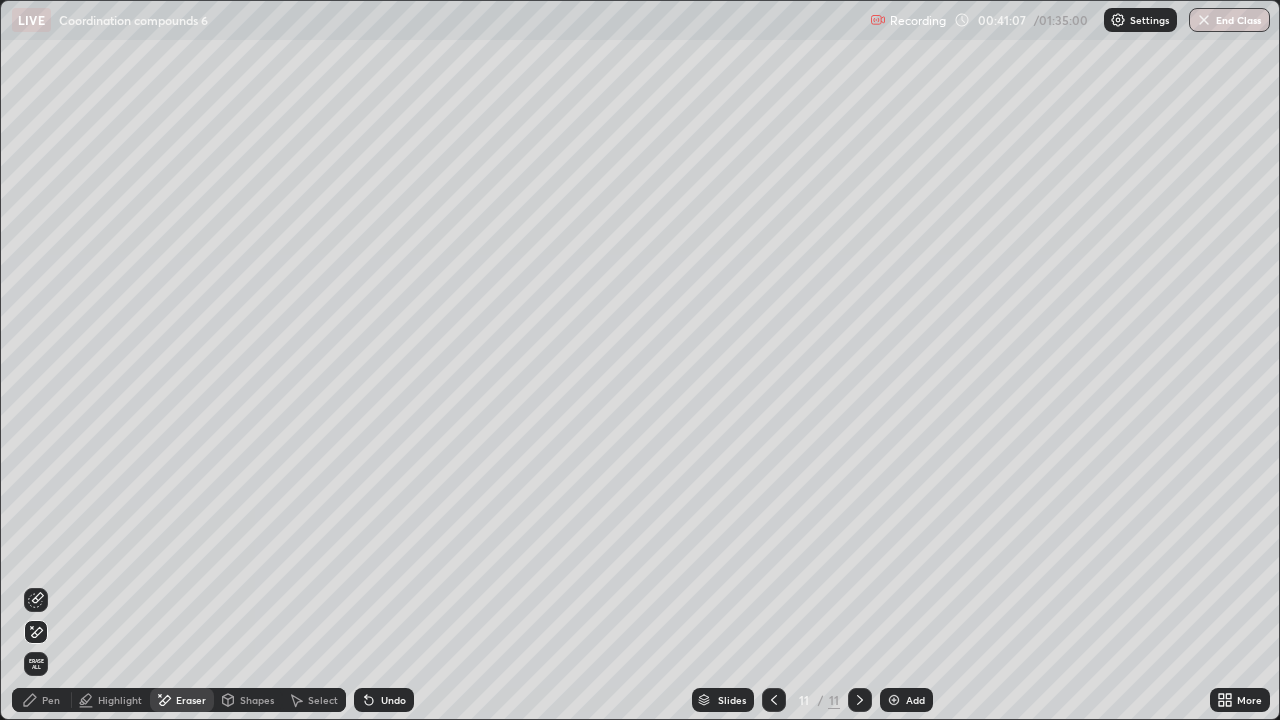 click on "Pen" at bounding box center (42, 700) 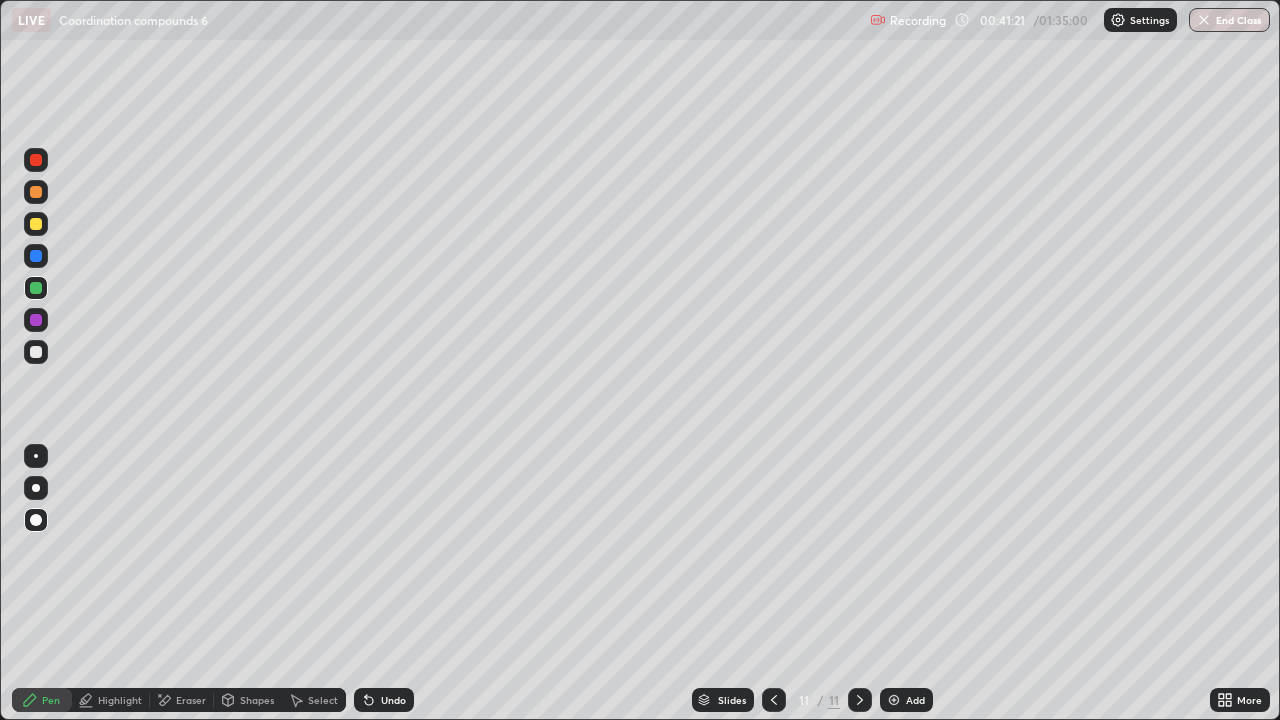 click at bounding box center (36, 456) 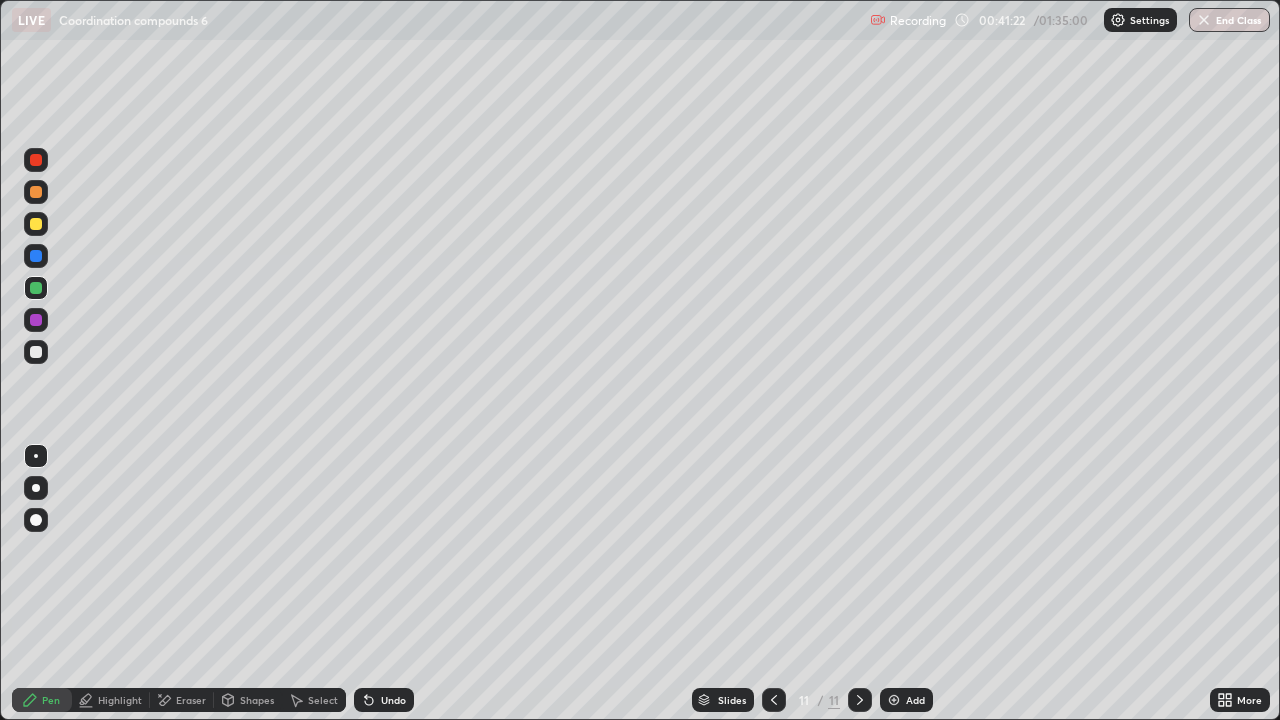click at bounding box center (36, 352) 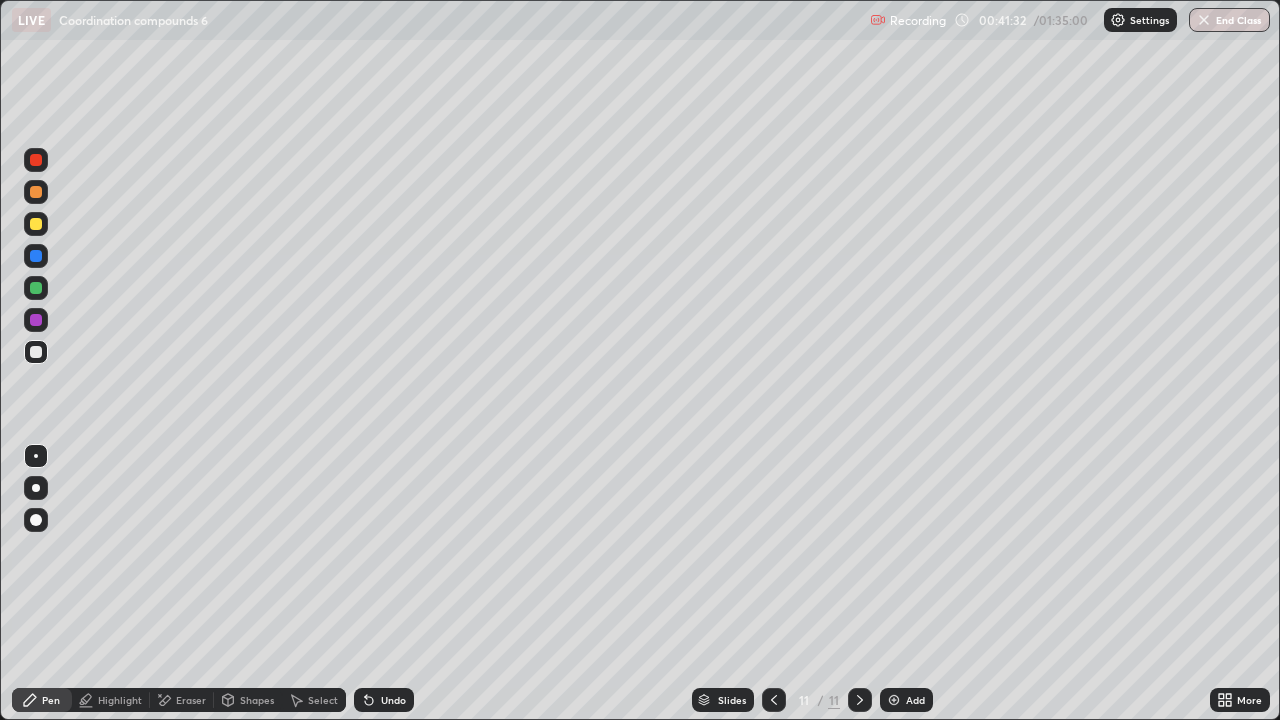 click at bounding box center [36, 256] 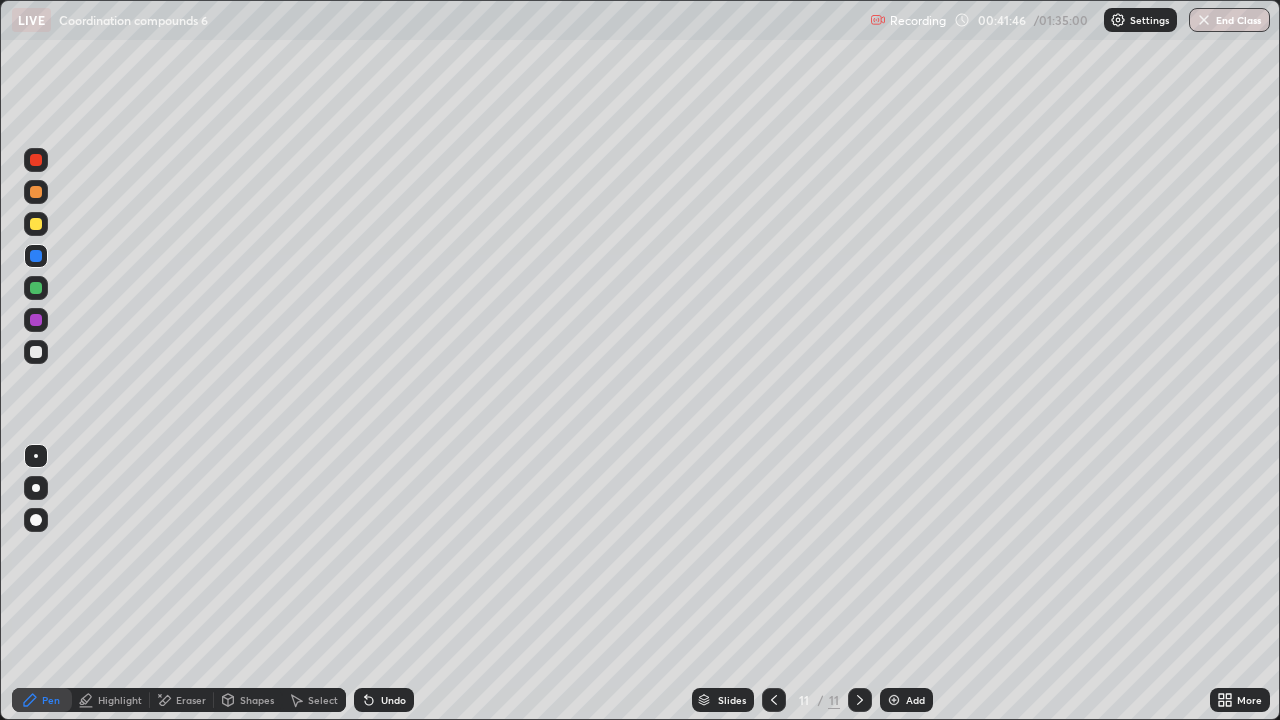 click at bounding box center [36, 352] 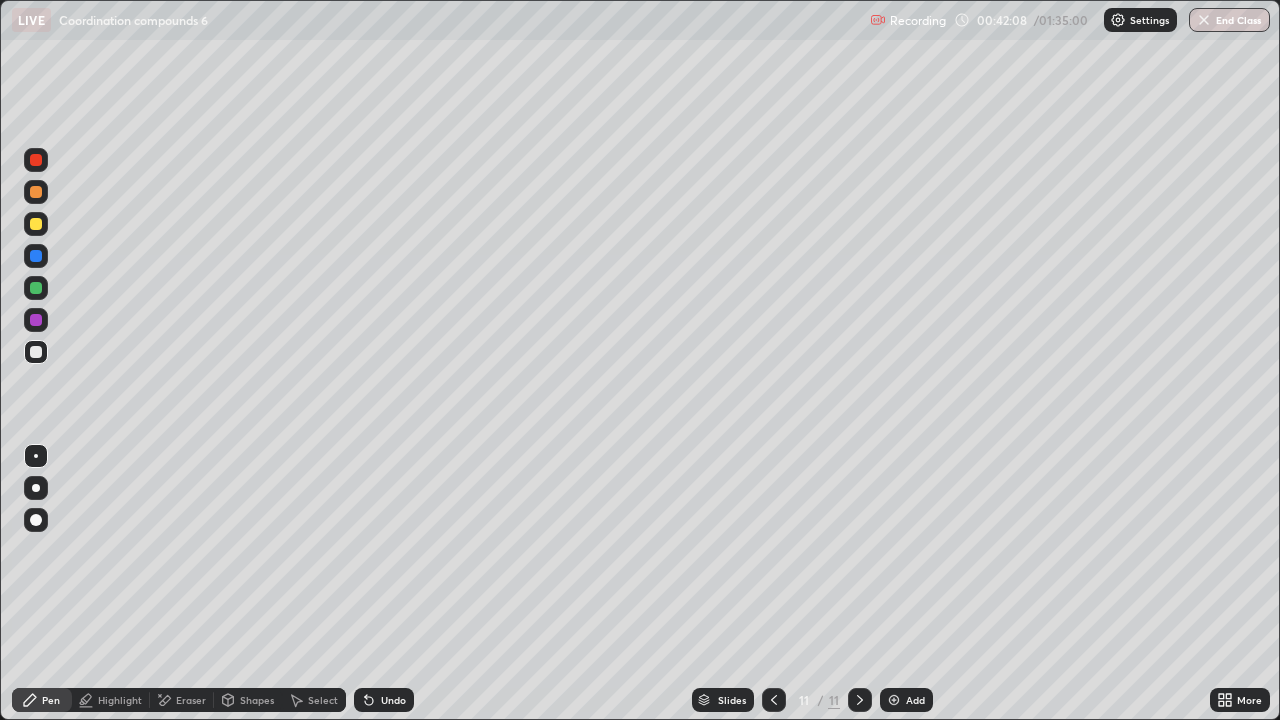 click at bounding box center [36, 288] 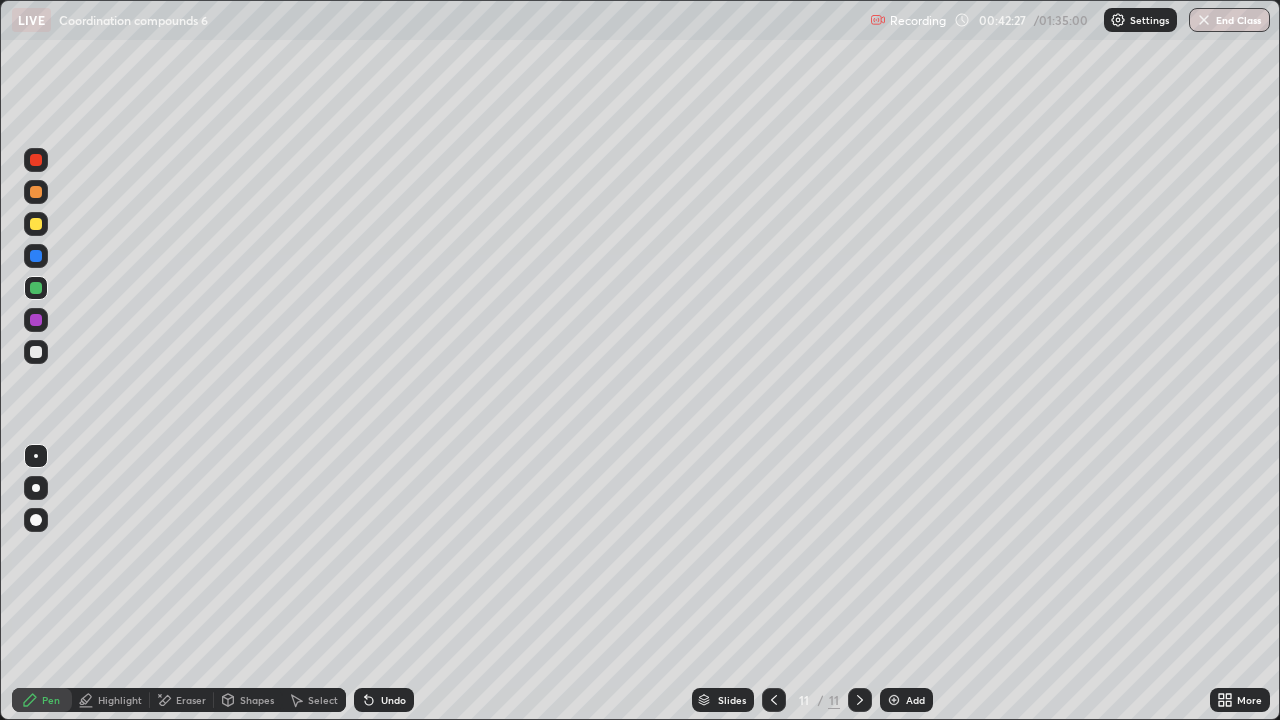click at bounding box center (36, 192) 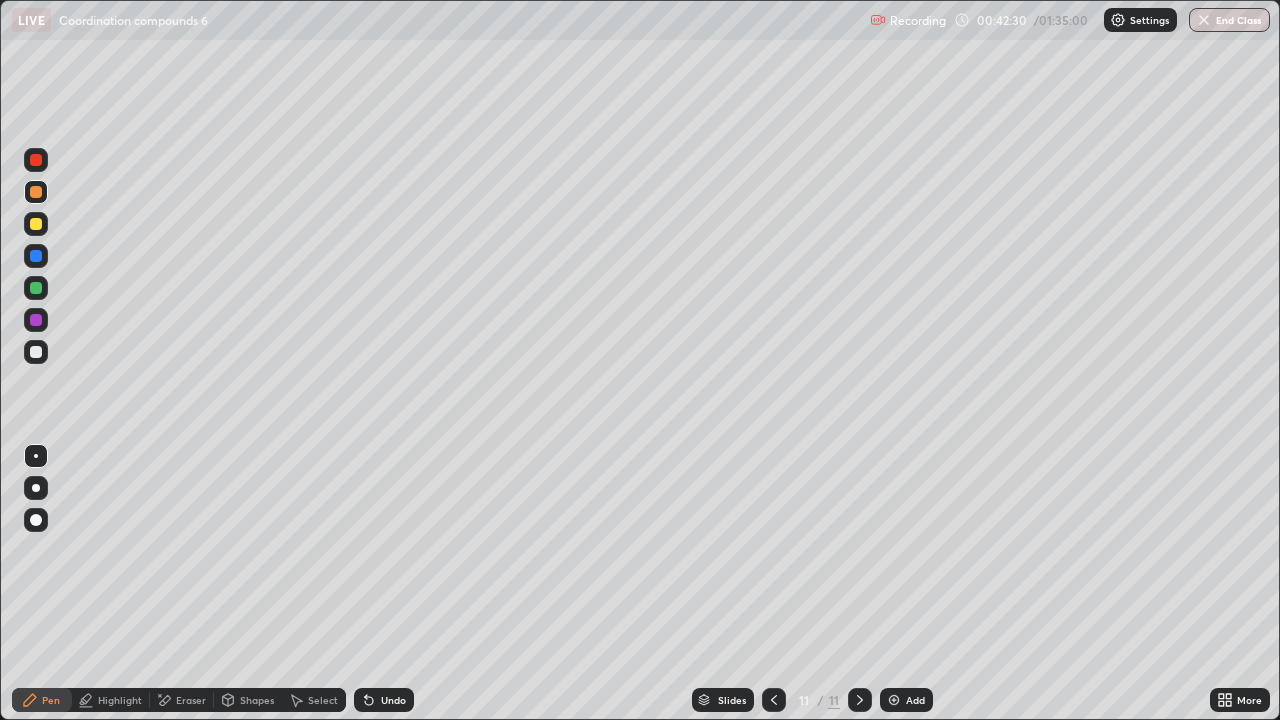 click on "Undo" at bounding box center [393, 700] 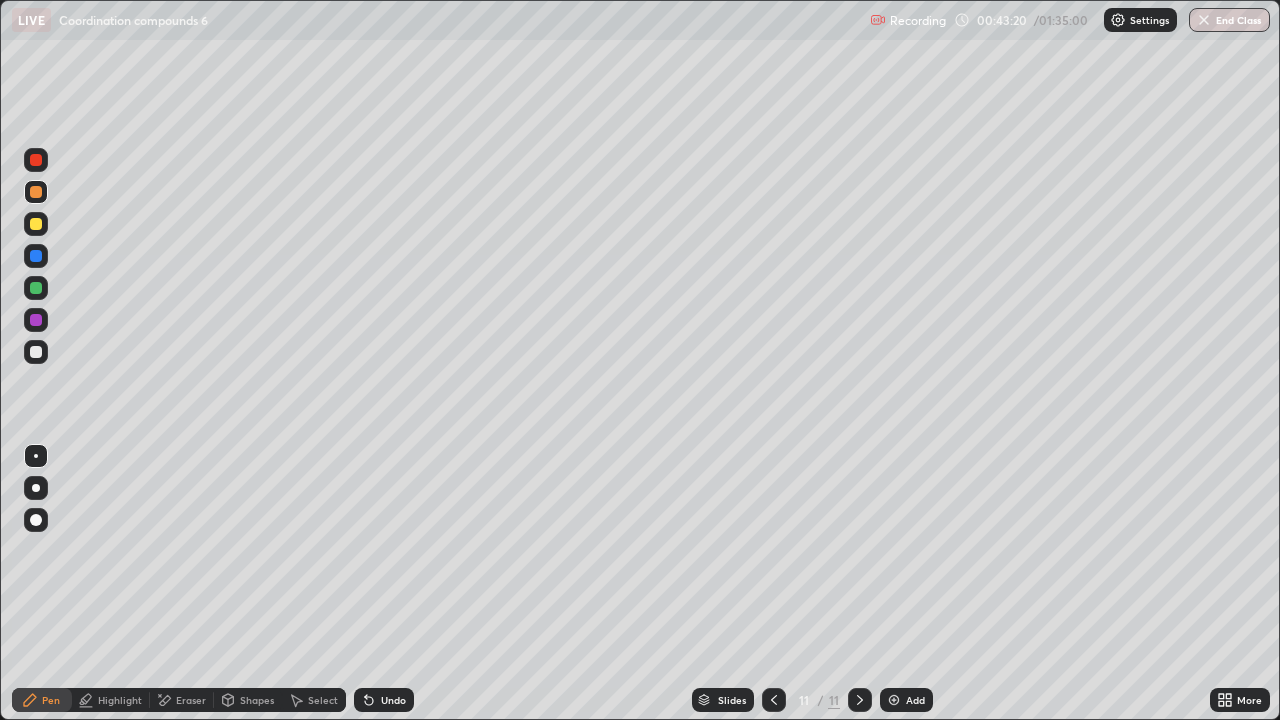 click on "Add" at bounding box center [906, 700] 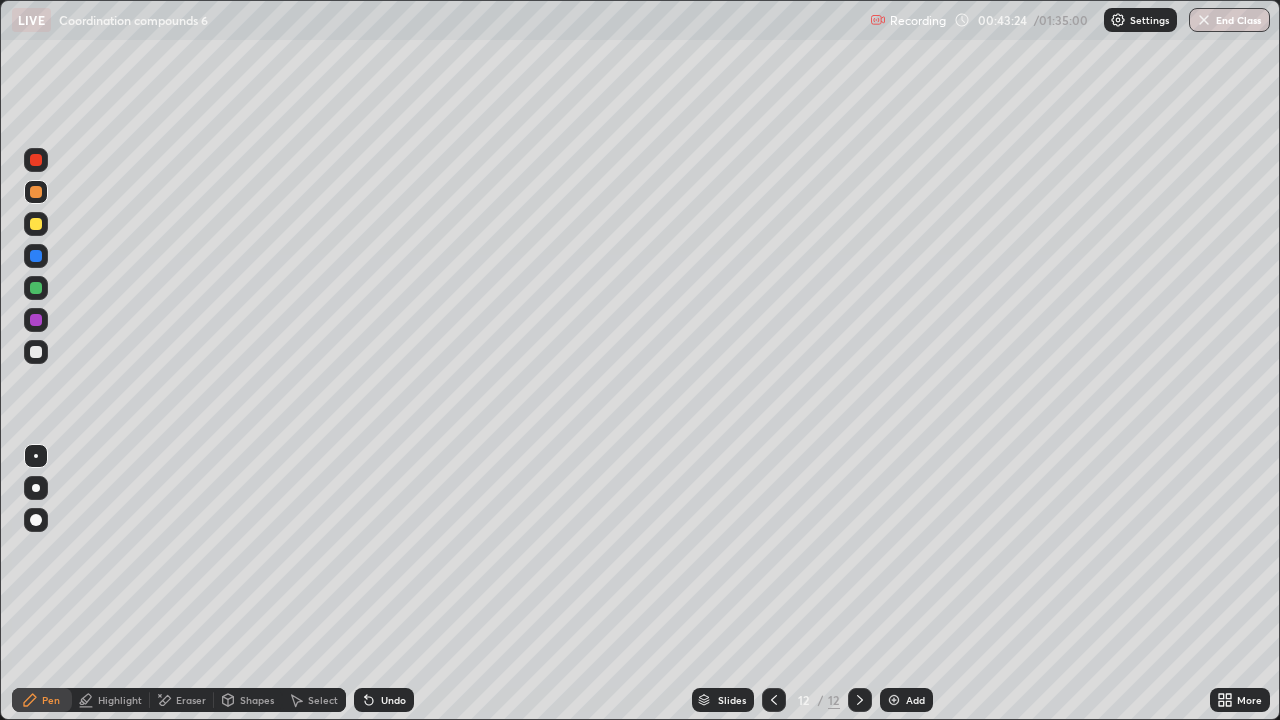 click at bounding box center (36, 352) 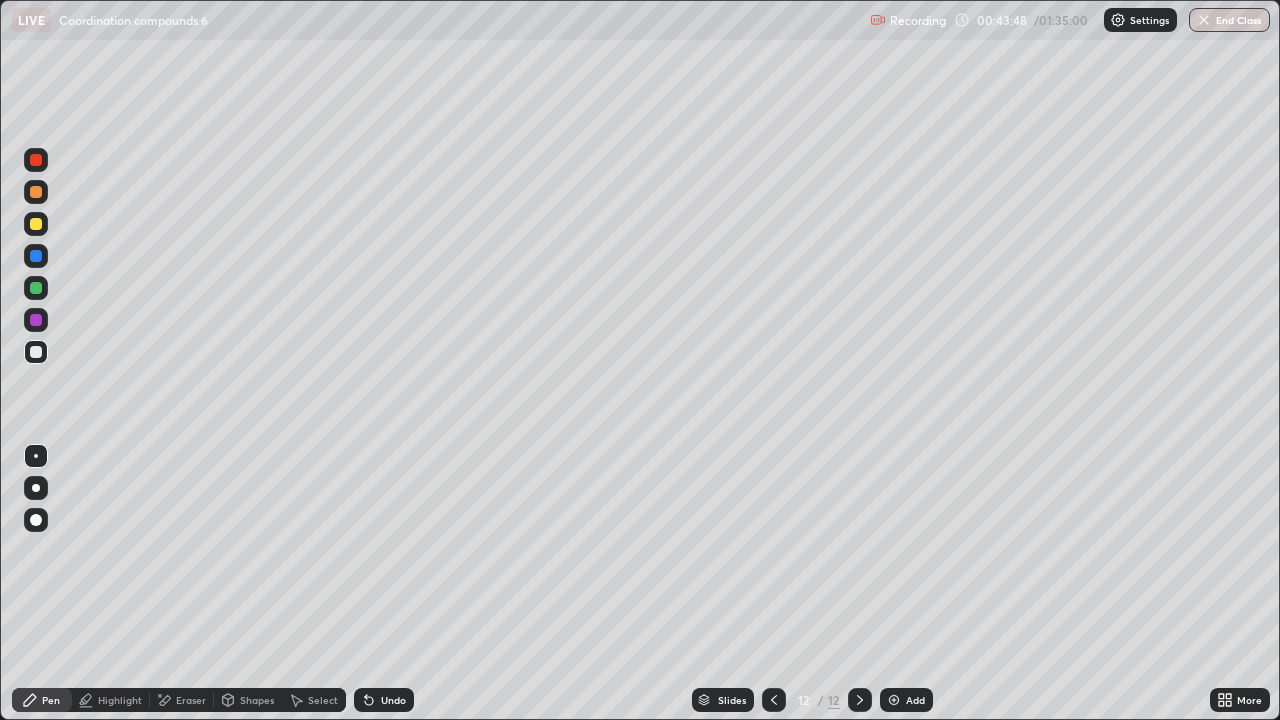 click on "Eraser" at bounding box center [191, 700] 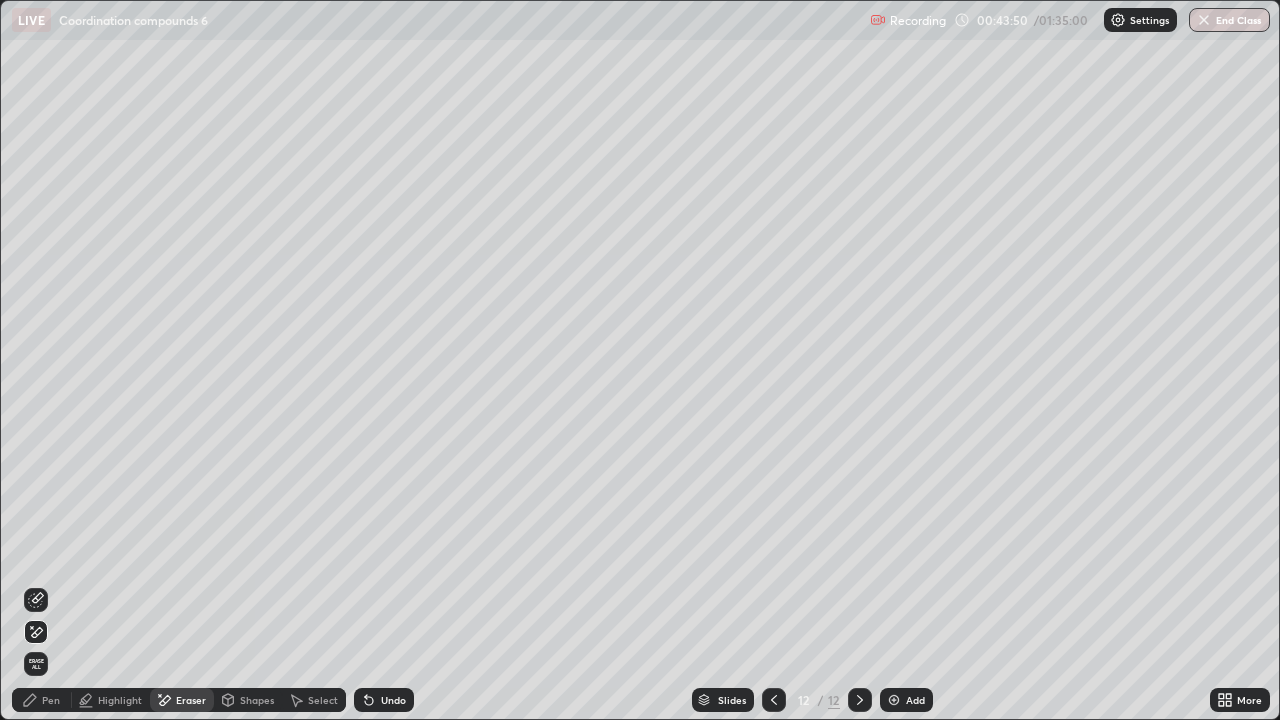 click on "Pen" at bounding box center [42, 700] 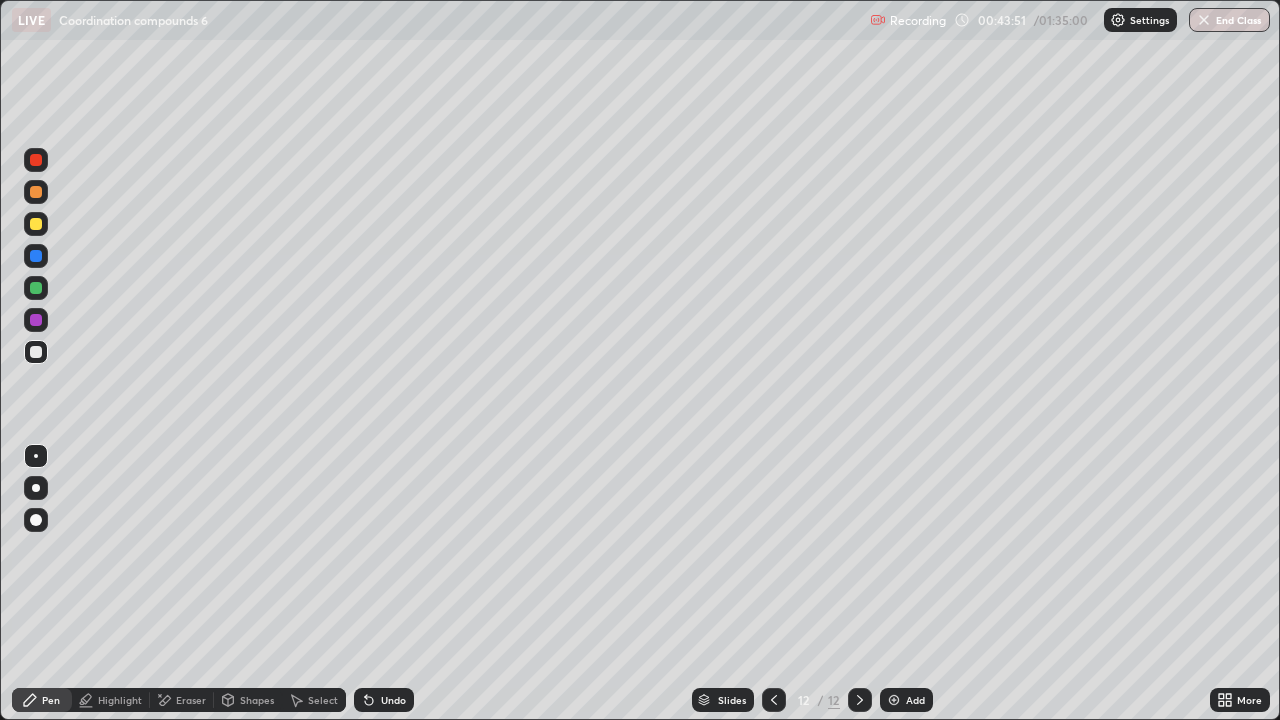 click at bounding box center [36, 288] 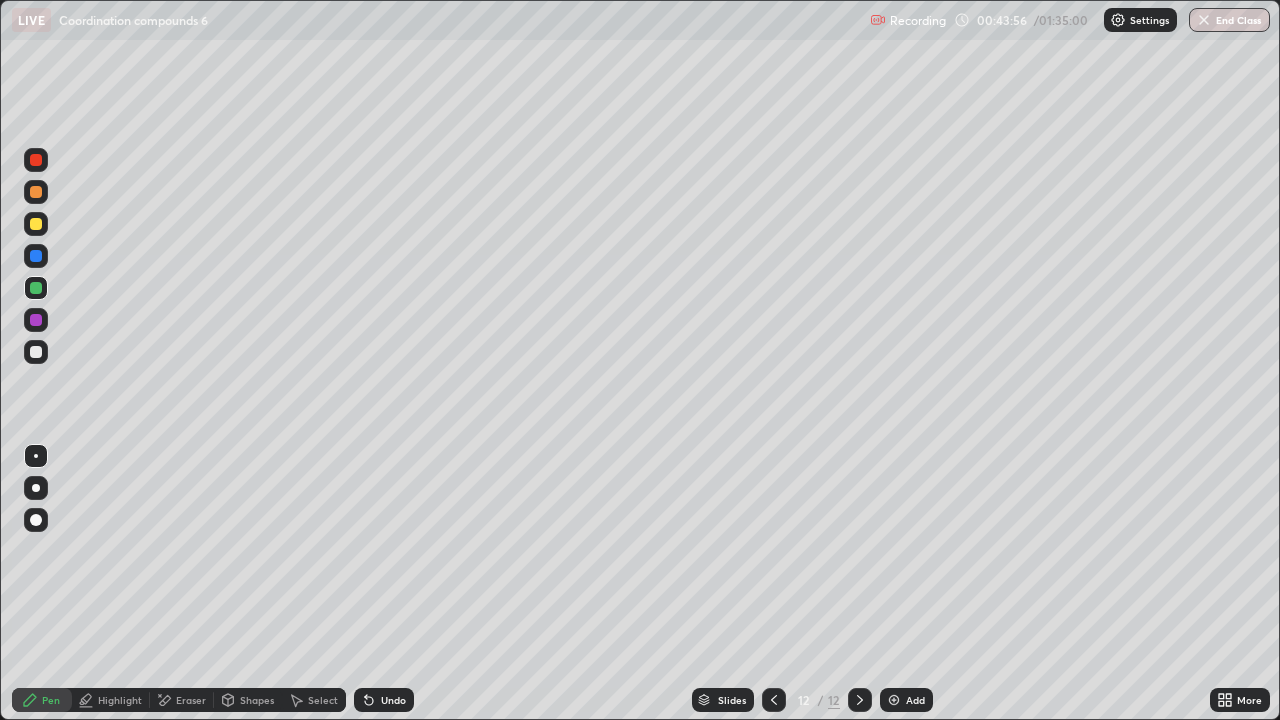 click on "Highlight" at bounding box center [120, 700] 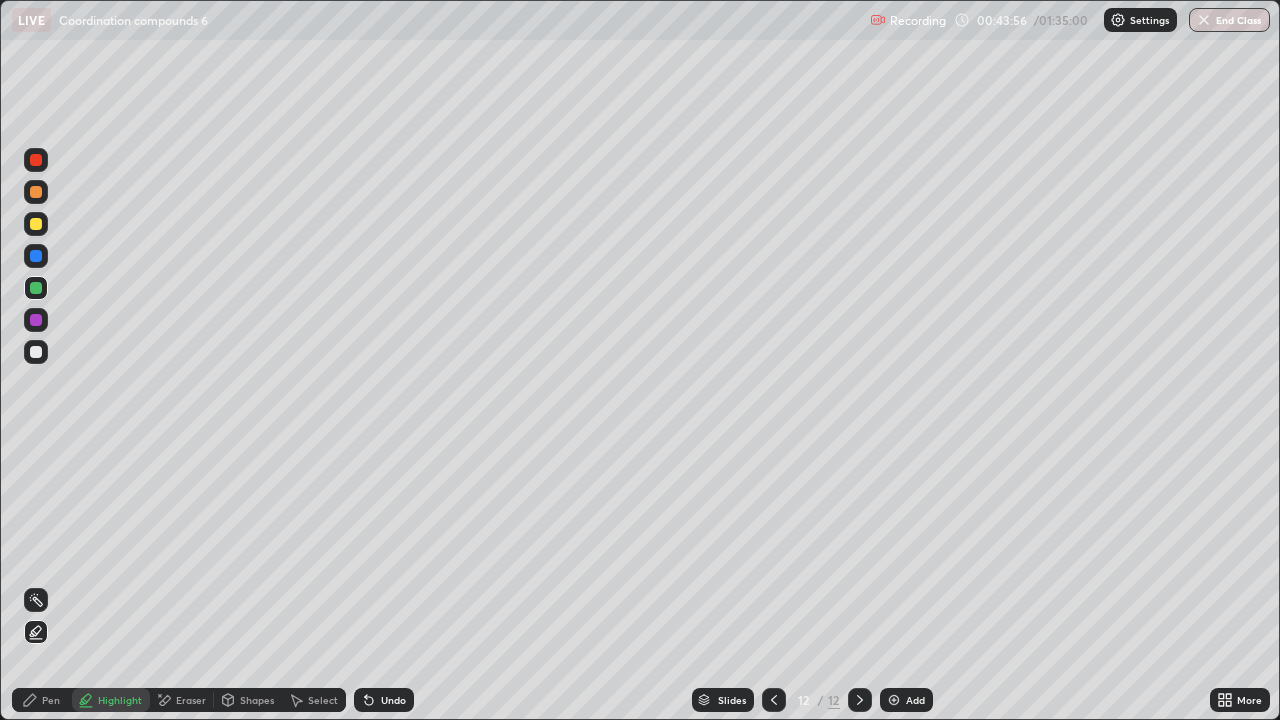 click on "Eraser" at bounding box center [191, 700] 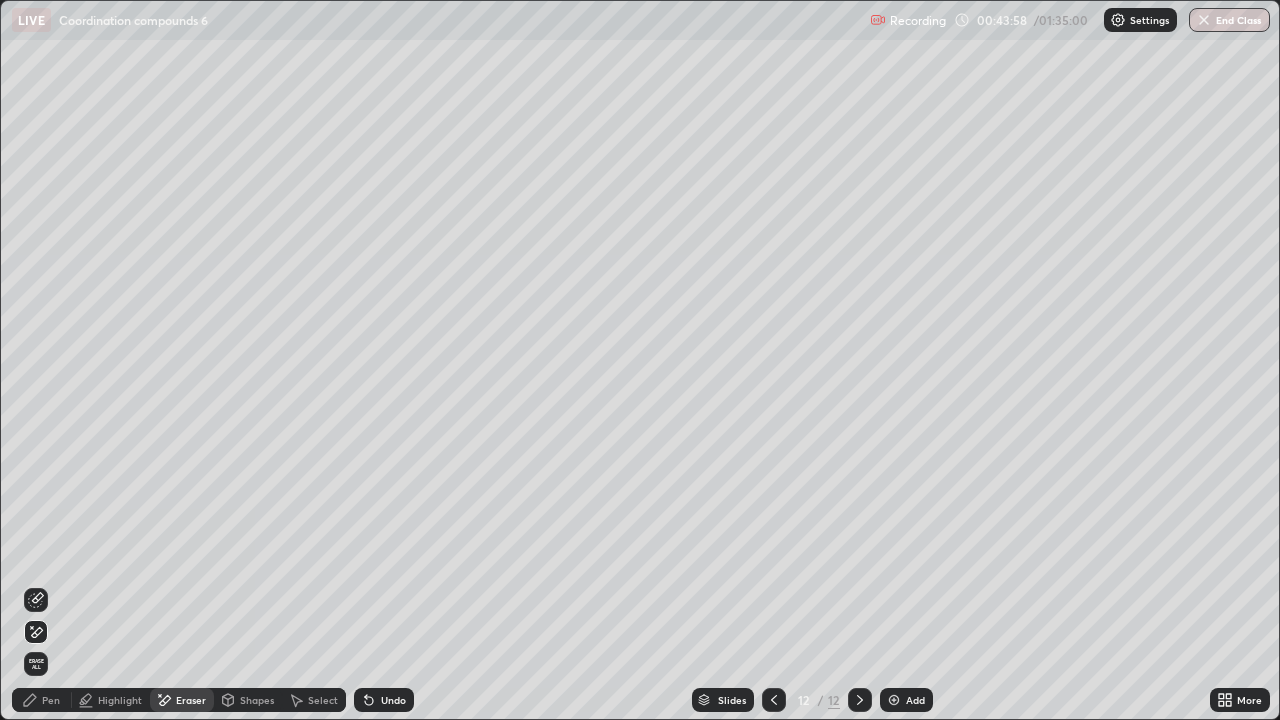click on "Pen" at bounding box center (51, 700) 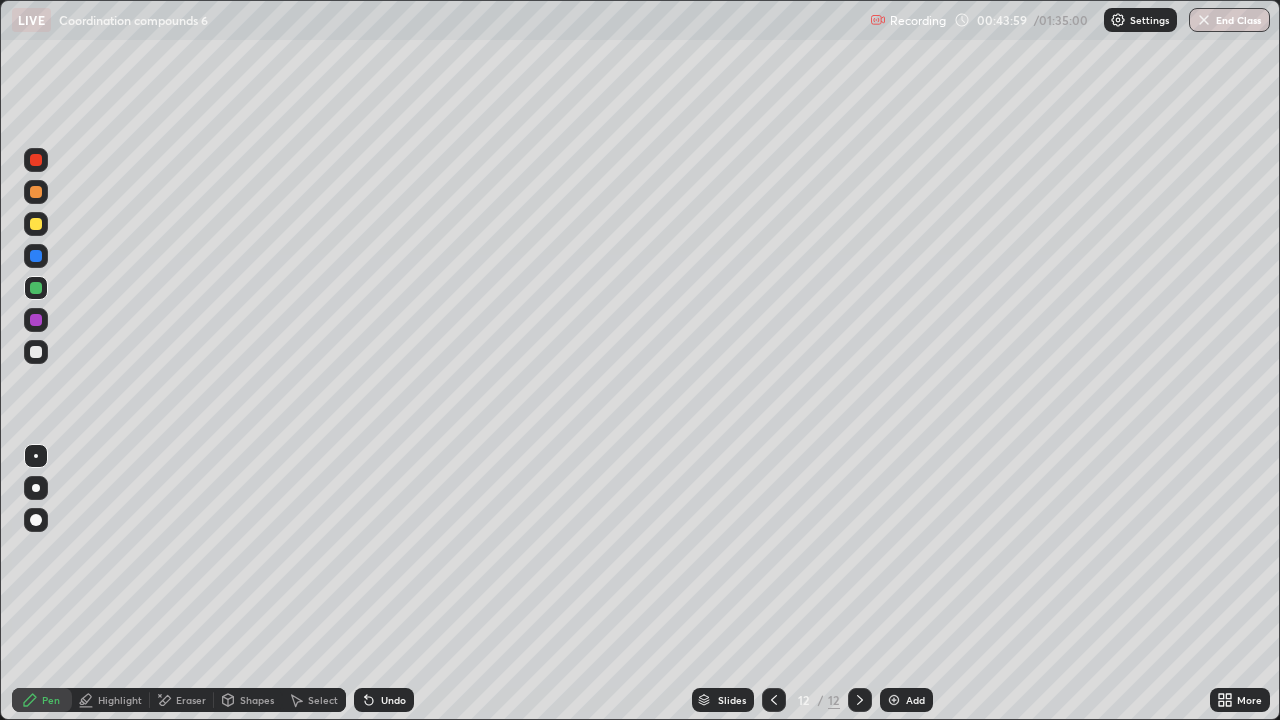 click at bounding box center (36, 256) 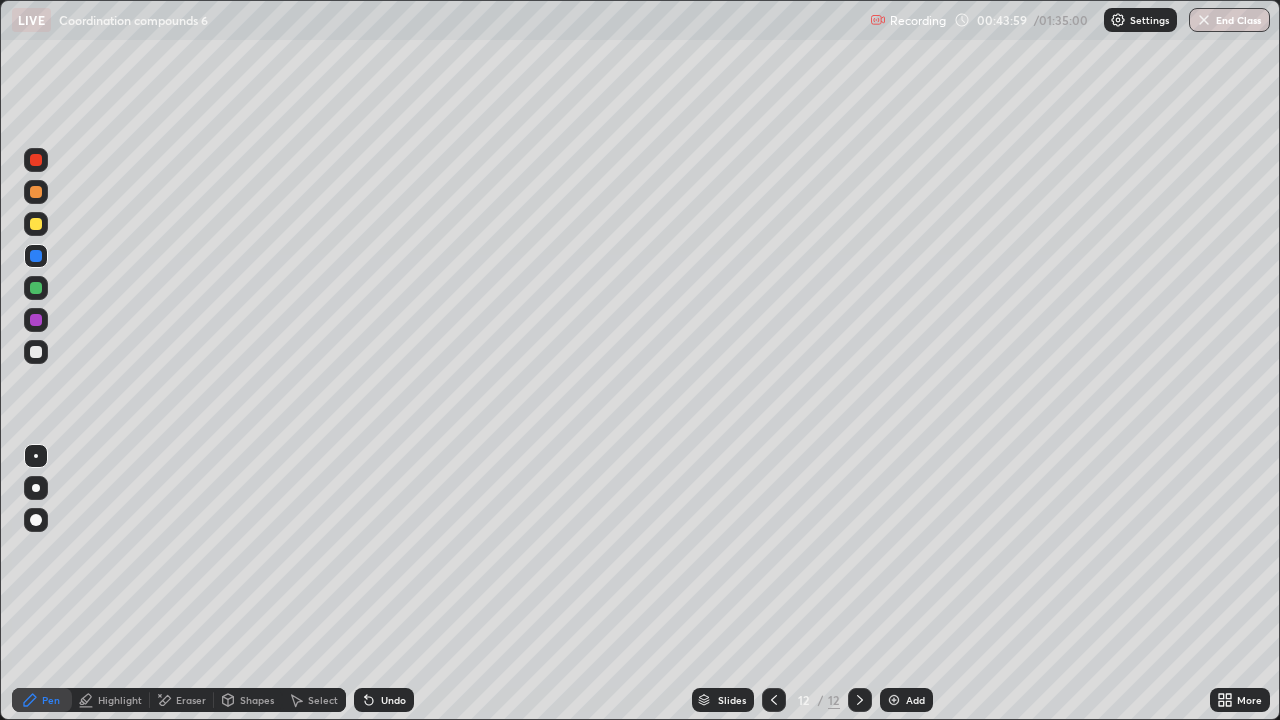 click at bounding box center [36, 224] 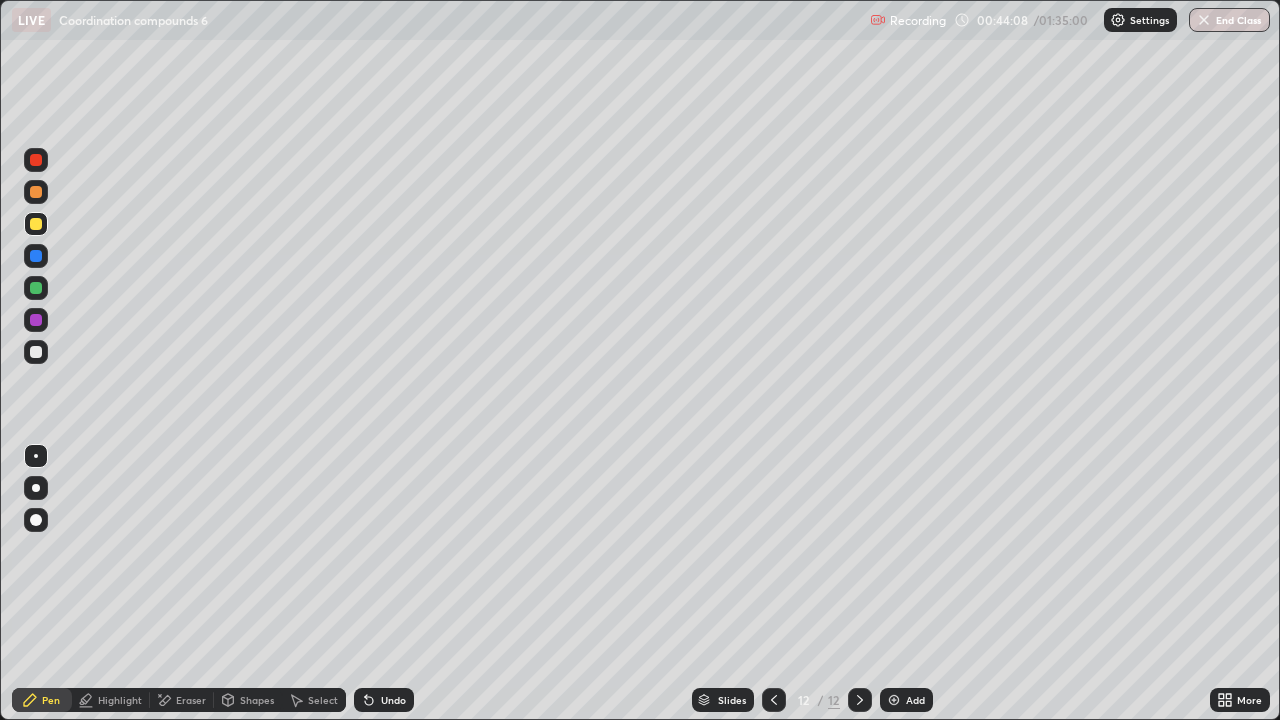 click on "Eraser" at bounding box center [191, 700] 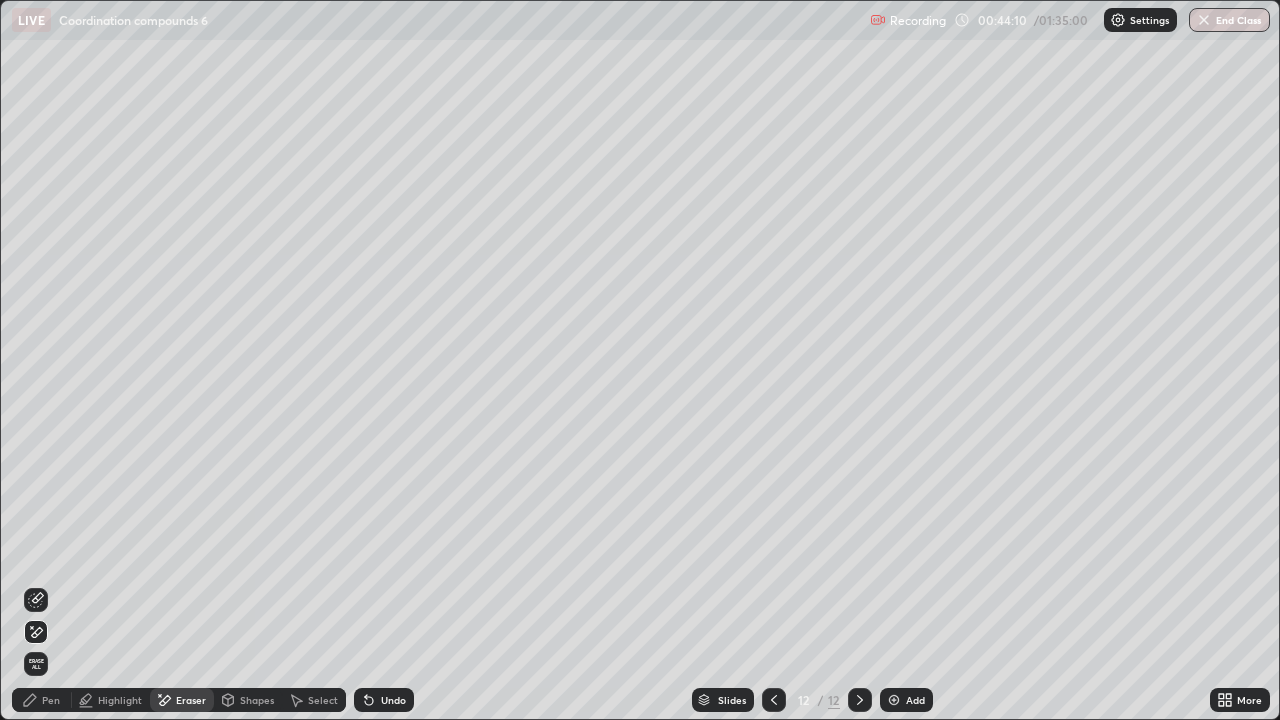 click on "Pen" at bounding box center [51, 700] 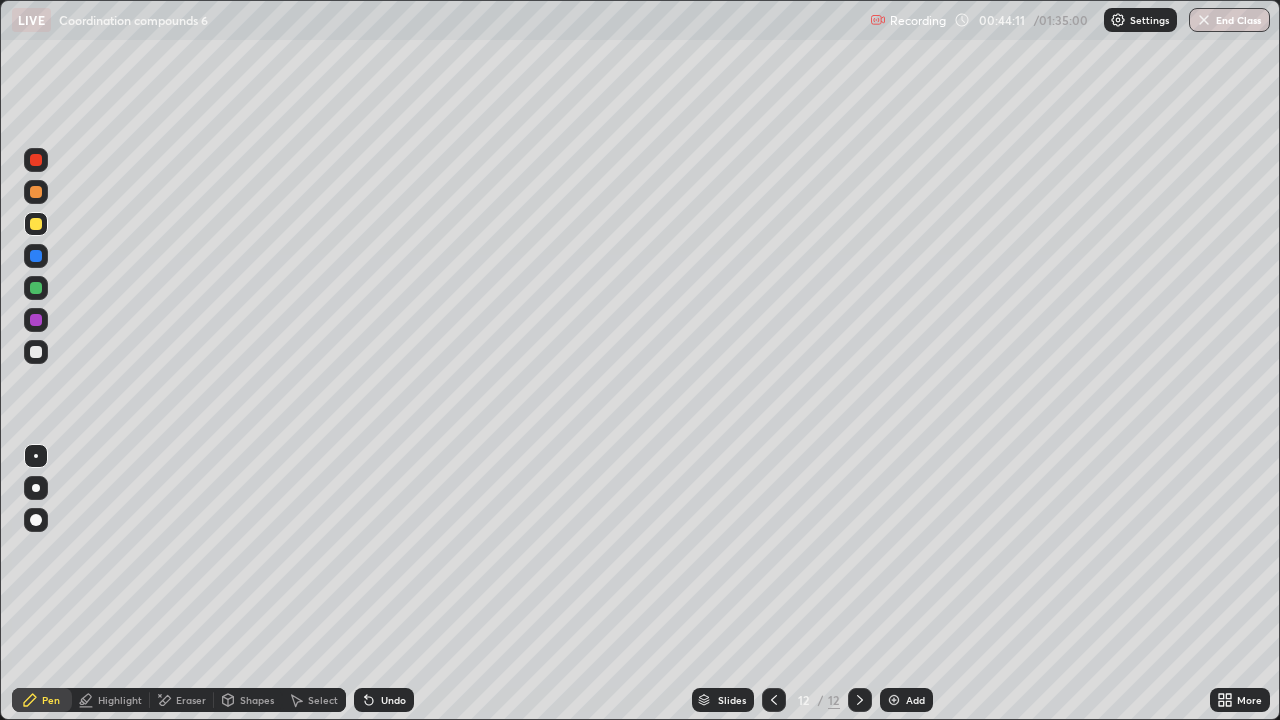 click at bounding box center (36, 352) 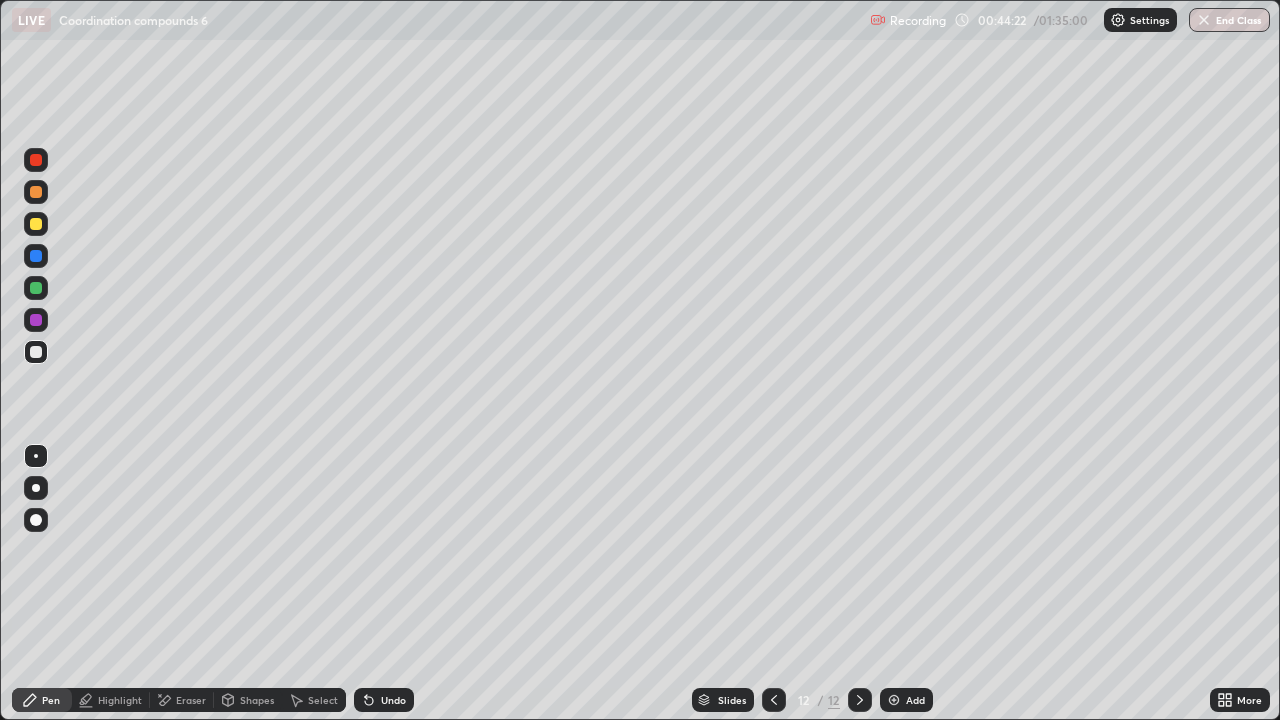 click on "Select" at bounding box center [323, 700] 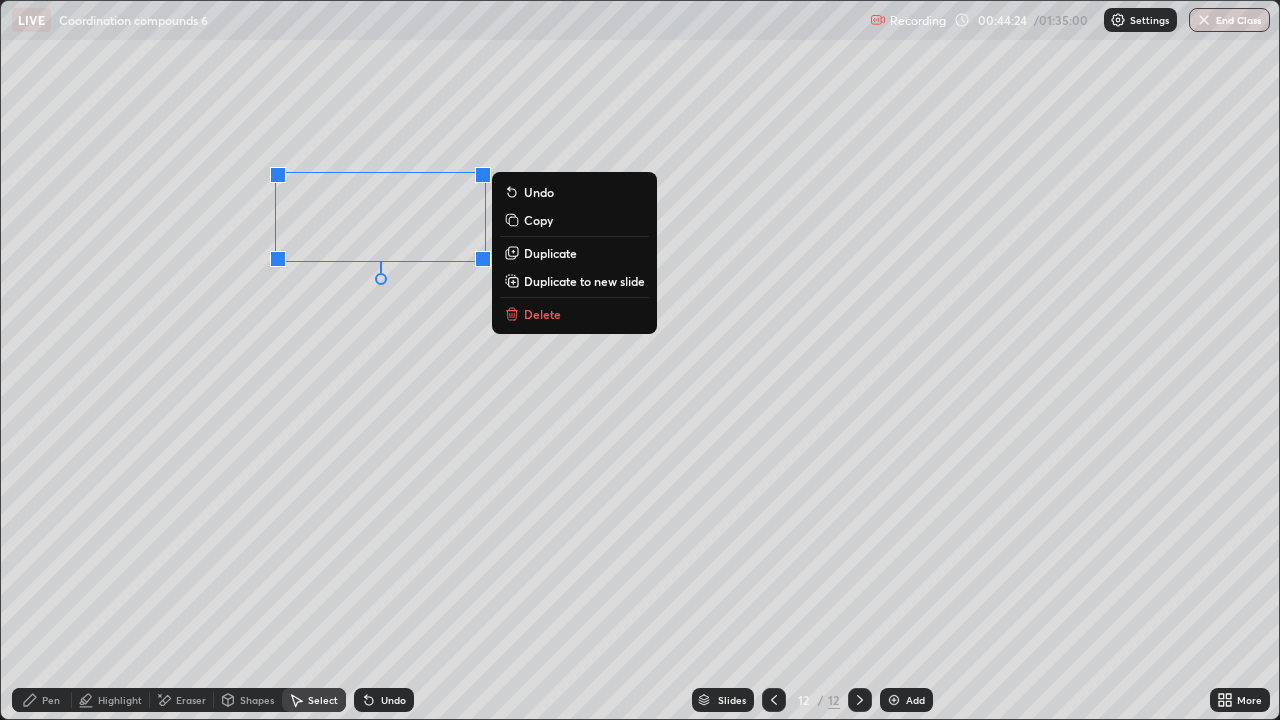 click on "0 ° Undo Copy Duplicate Duplicate to new slide Delete" at bounding box center (640, 360) 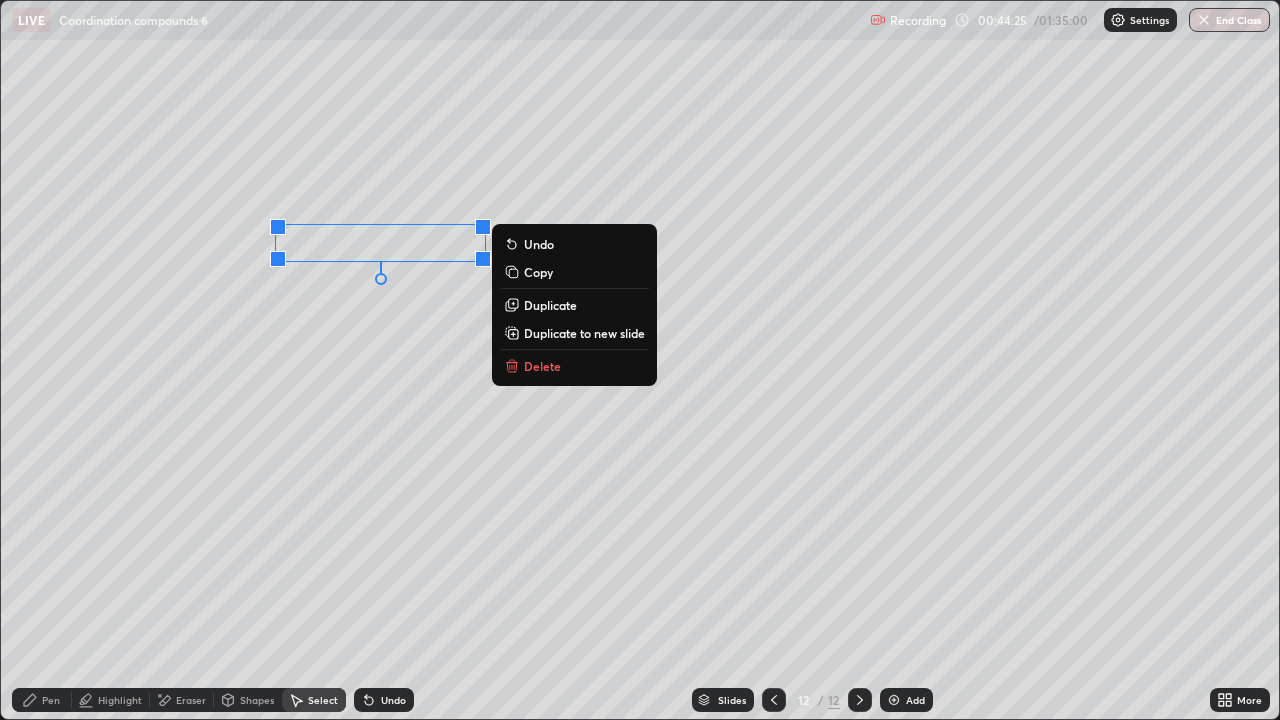 click on "Duplicate" at bounding box center [550, 305] 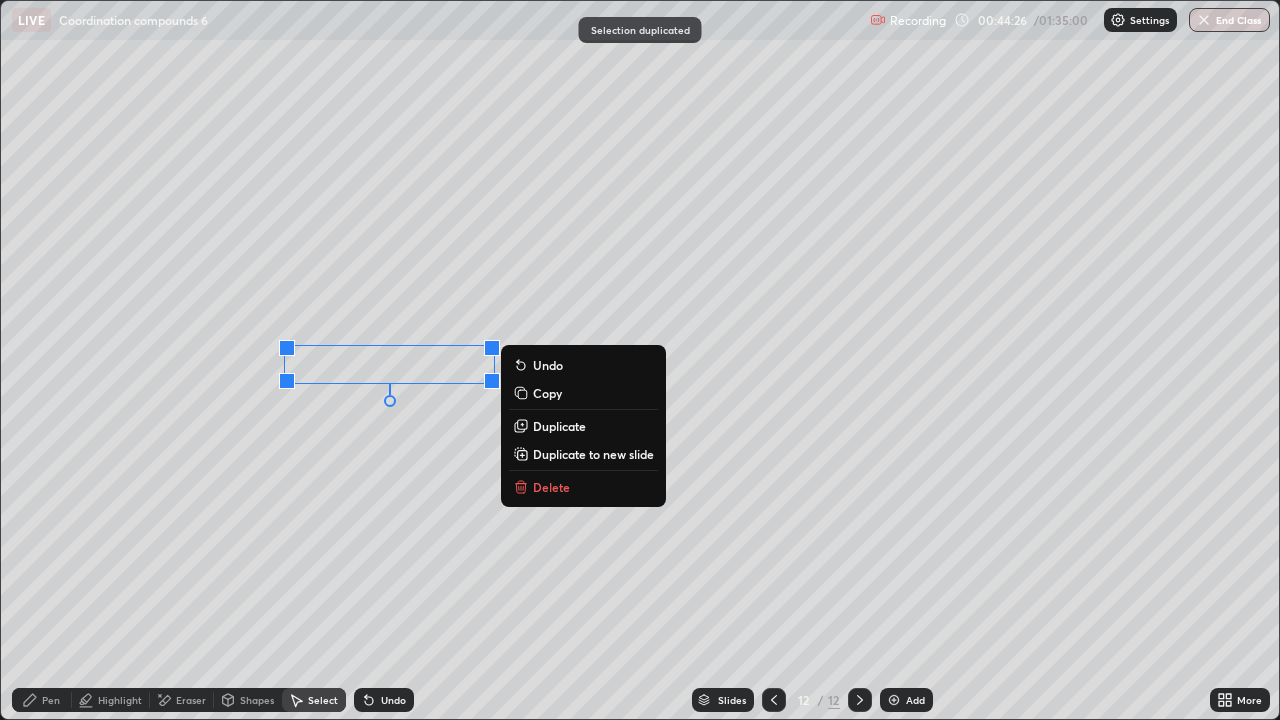 click on "Eraser" at bounding box center [182, 700] 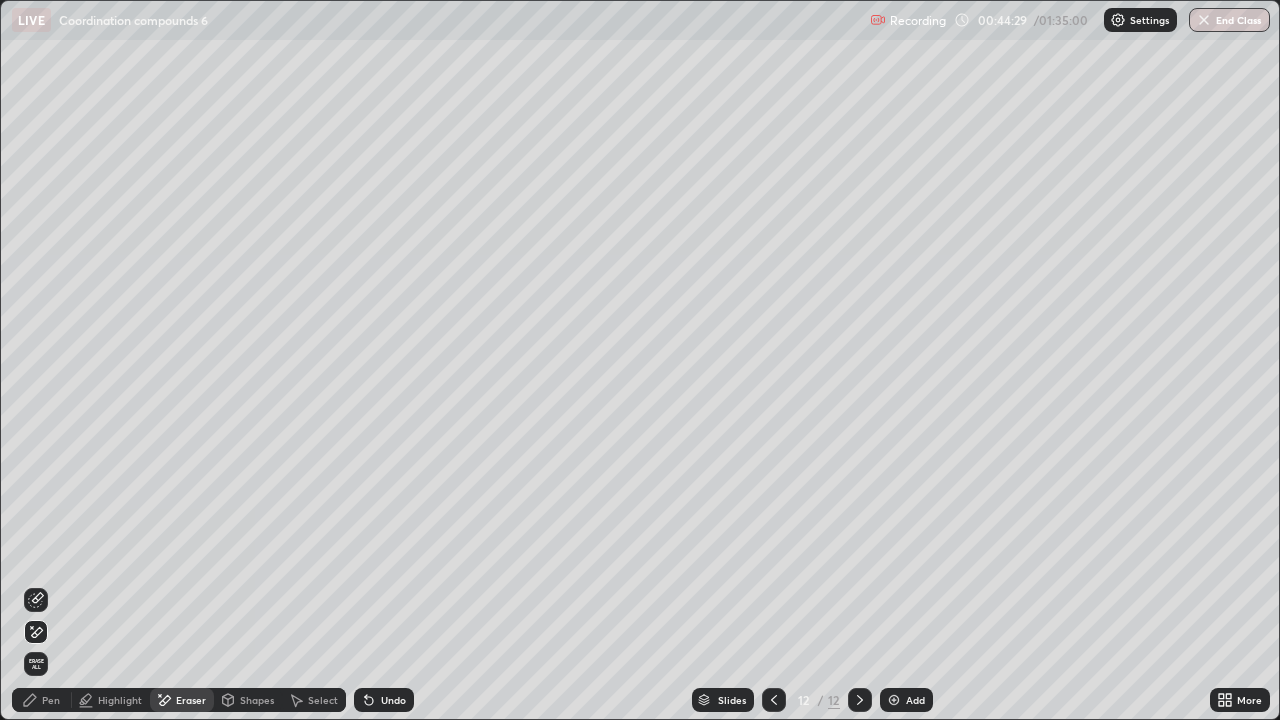 click on "Pen" at bounding box center [51, 700] 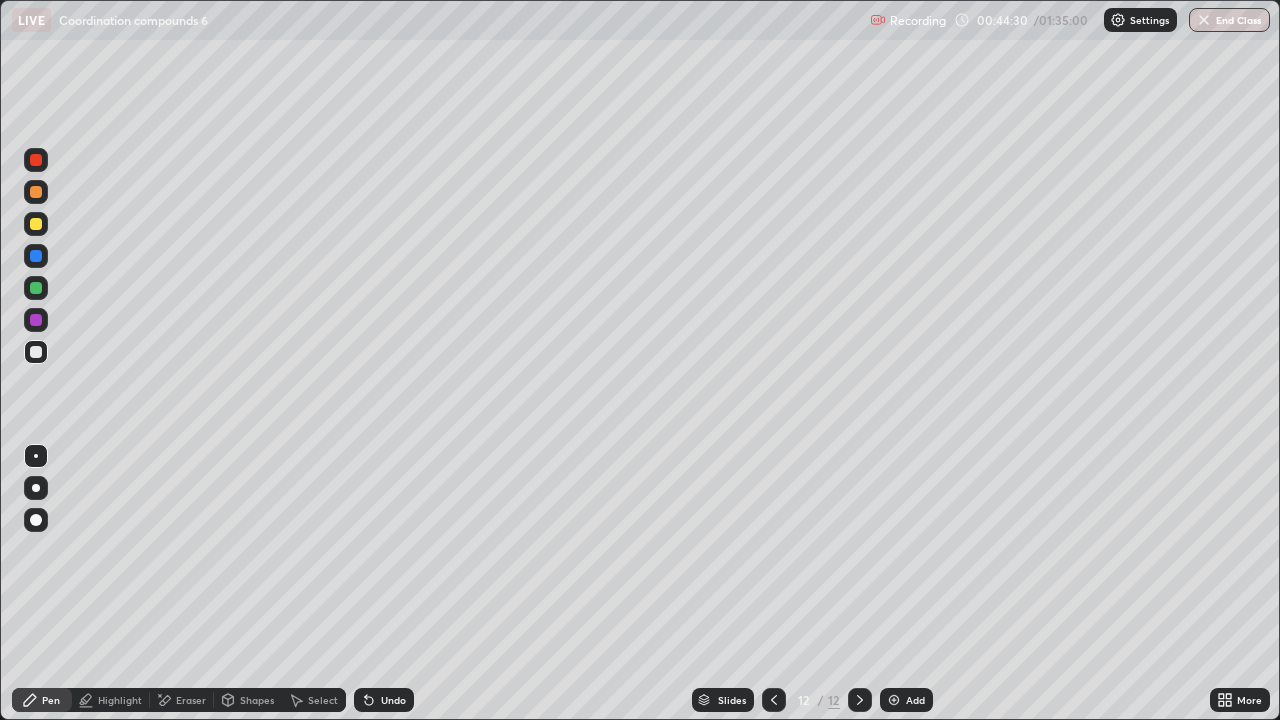 click at bounding box center [36, 320] 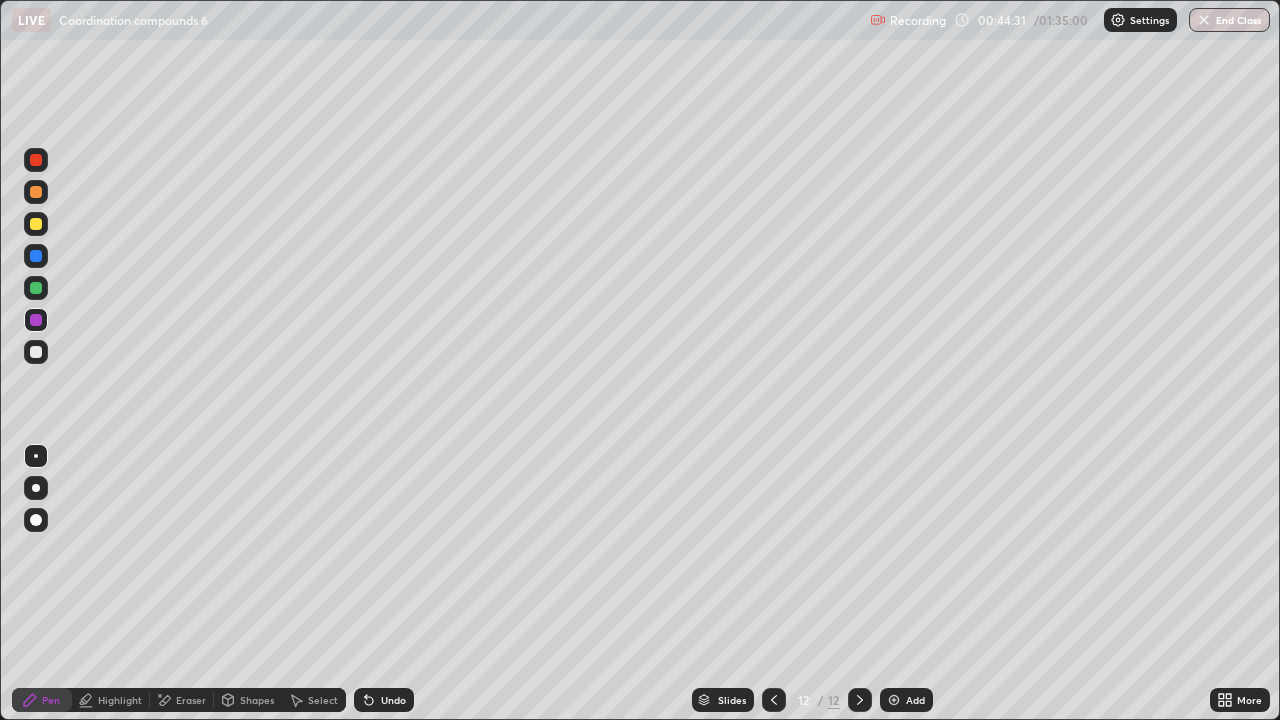click at bounding box center (36, 288) 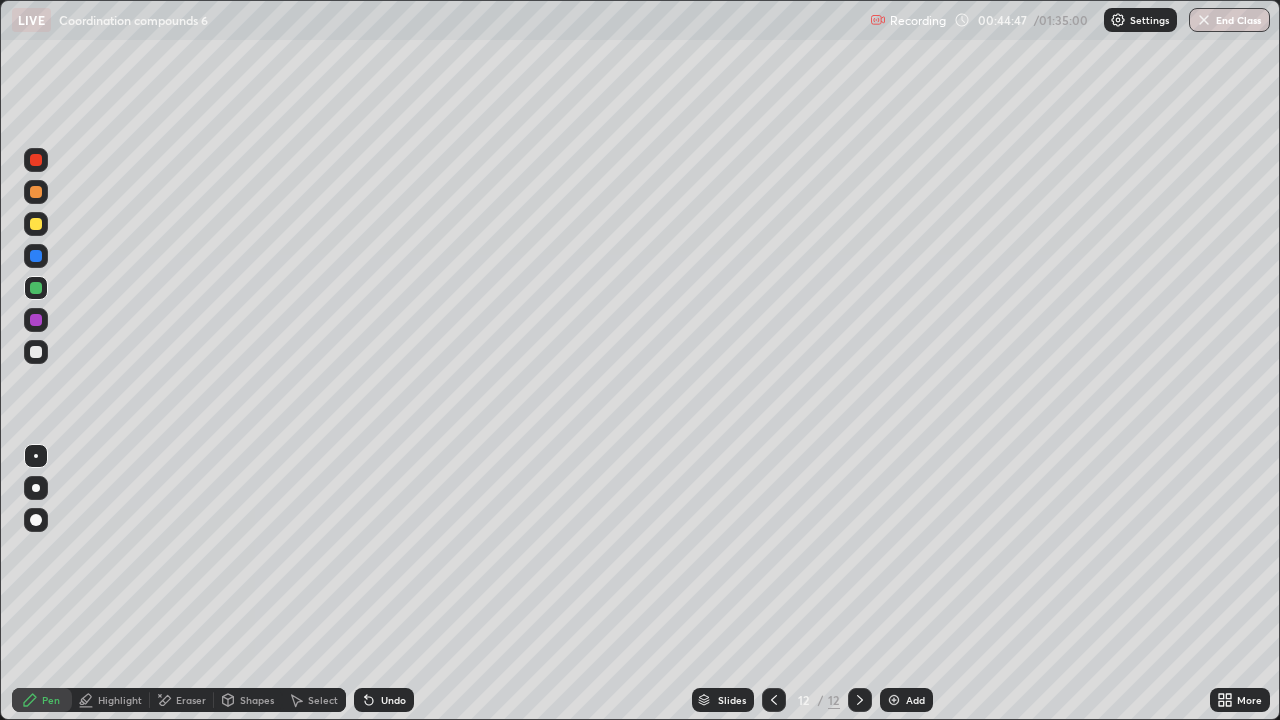 click on "Select" at bounding box center (314, 700) 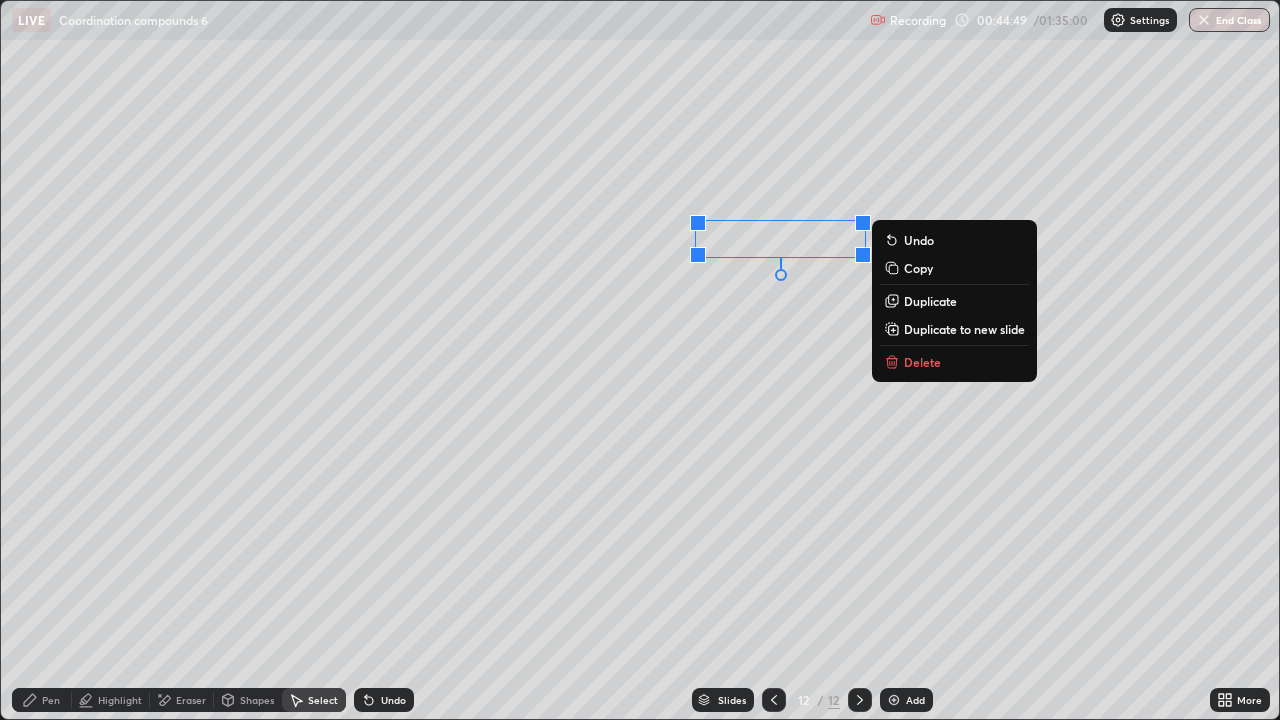 click on "Duplicate" at bounding box center (930, 301) 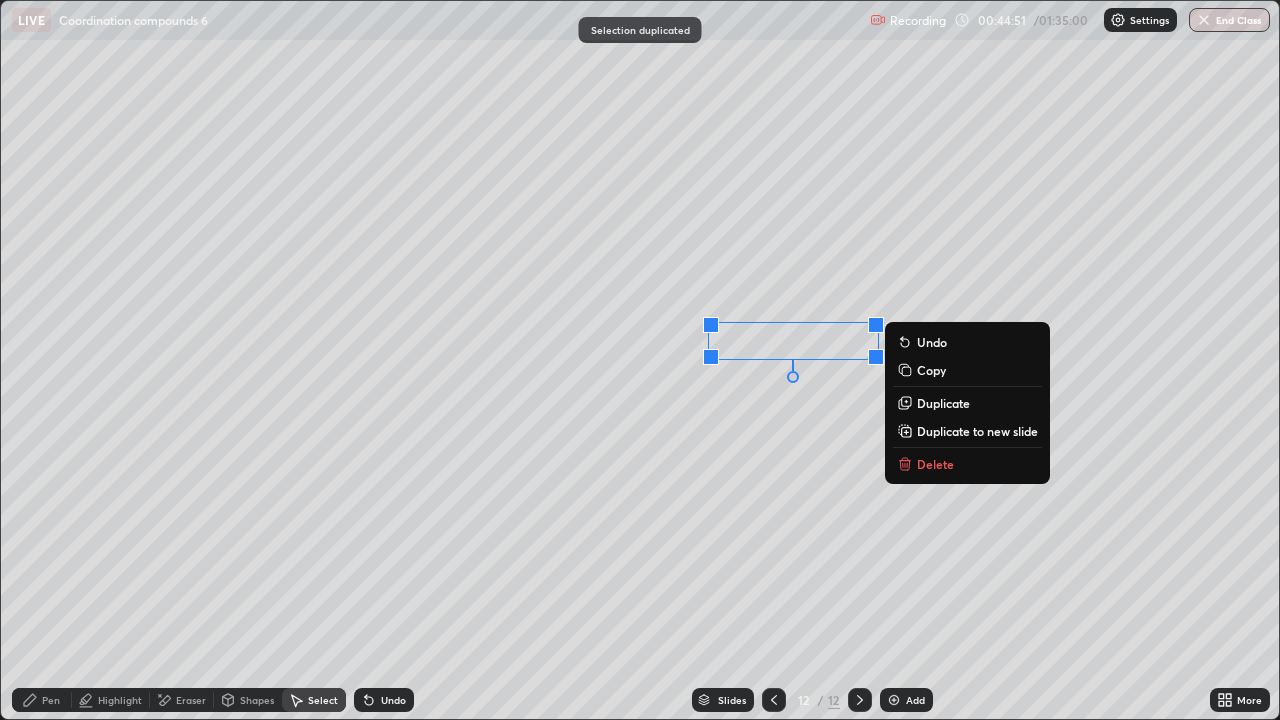 click on "Pen" at bounding box center (42, 700) 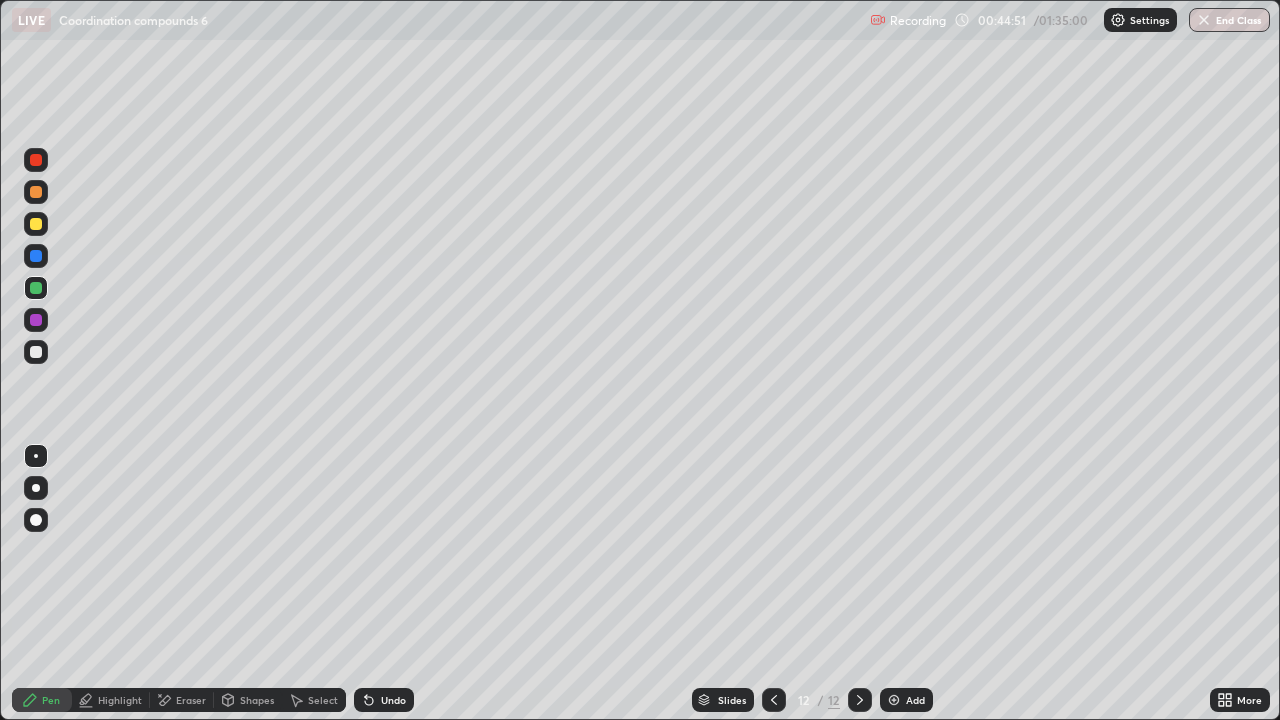 click at bounding box center (36, 224) 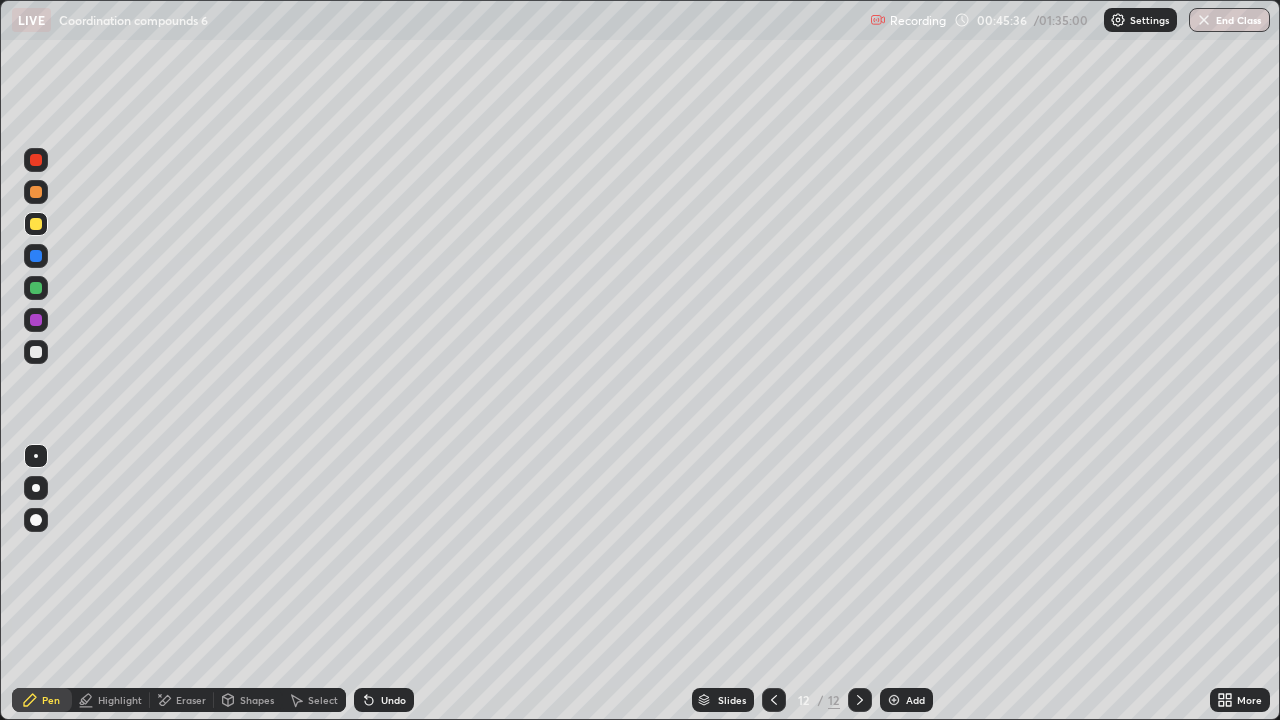 click 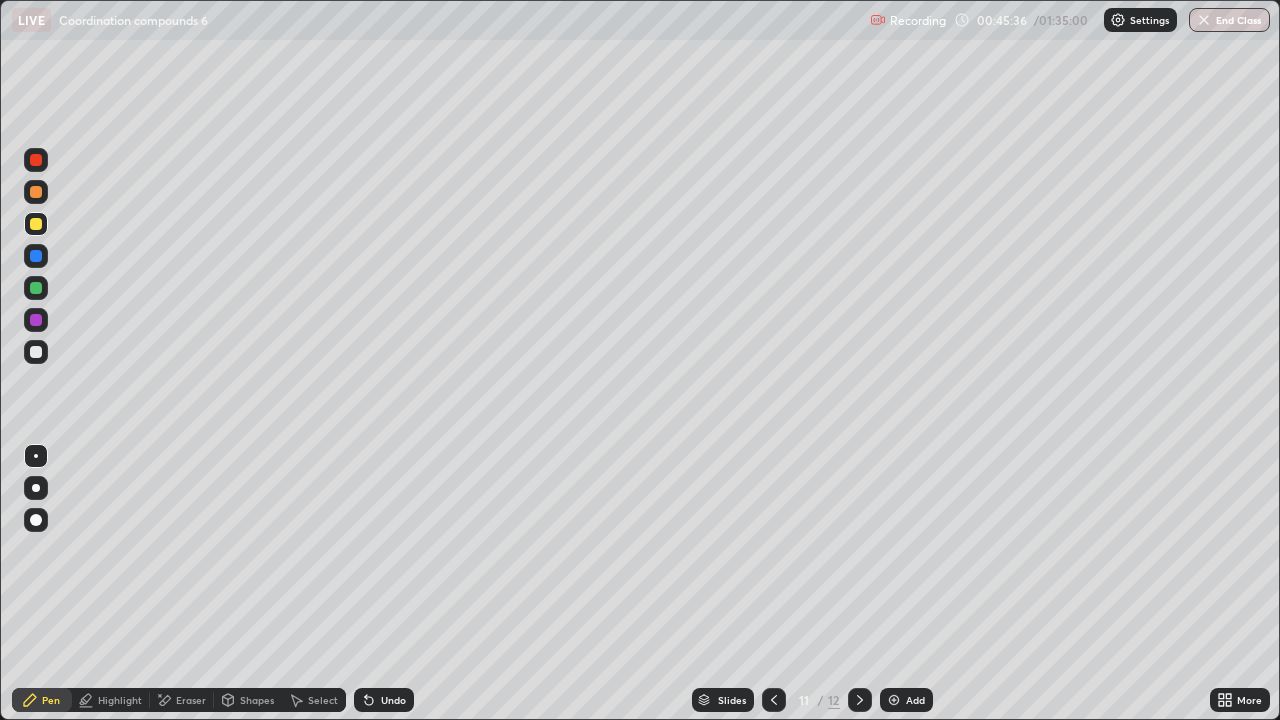 click 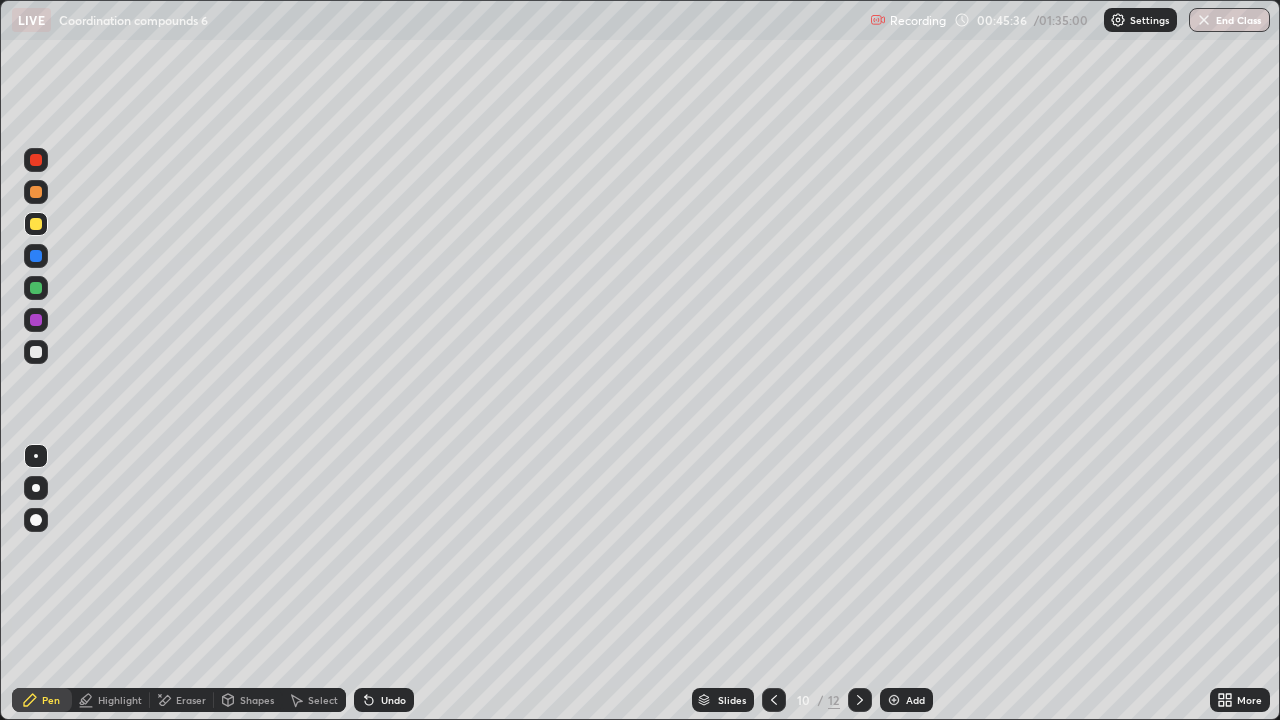click 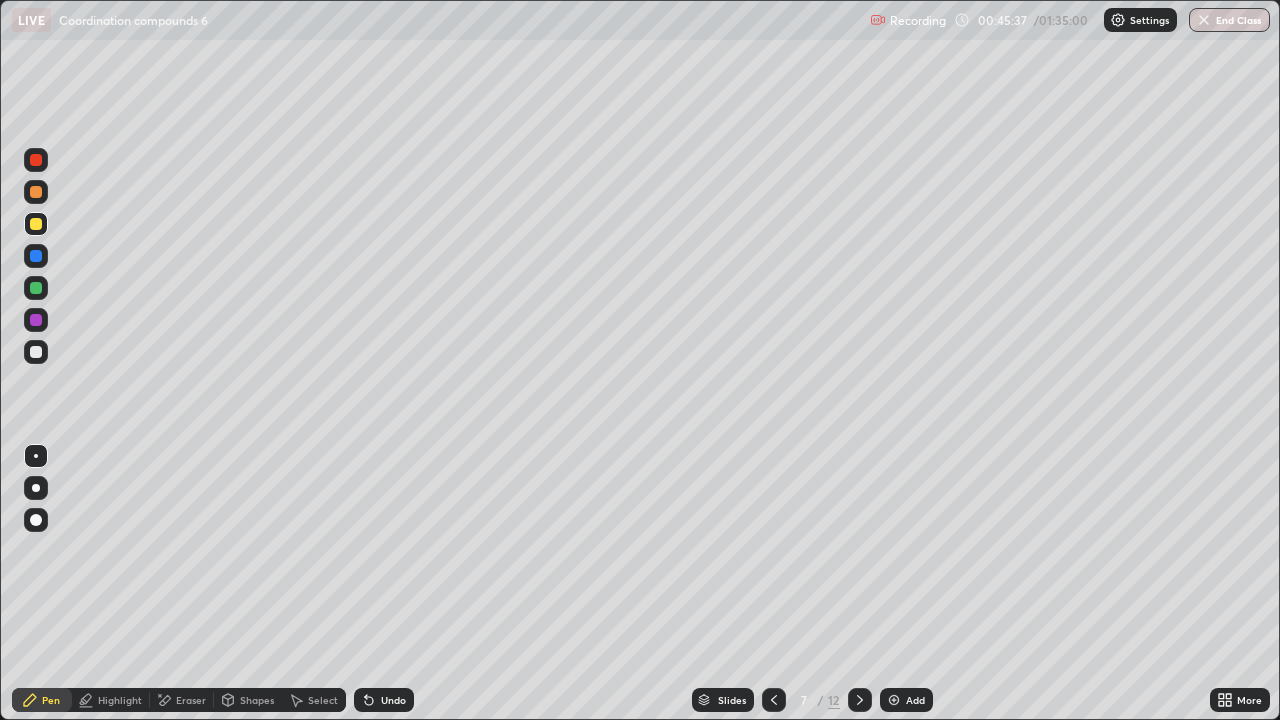 click 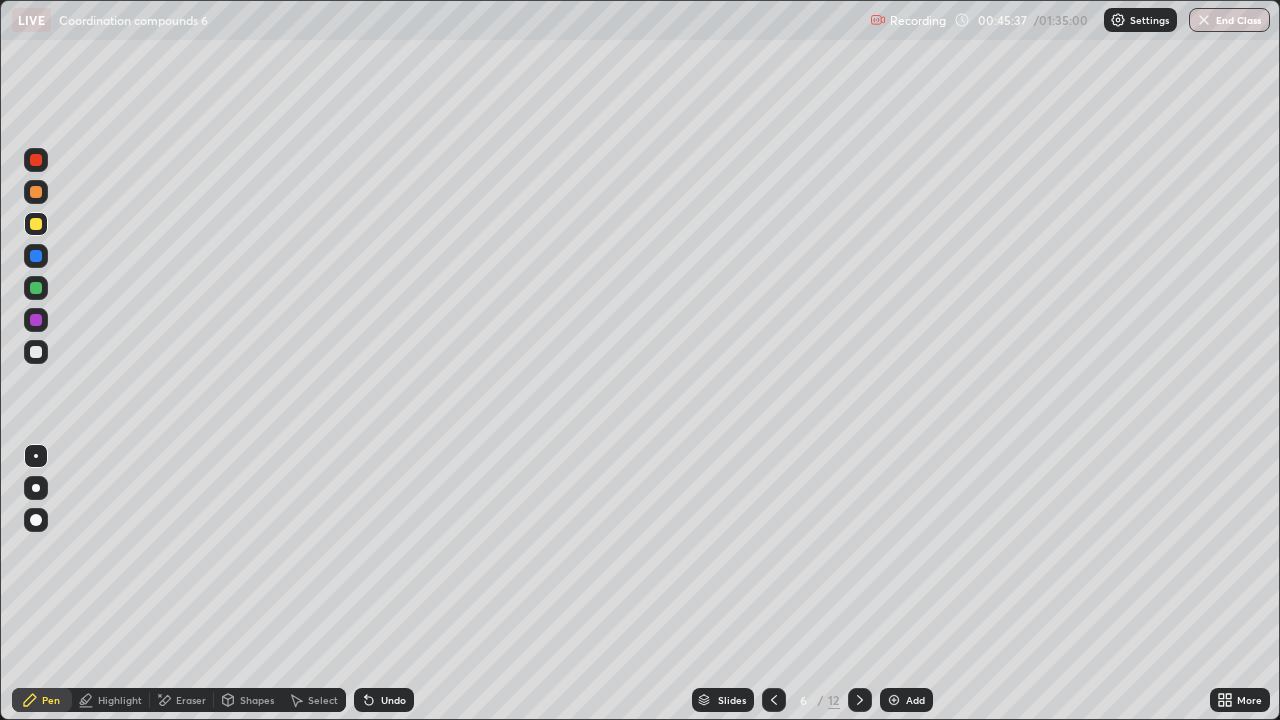 click 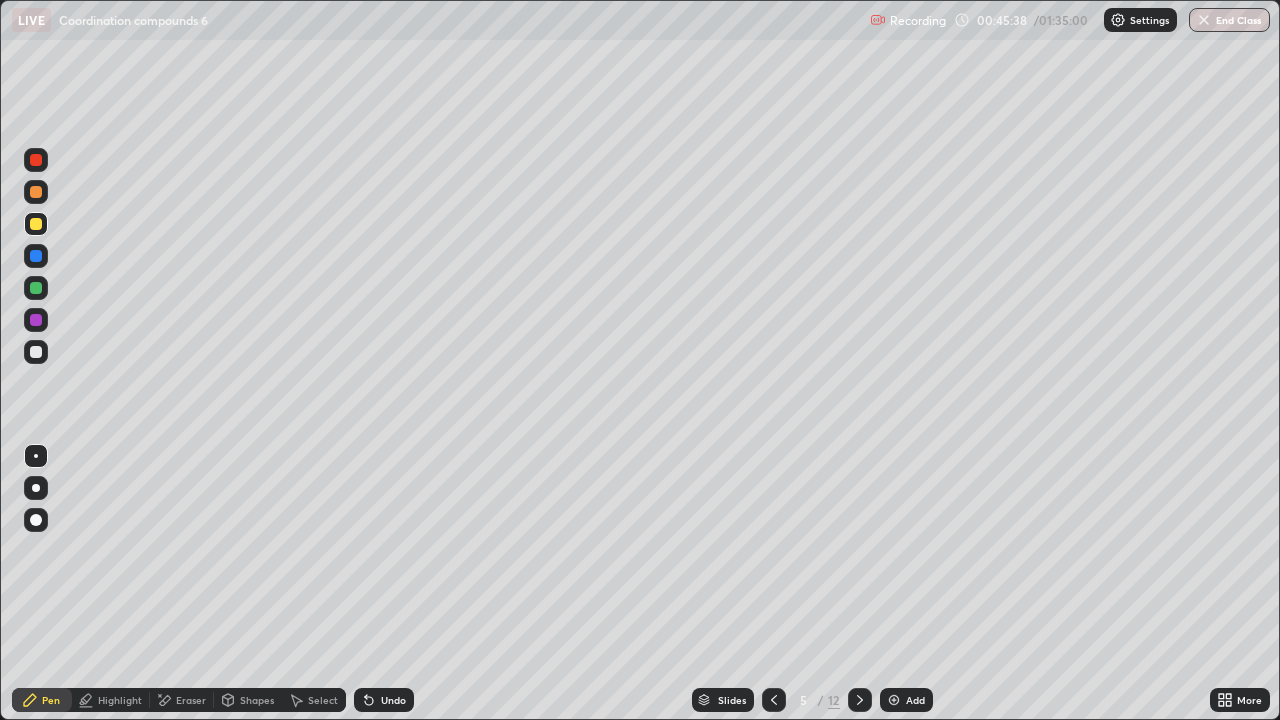 click at bounding box center (774, 700) 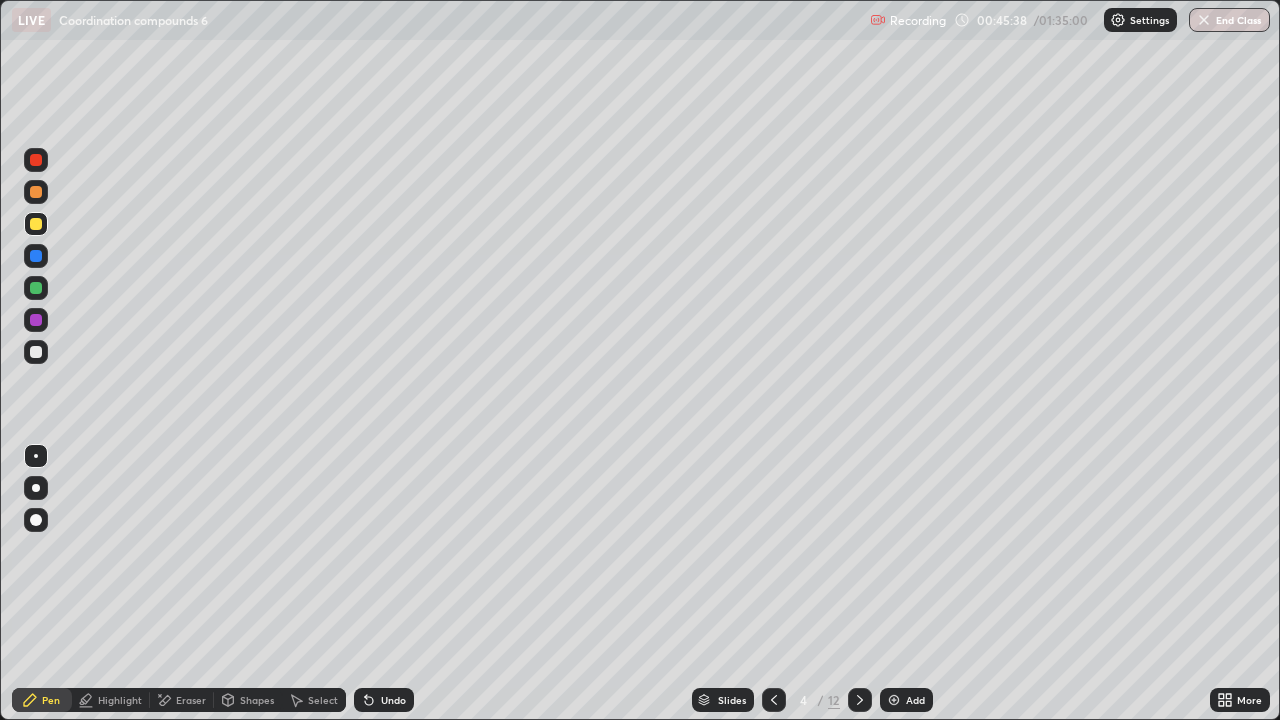 click 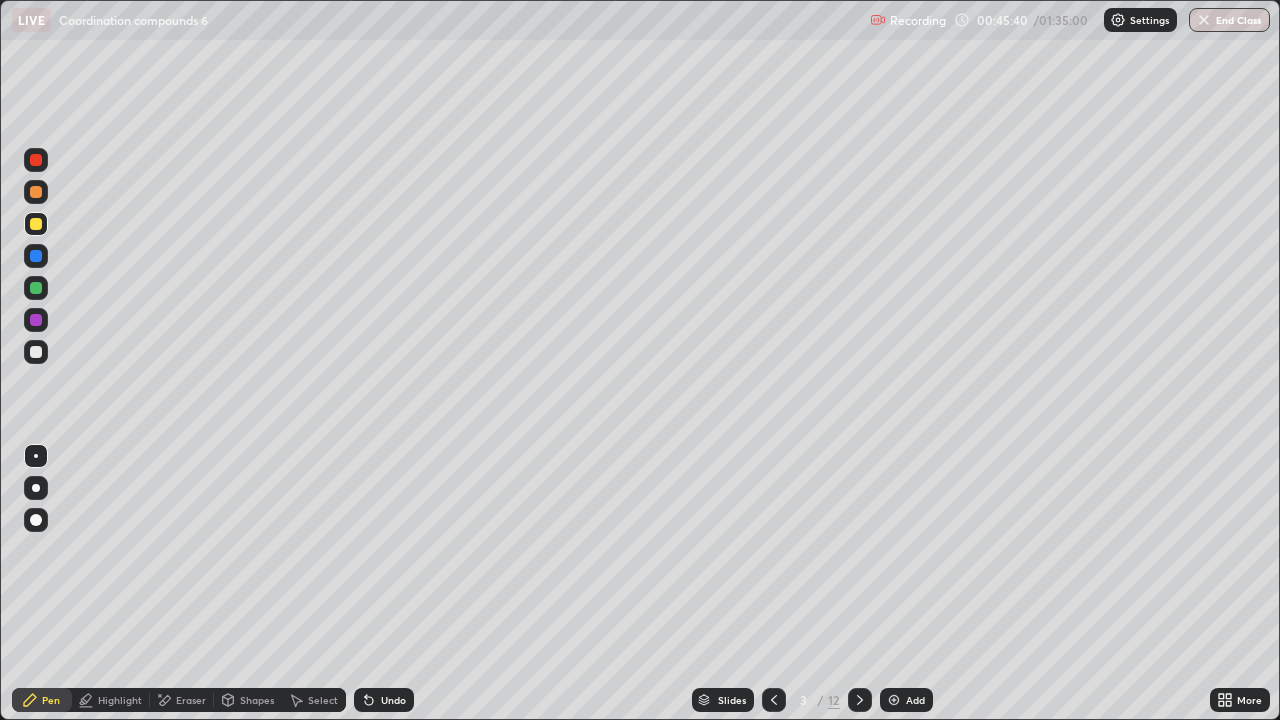 click 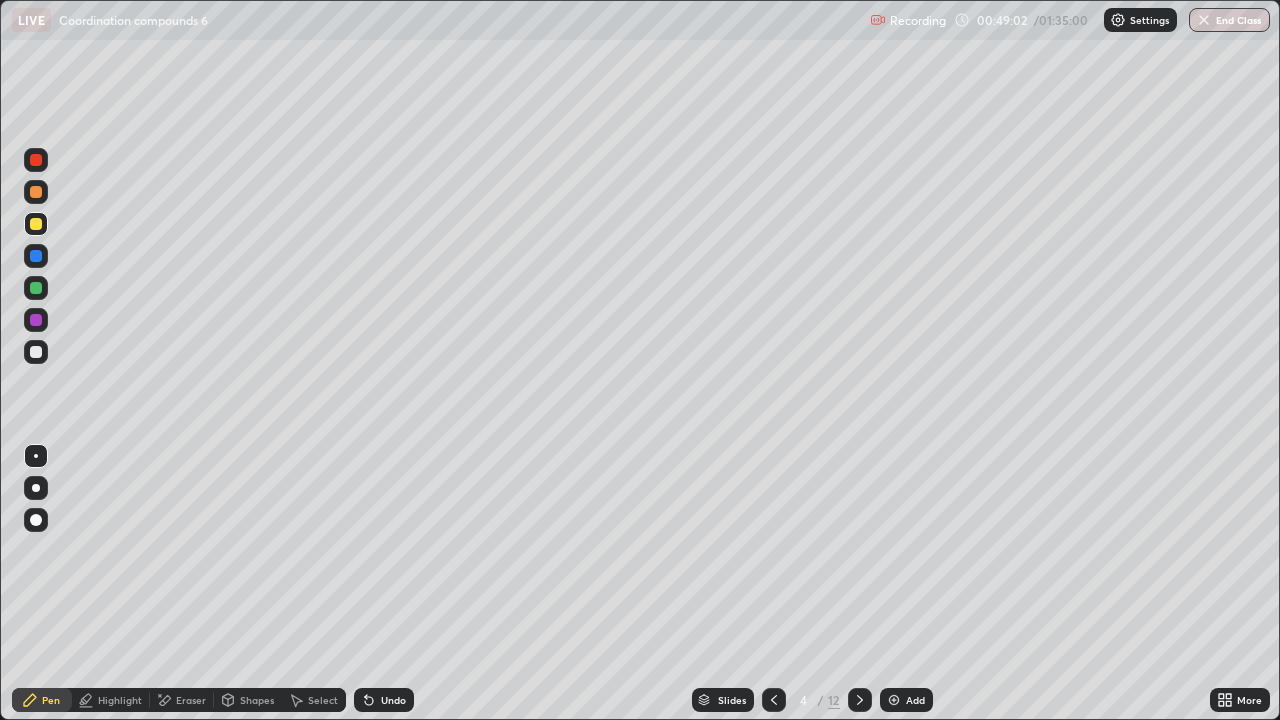 click 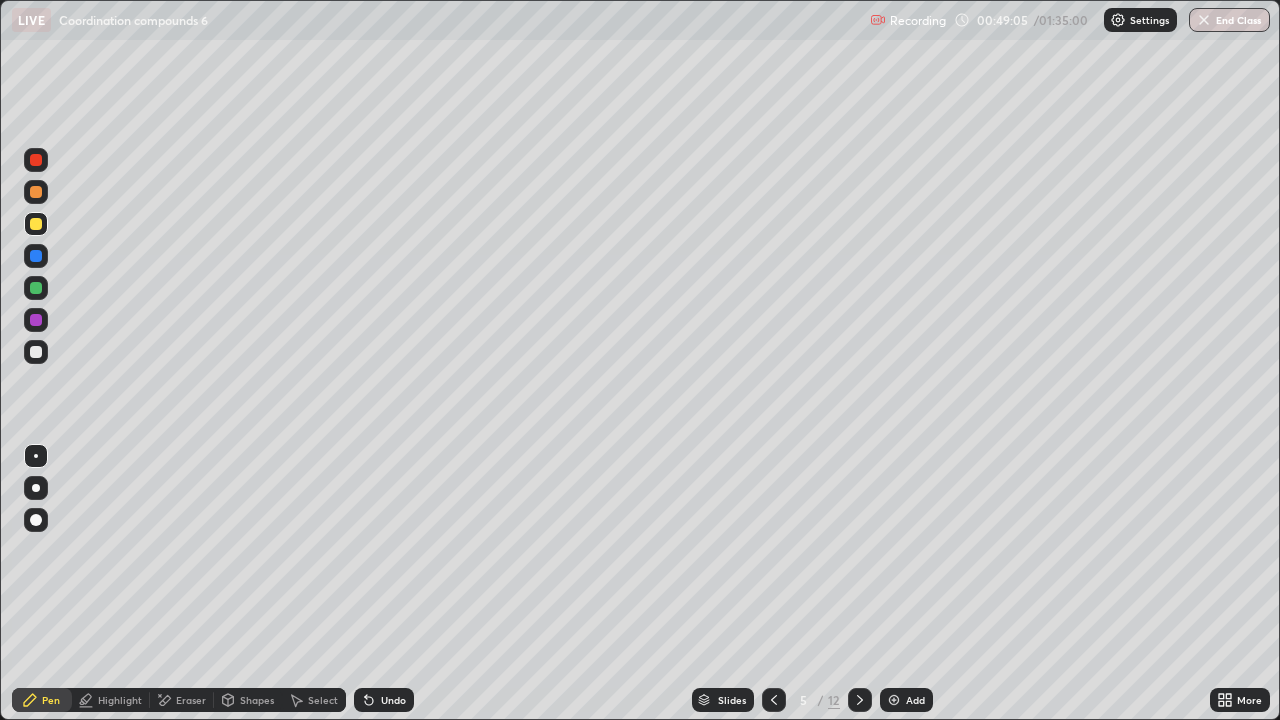 click at bounding box center [860, 700] 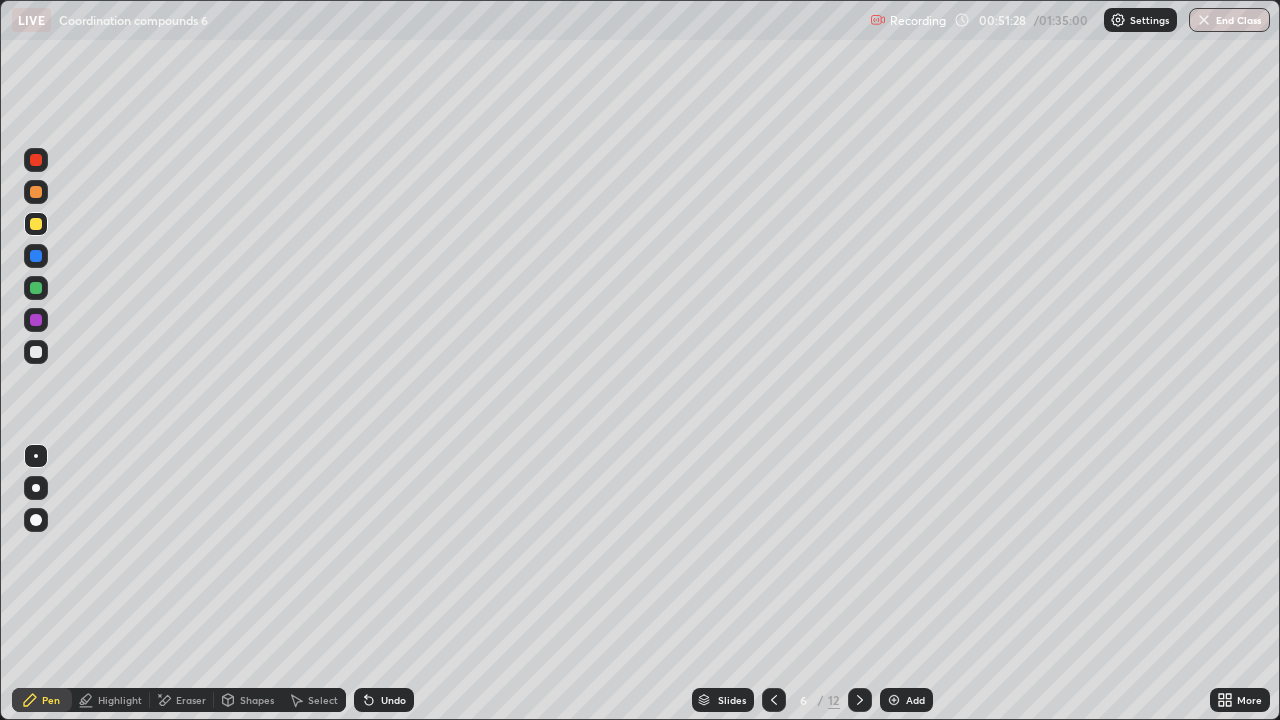 click 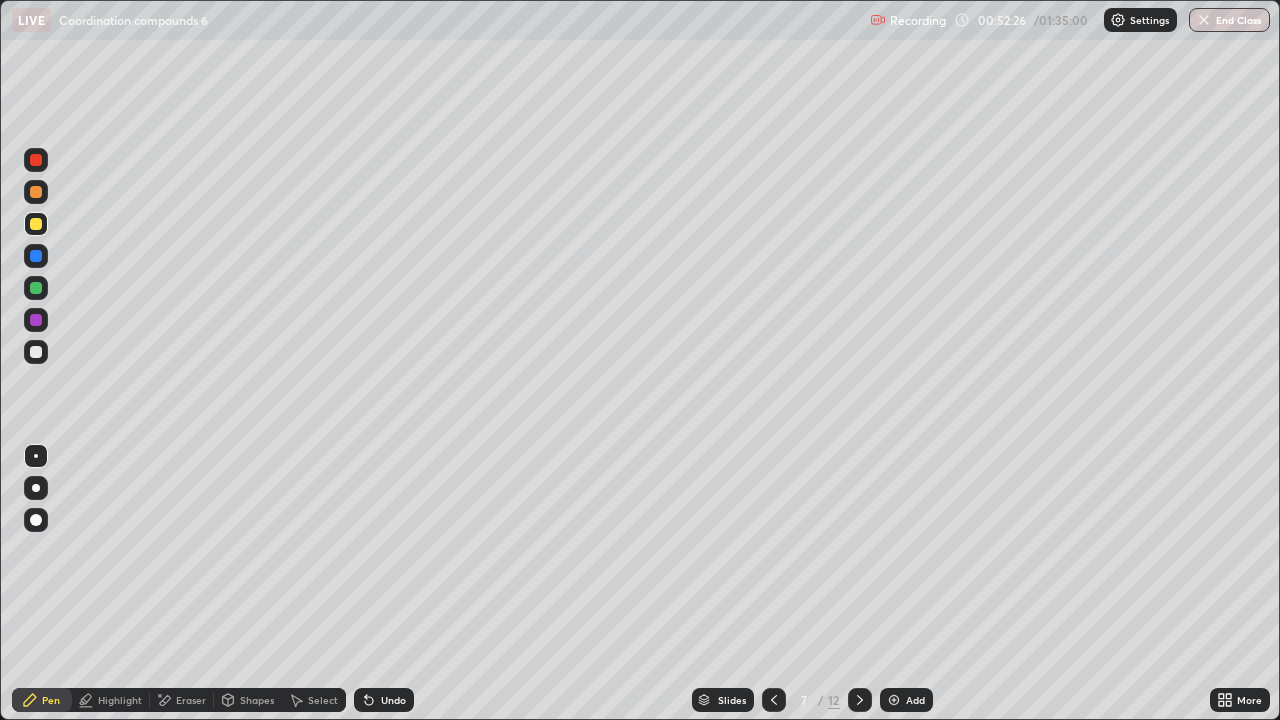 click 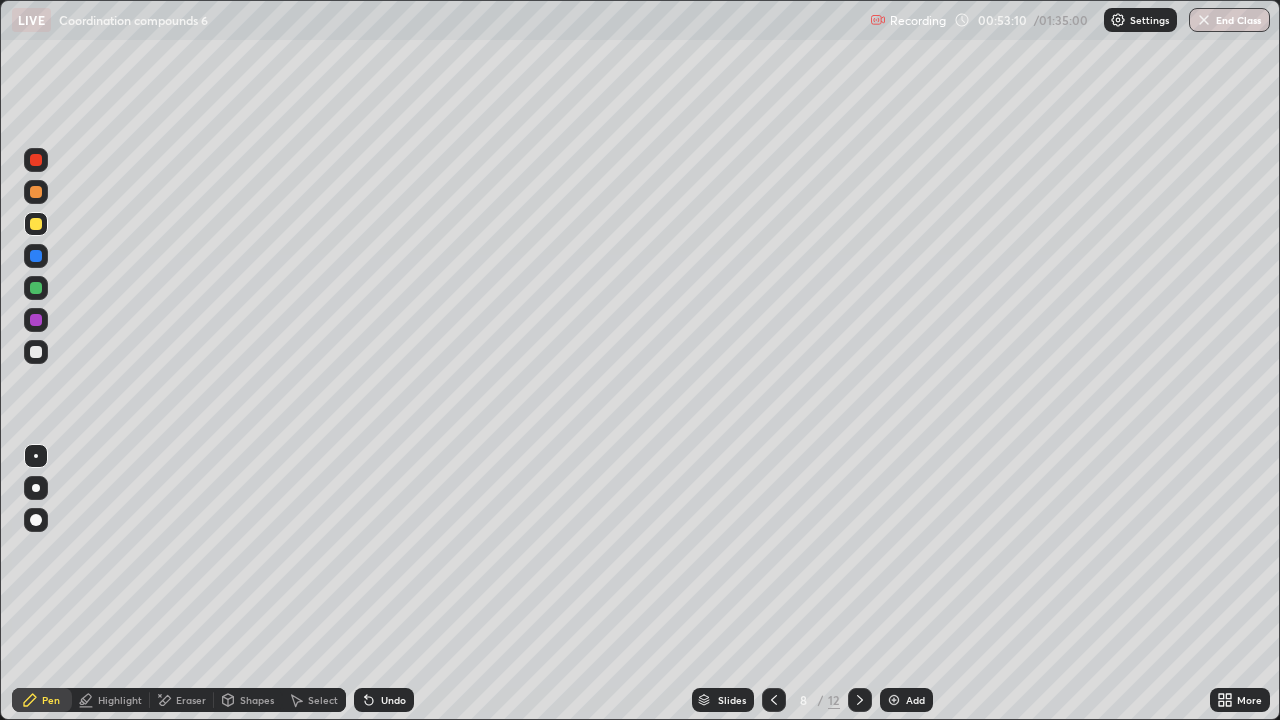 click at bounding box center (860, 700) 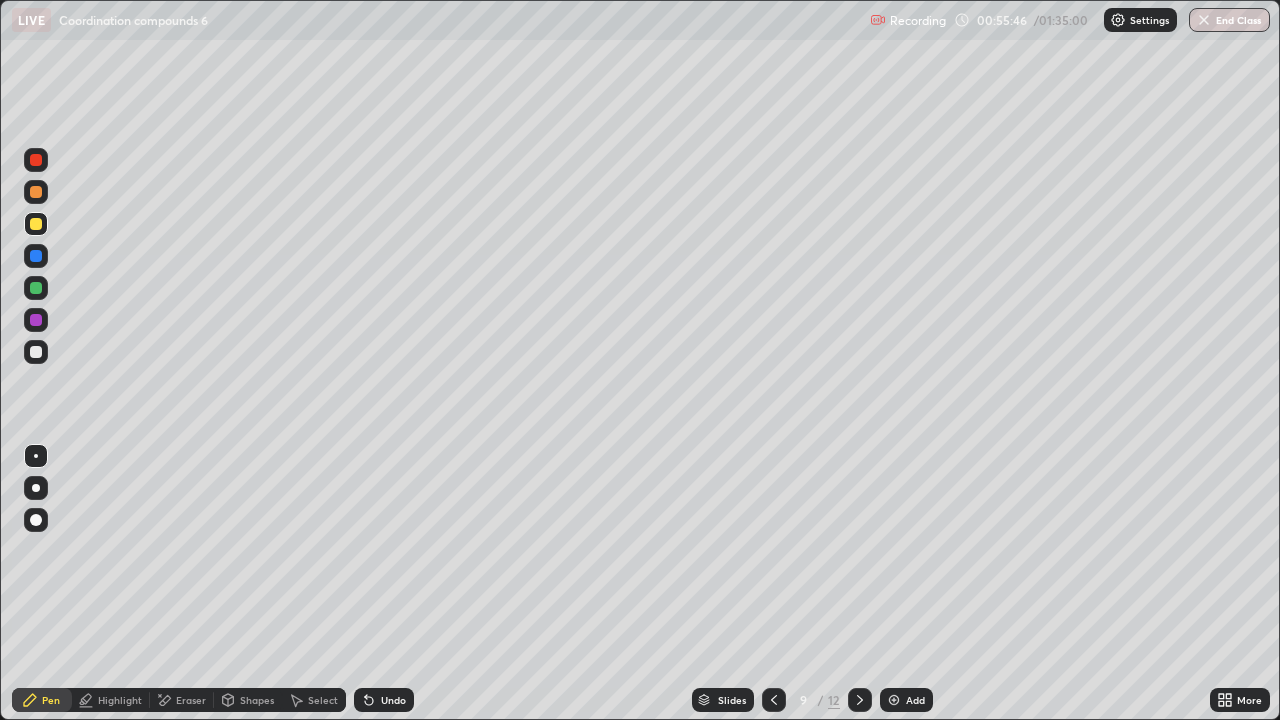 click at bounding box center (860, 700) 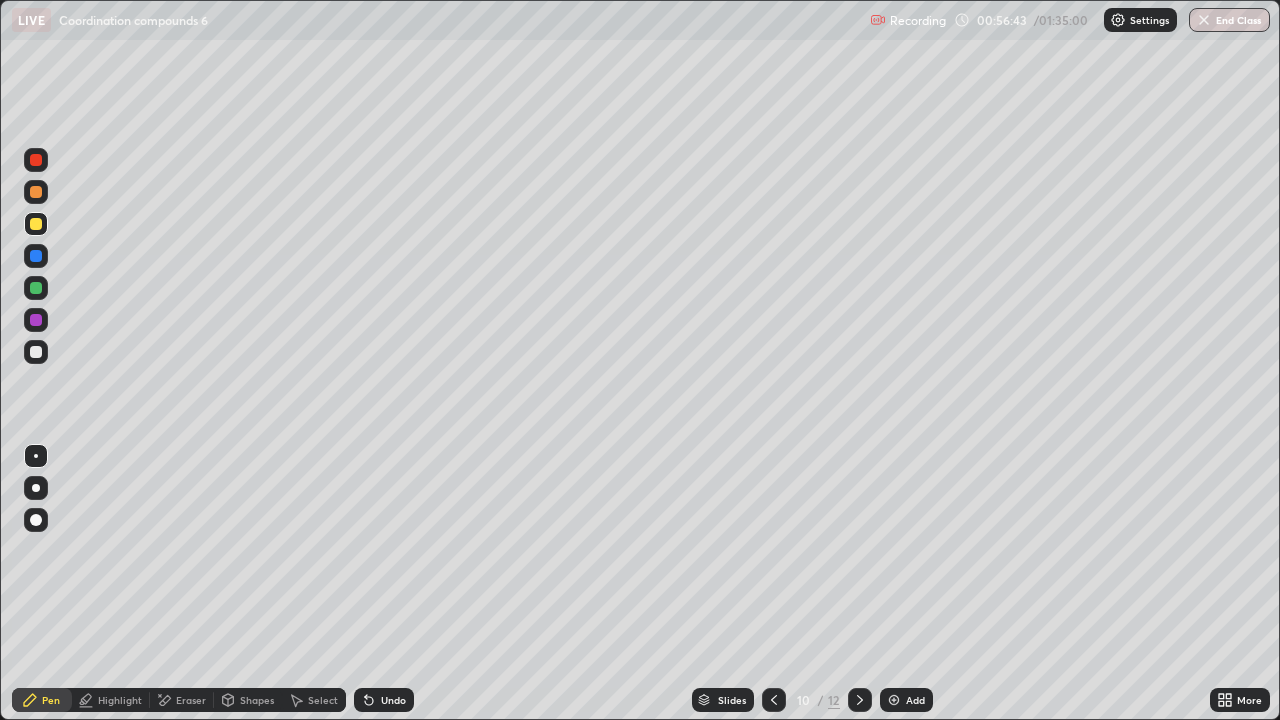 click at bounding box center (860, 700) 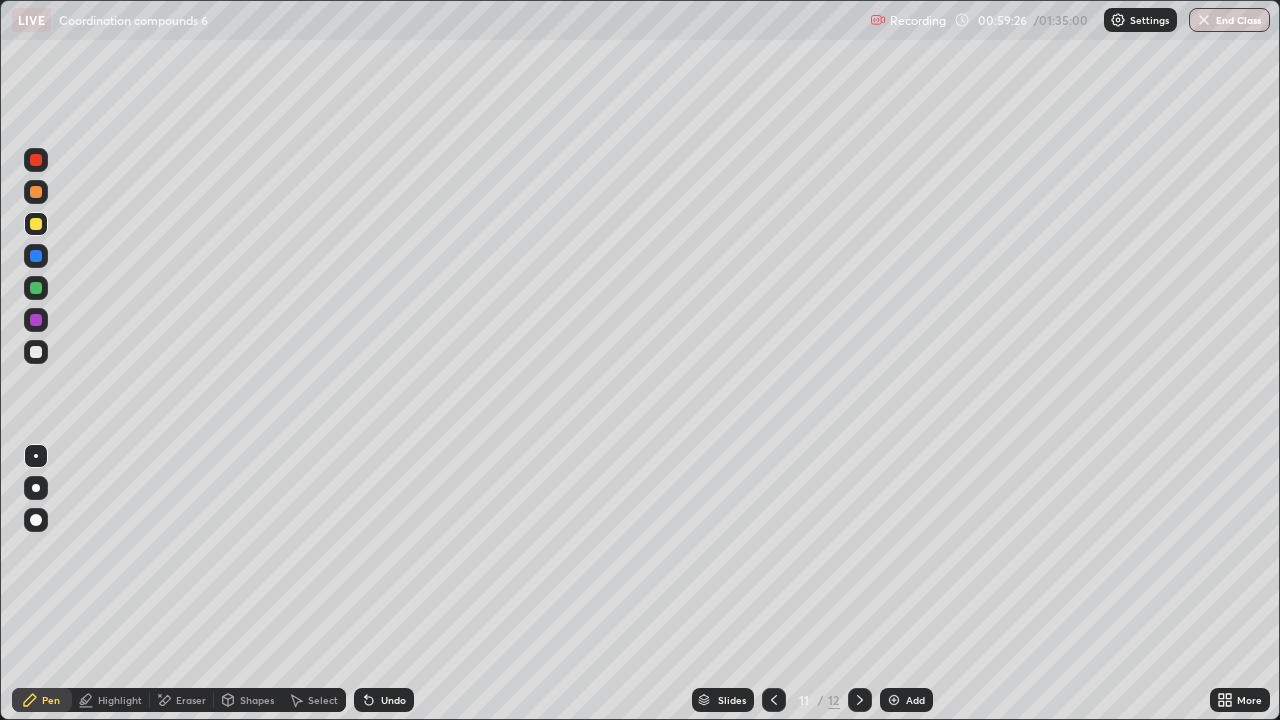 click 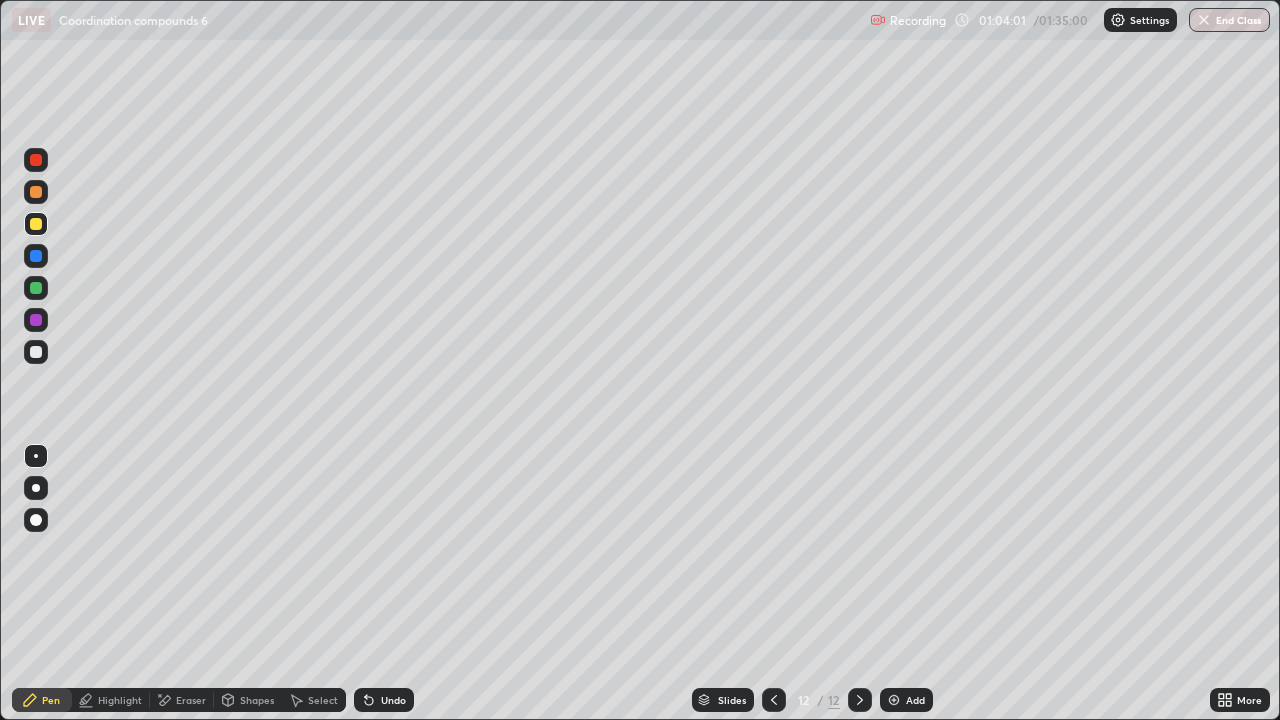 click on "Add" at bounding box center [906, 700] 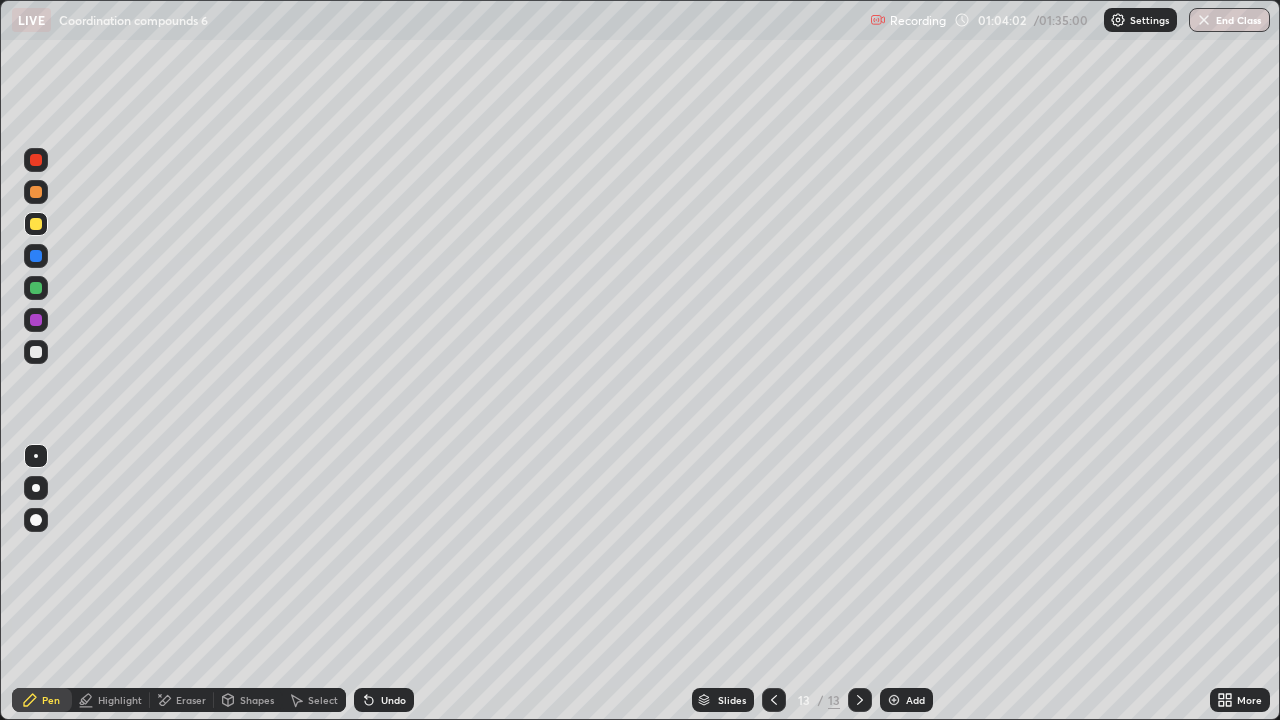 click at bounding box center [36, 288] 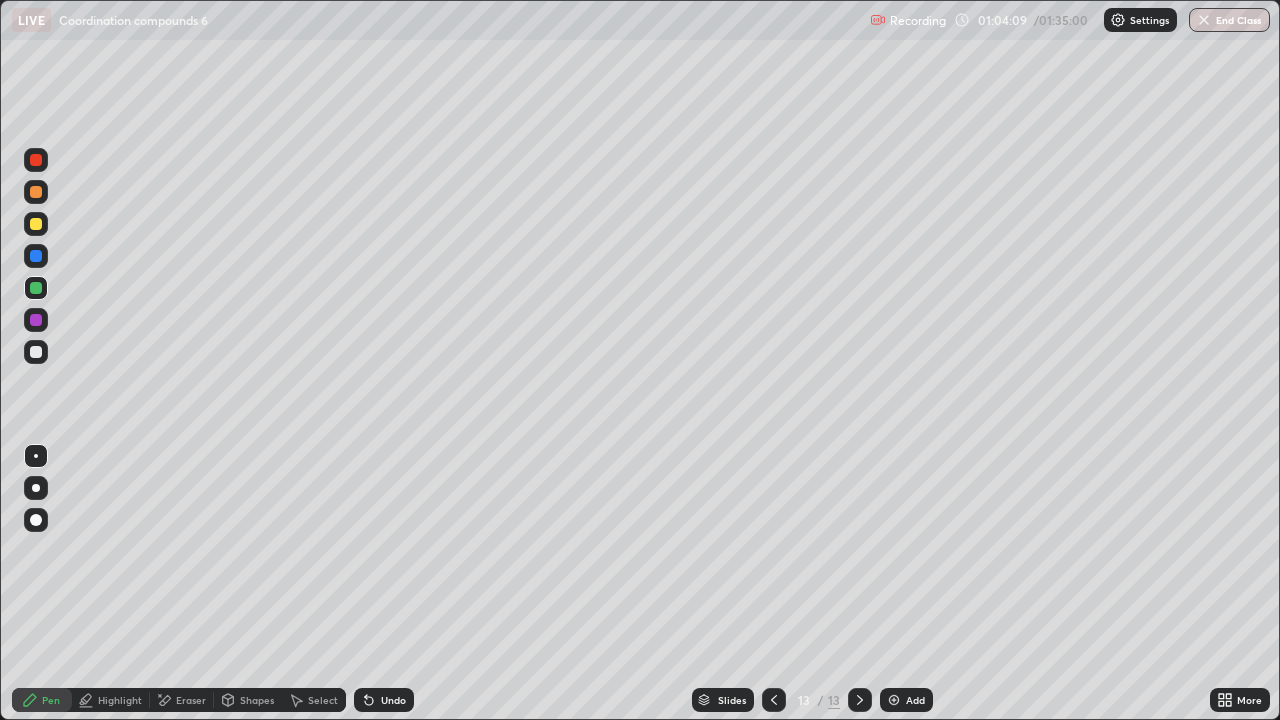click on "Shapes" at bounding box center (257, 700) 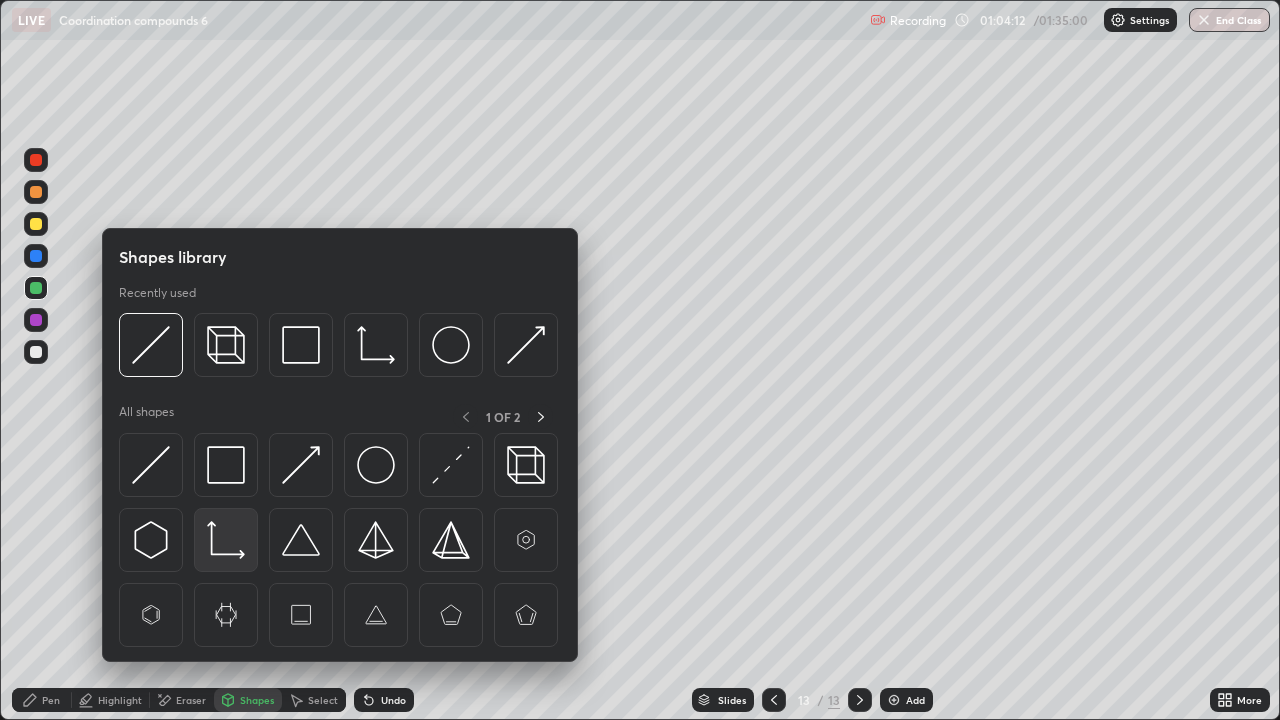 click at bounding box center (226, 540) 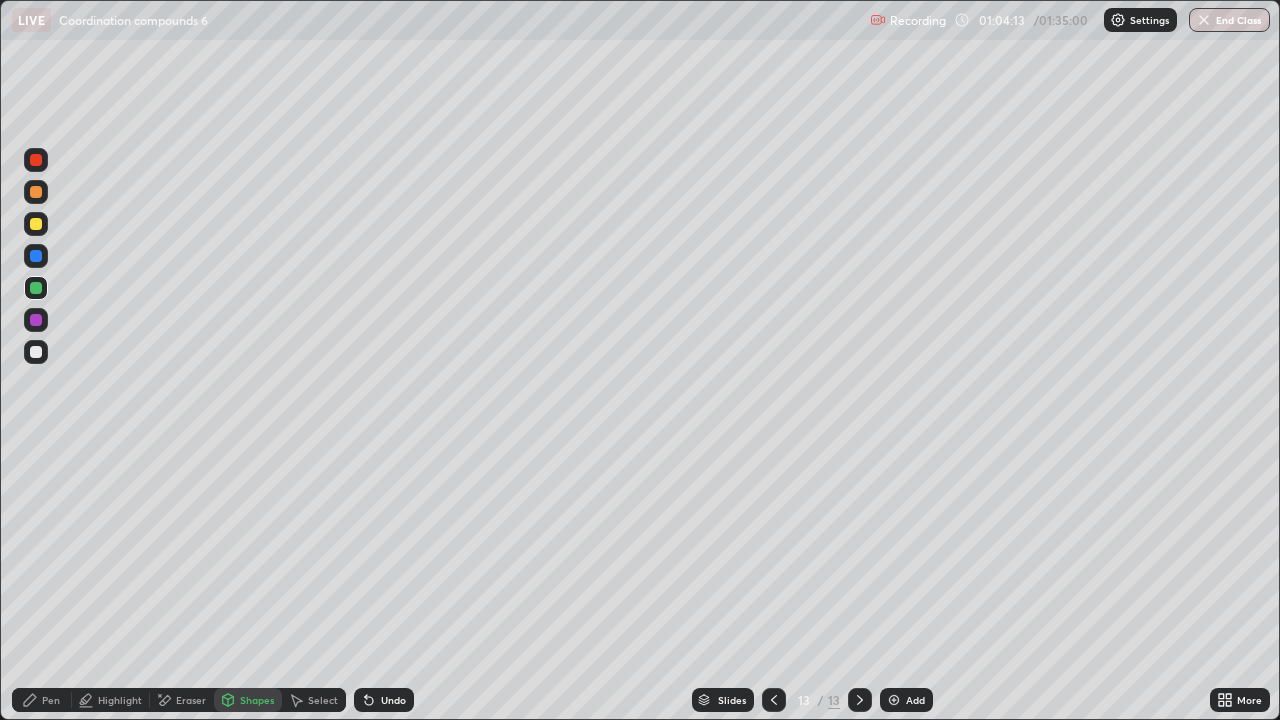click on "Select" at bounding box center (314, 700) 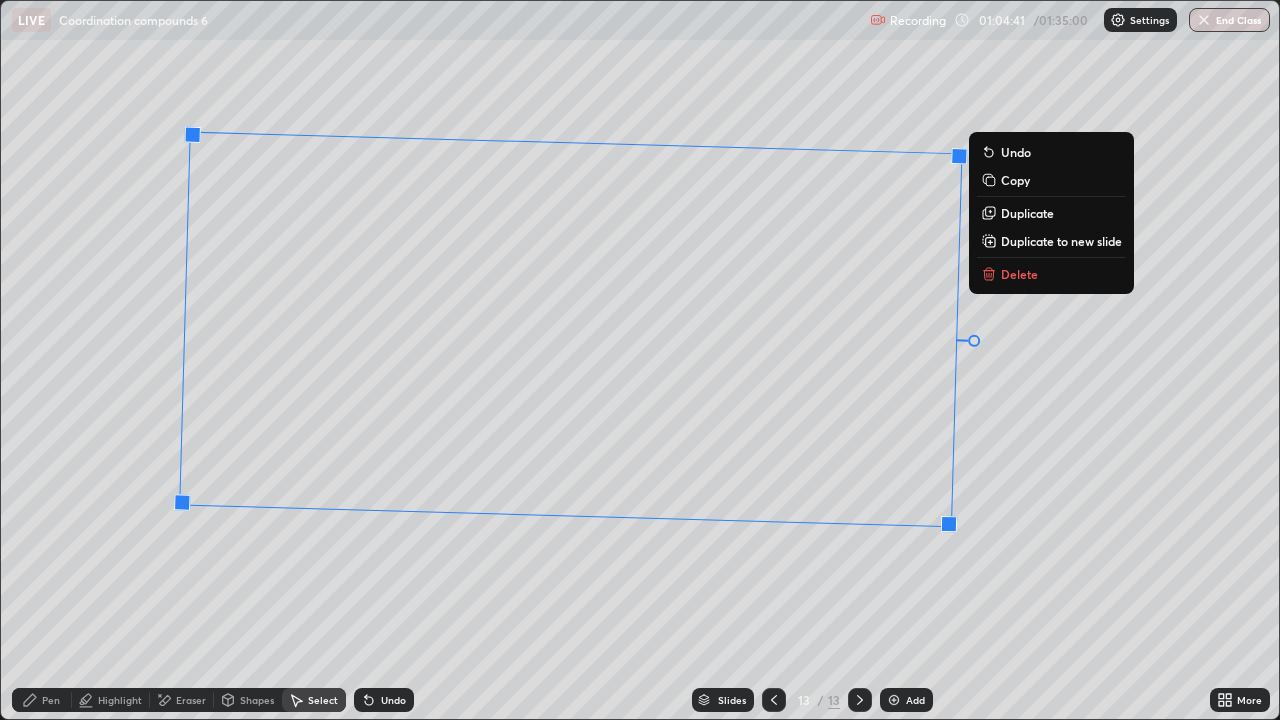 click 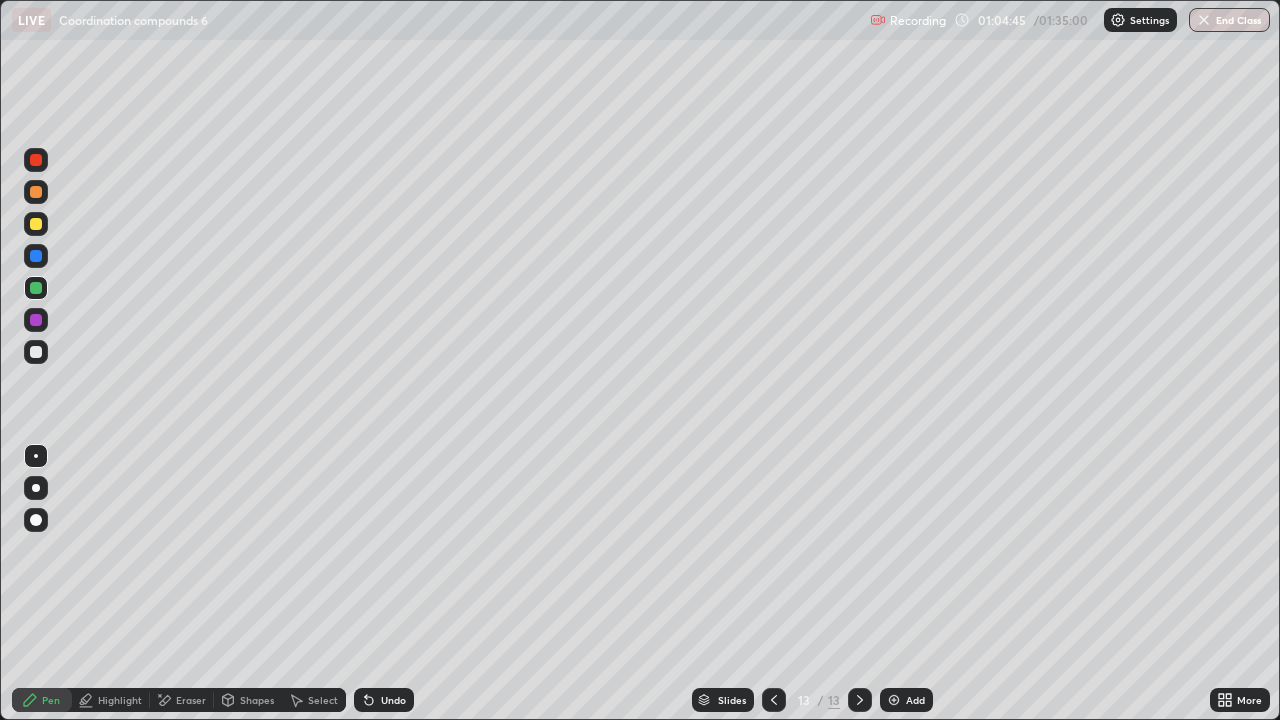 click 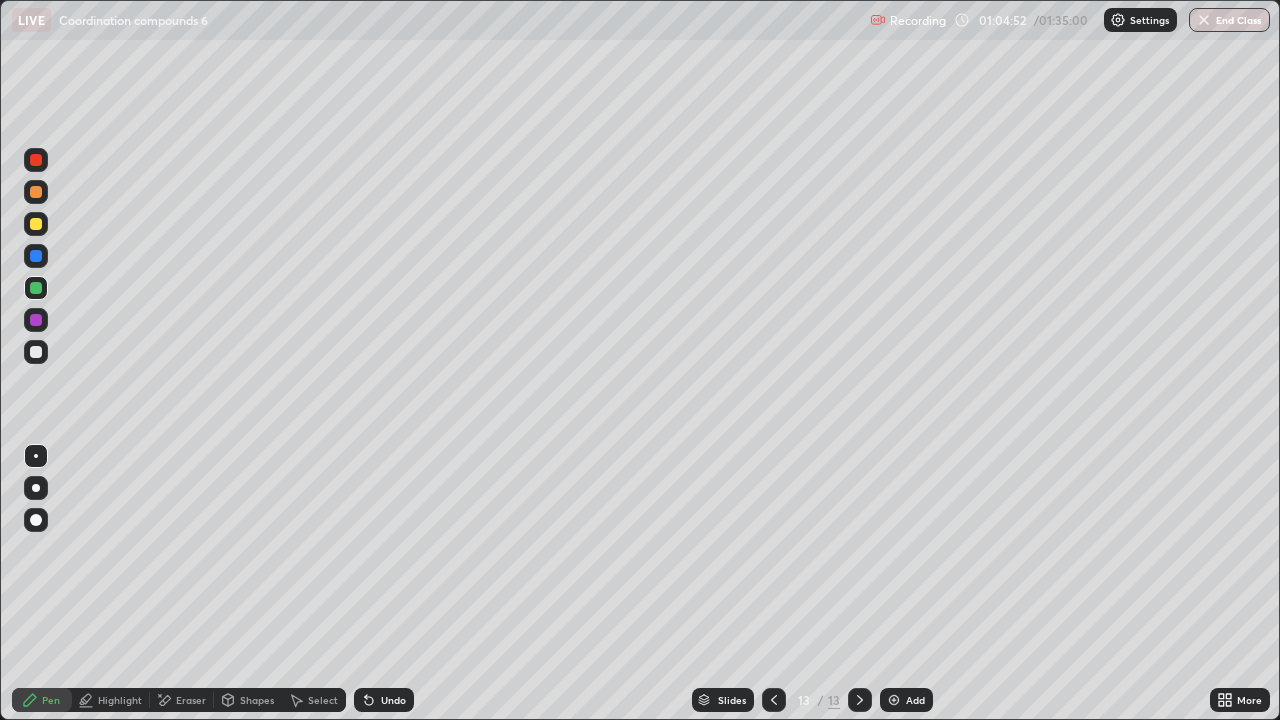 click on "Select" at bounding box center [314, 700] 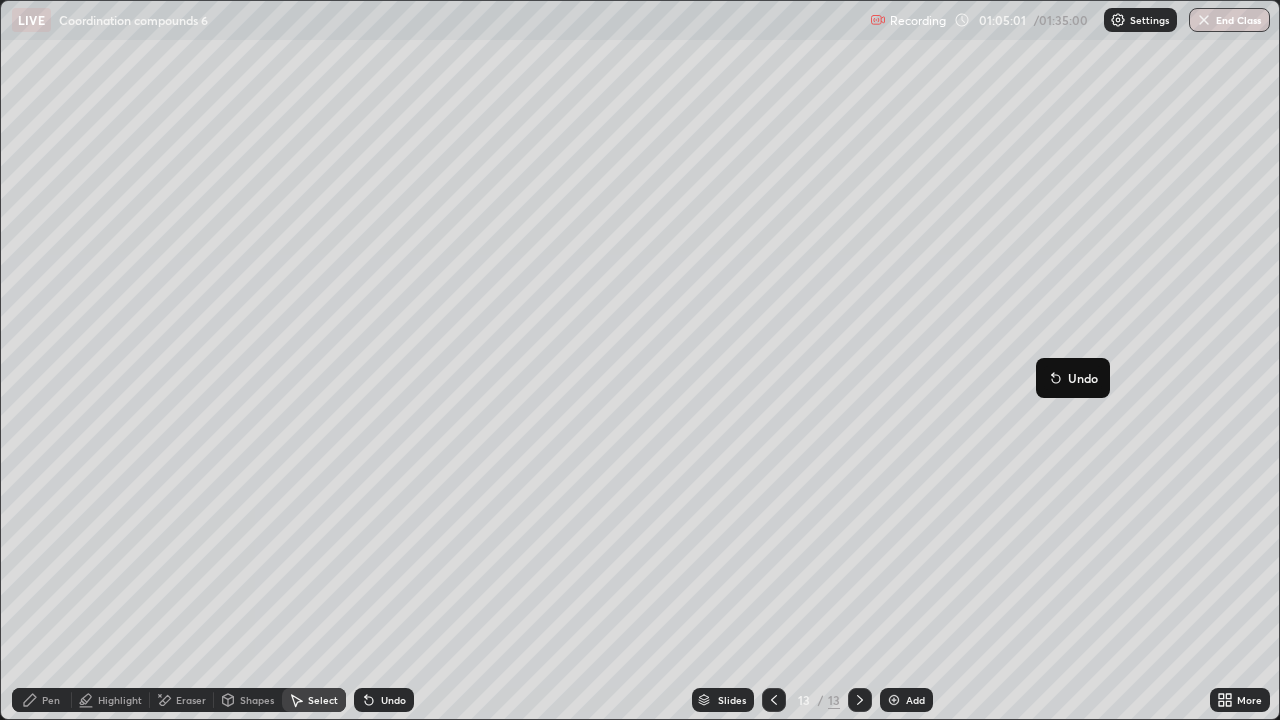 click on "Pen" at bounding box center (51, 700) 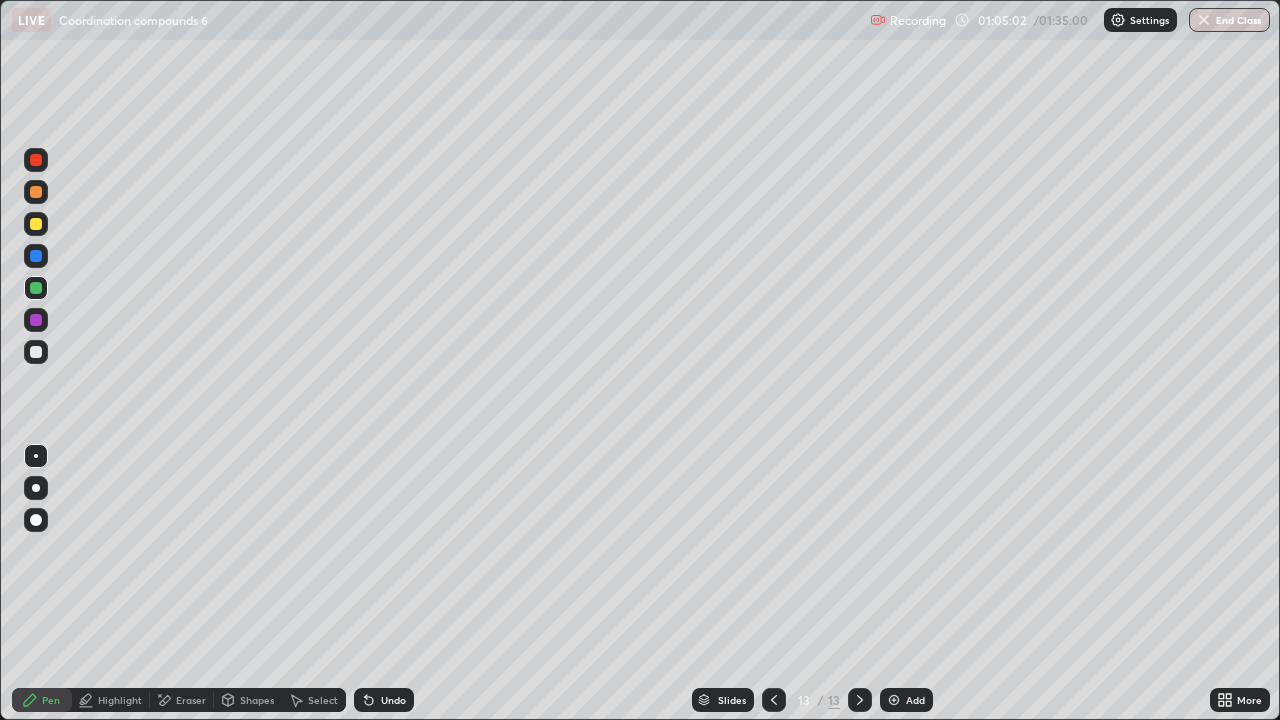 click at bounding box center [36, 352] 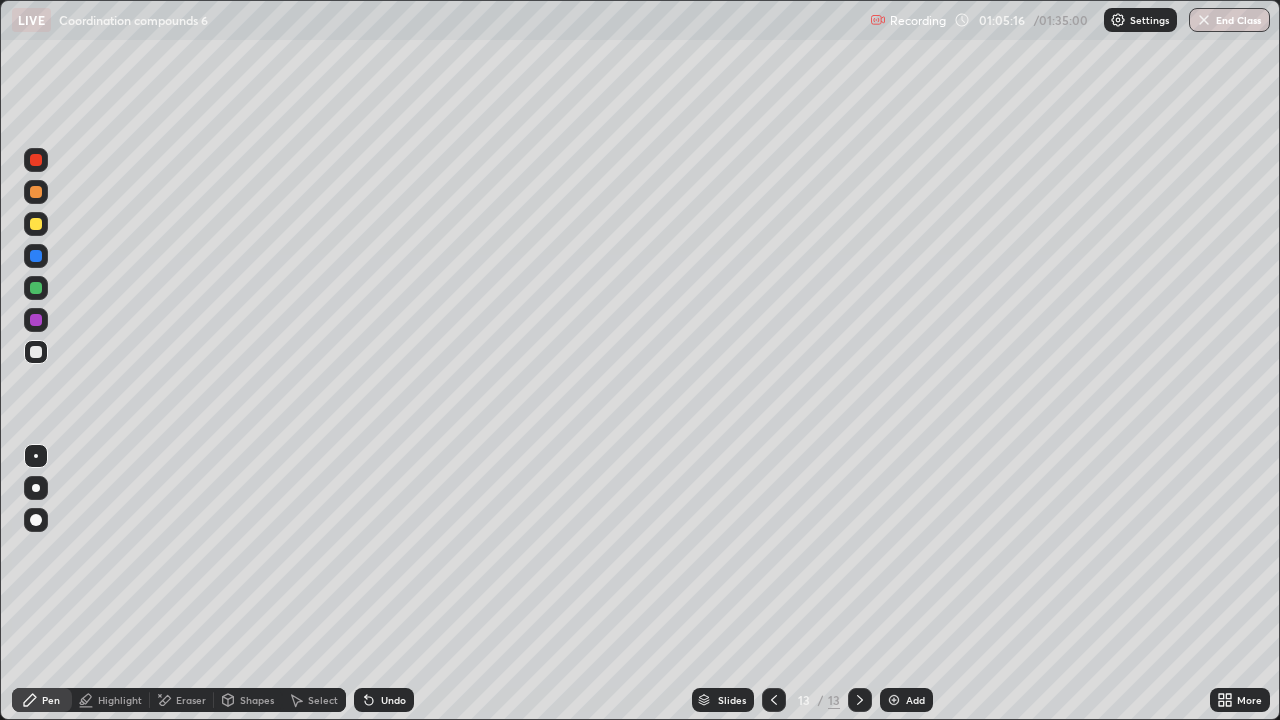 click on "Undo" at bounding box center [393, 700] 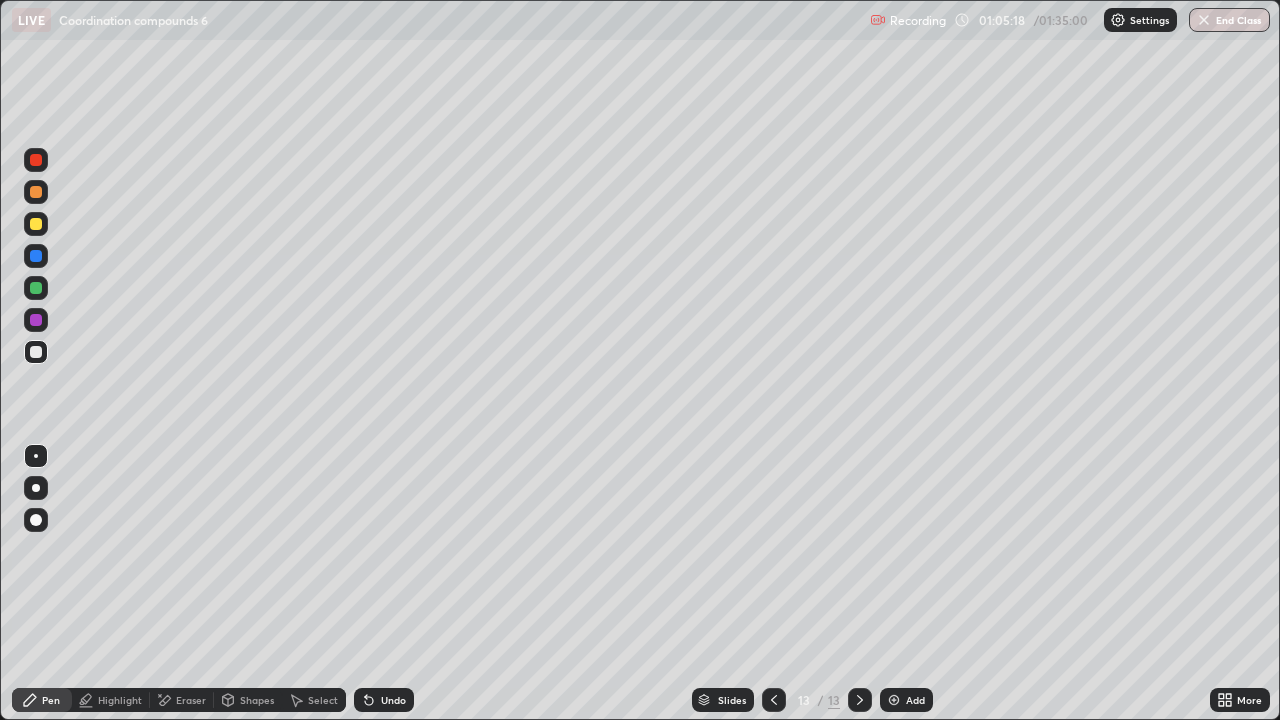 click at bounding box center [36, 288] 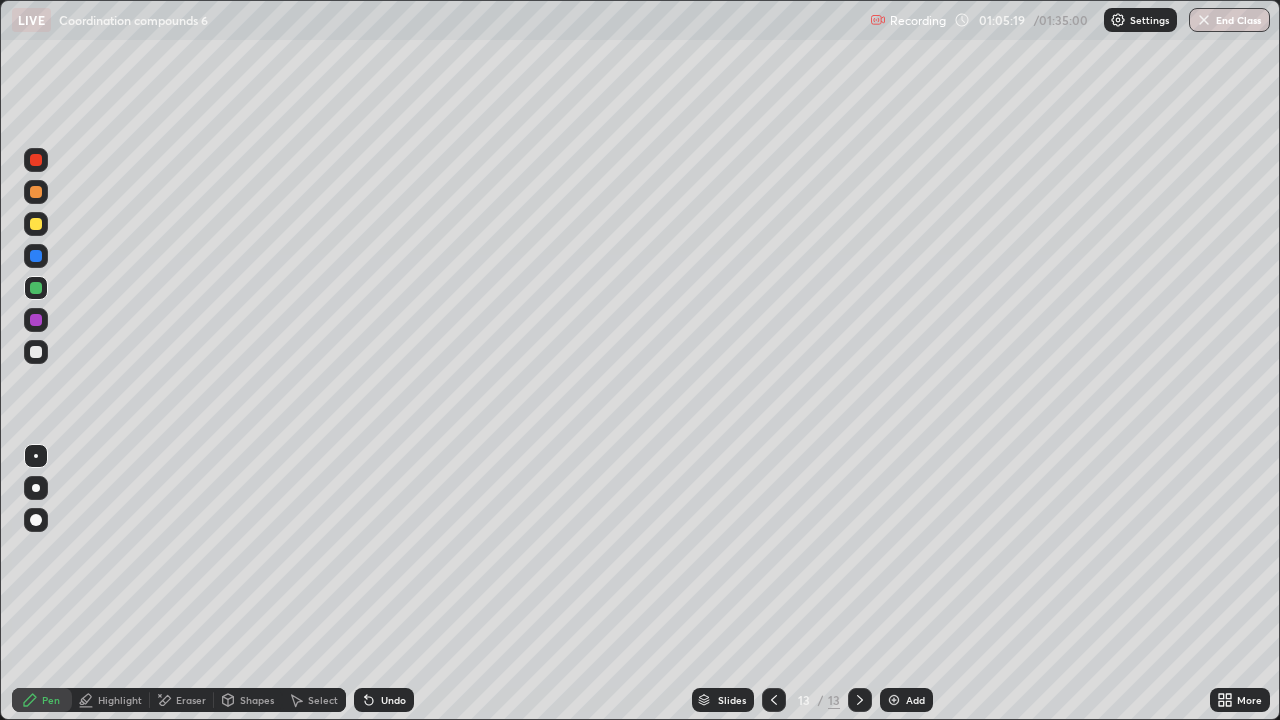 click at bounding box center [36, 224] 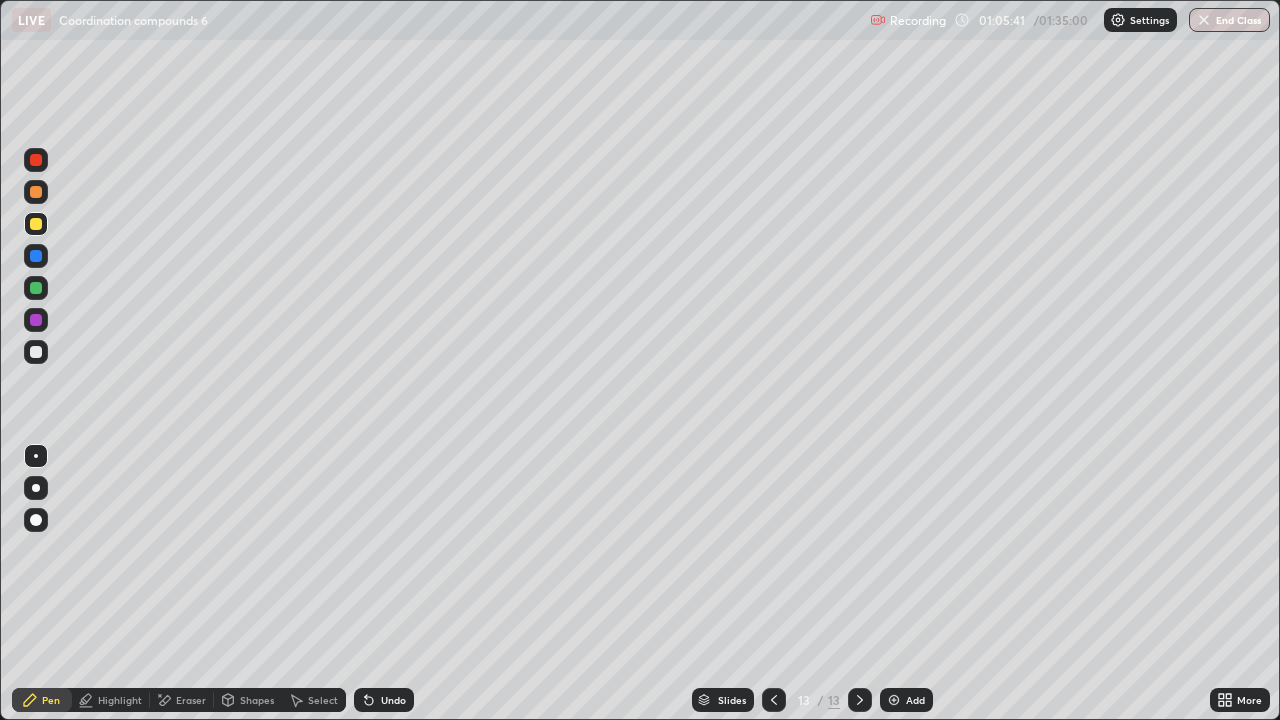 click on "Undo" at bounding box center [384, 700] 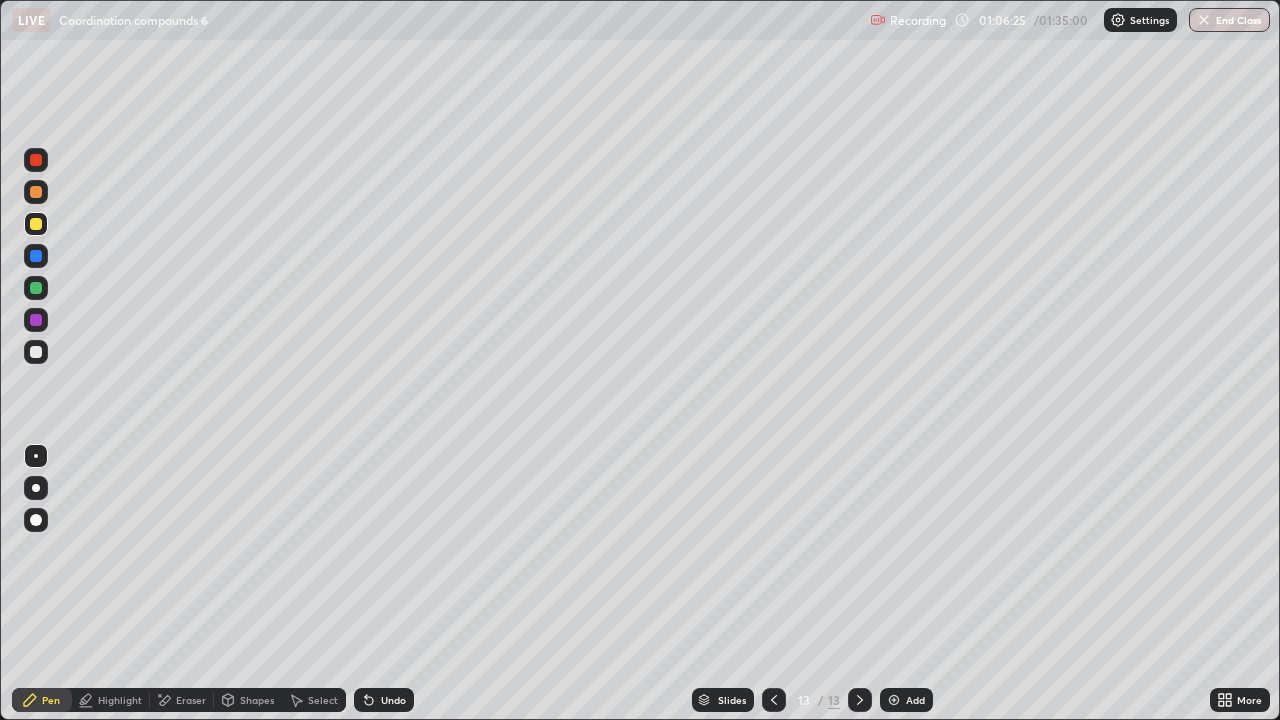 click on "Eraser" at bounding box center [191, 700] 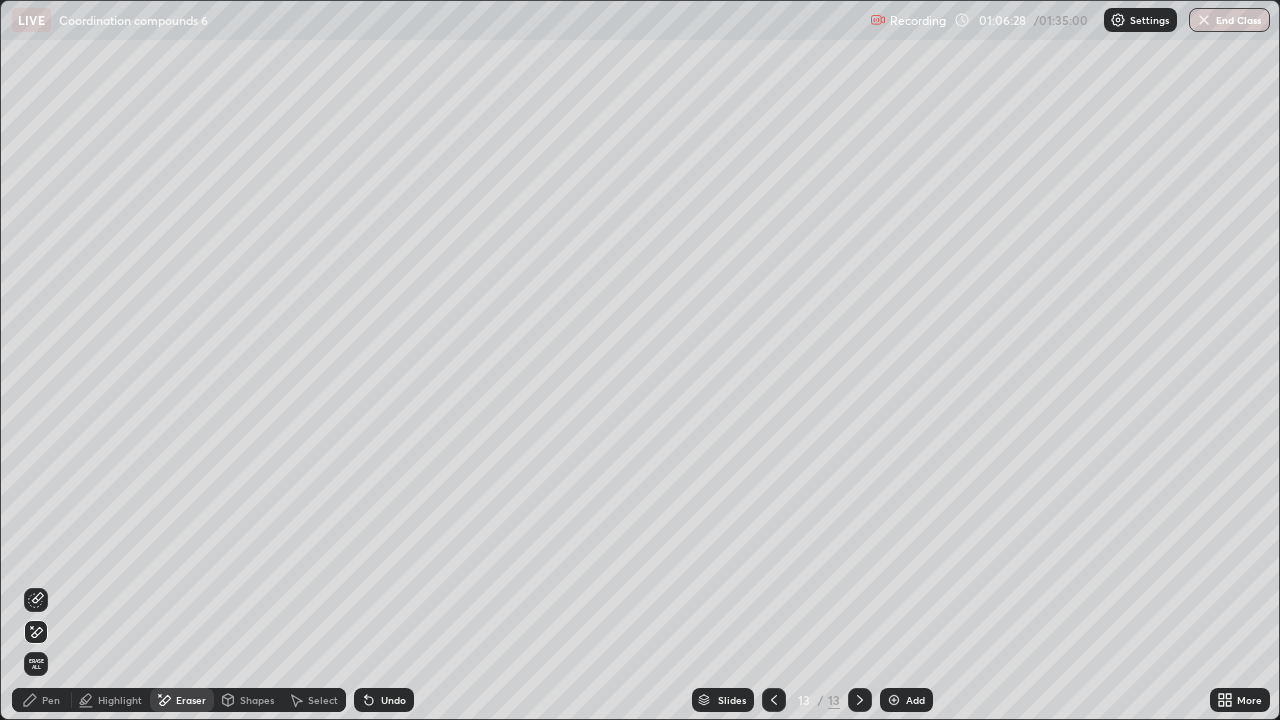 click on "Select" at bounding box center (314, 700) 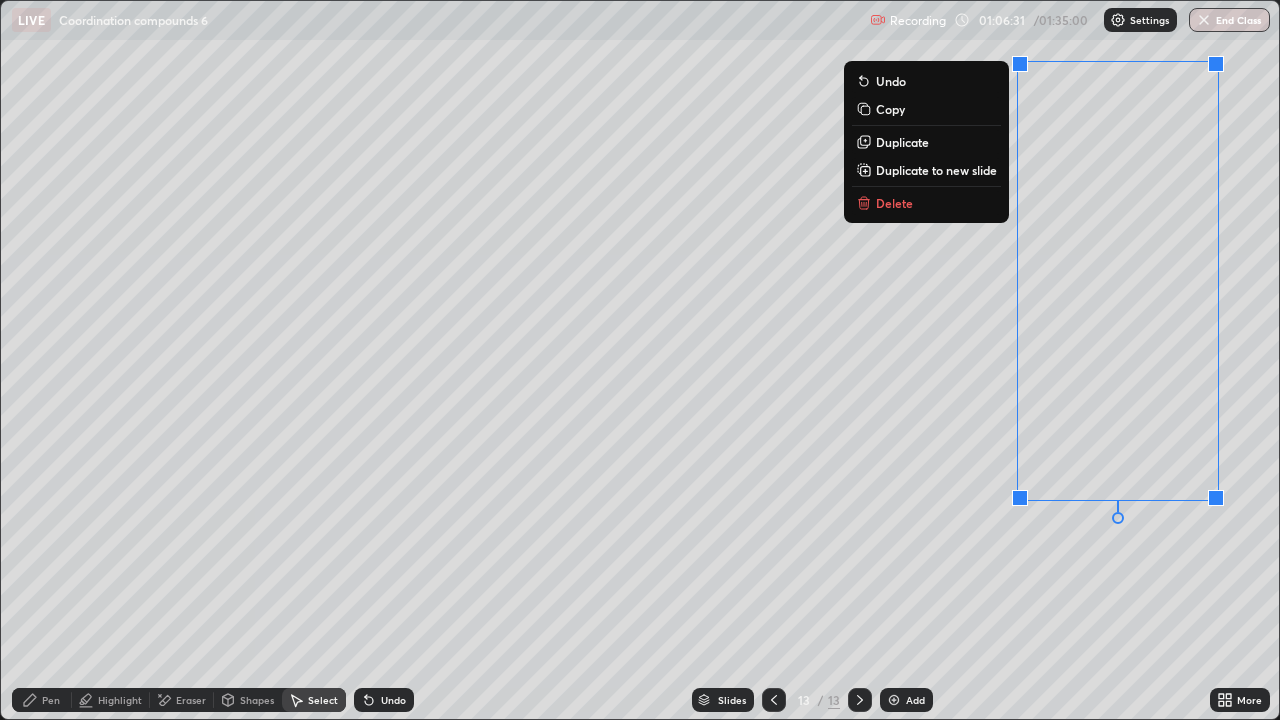 click on "Copy" at bounding box center (890, 109) 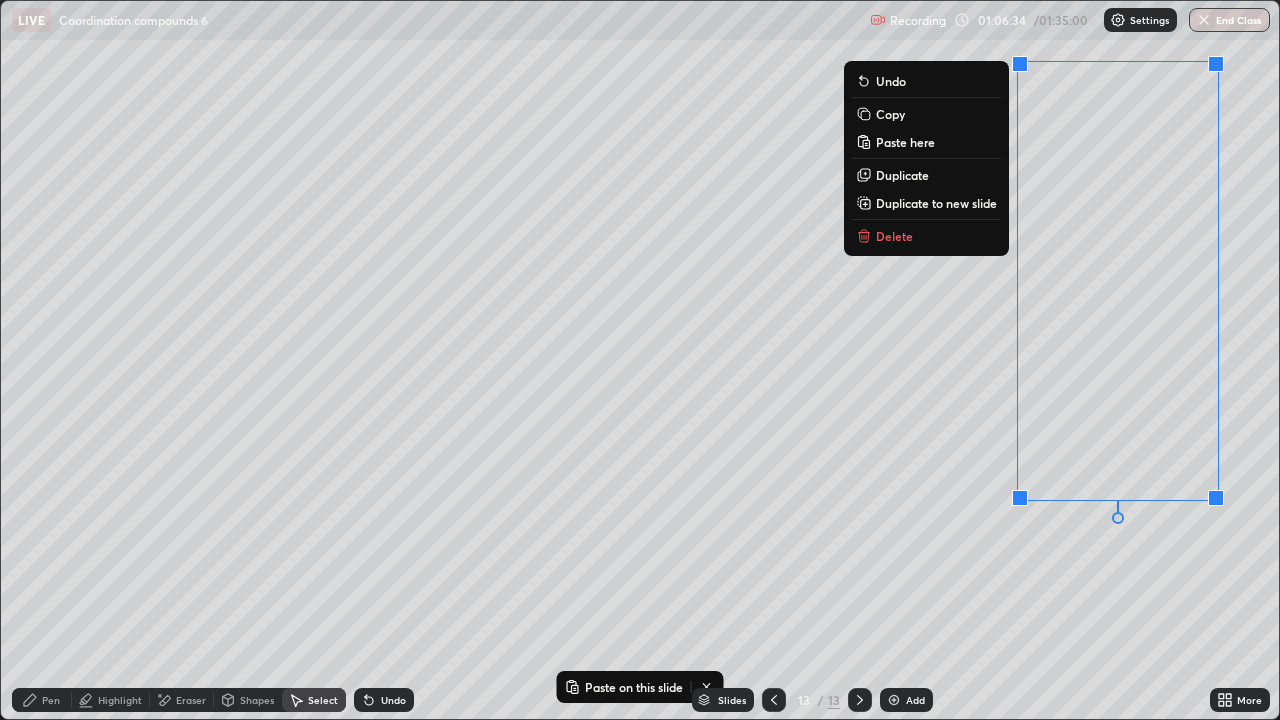 click on "Duplicate" at bounding box center [902, 175] 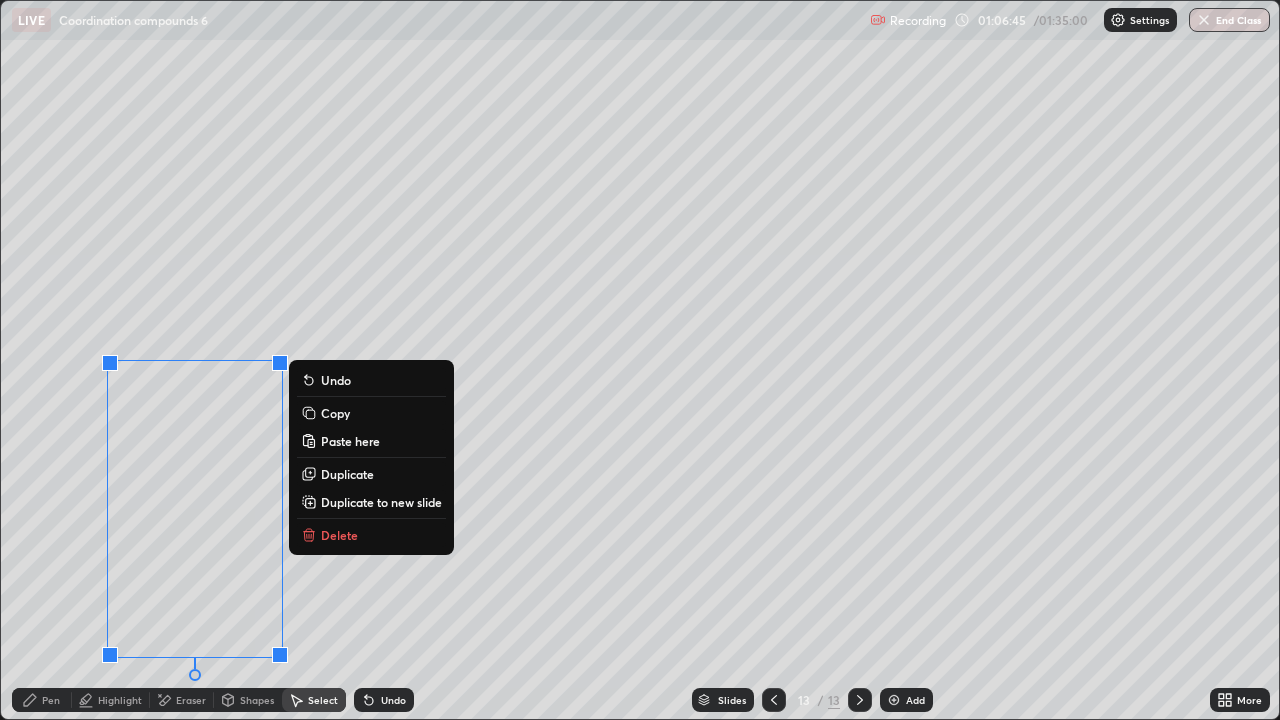 click 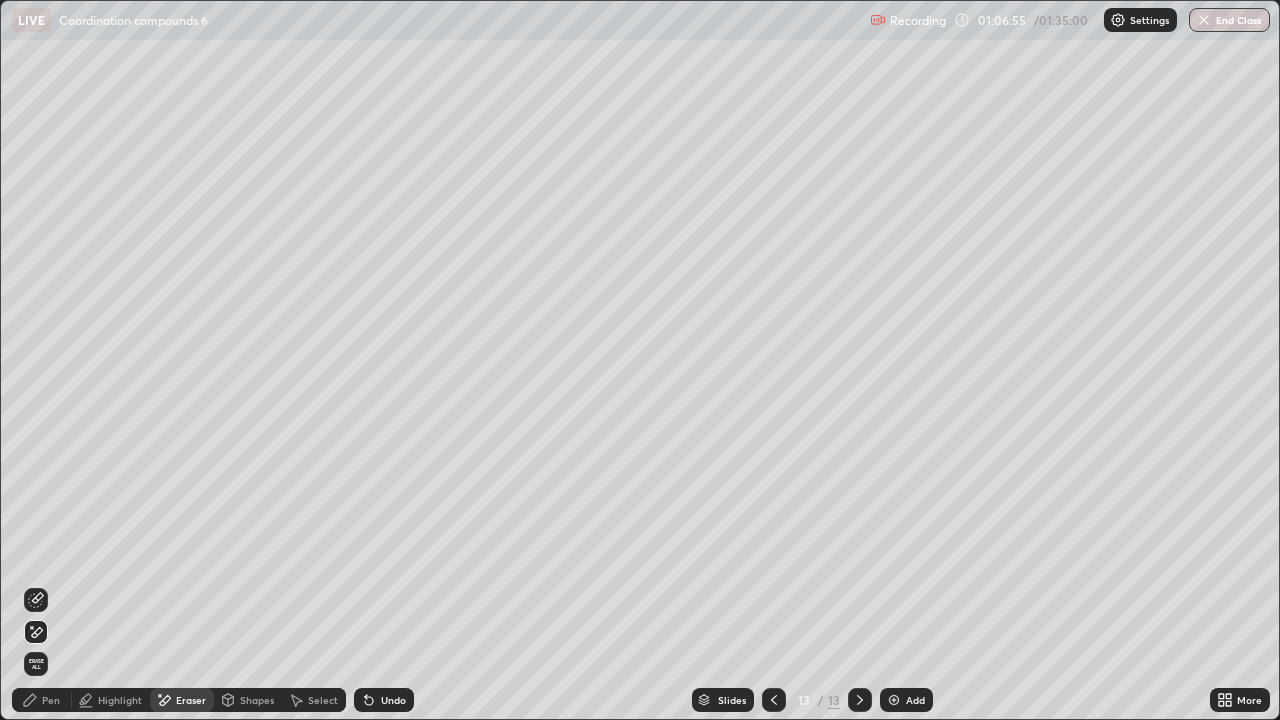 click on "Pen" at bounding box center (51, 700) 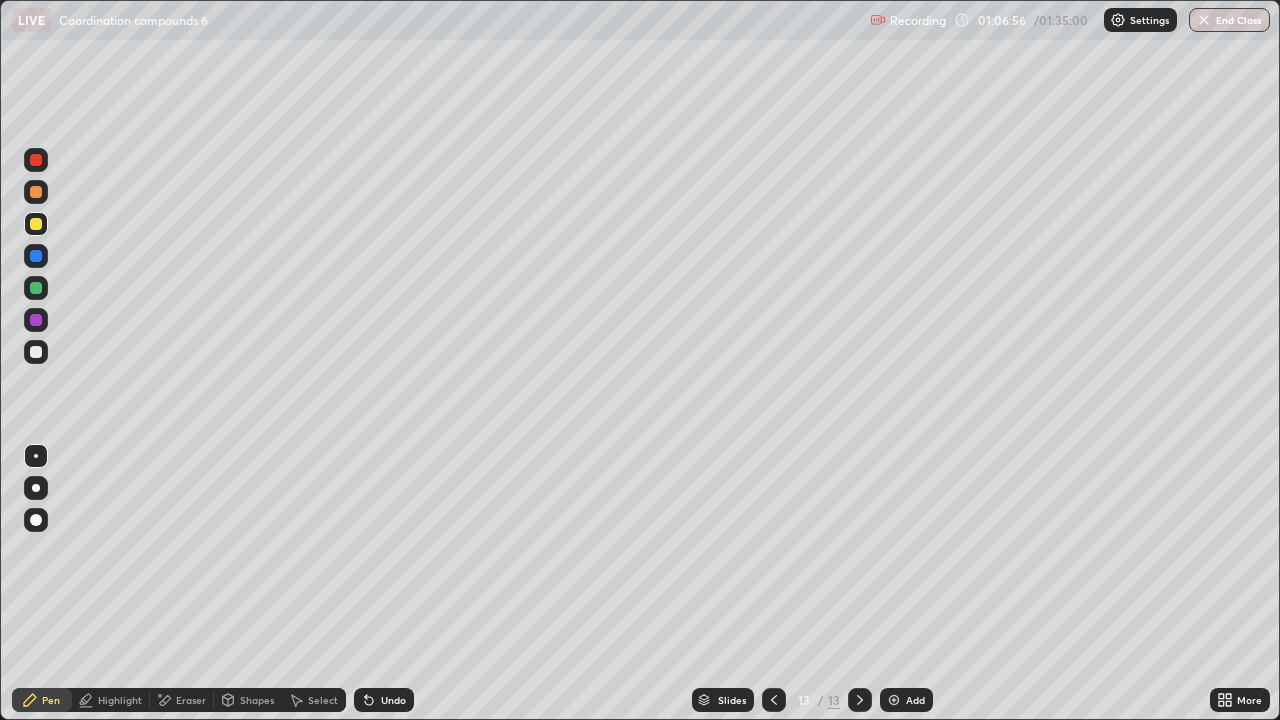 click at bounding box center (36, 320) 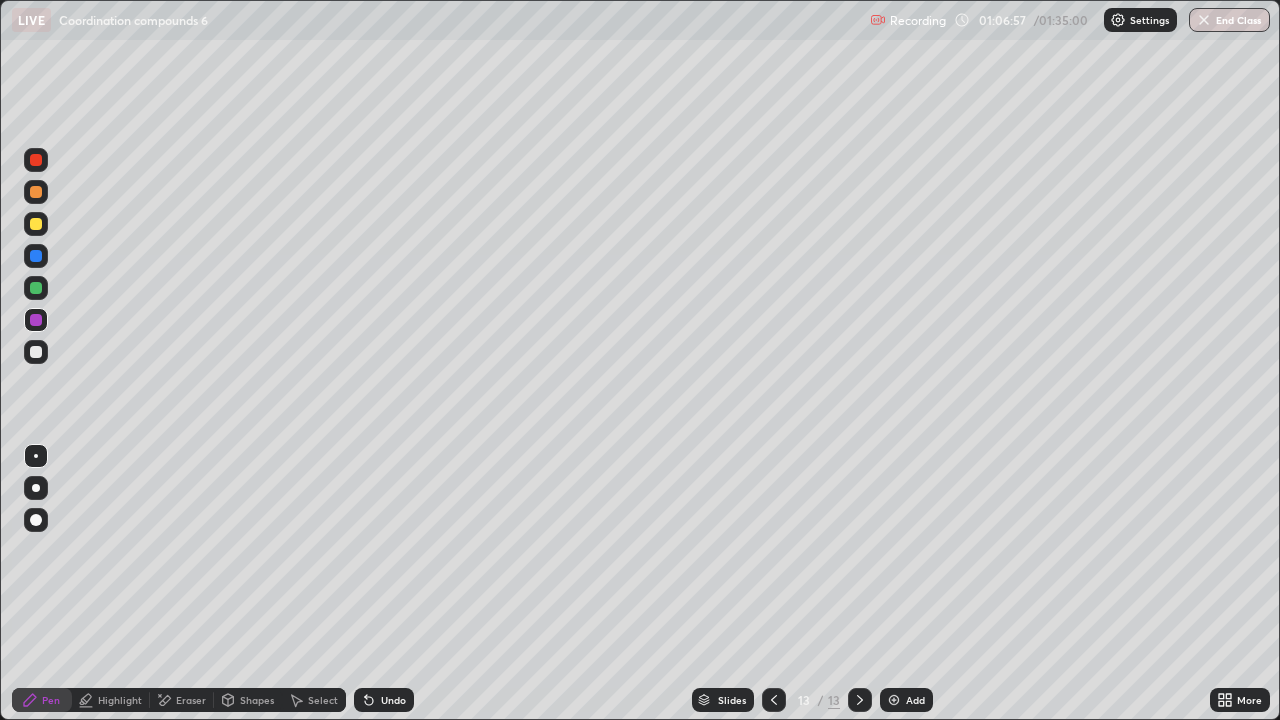 click at bounding box center (36, 520) 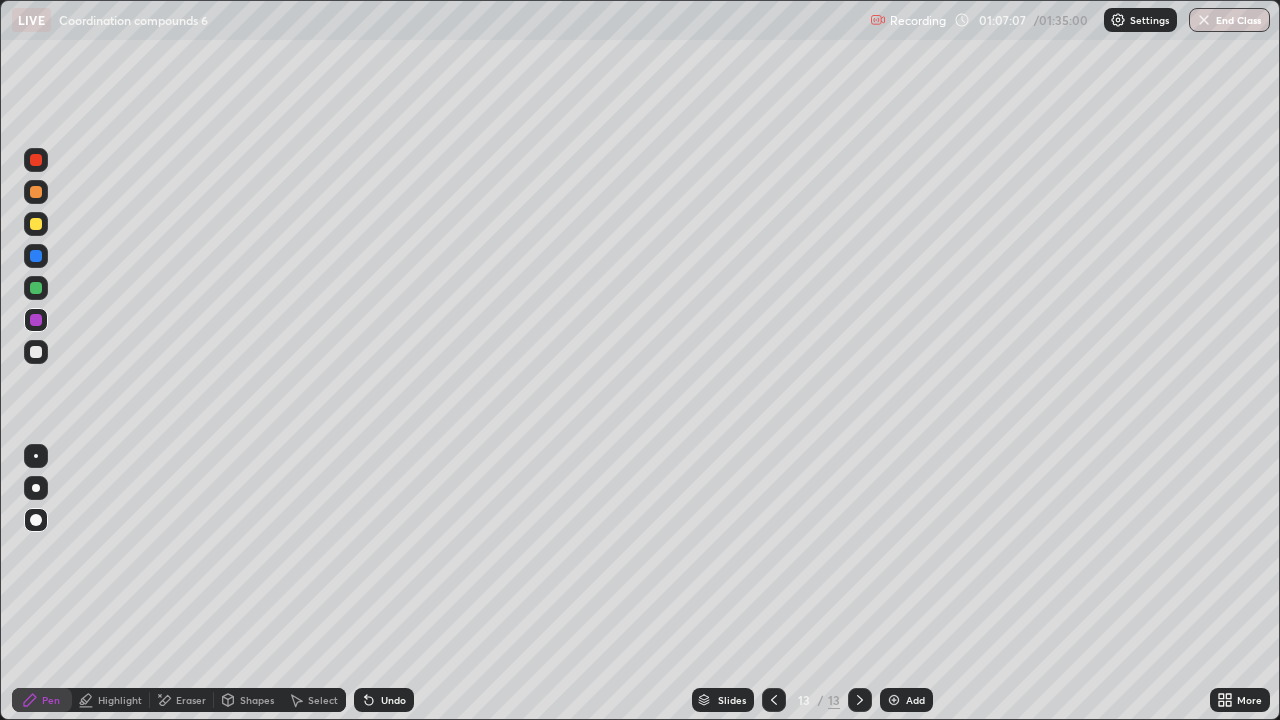 click at bounding box center (36, 352) 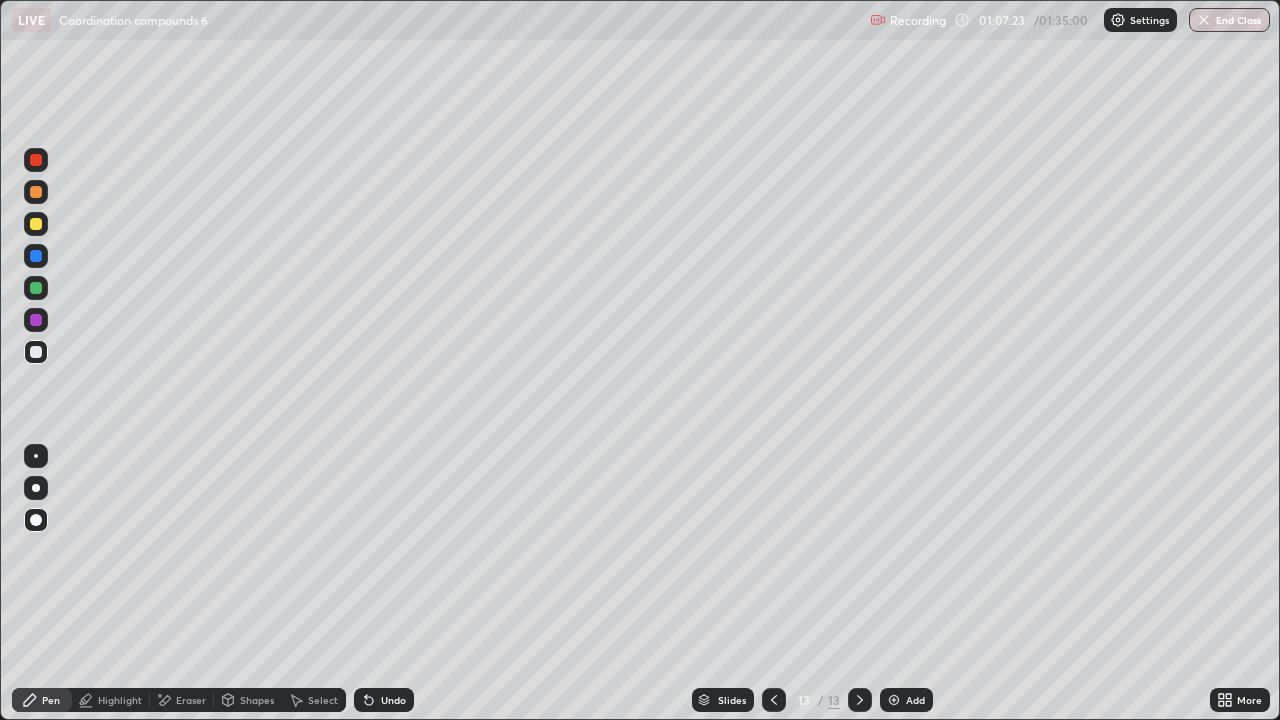 click at bounding box center (36, 288) 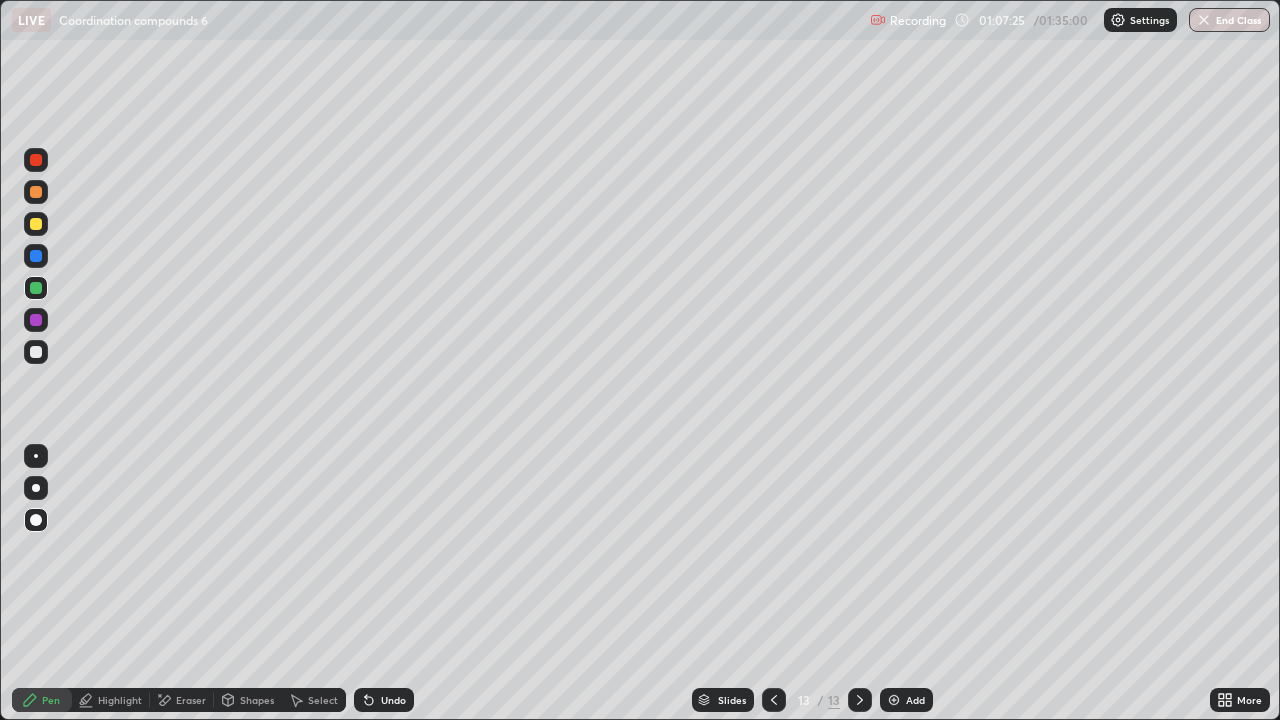 click on "Add" at bounding box center [906, 700] 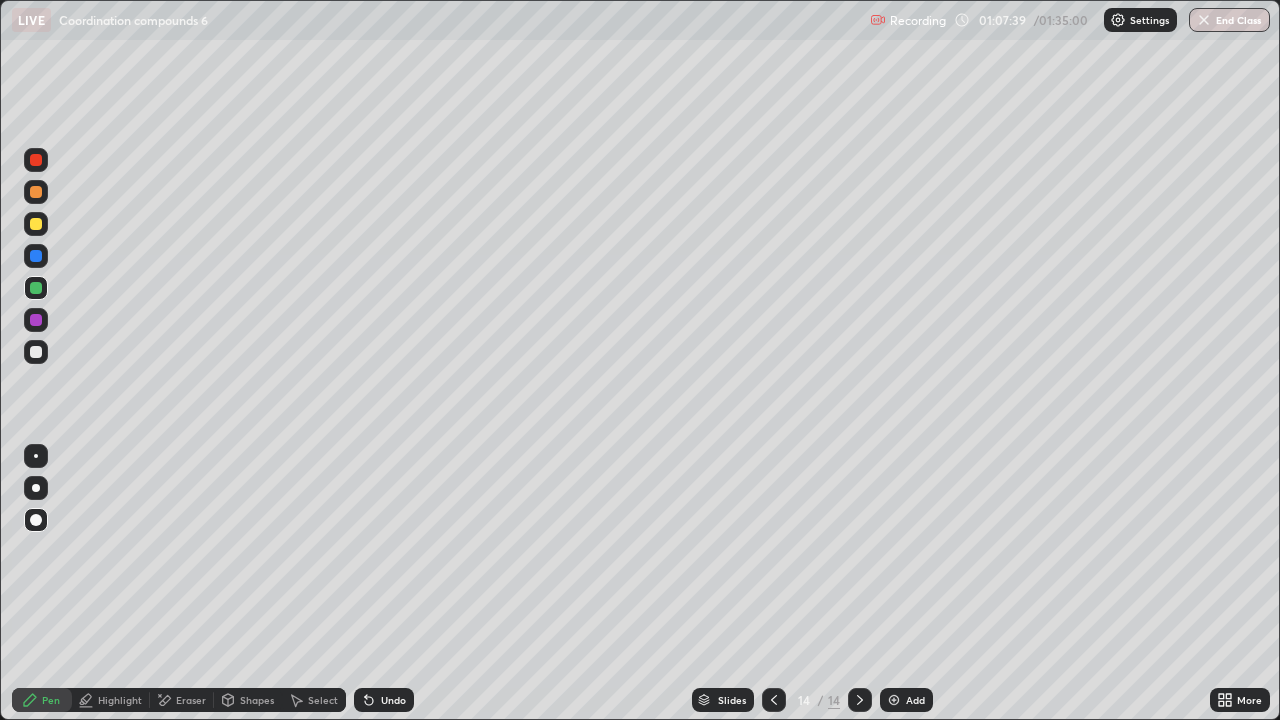 click on "Shapes" at bounding box center (257, 700) 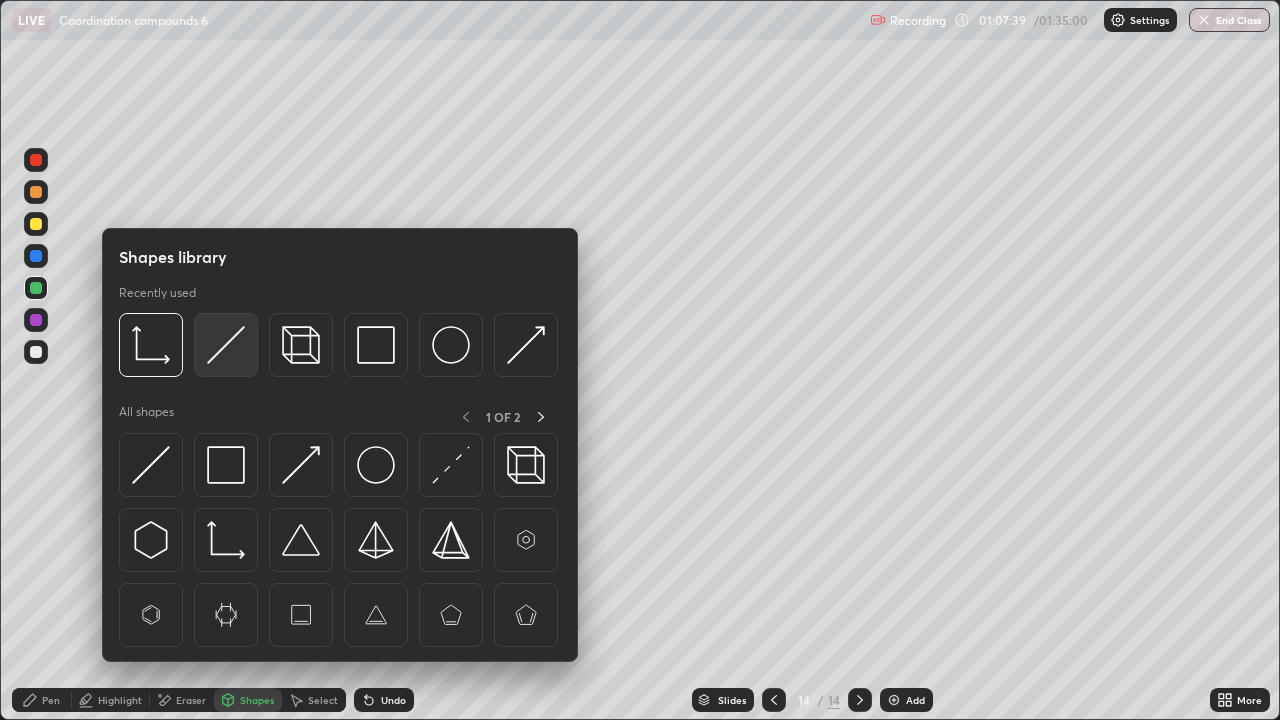 click at bounding box center [226, 345] 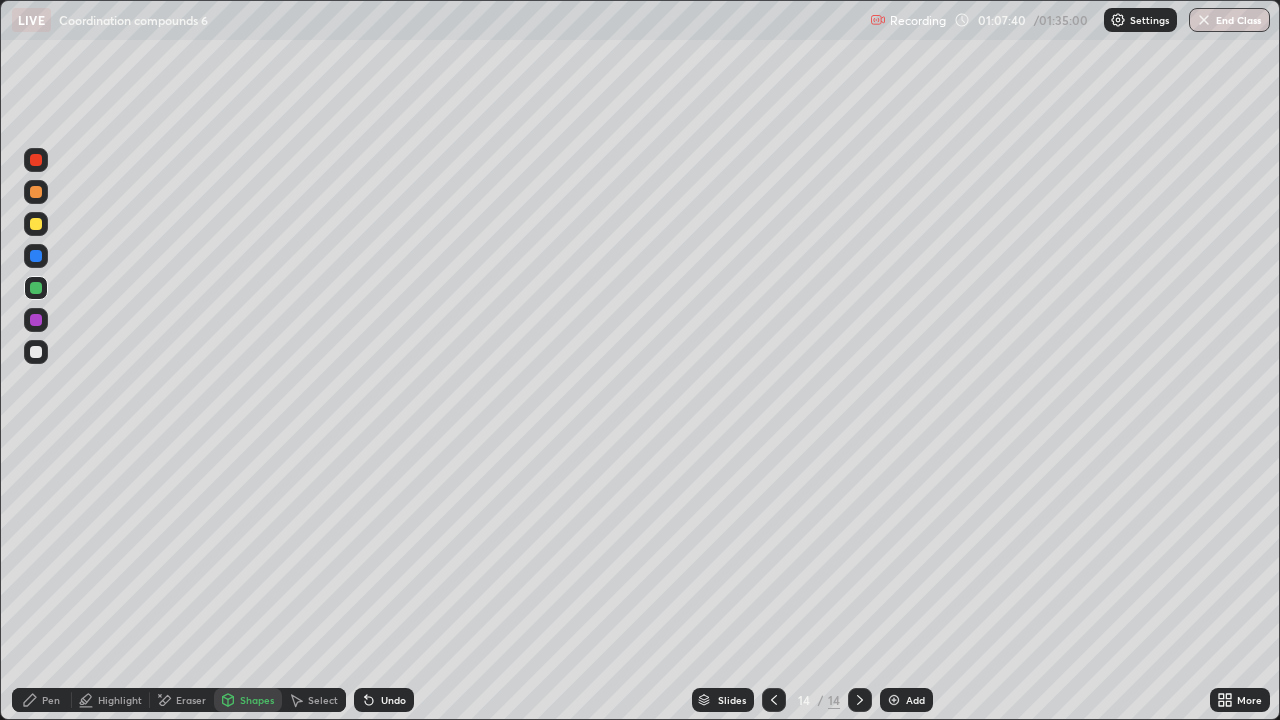 click at bounding box center [36, 192] 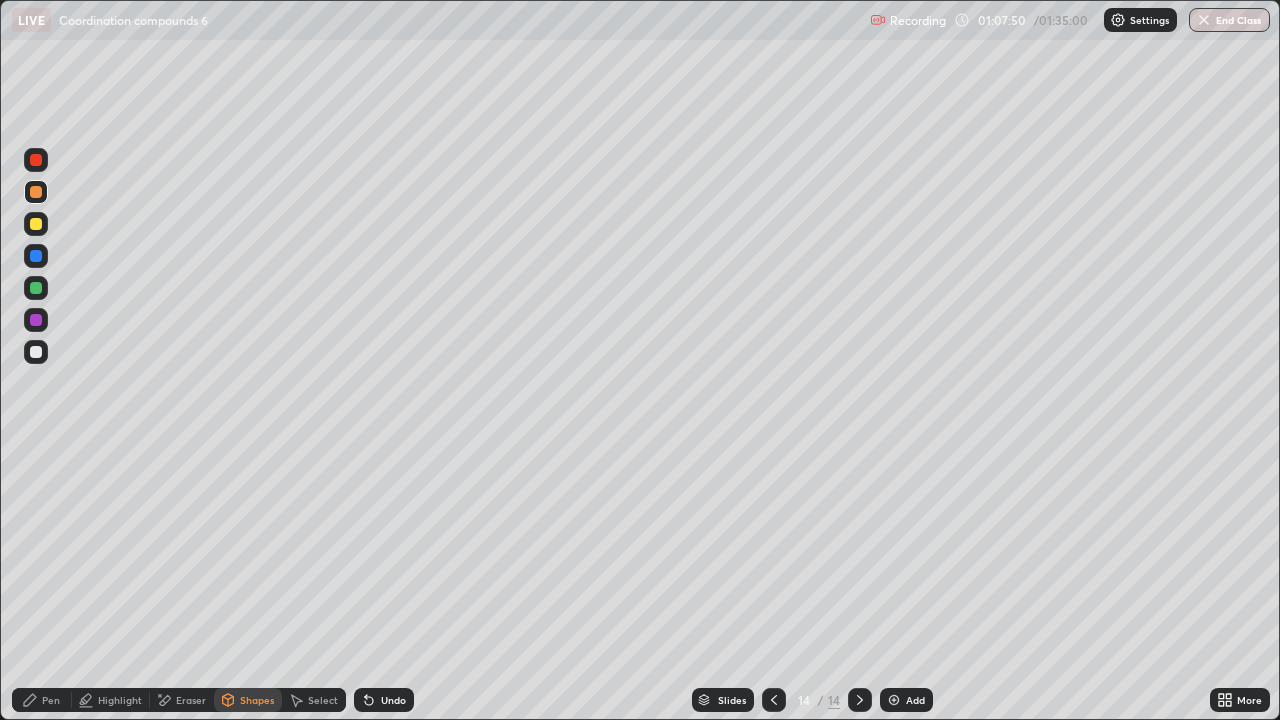 click on "Pen" at bounding box center (42, 700) 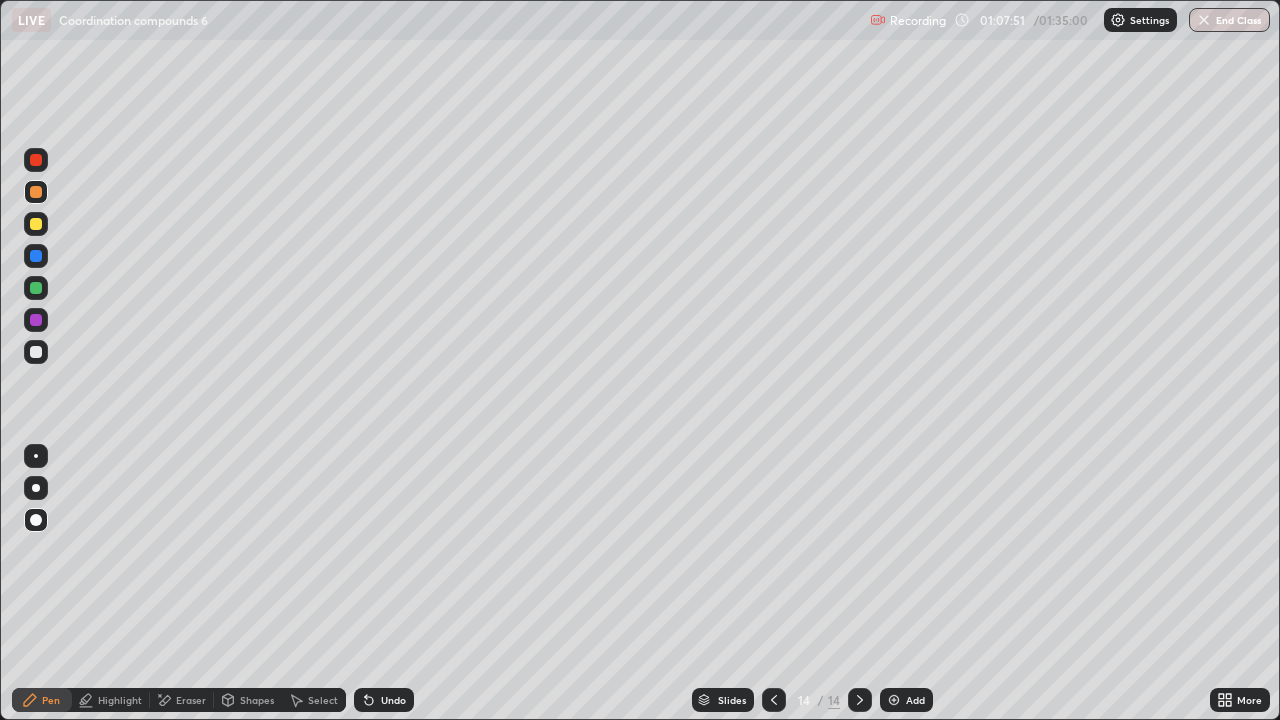 click at bounding box center [36, 352] 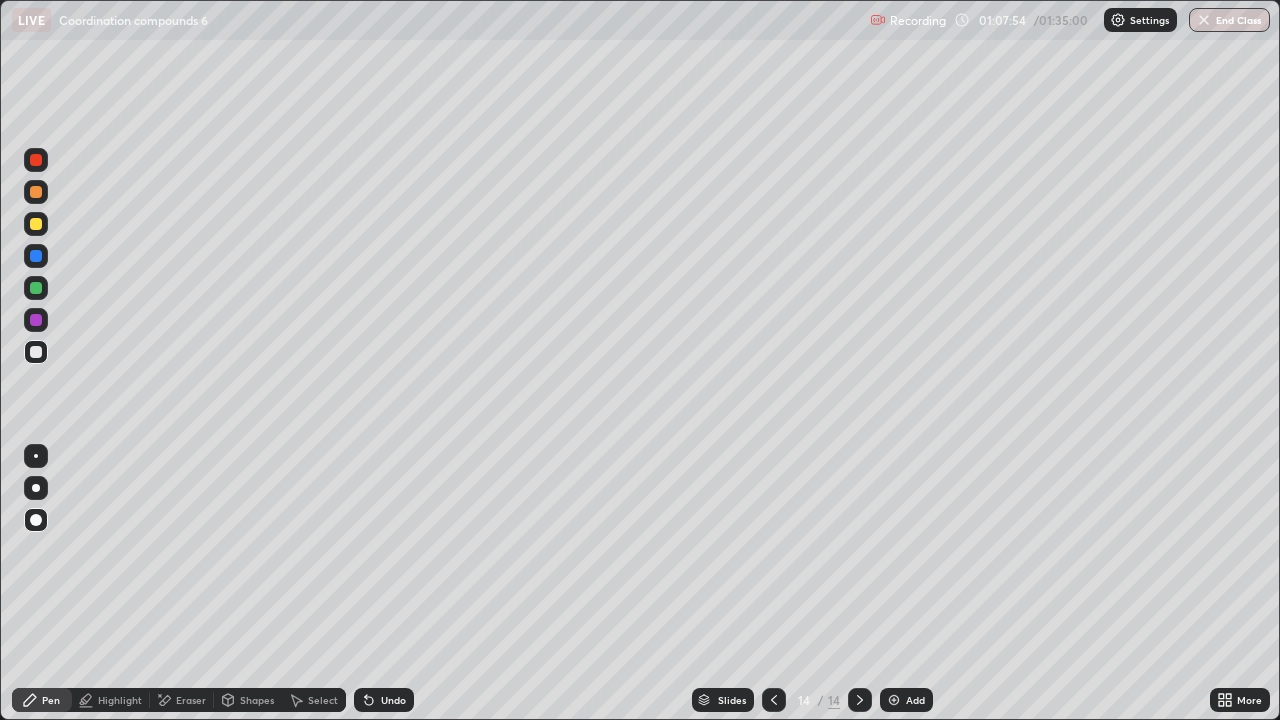 click at bounding box center (36, 456) 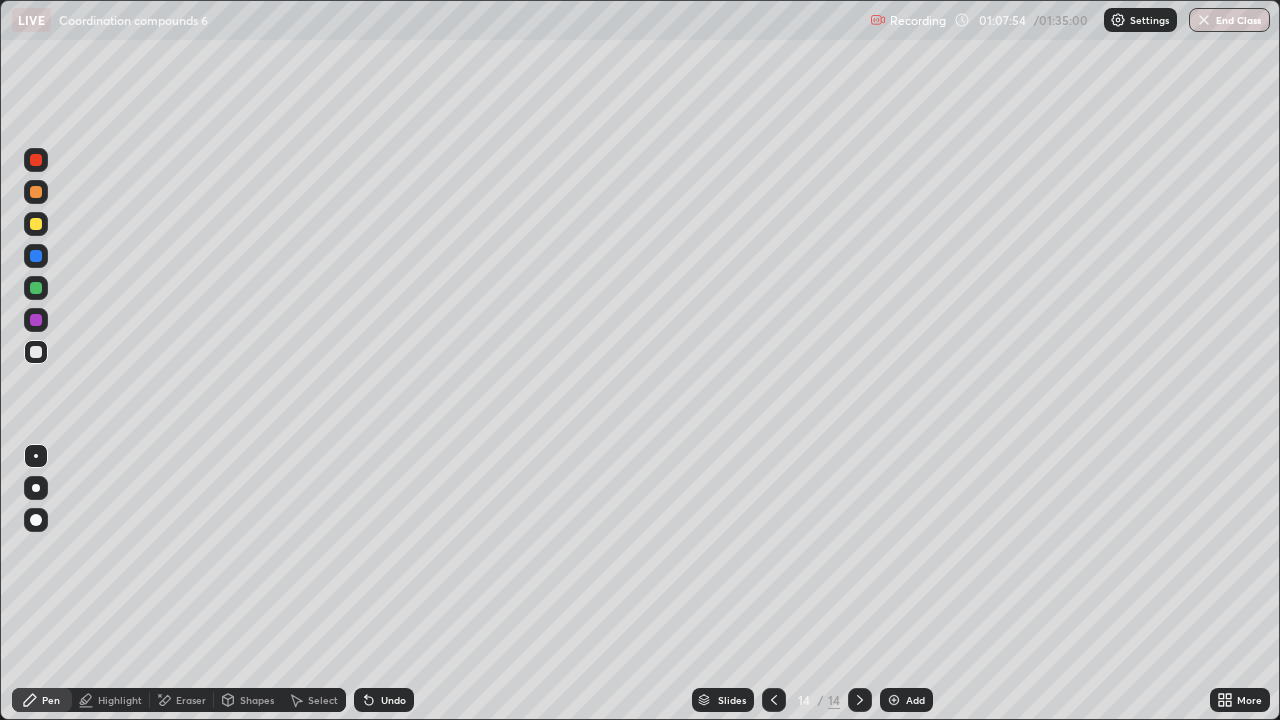 click on "Undo" at bounding box center (384, 700) 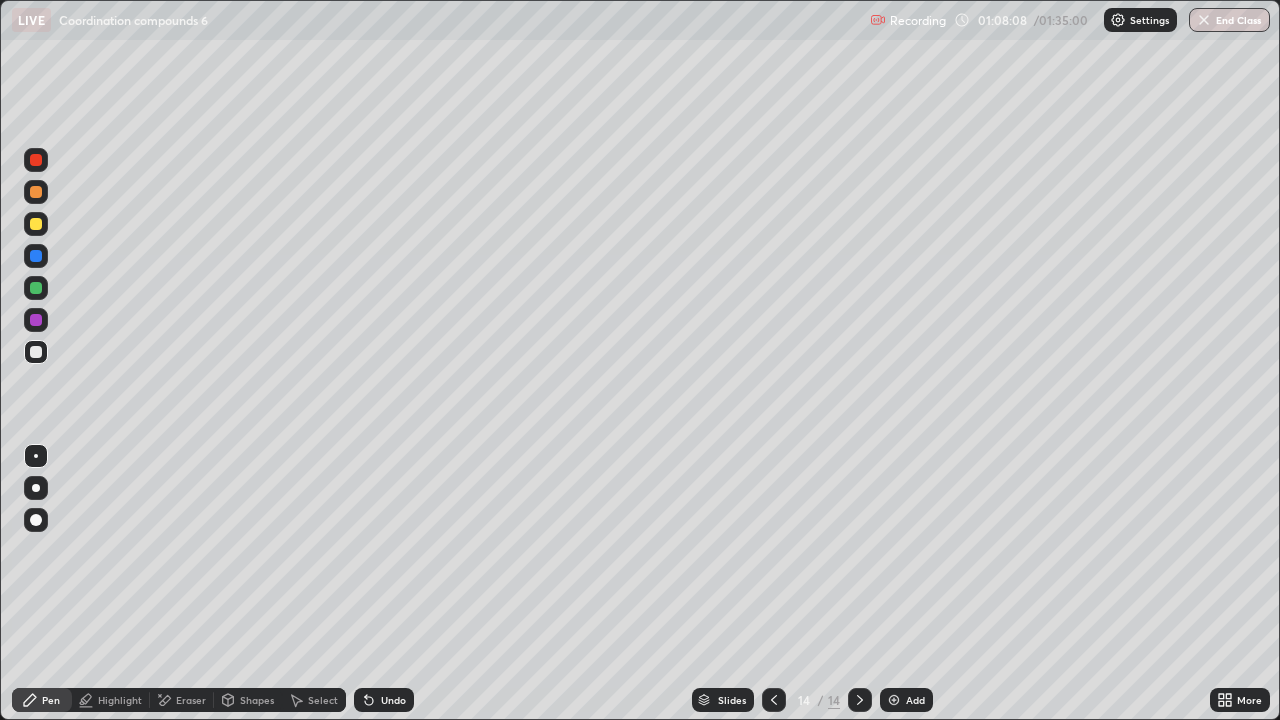 click at bounding box center (36, 288) 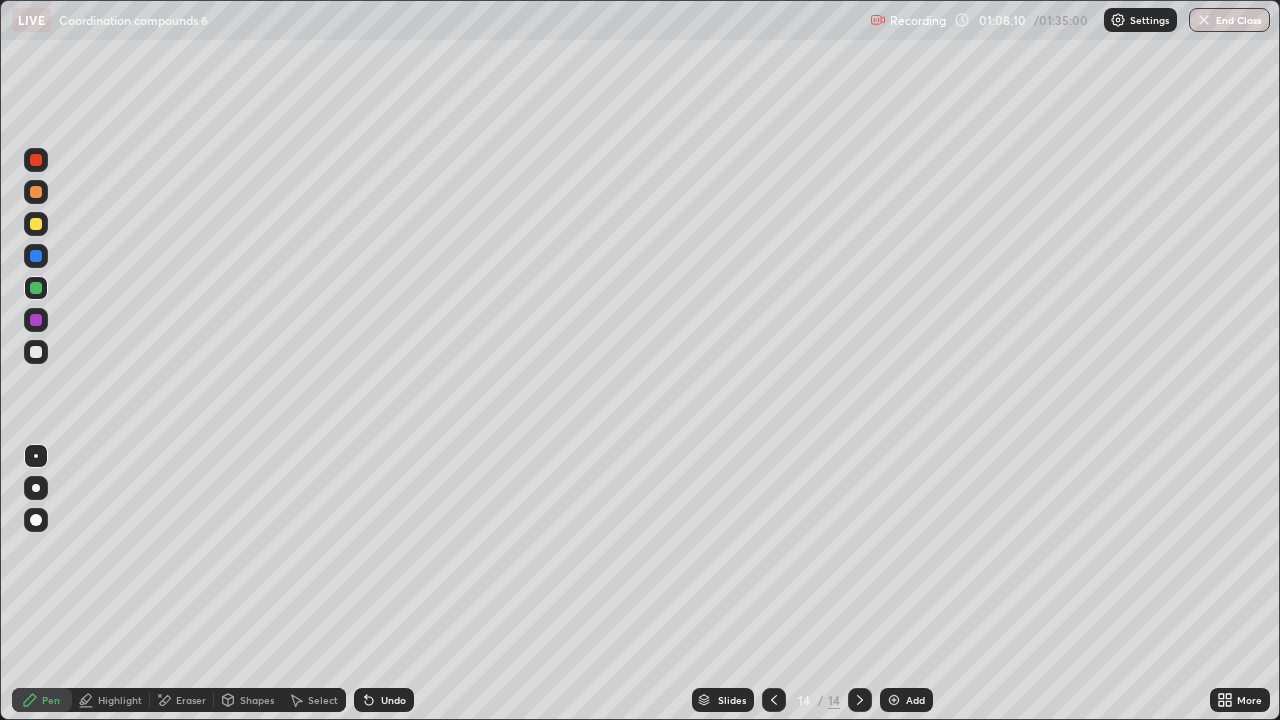 click on "Undo" at bounding box center [384, 700] 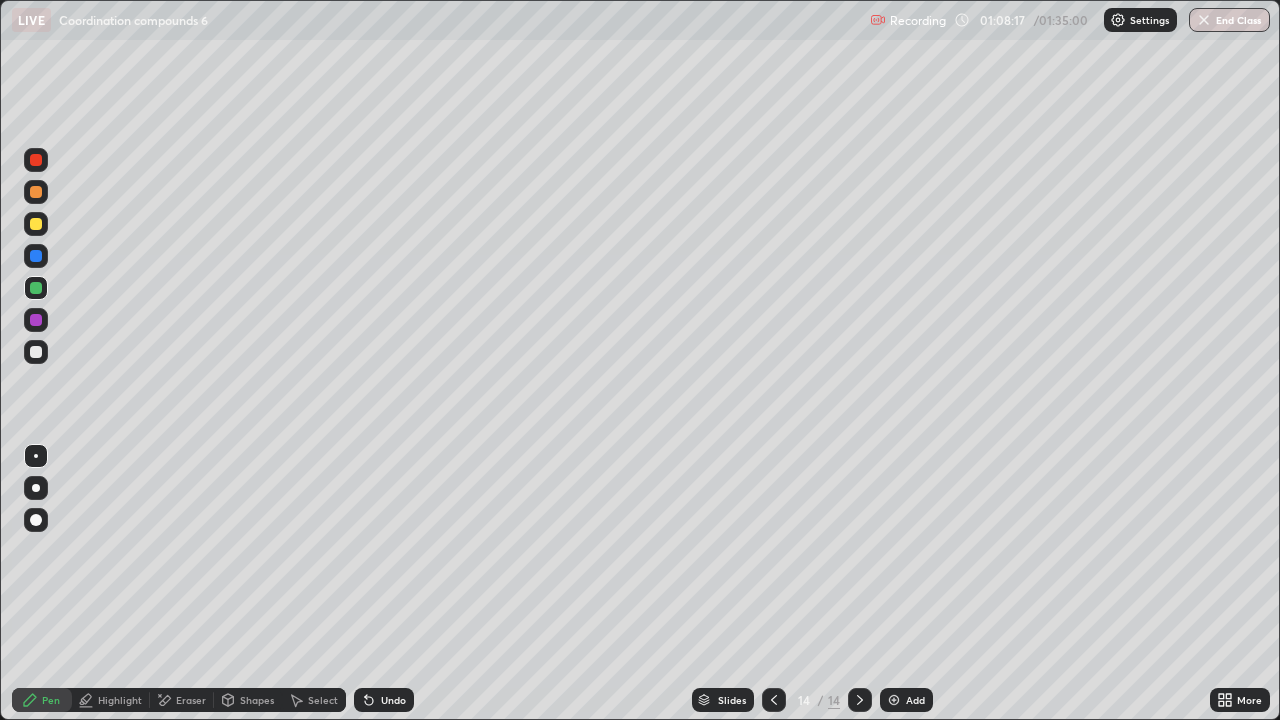 click 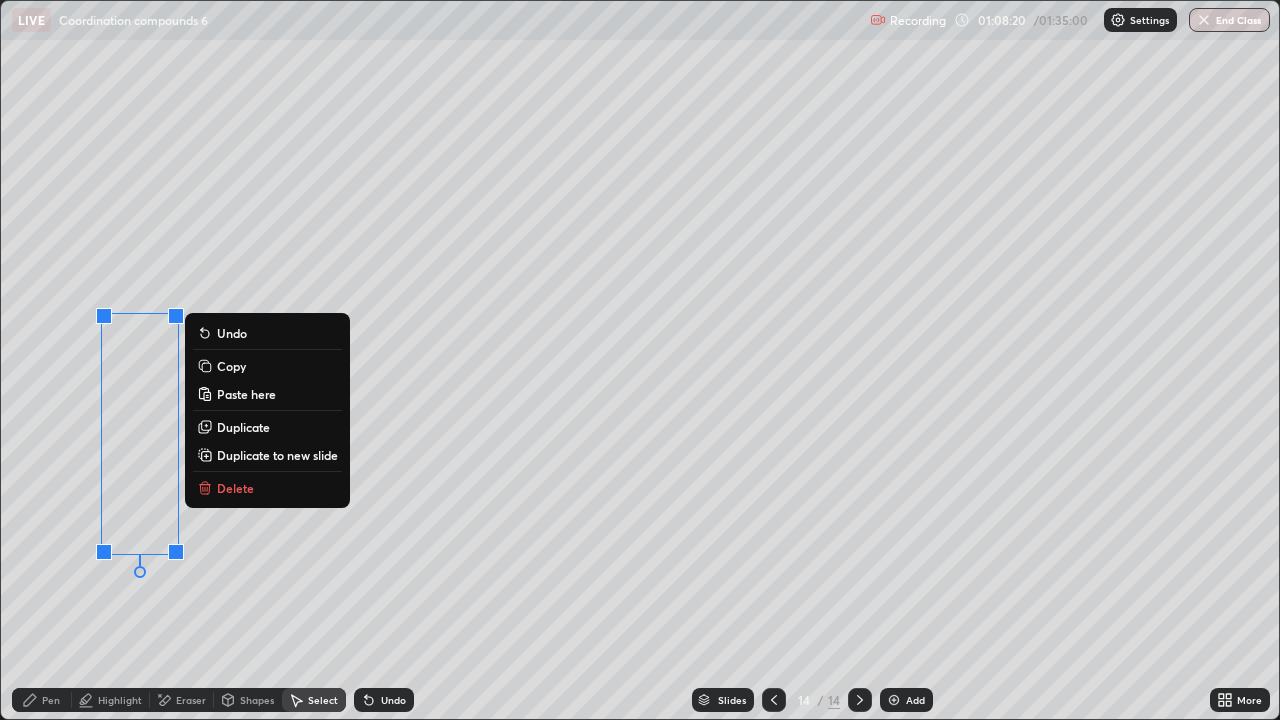 click 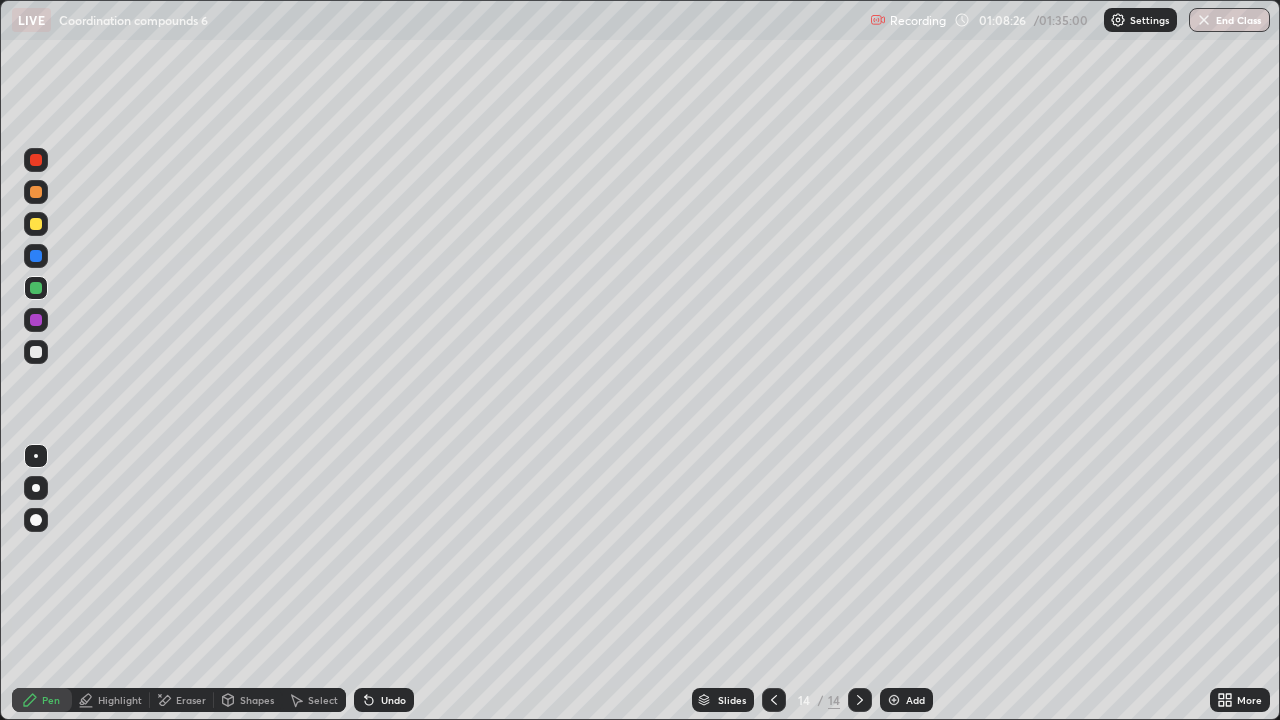 click at bounding box center (36, 352) 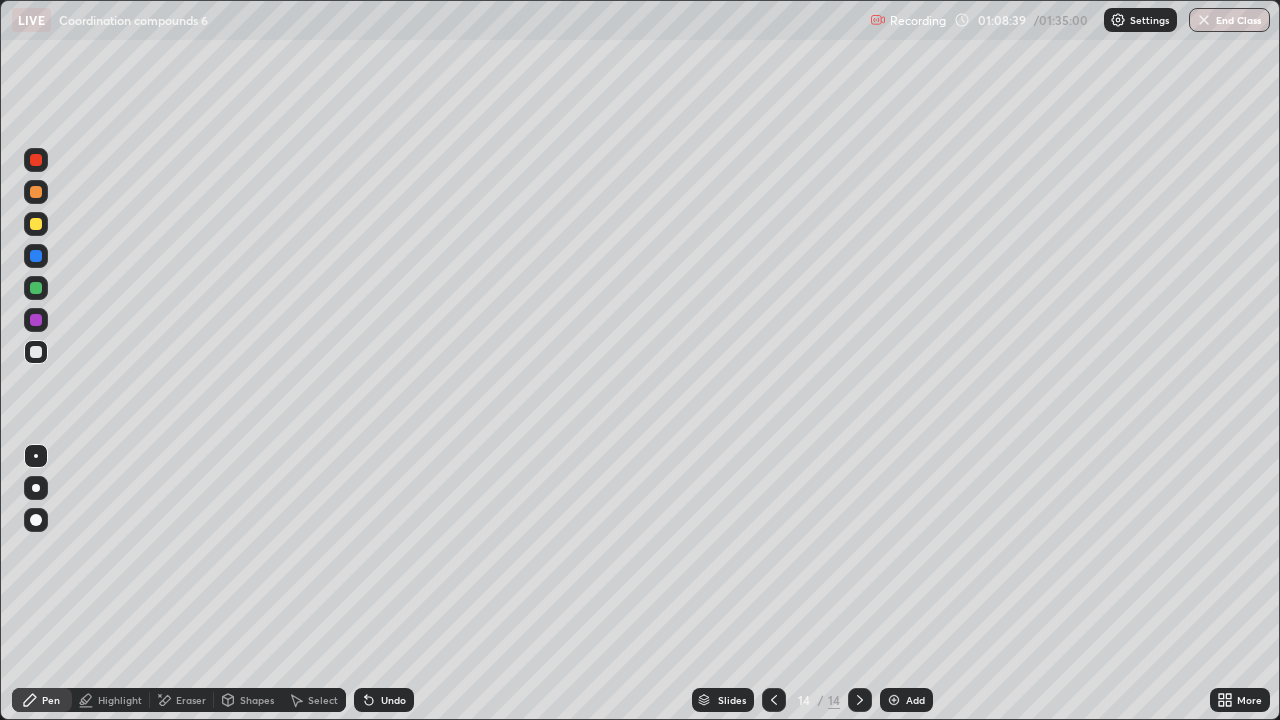 click on "Eraser" at bounding box center [191, 700] 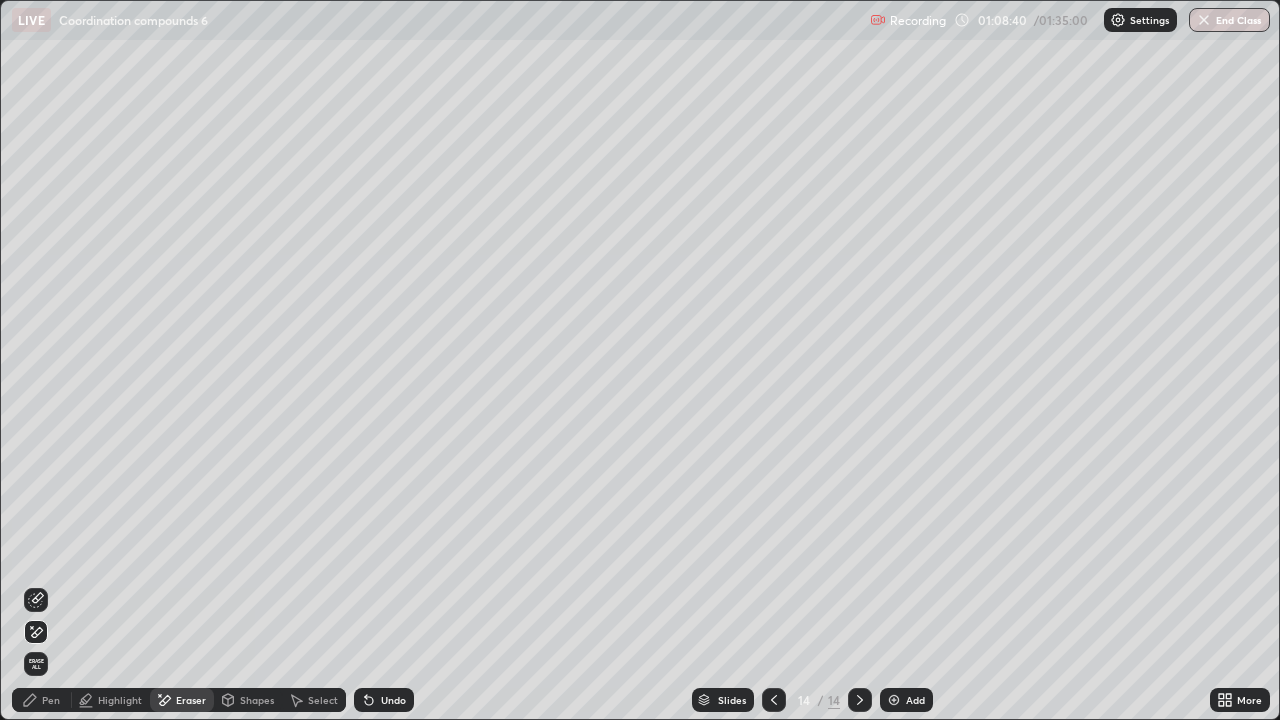 click on "Shapes" at bounding box center [257, 700] 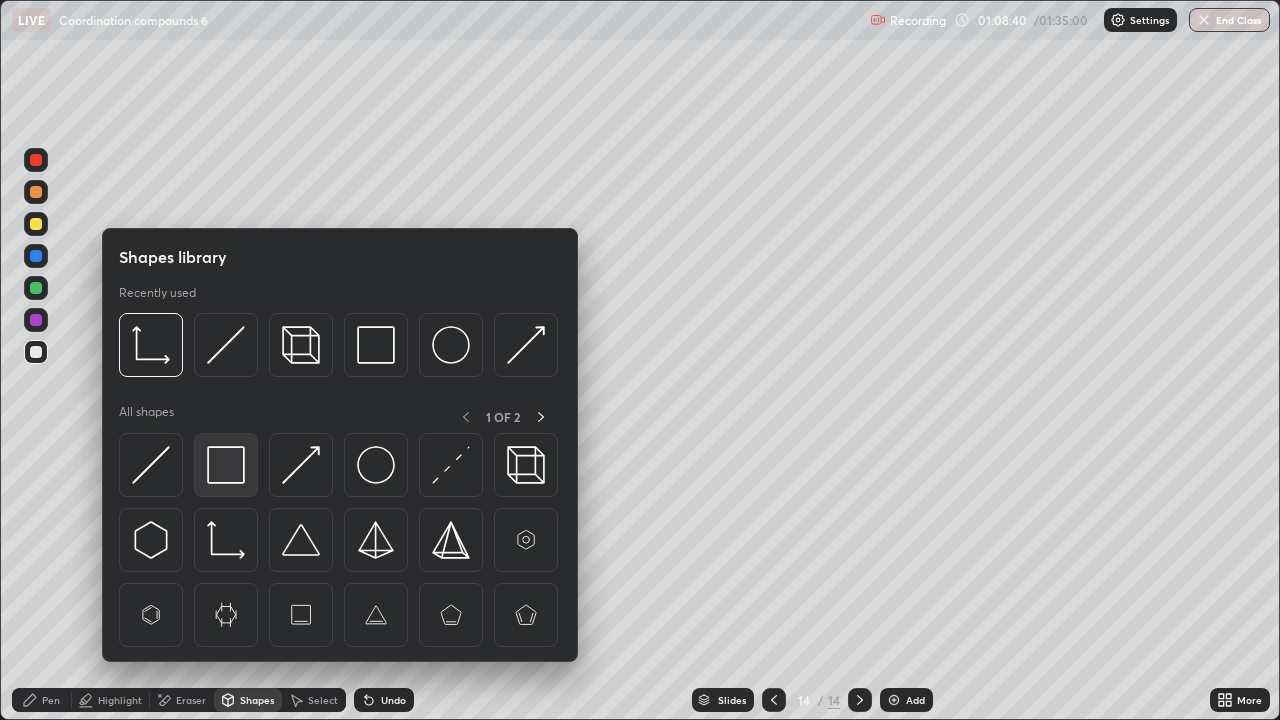 click at bounding box center [226, 465] 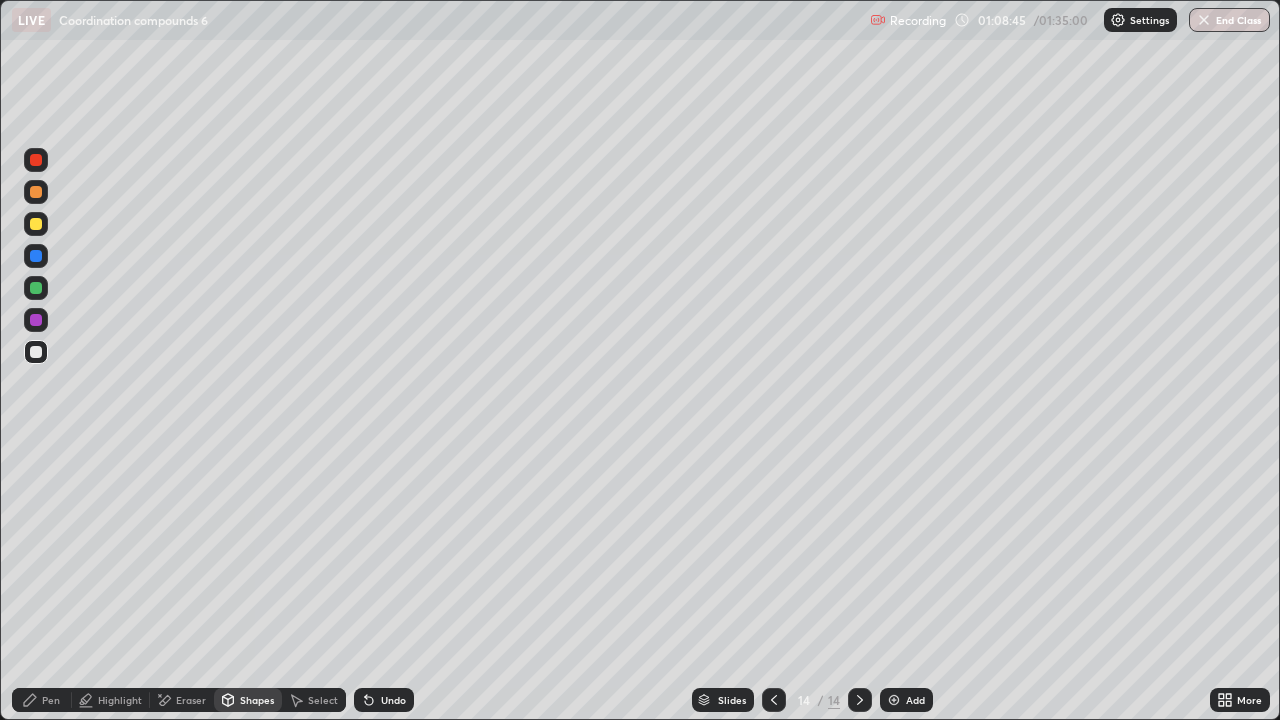 click on "Select" at bounding box center (323, 700) 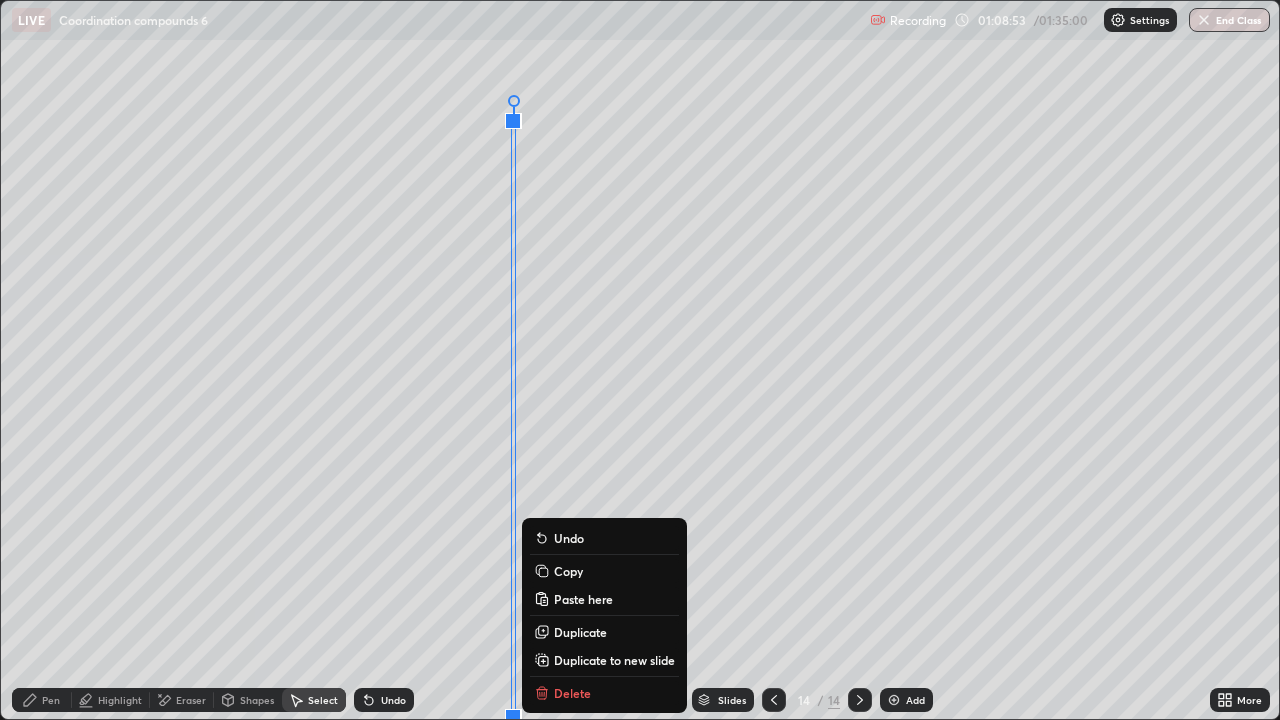 click 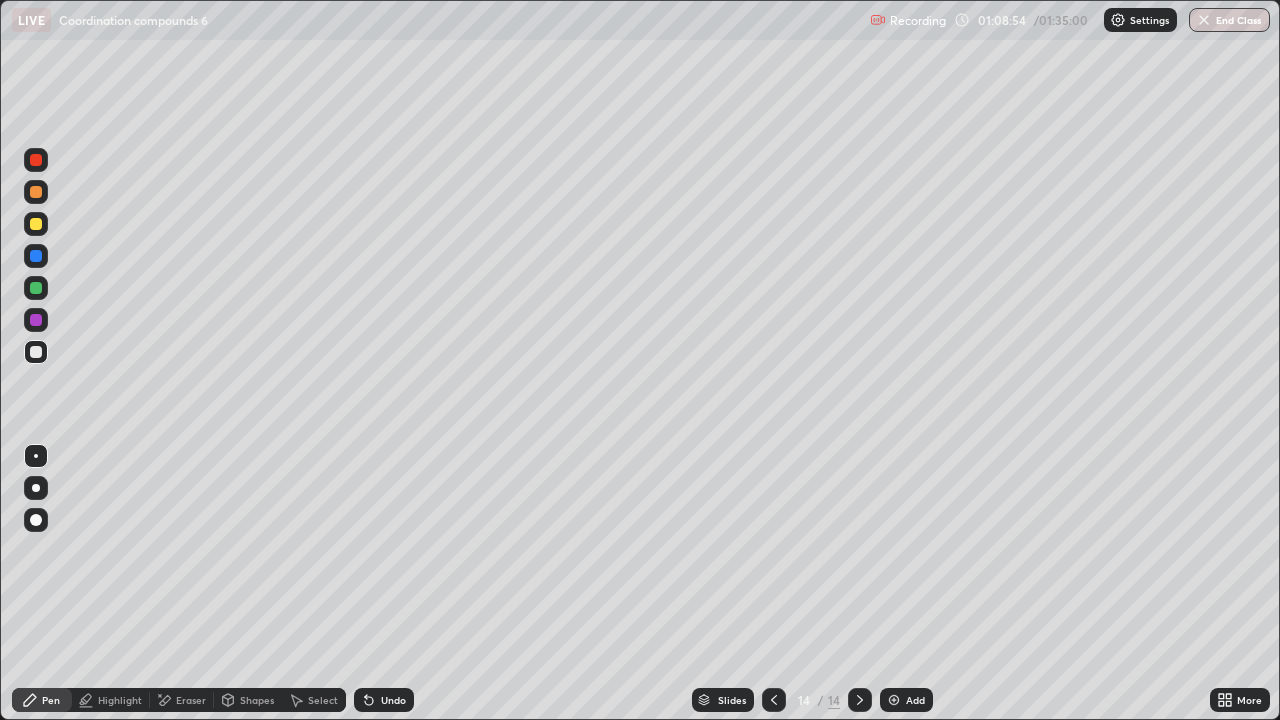 click at bounding box center (36, 224) 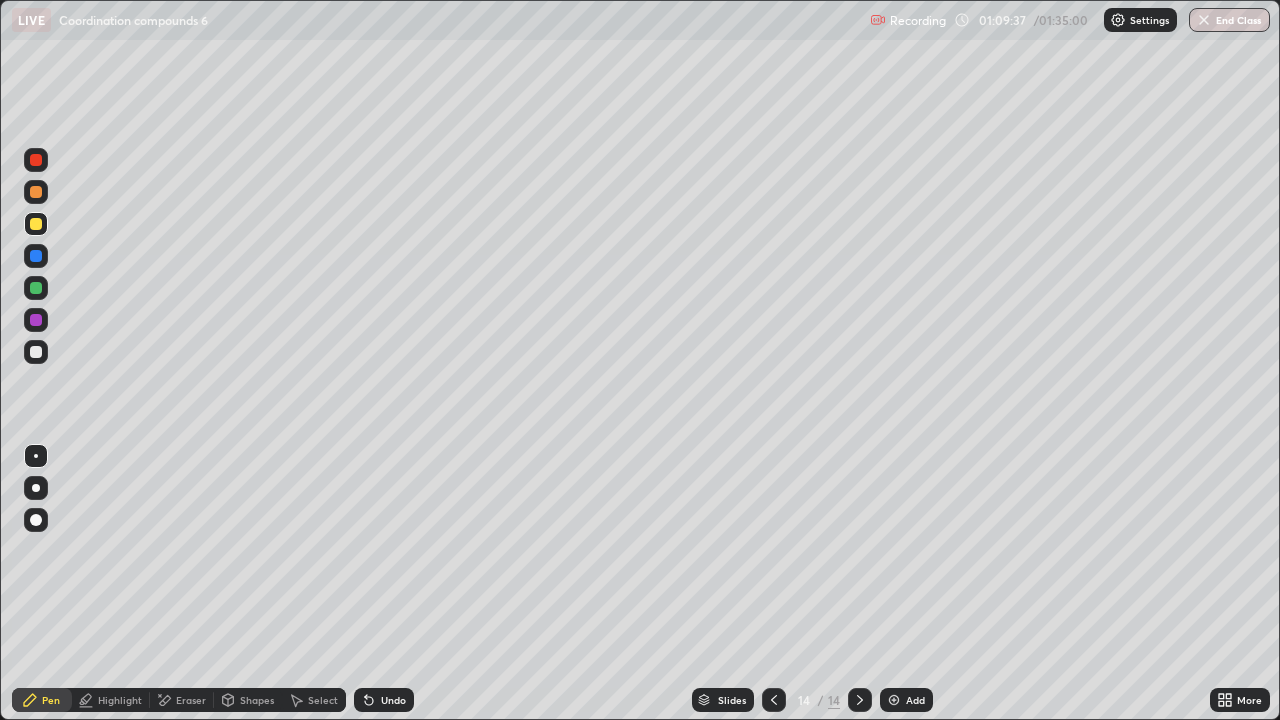 click at bounding box center [36, 352] 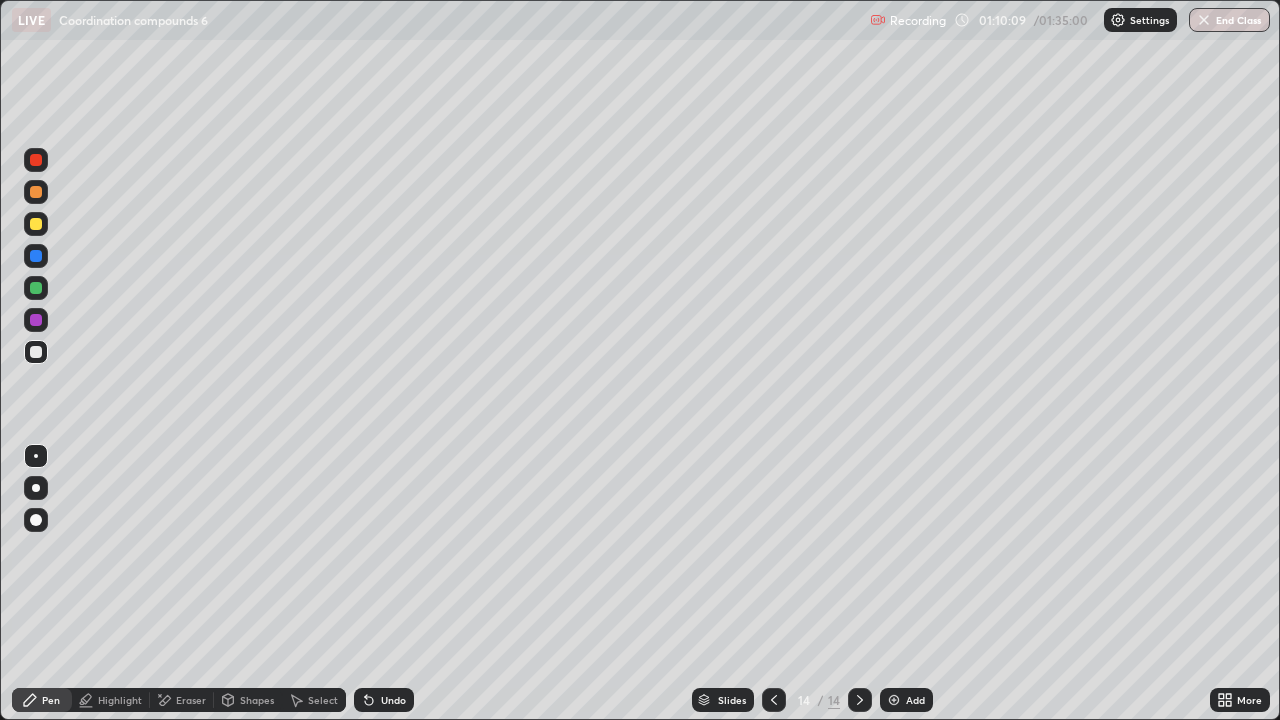 click at bounding box center (36, 224) 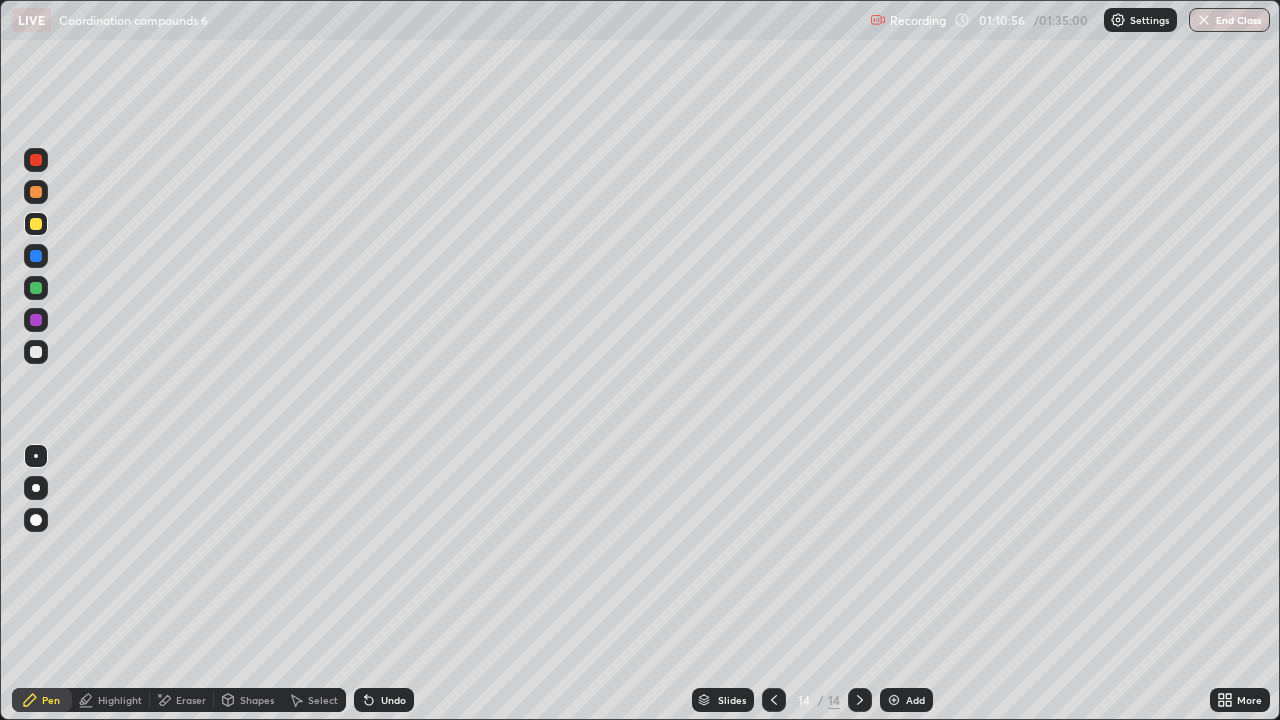 click at bounding box center (36, 192) 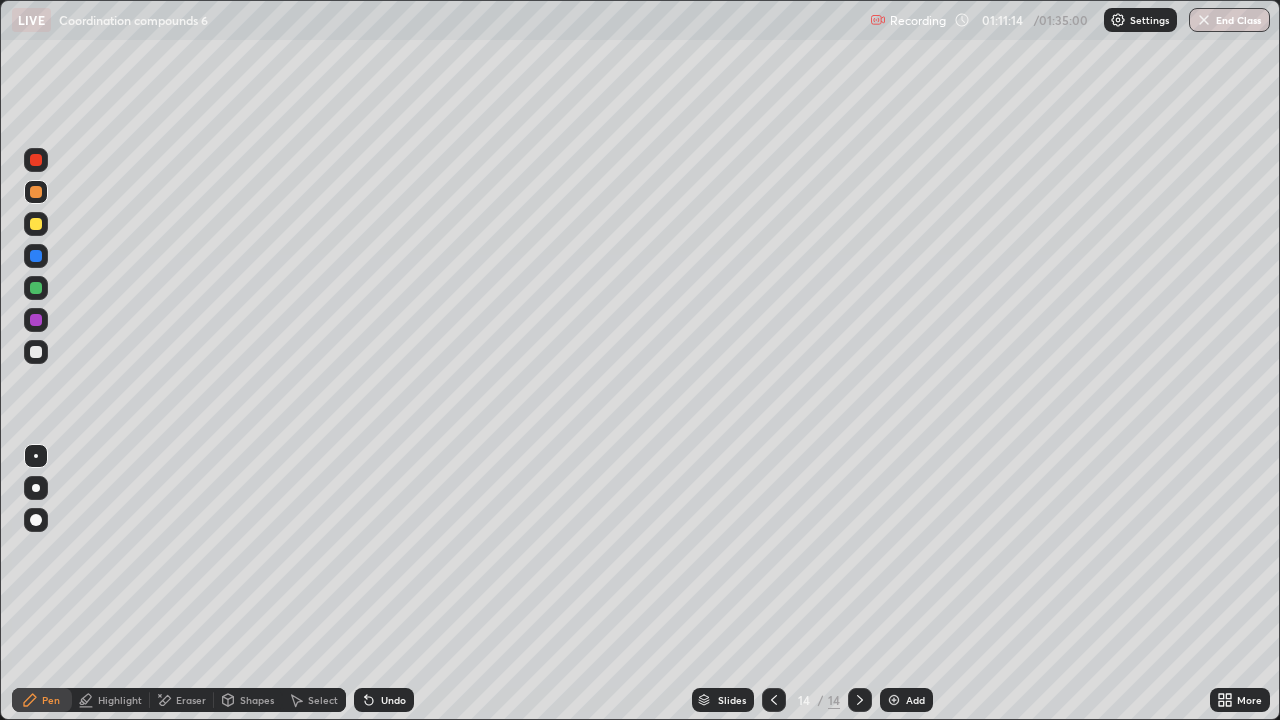 click at bounding box center [36, 288] 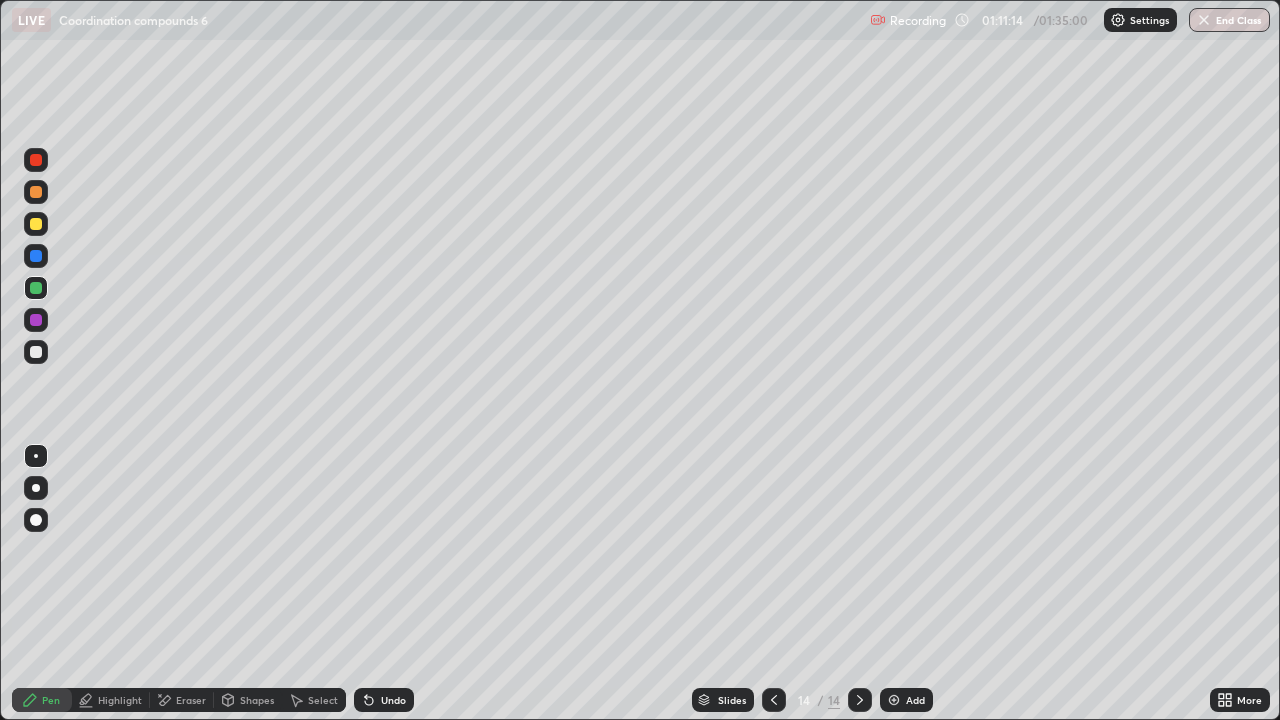 click at bounding box center (36, 192) 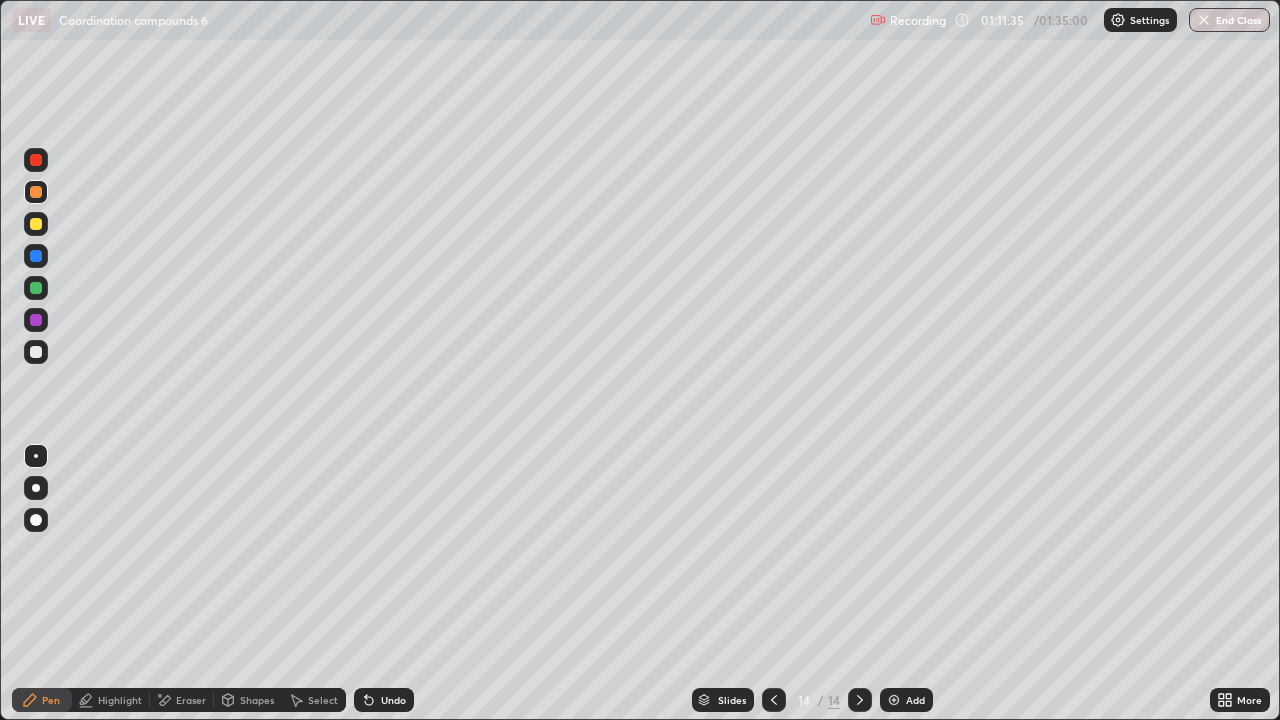 click at bounding box center [36, 288] 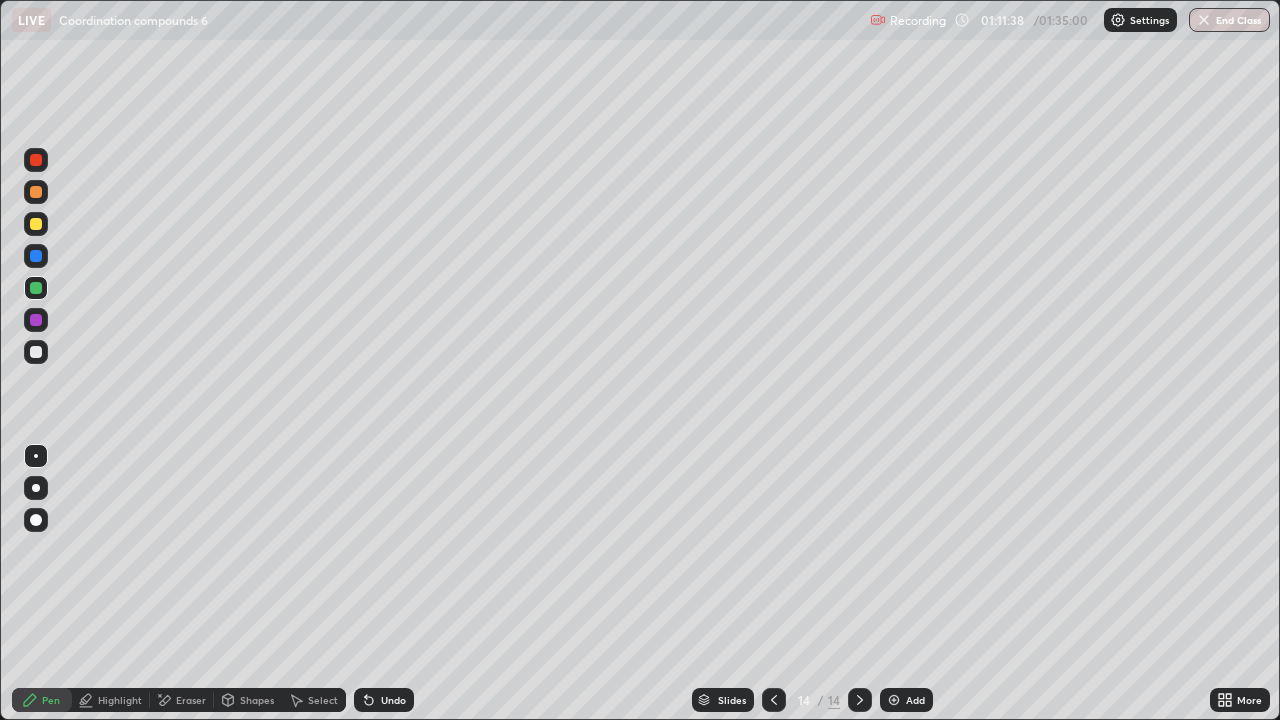 click at bounding box center (36, 352) 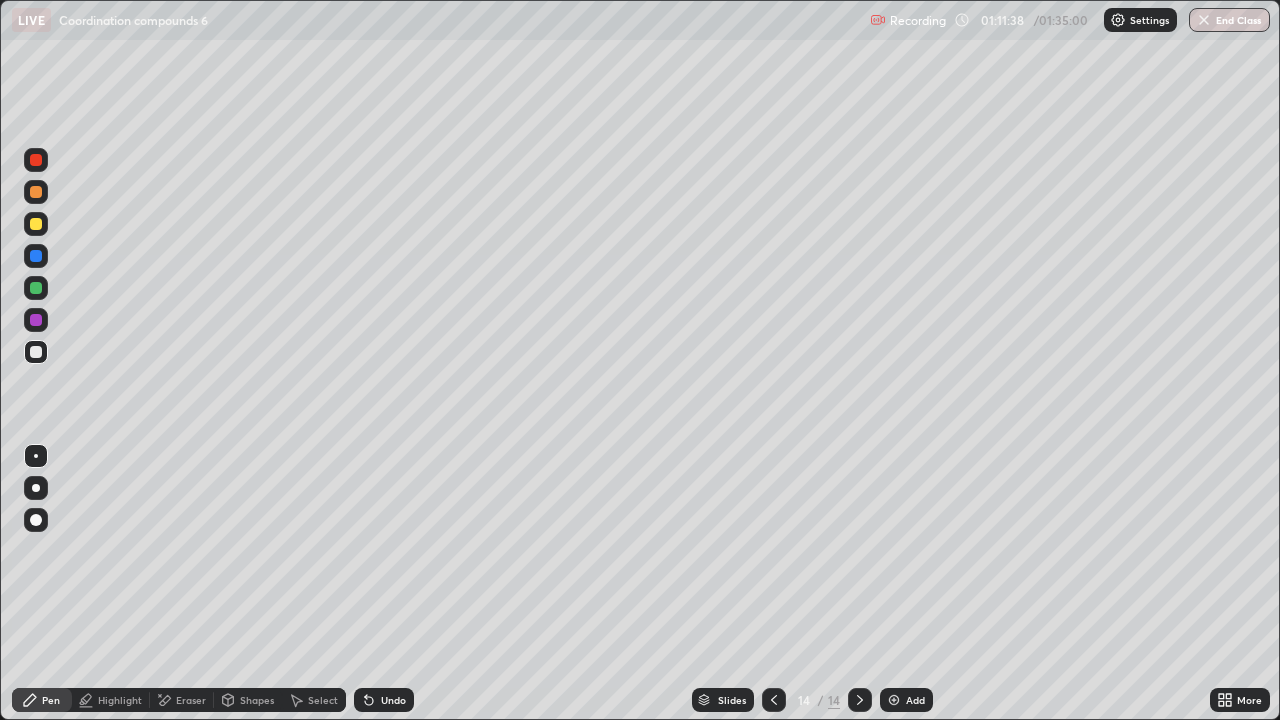 click at bounding box center [36, 320] 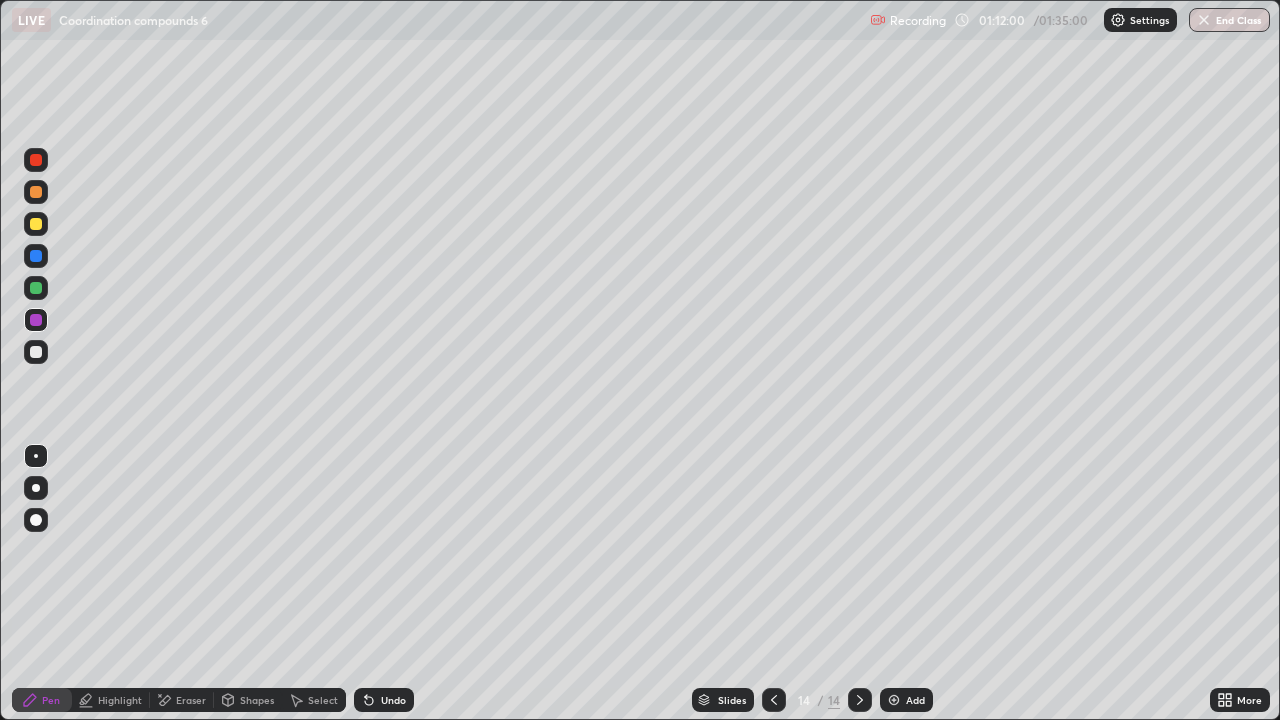 click at bounding box center [36, 288] 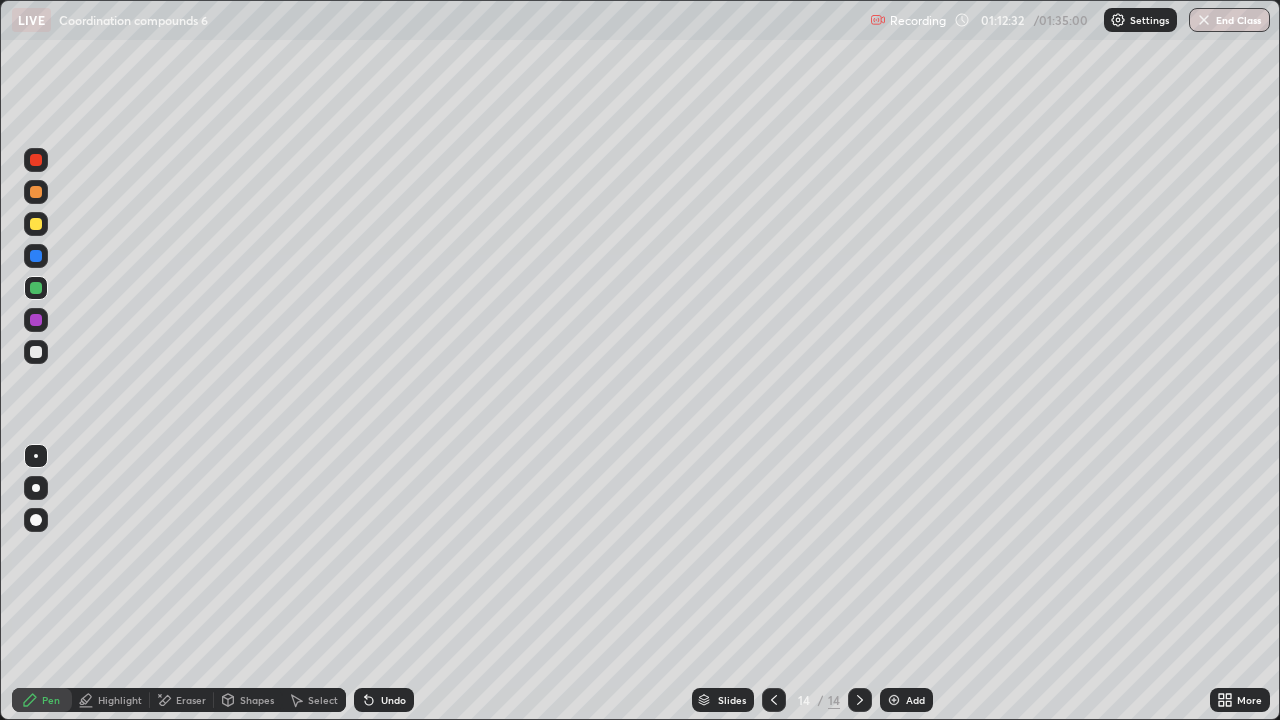 click at bounding box center [36, 160] 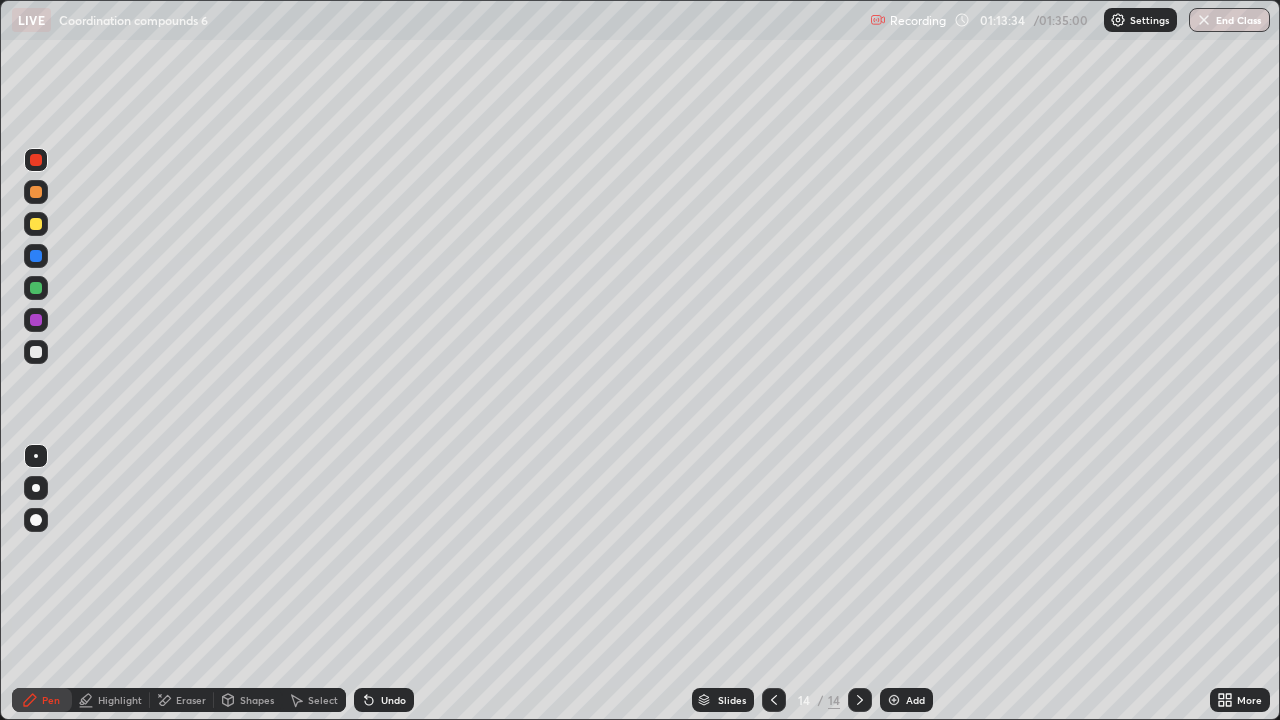 click at bounding box center [36, 352] 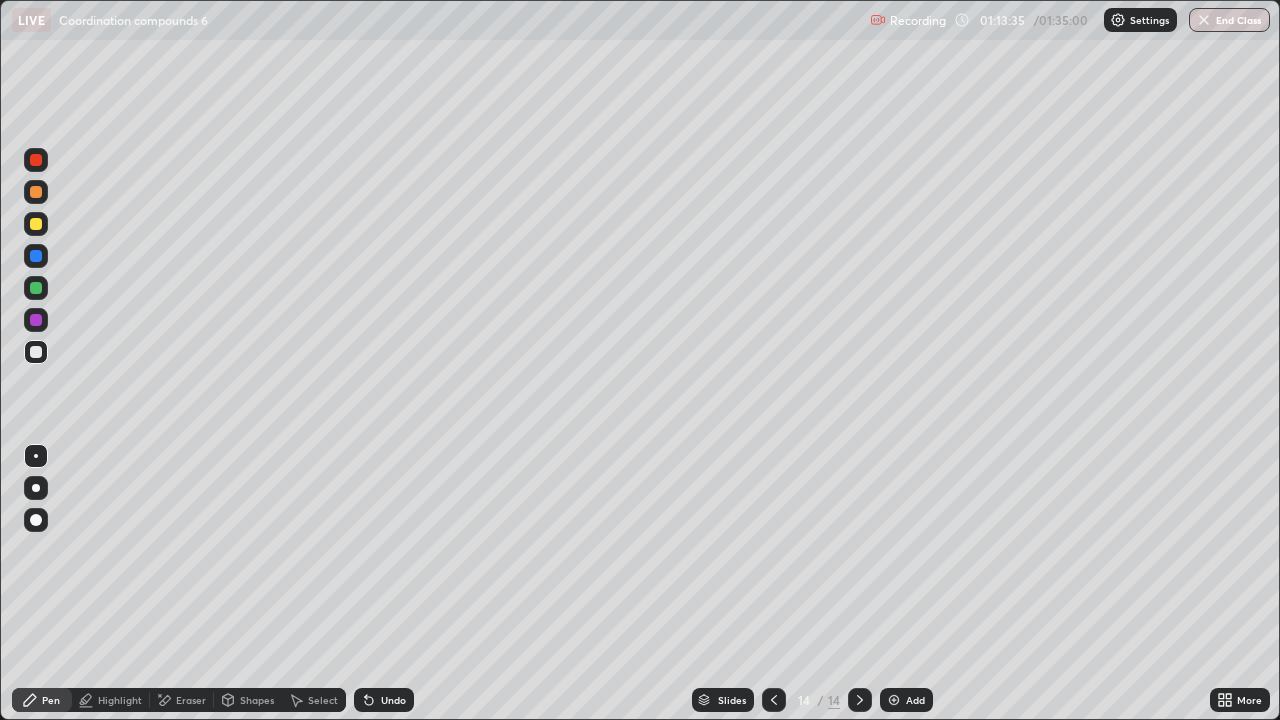 click at bounding box center [36, 520] 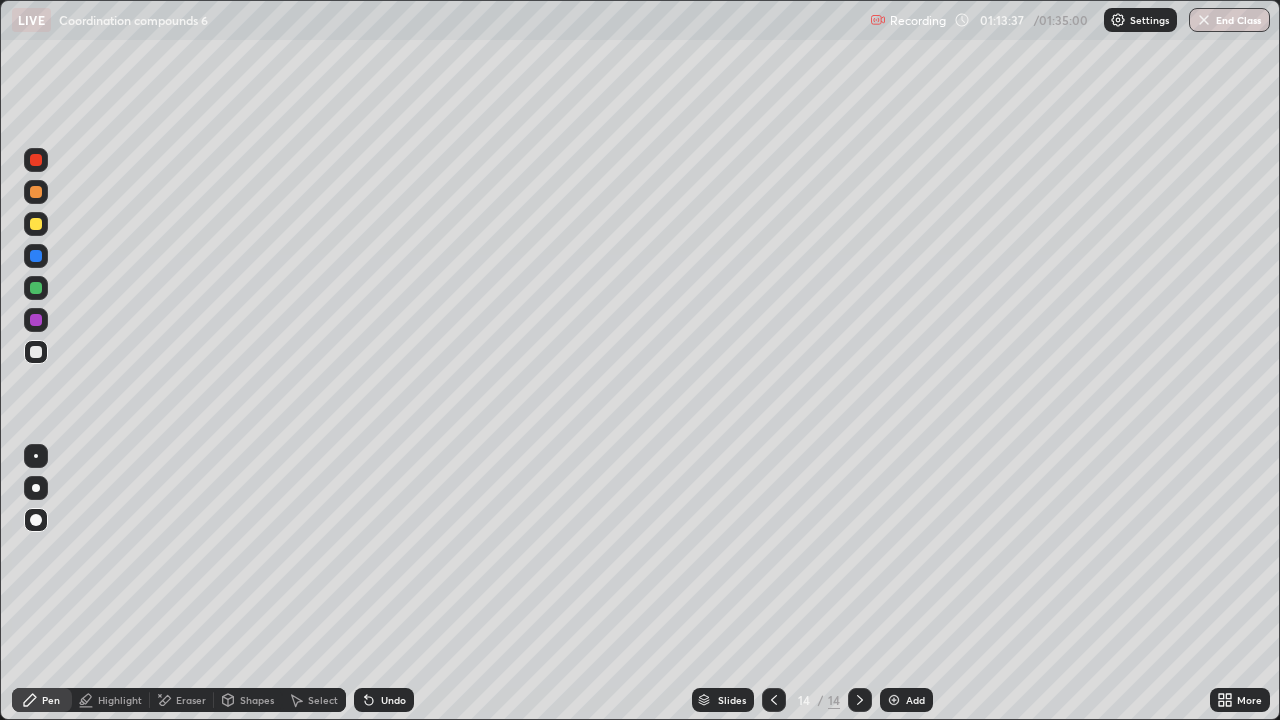 click on "Shapes" at bounding box center [257, 700] 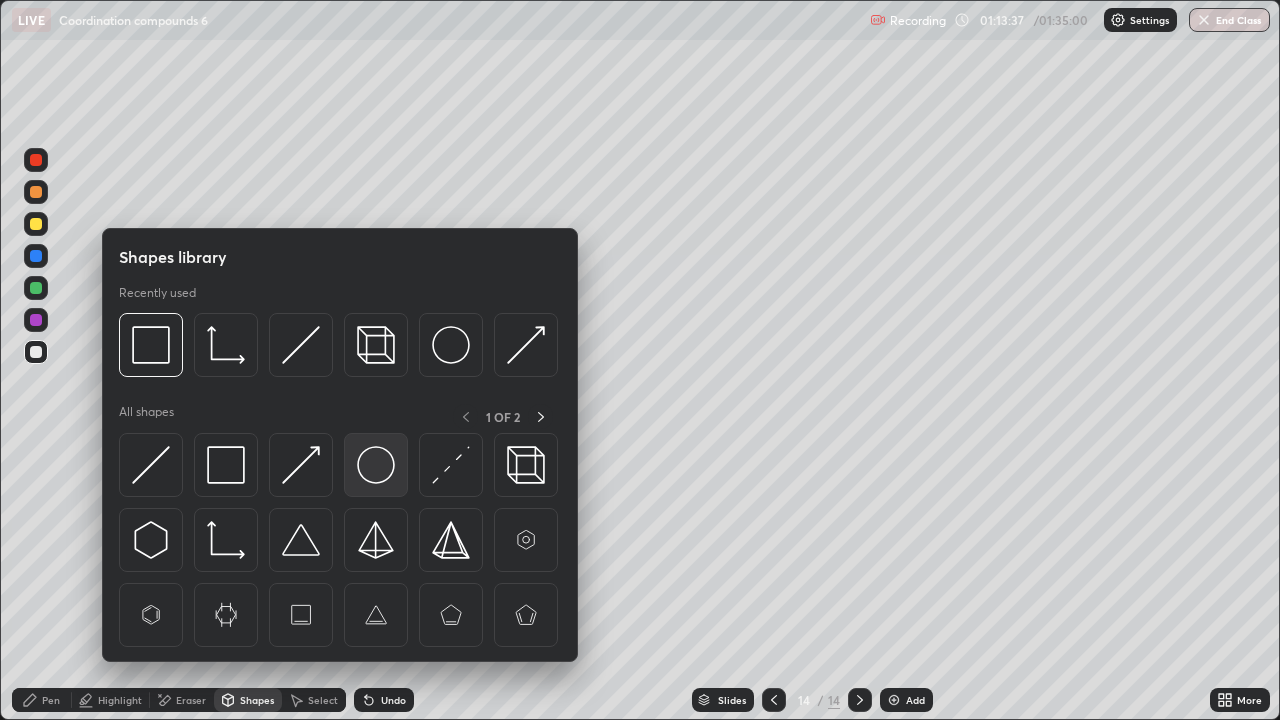 click at bounding box center (376, 465) 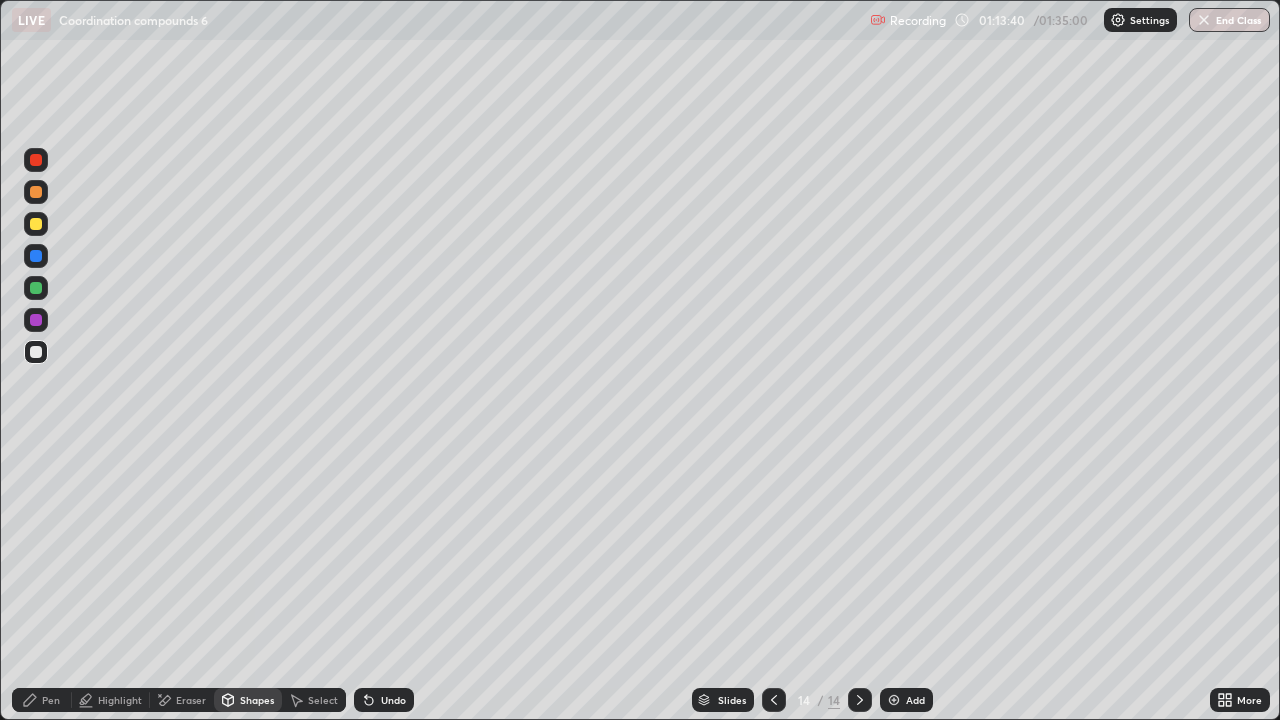 click on "Pen" at bounding box center (42, 700) 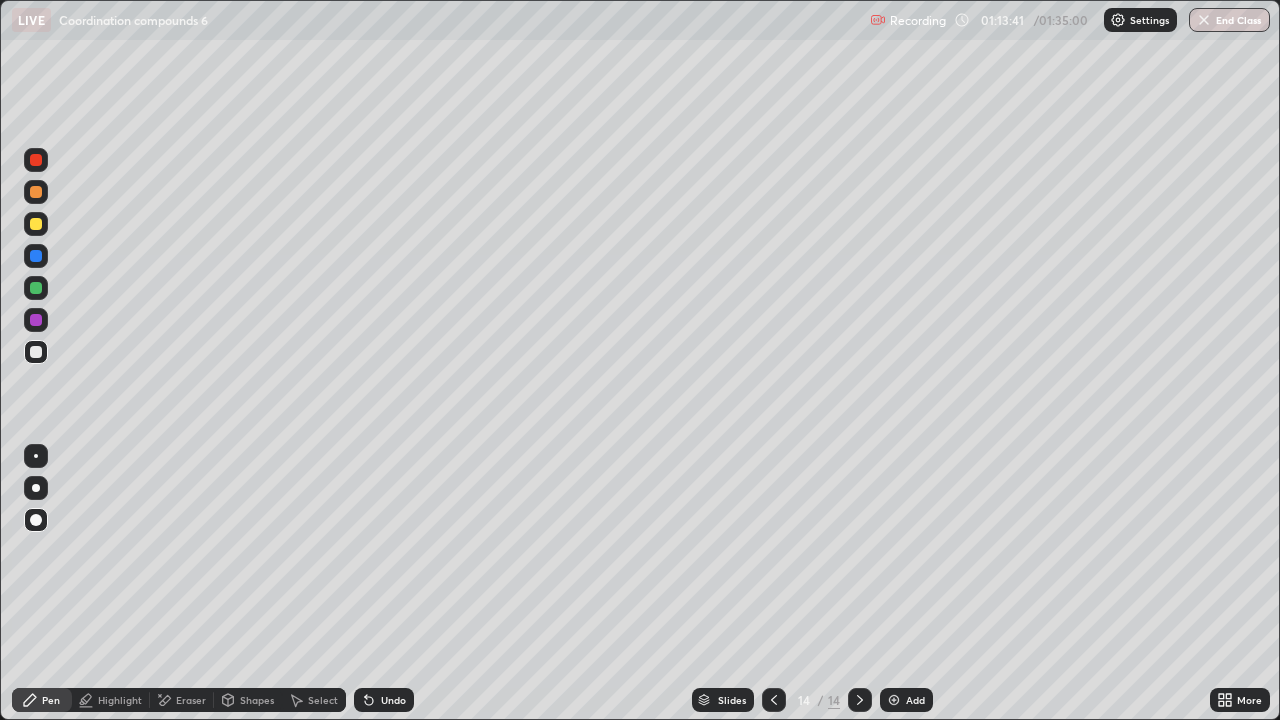 click at bounding box center (36, 456) 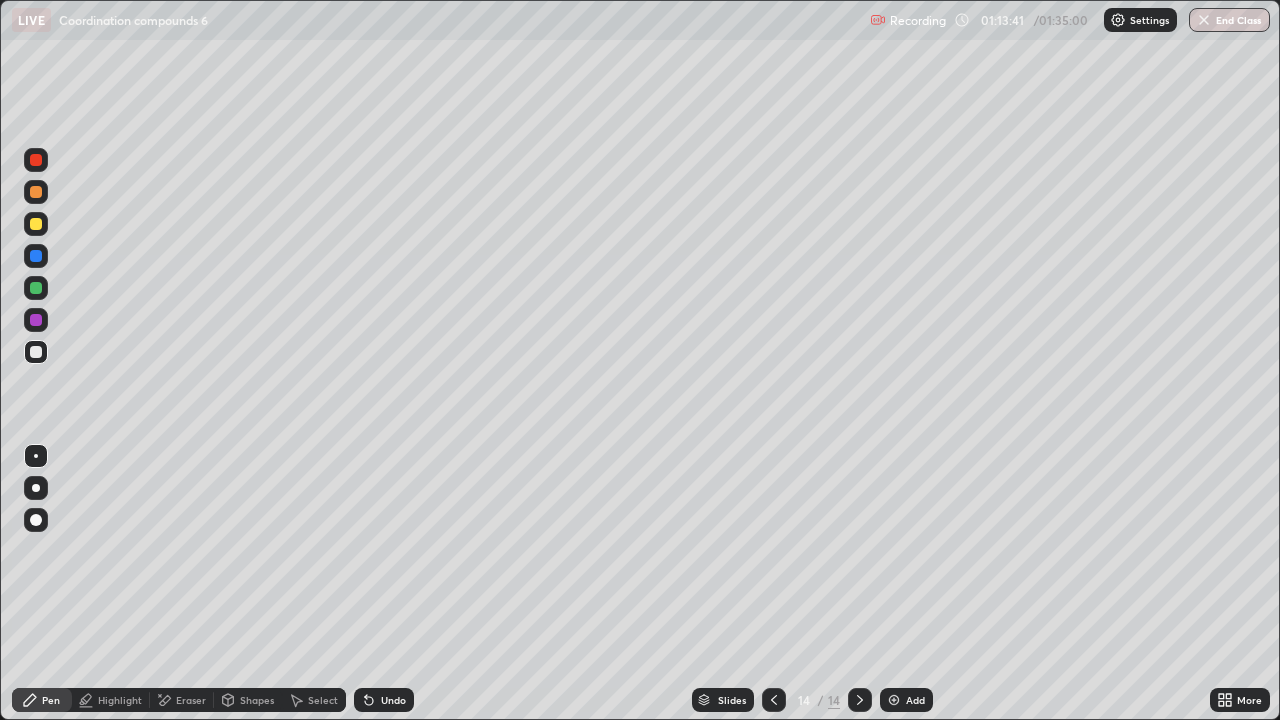 click at bounding box center [36, 224] 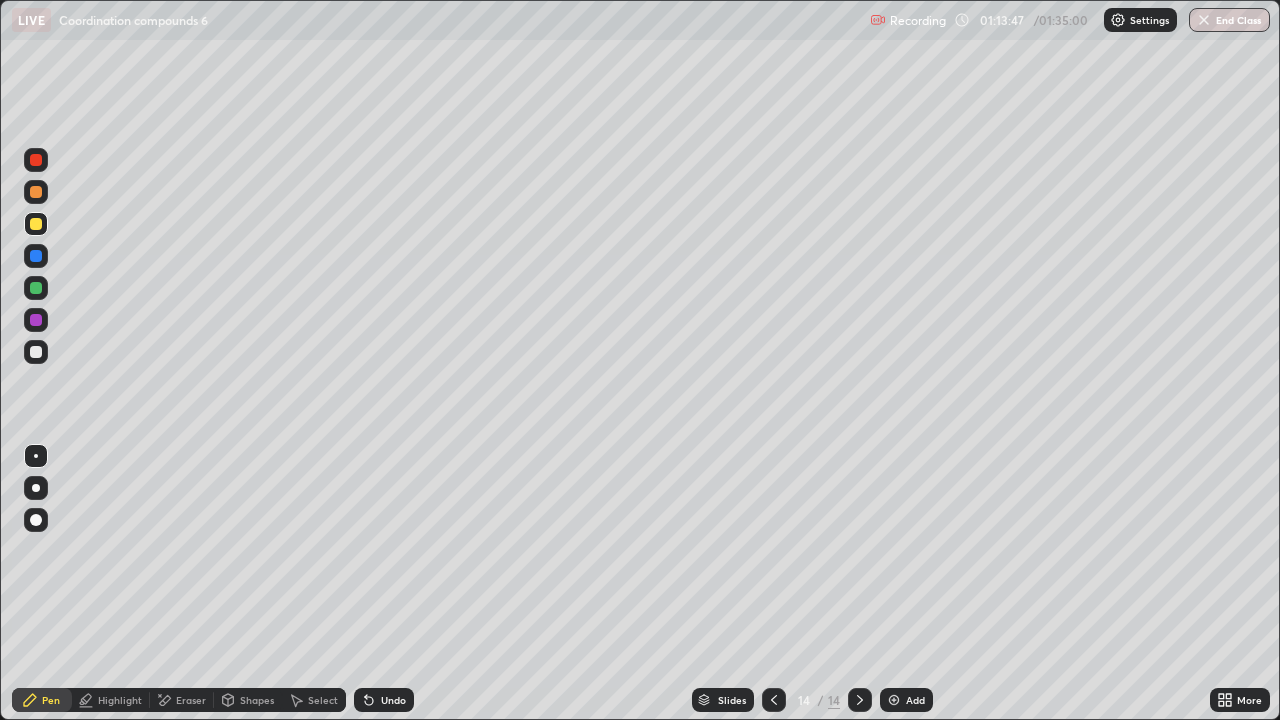 click at bounding box center (36, 320) 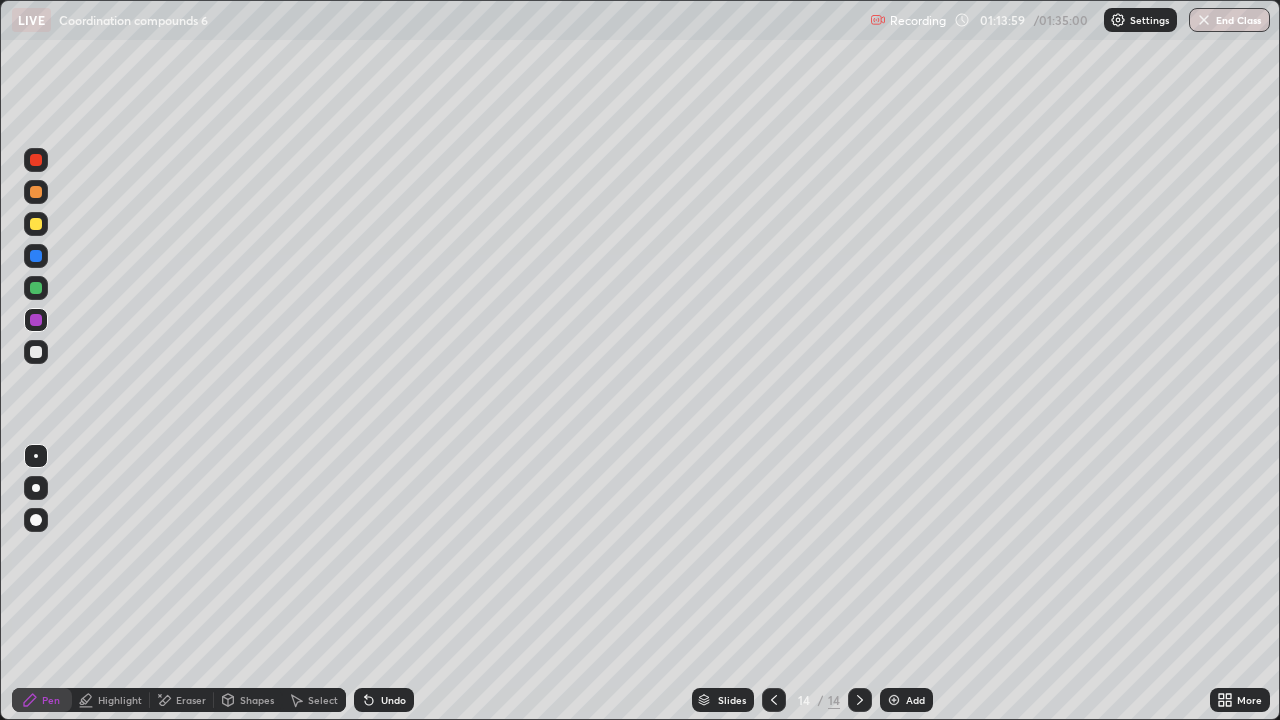 click at bounding box center [36, 352] 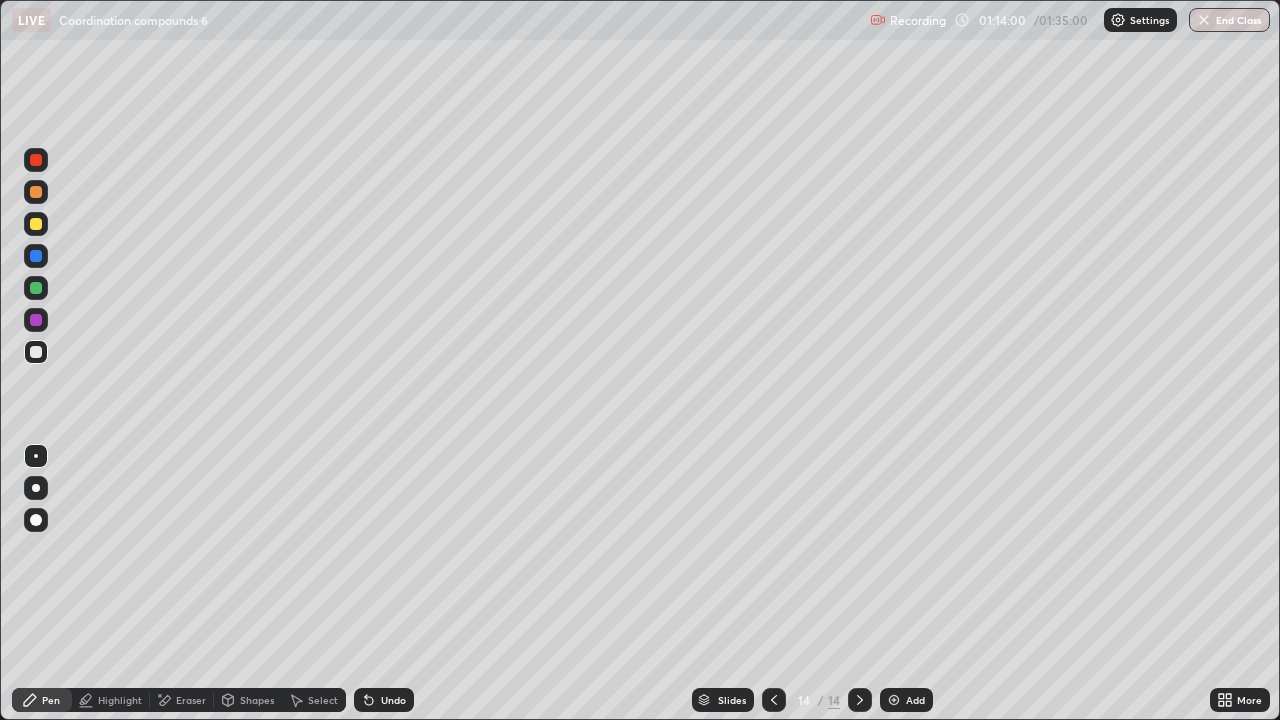click at bounding box center [36, 256] 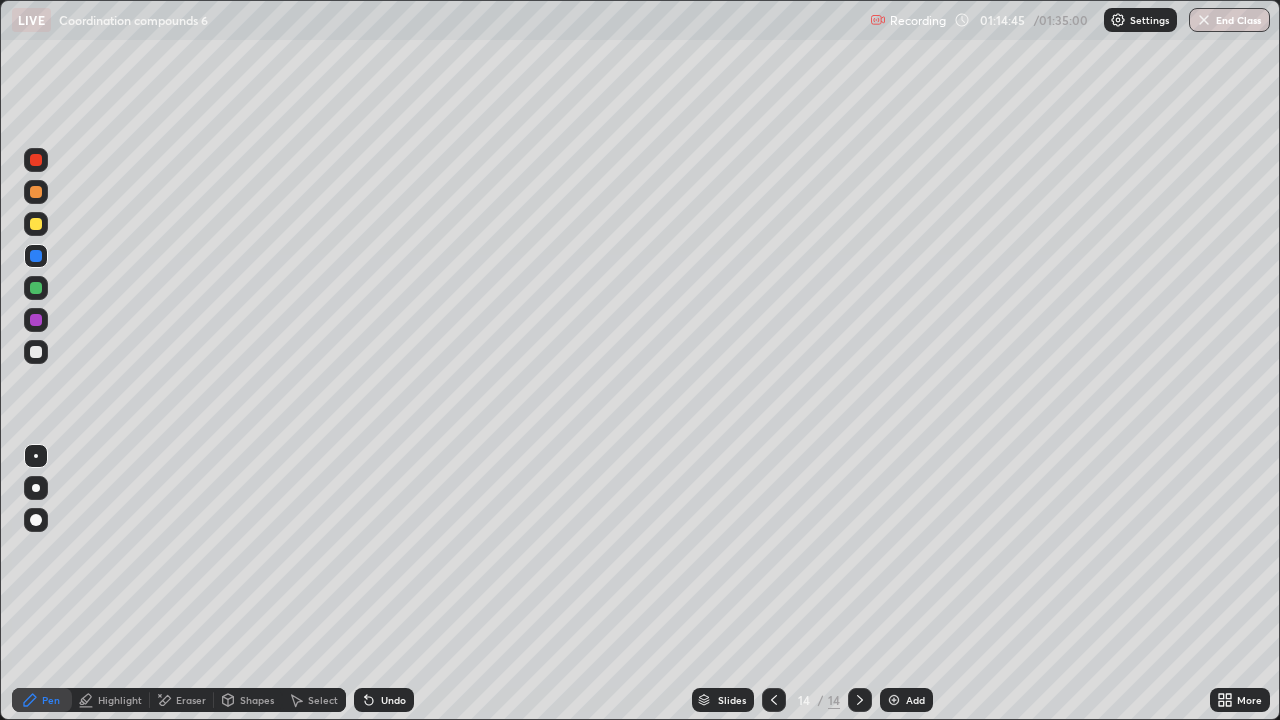 click 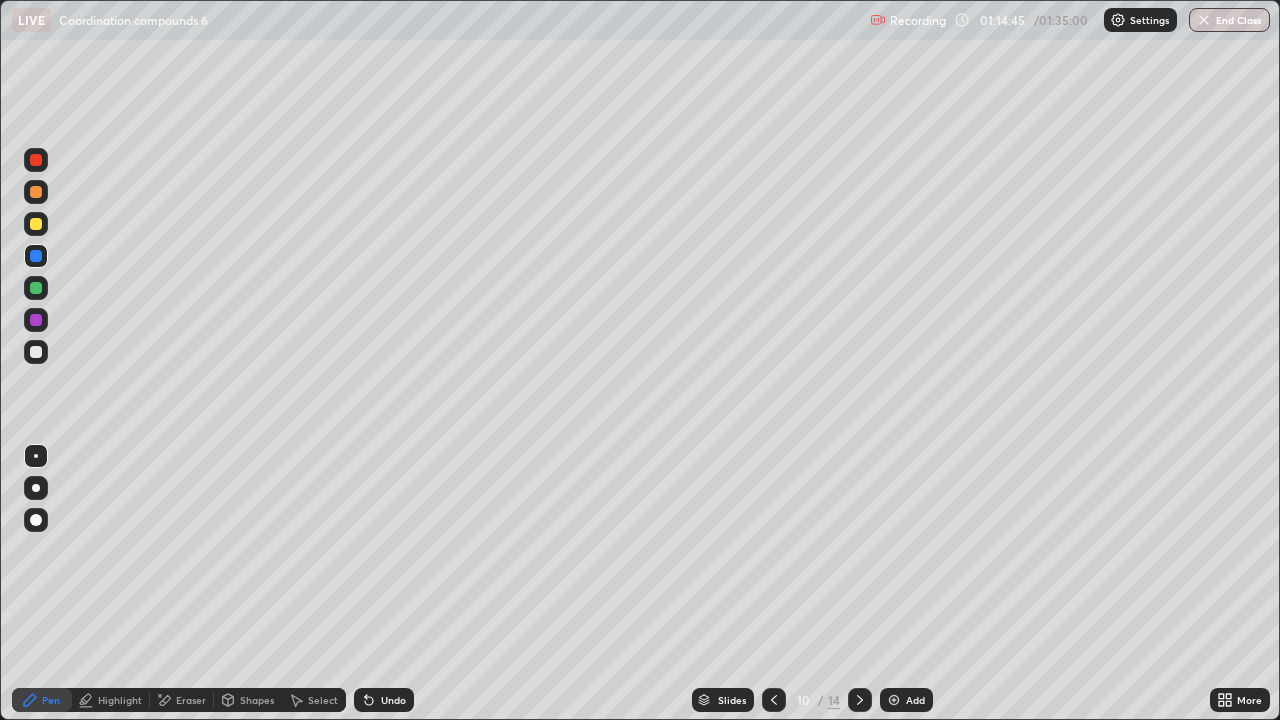 click 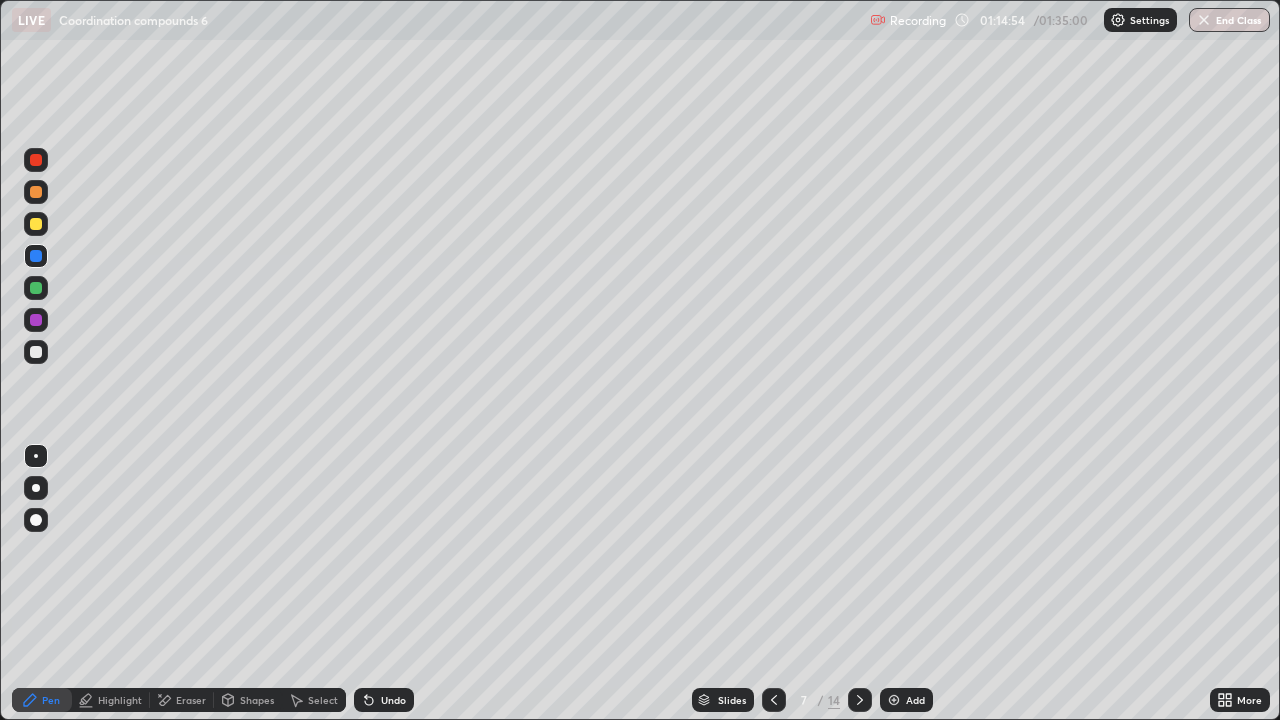 click 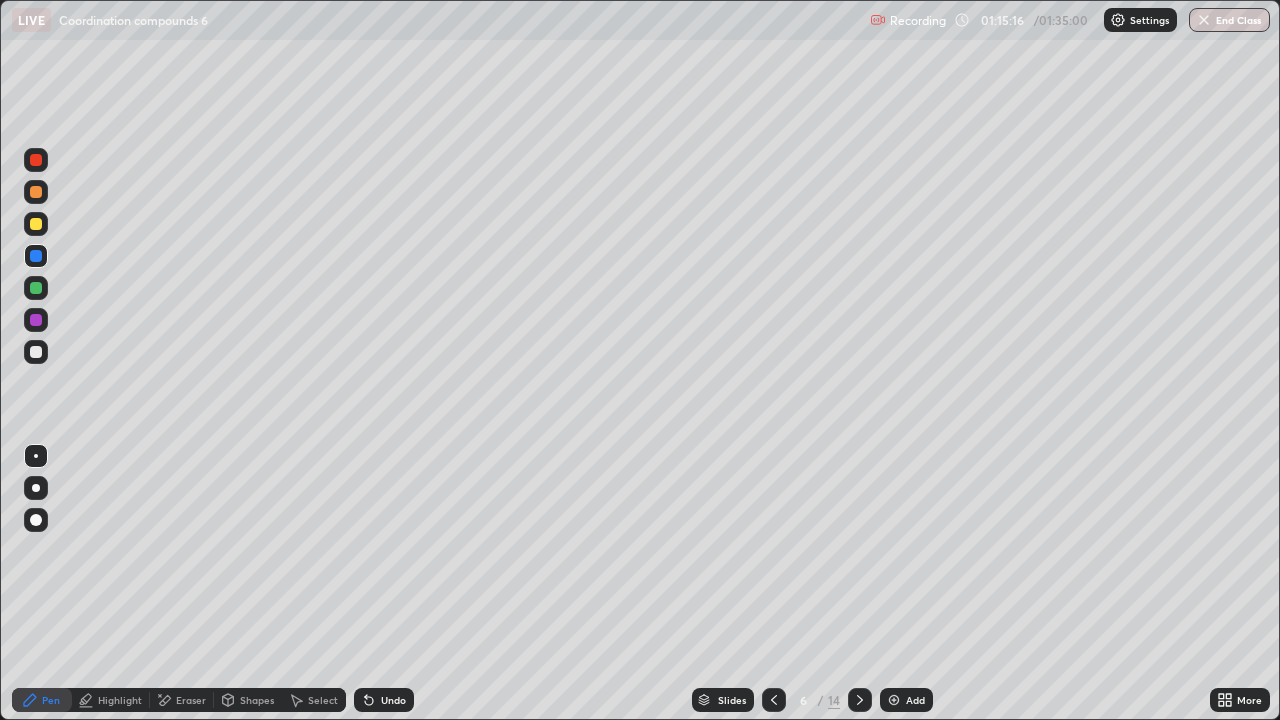 click 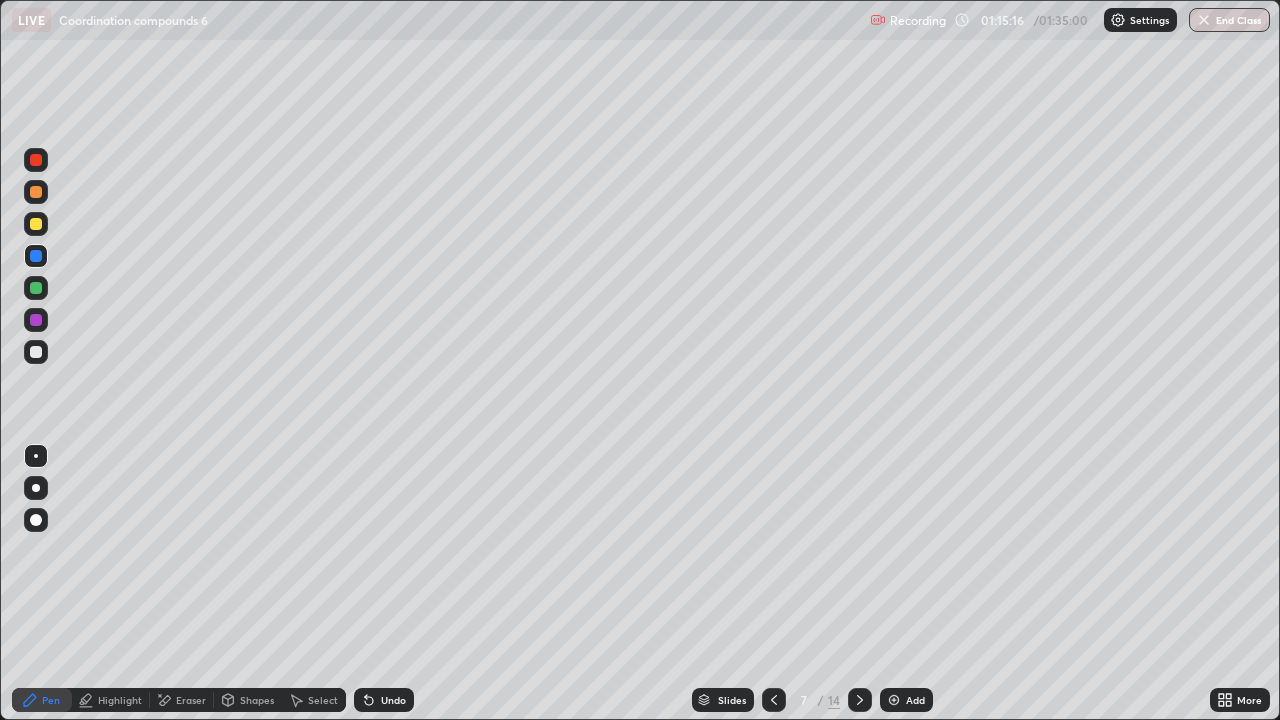 click 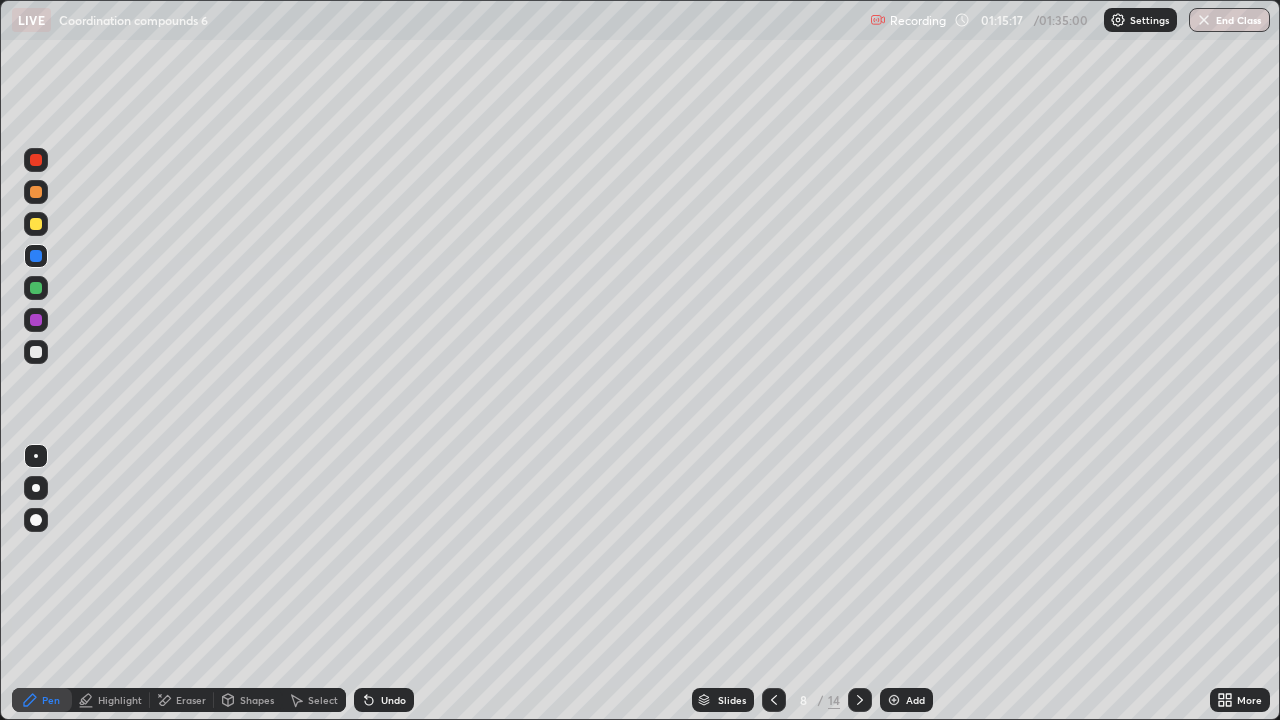 click 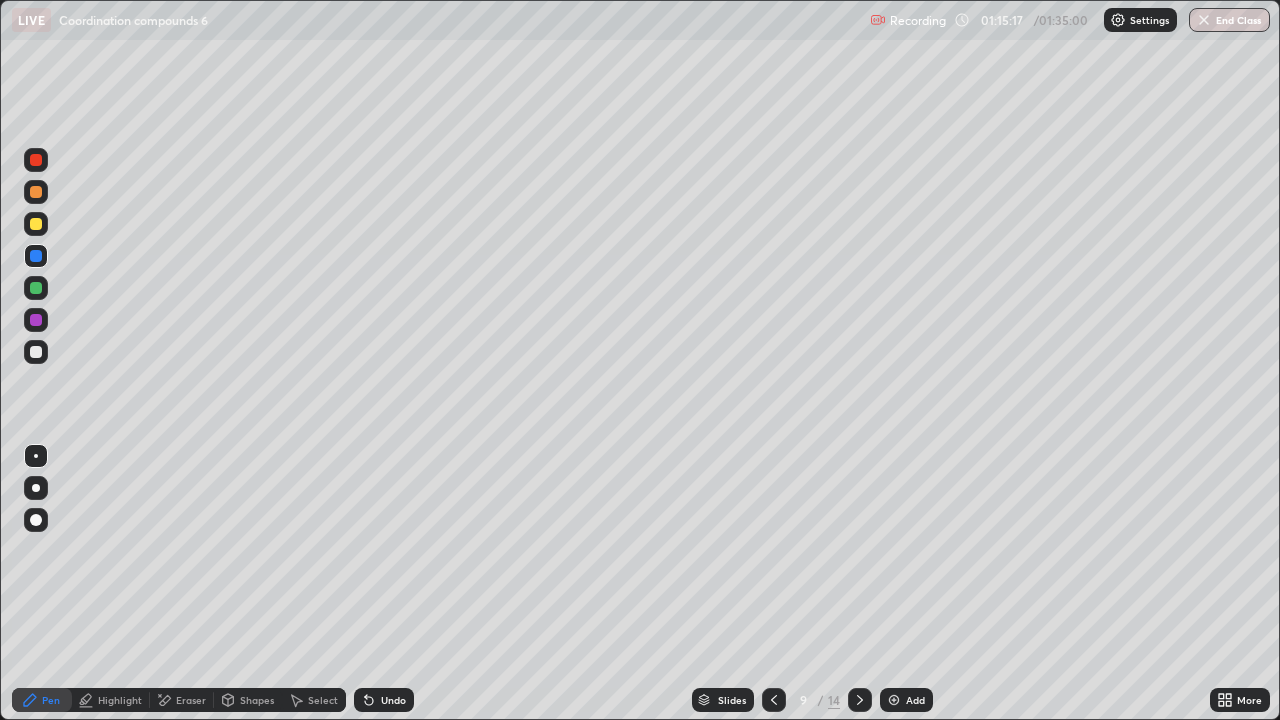 click 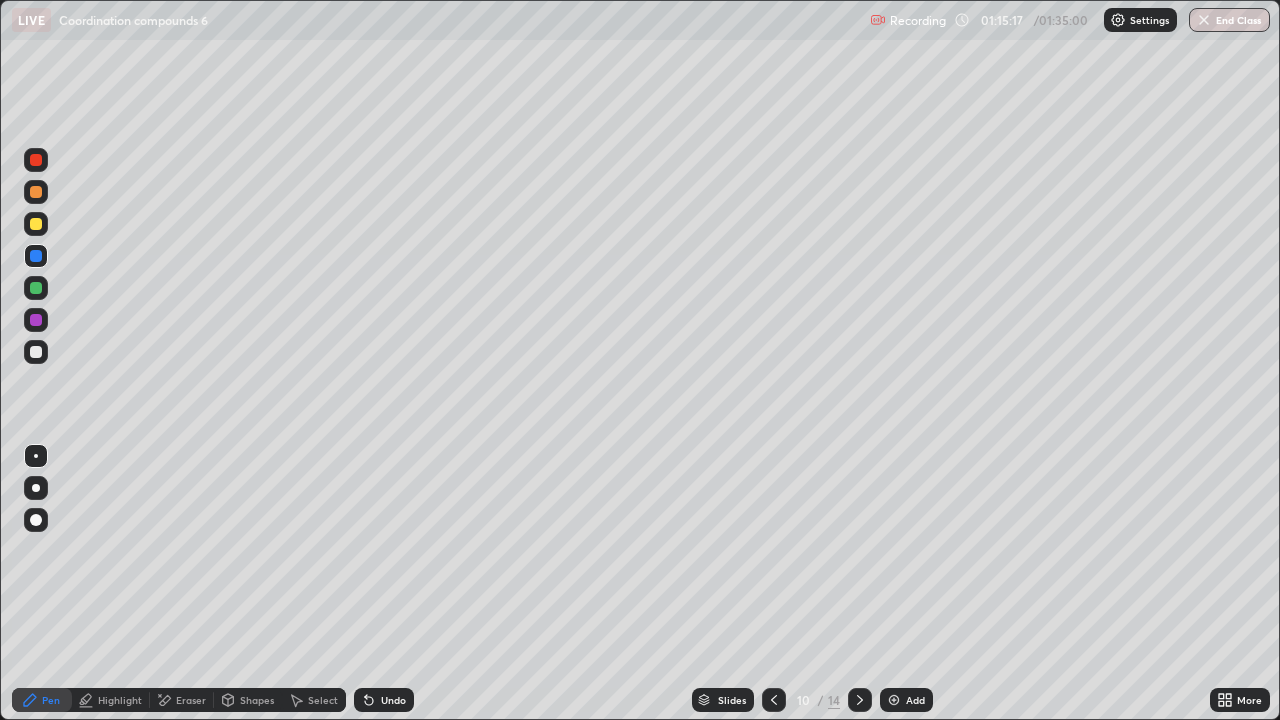click 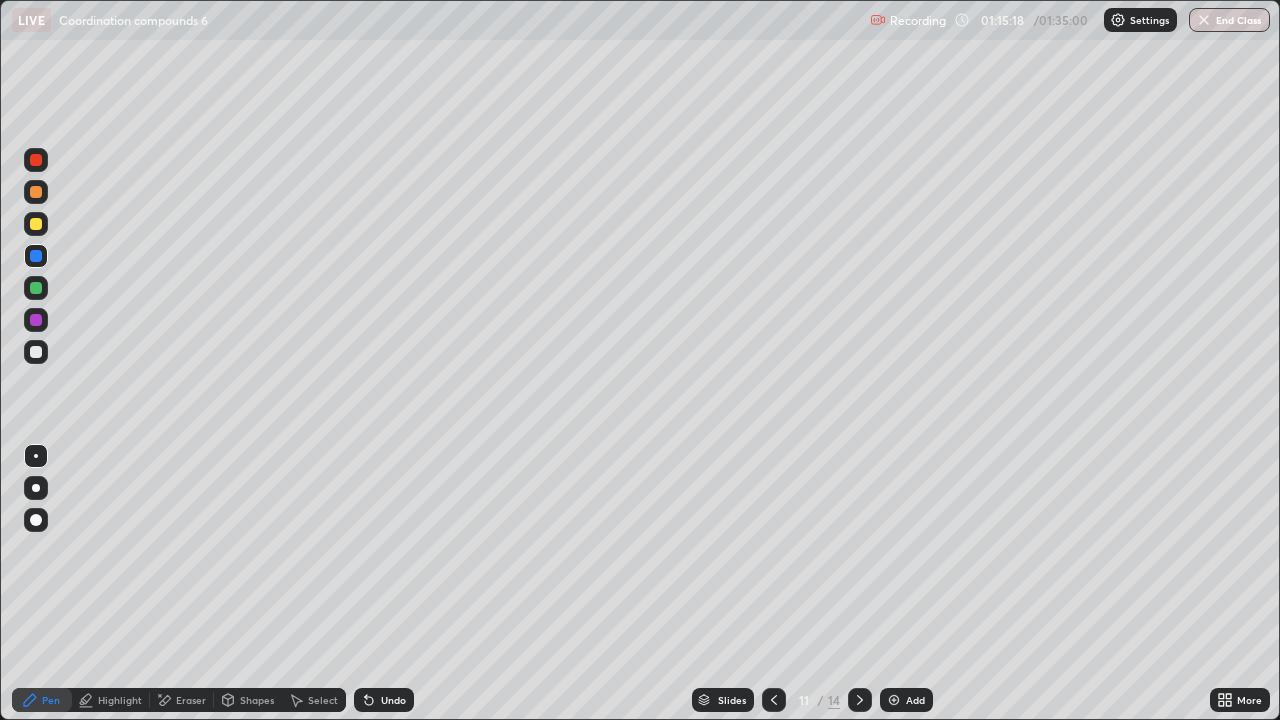 click 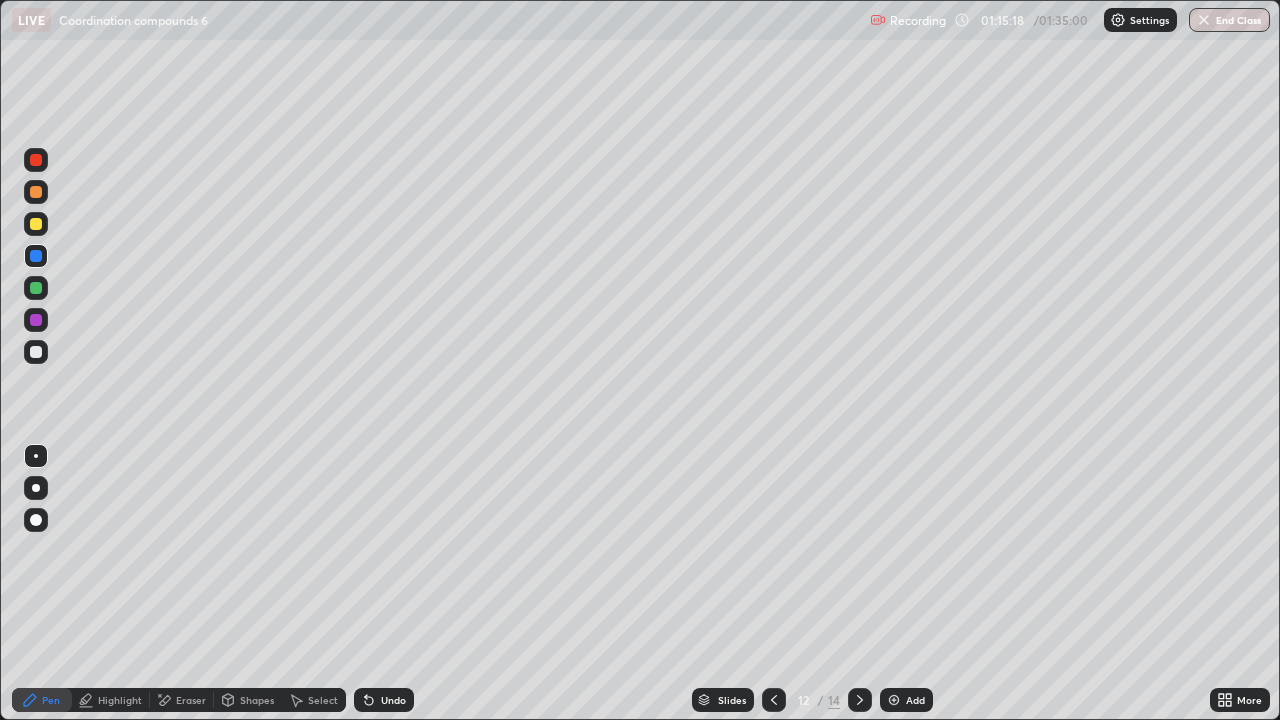 click at bounding box center [860, 700] 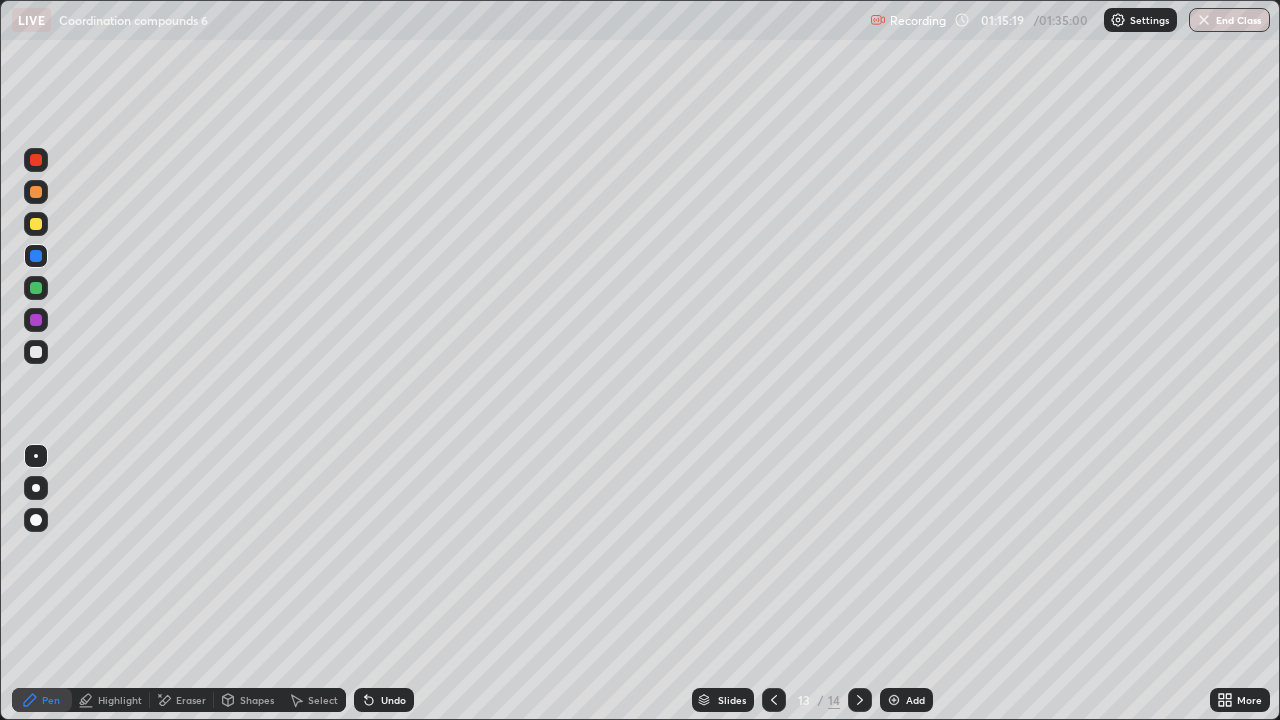 click 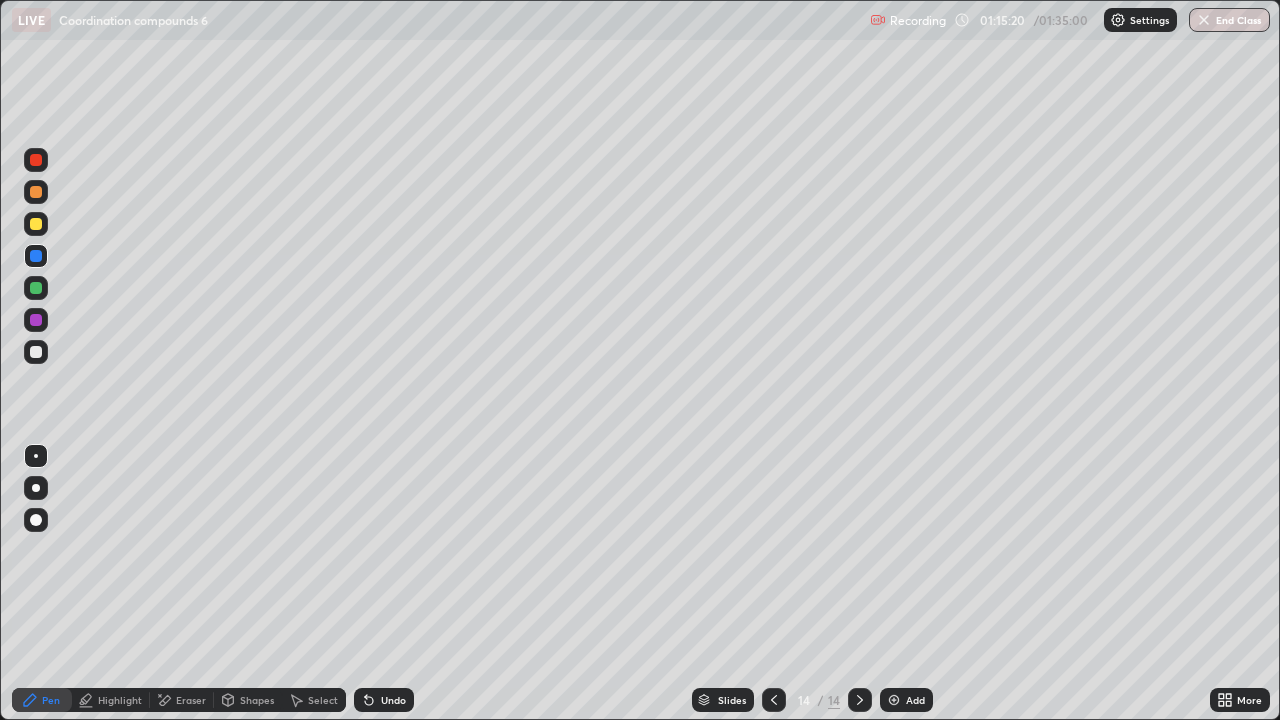 click 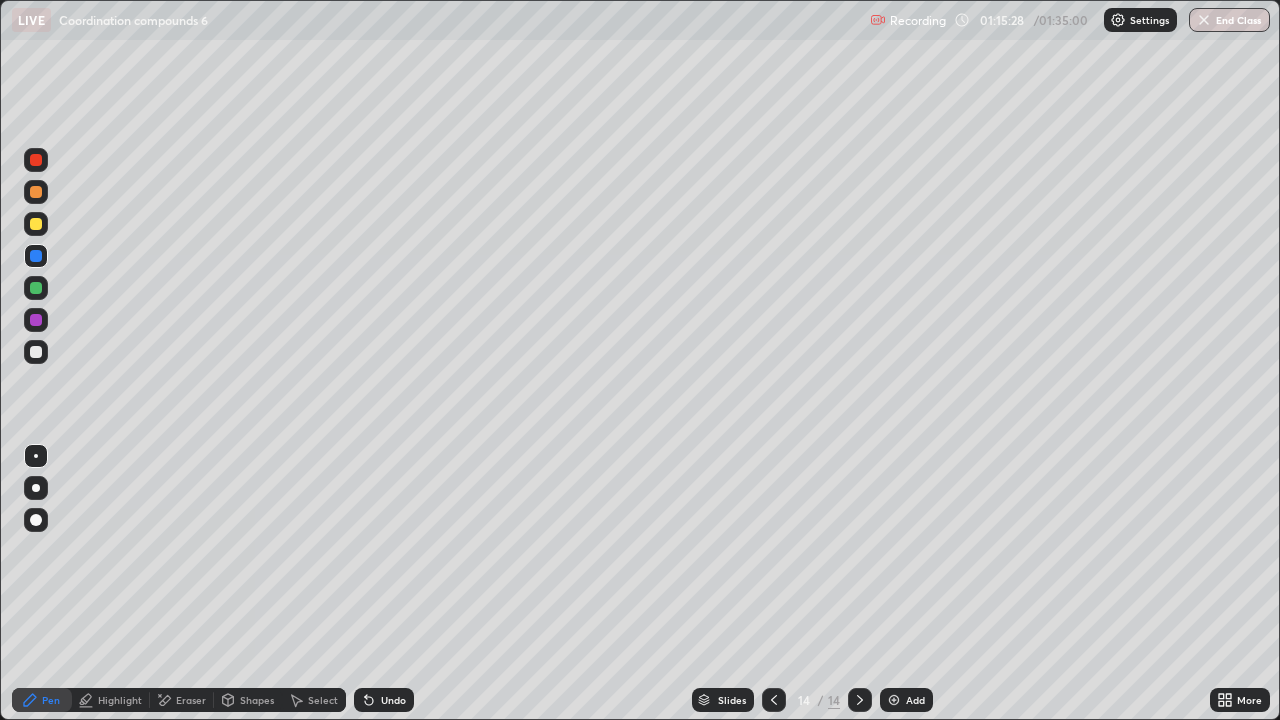 click at bounding box center (36, 352) 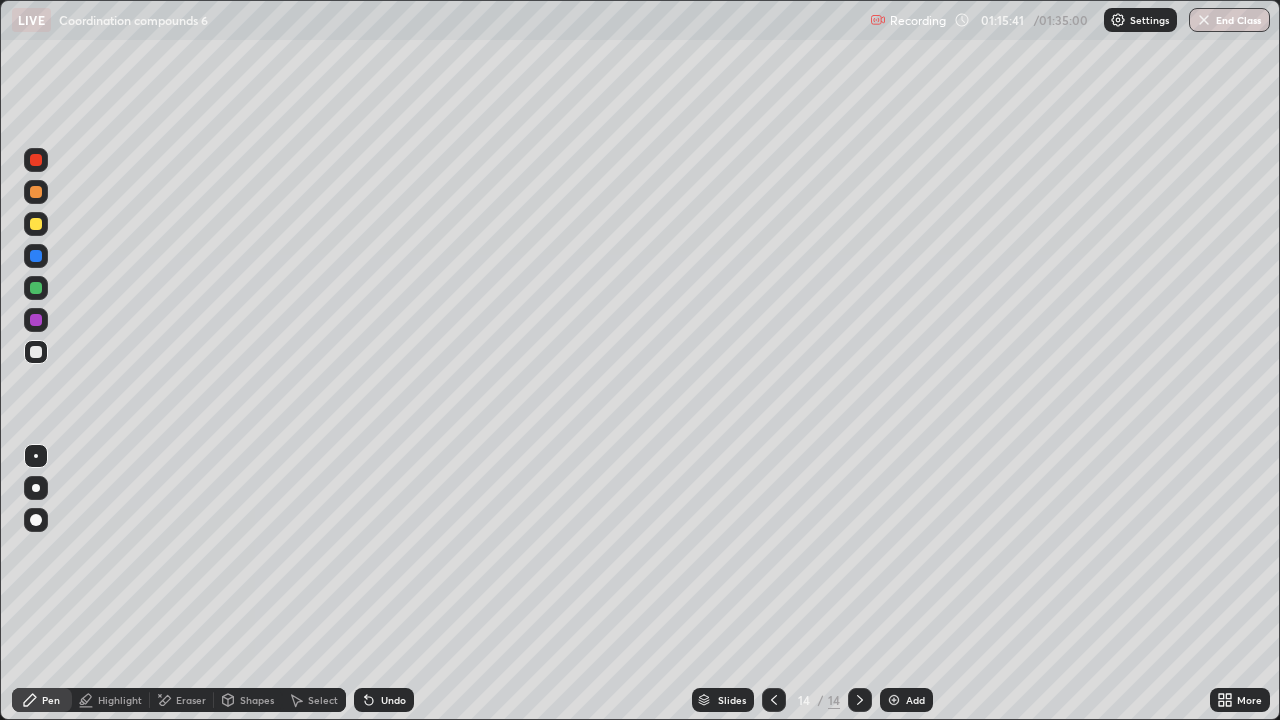 click on "Undo" at bounding box center [384, 700] 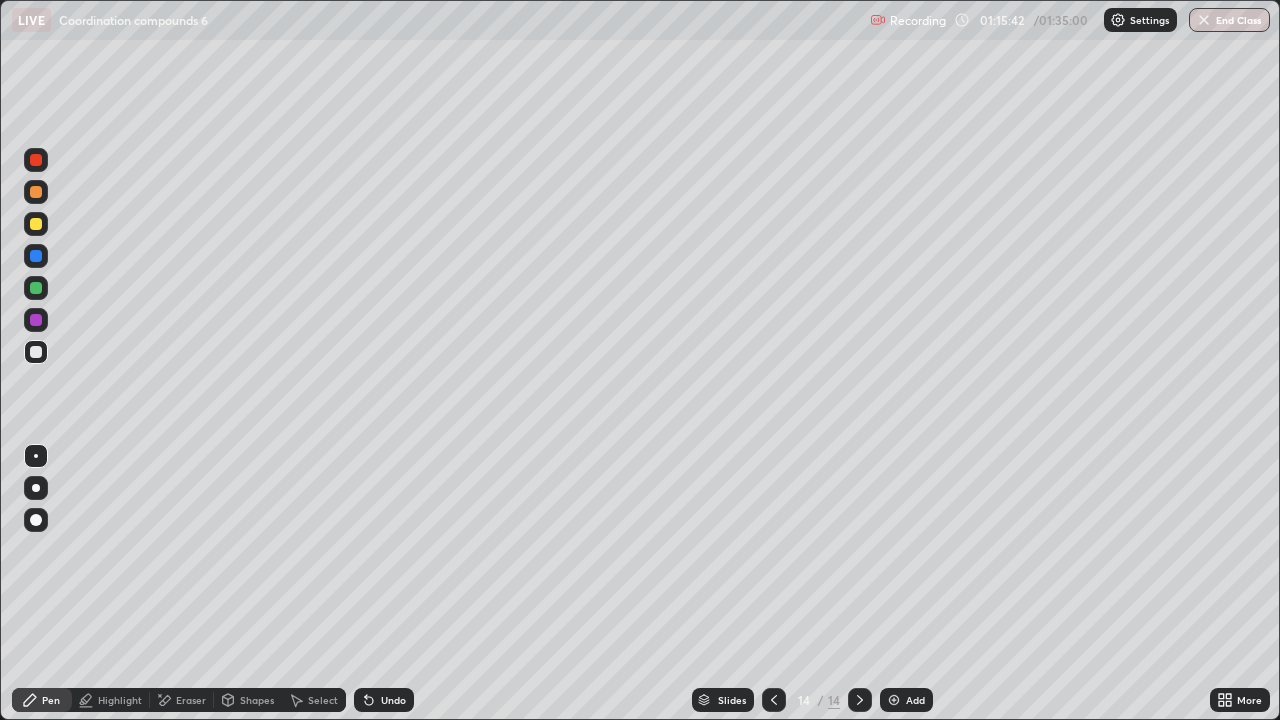 click on "Undo" at bounding box center (384, 700) 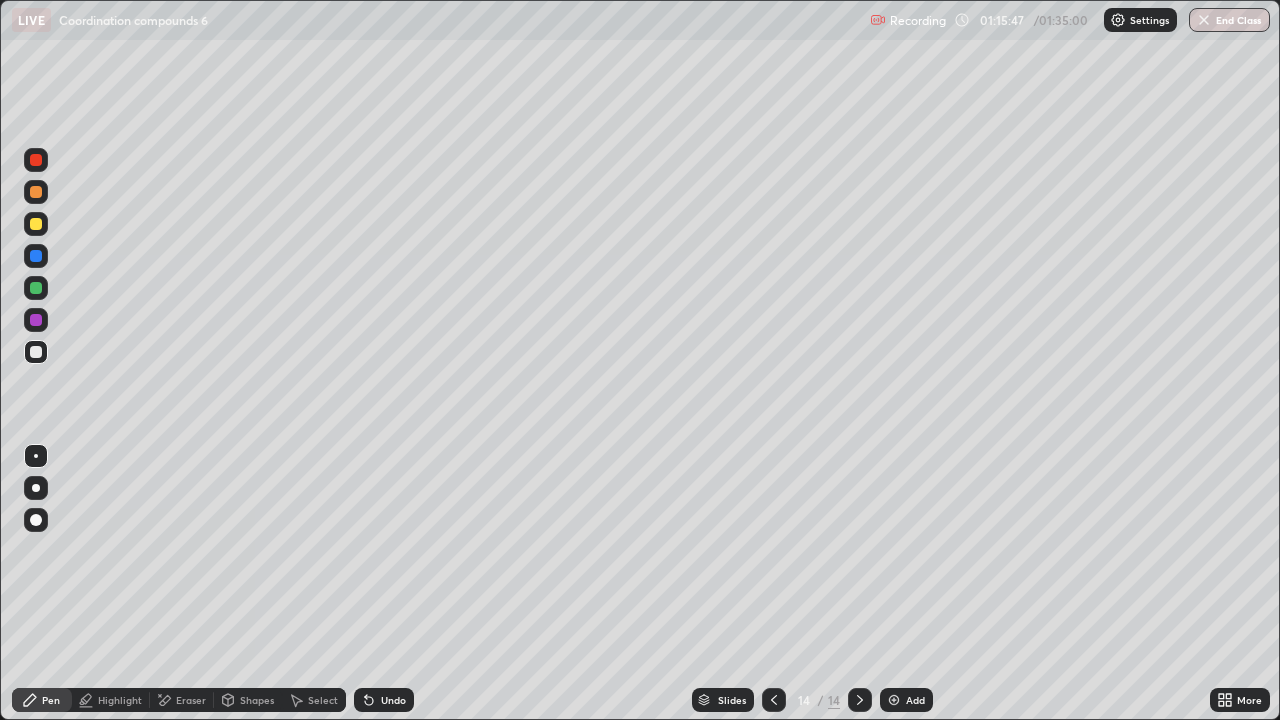 click on "Highlight" at bounding box center [120, 700] 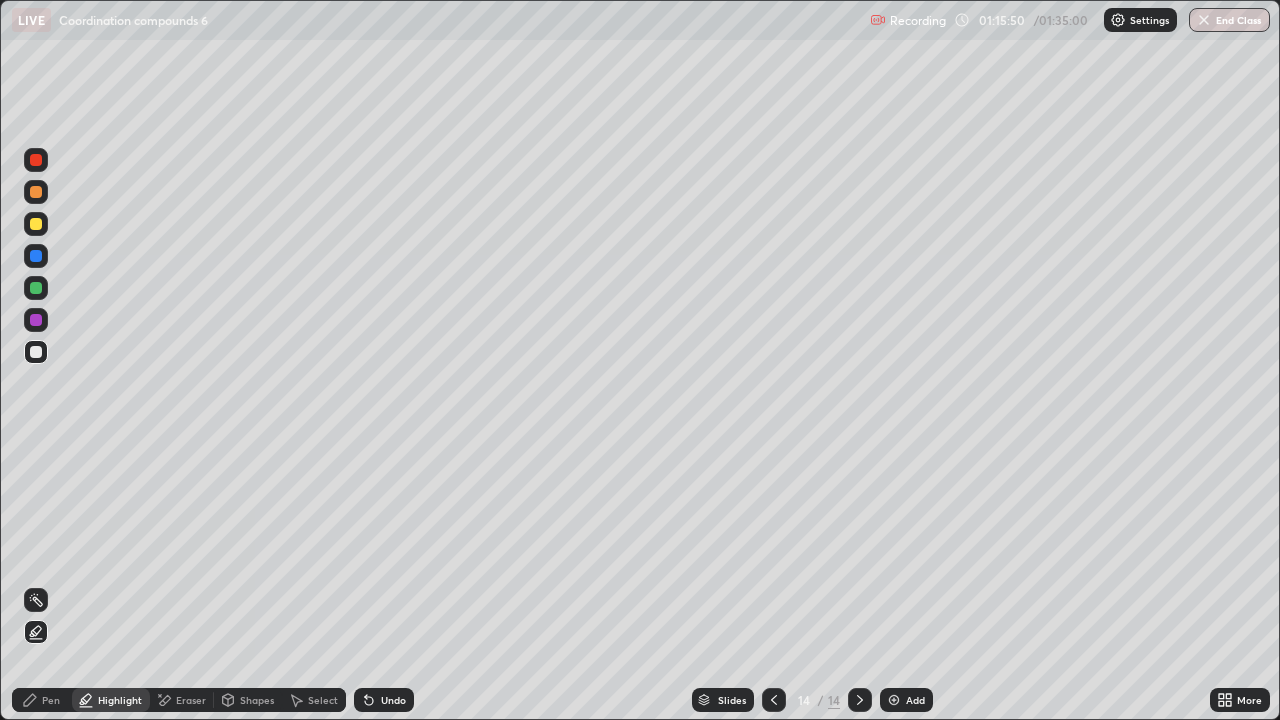 click on "Pen" at bounding box center [51, 700] 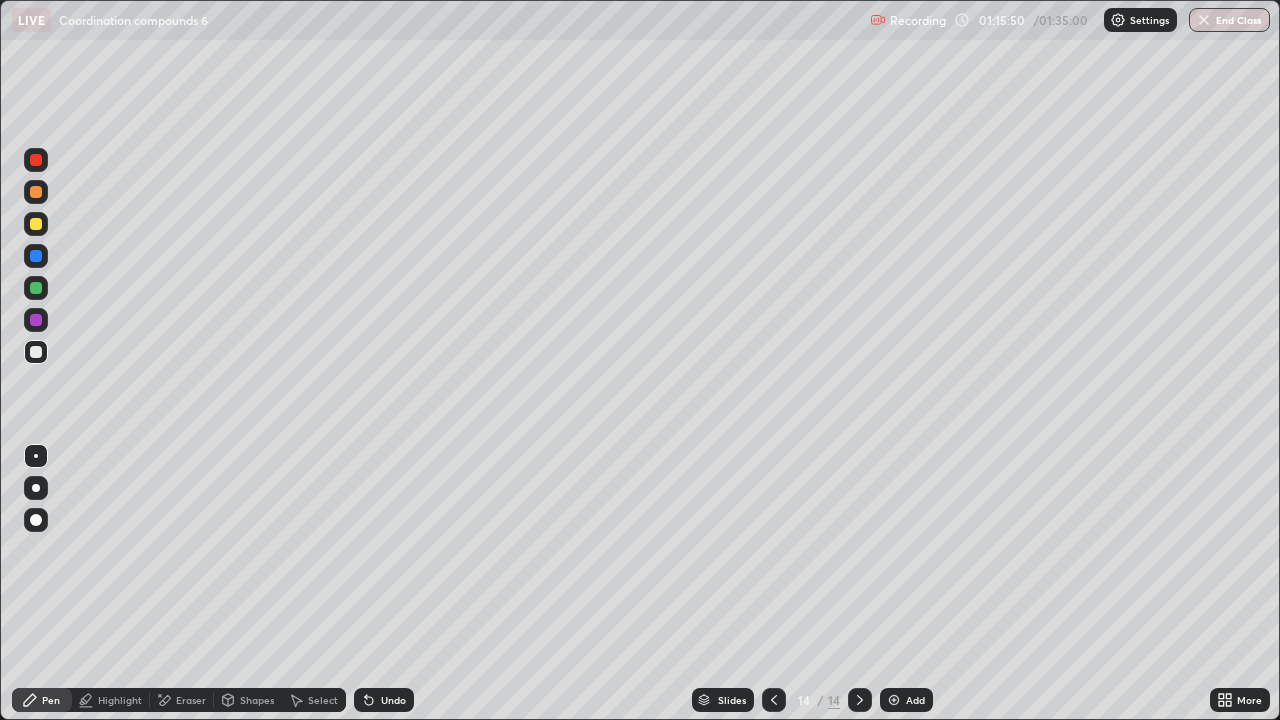 click at bounding box center (36, 288) 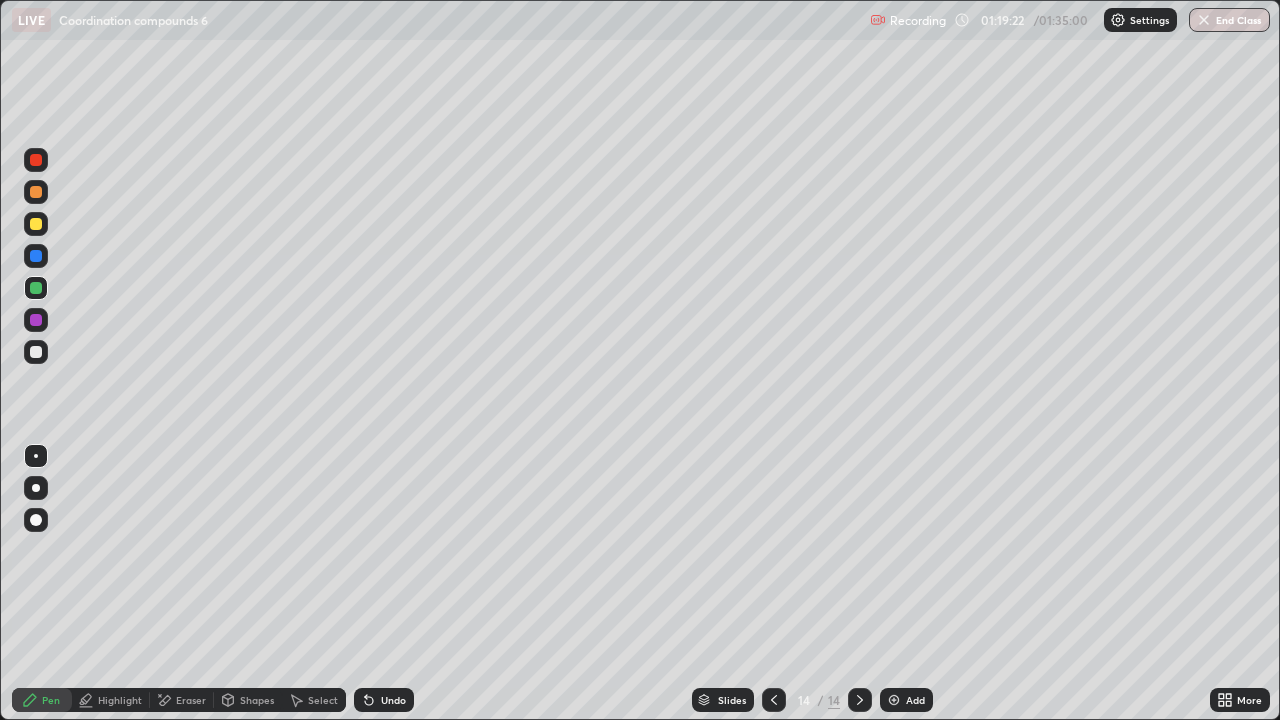click at bounding box center [774, 700] 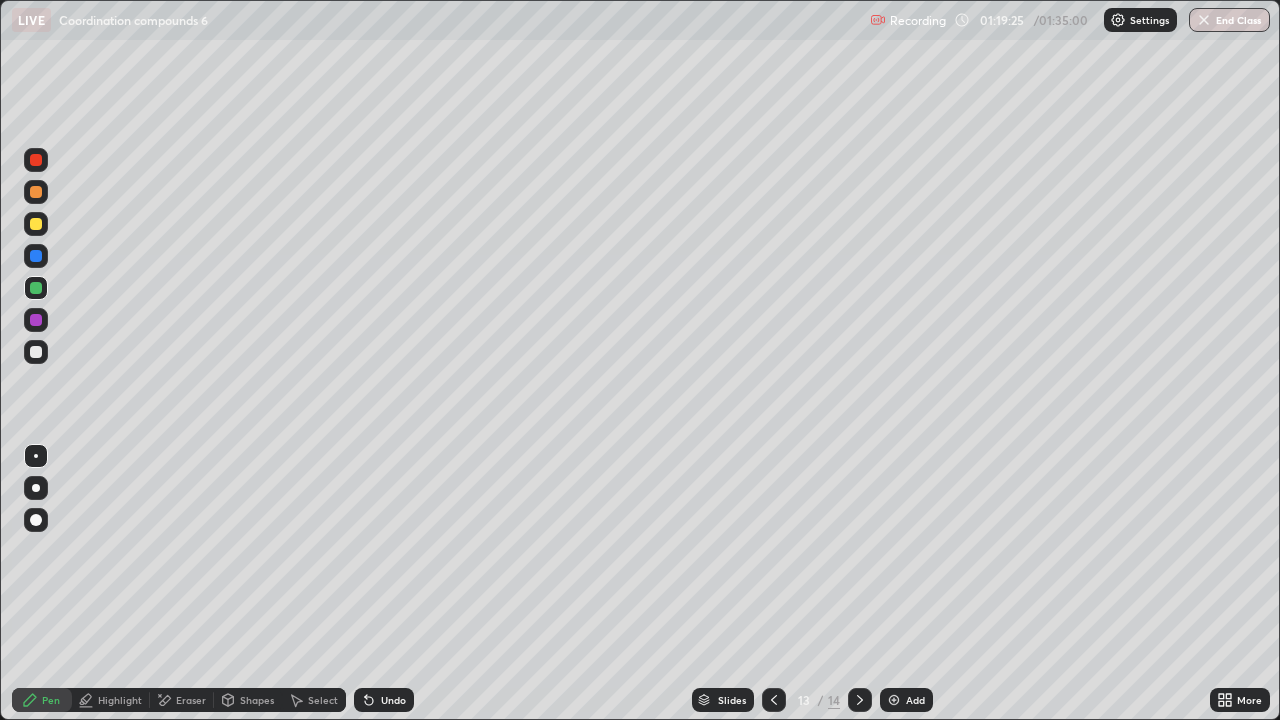 click 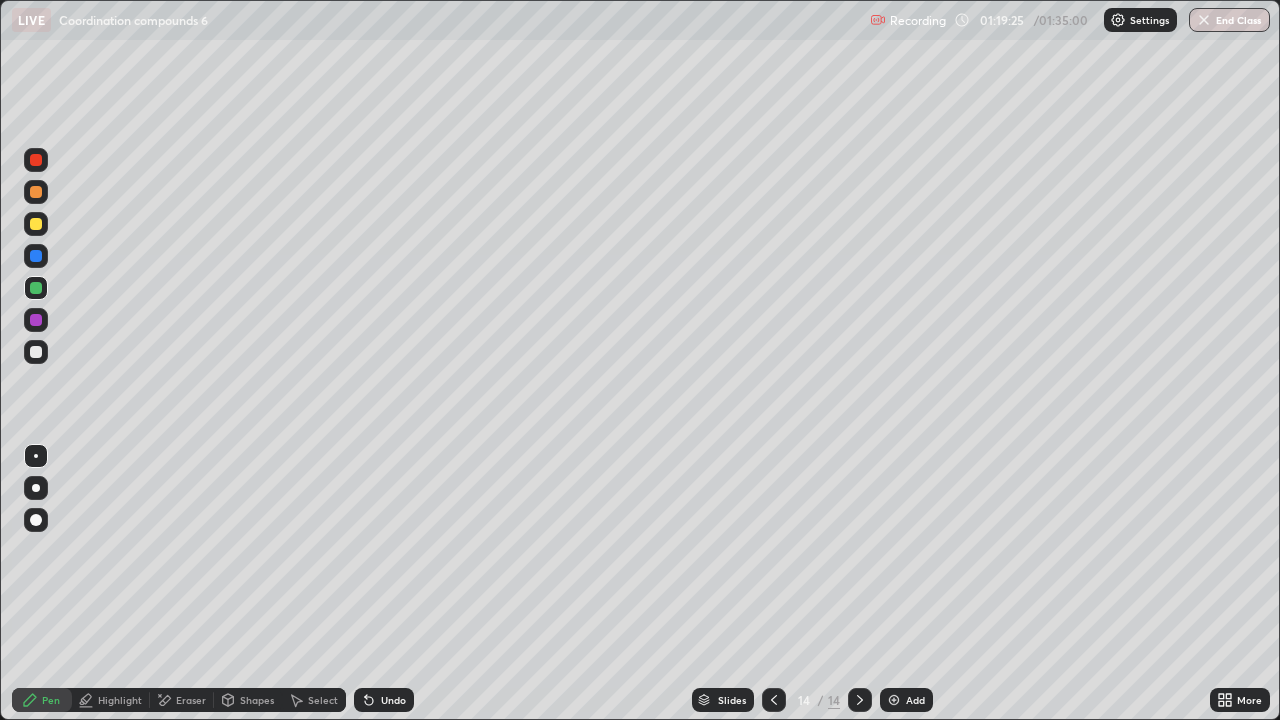 click on "Add" at bounding box center (906, 700) 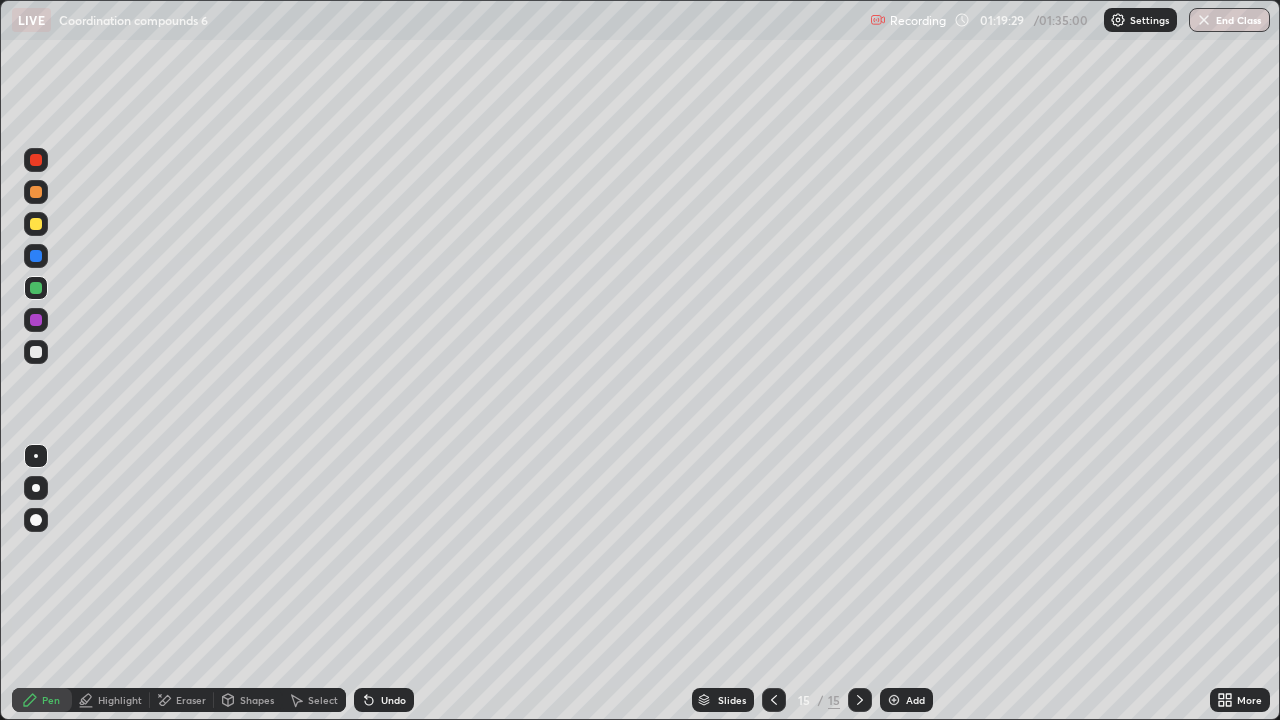 click at bounding box center (36, 520) 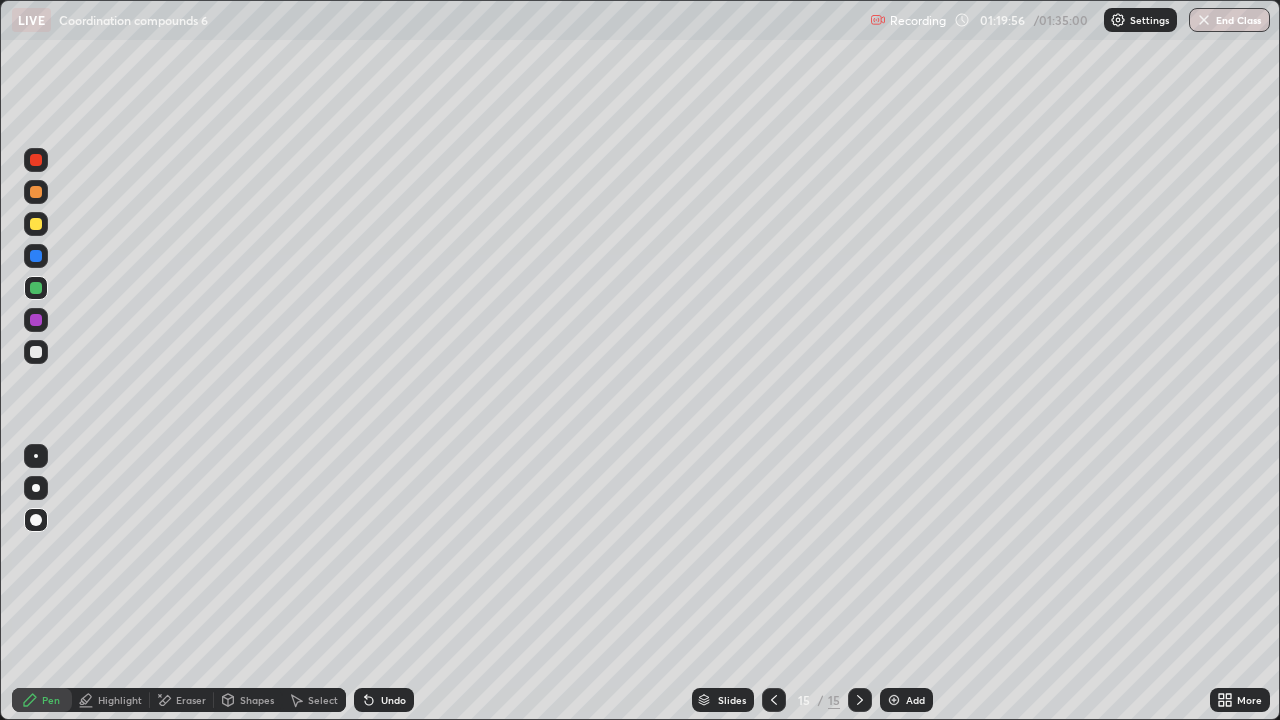 click at bounding box center [36, 352] 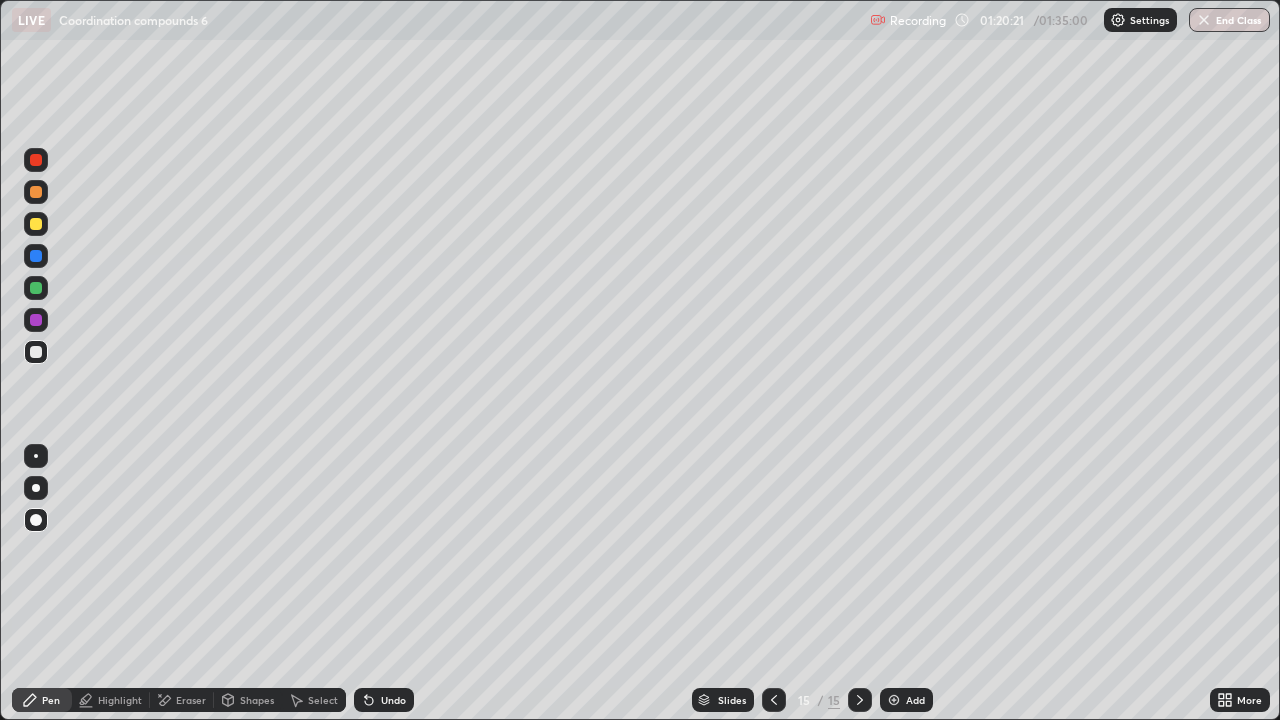 click on "More" at bounding box center (1249, 700) 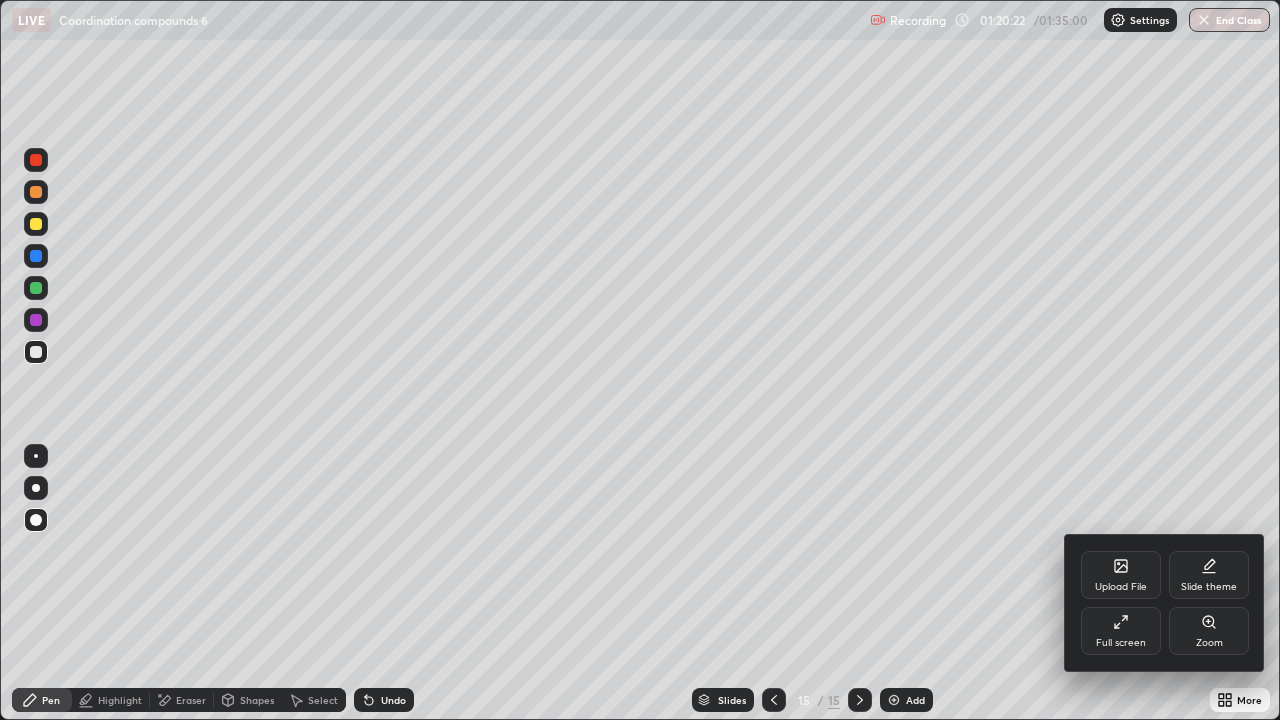 click on "Full screen" at bounding box center [1121, 643] 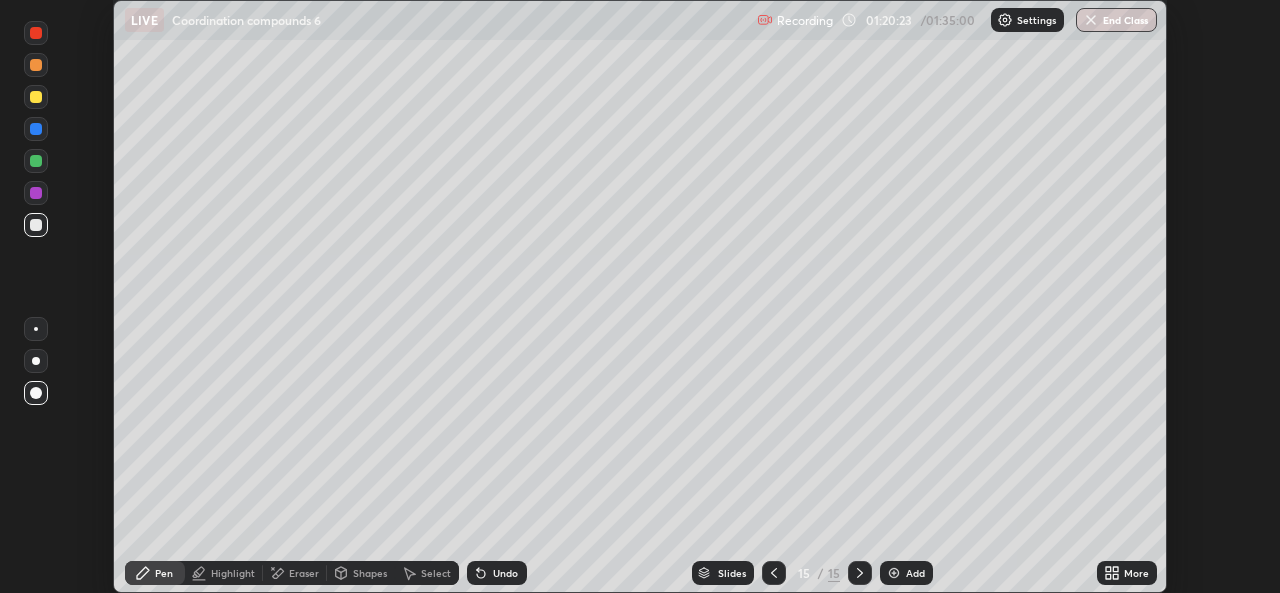 scroll, scrollTop: 593, scrollLeft: 1280, axis: both 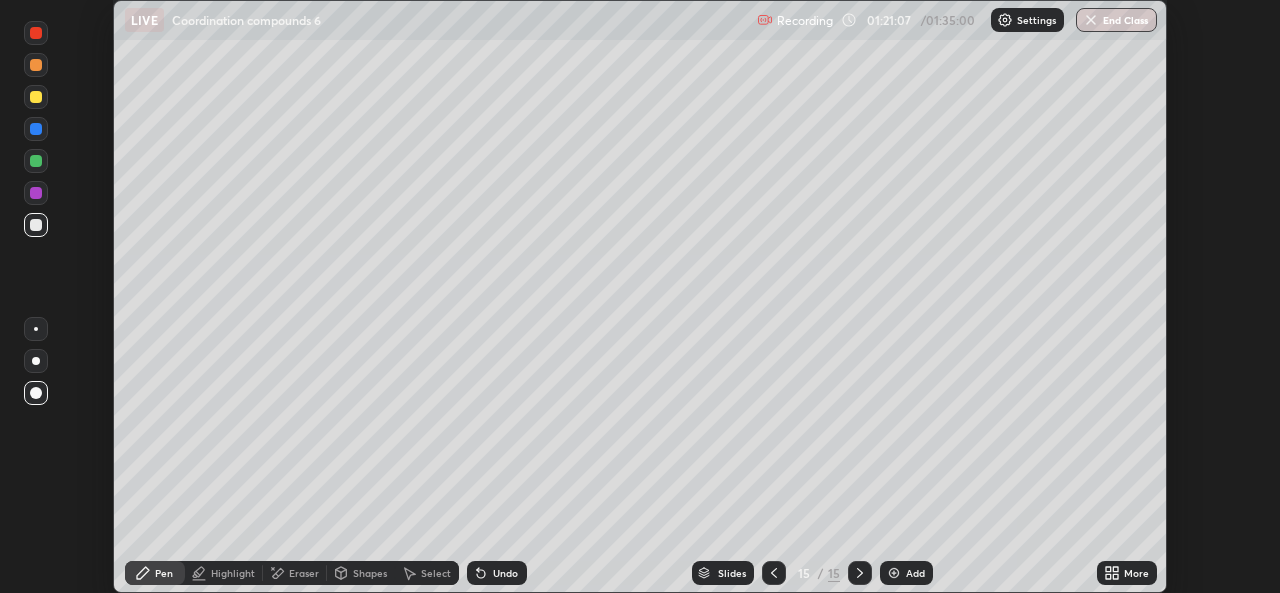 click 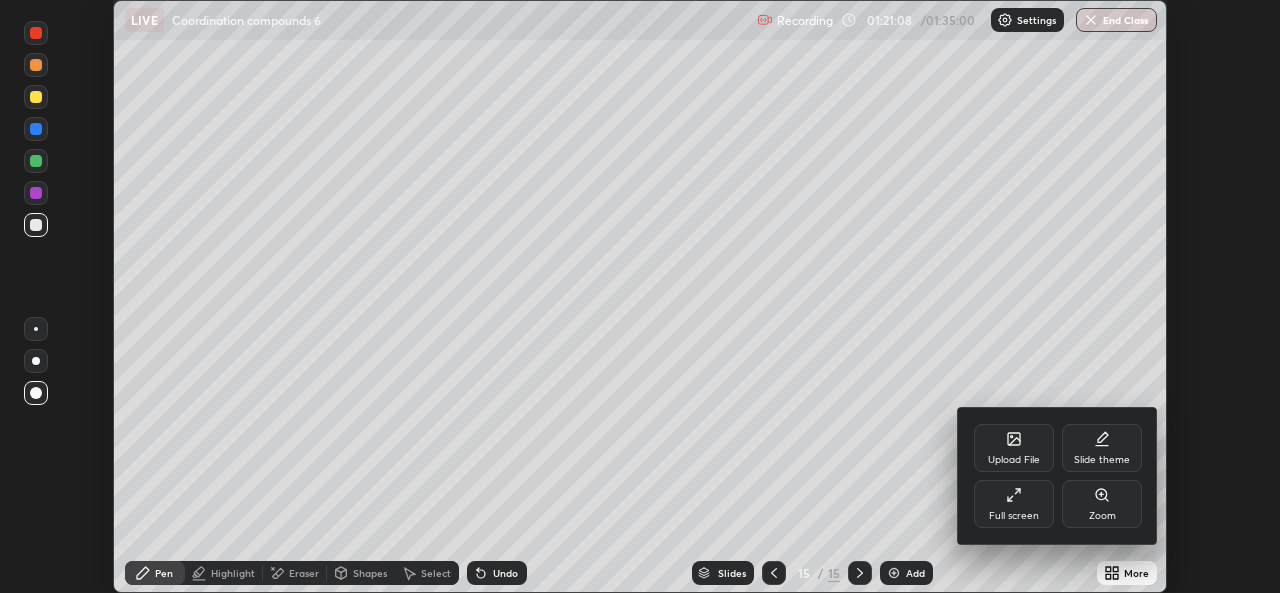 click on "Full screen" at bounding box center (1014, 504) 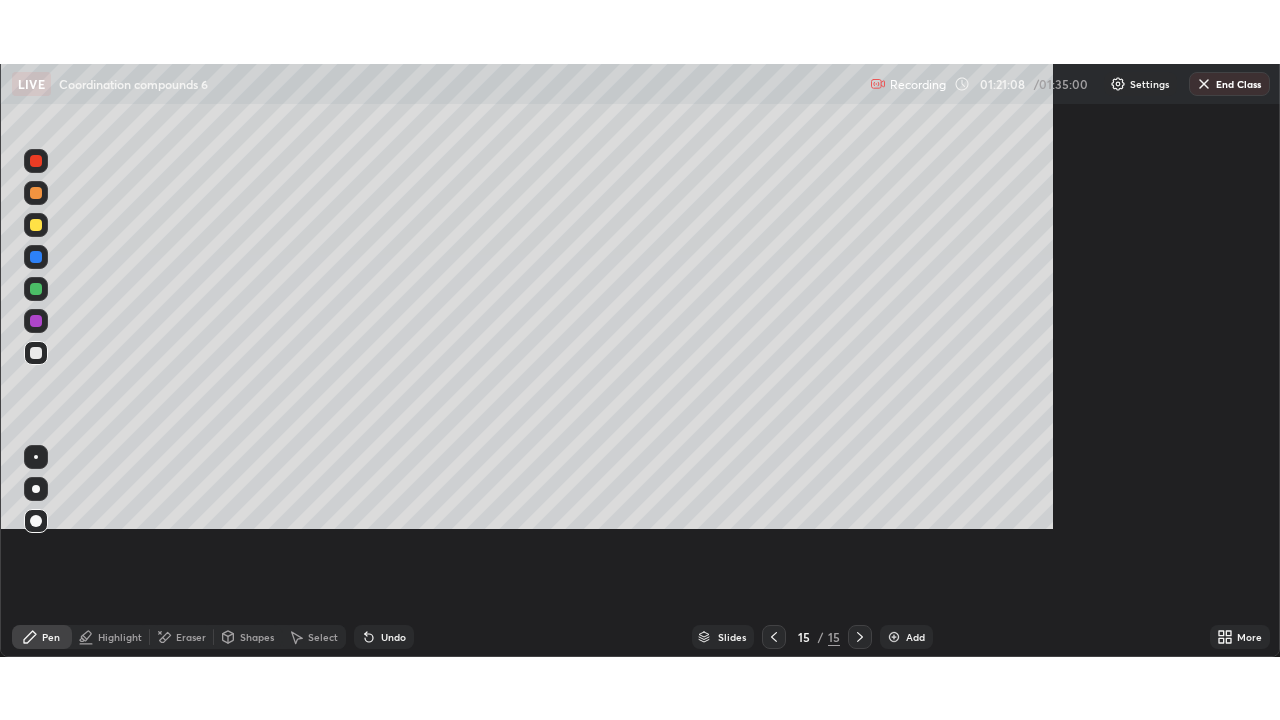 scroll, scrollTop: 99280, scrollLeft: 98720, axis: both 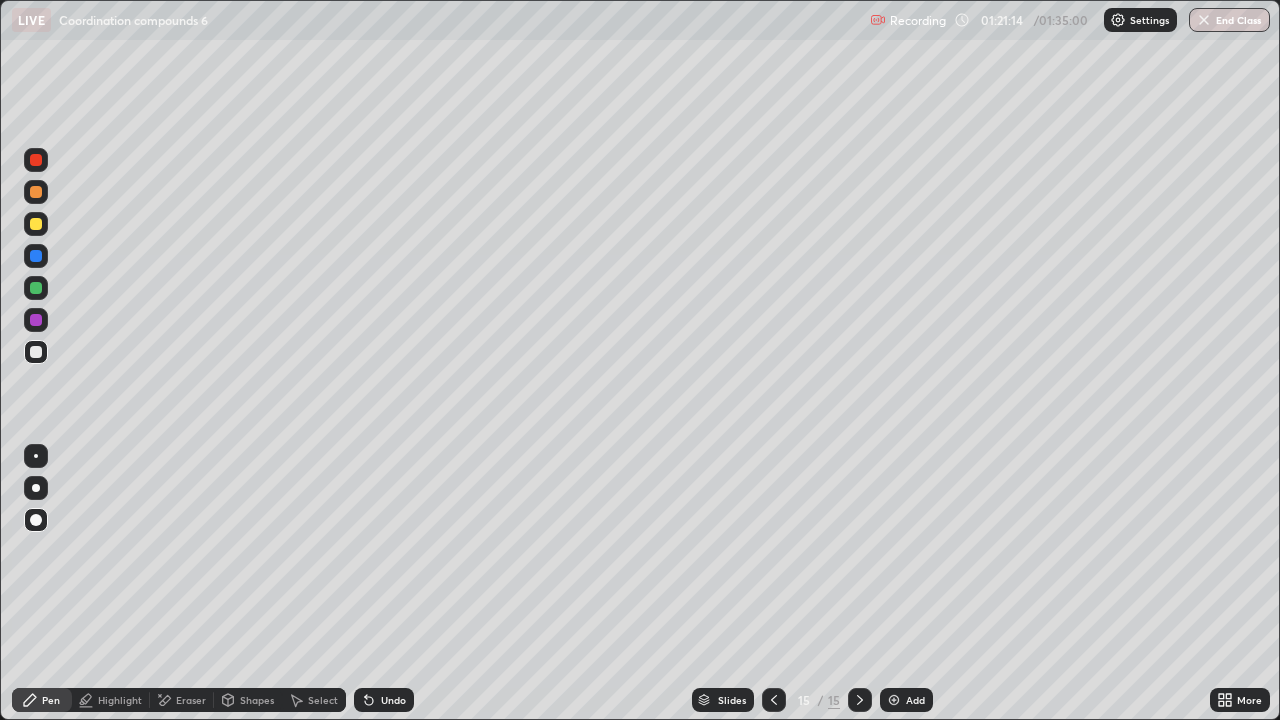 click on "Add" at bounding box center [906, 700] 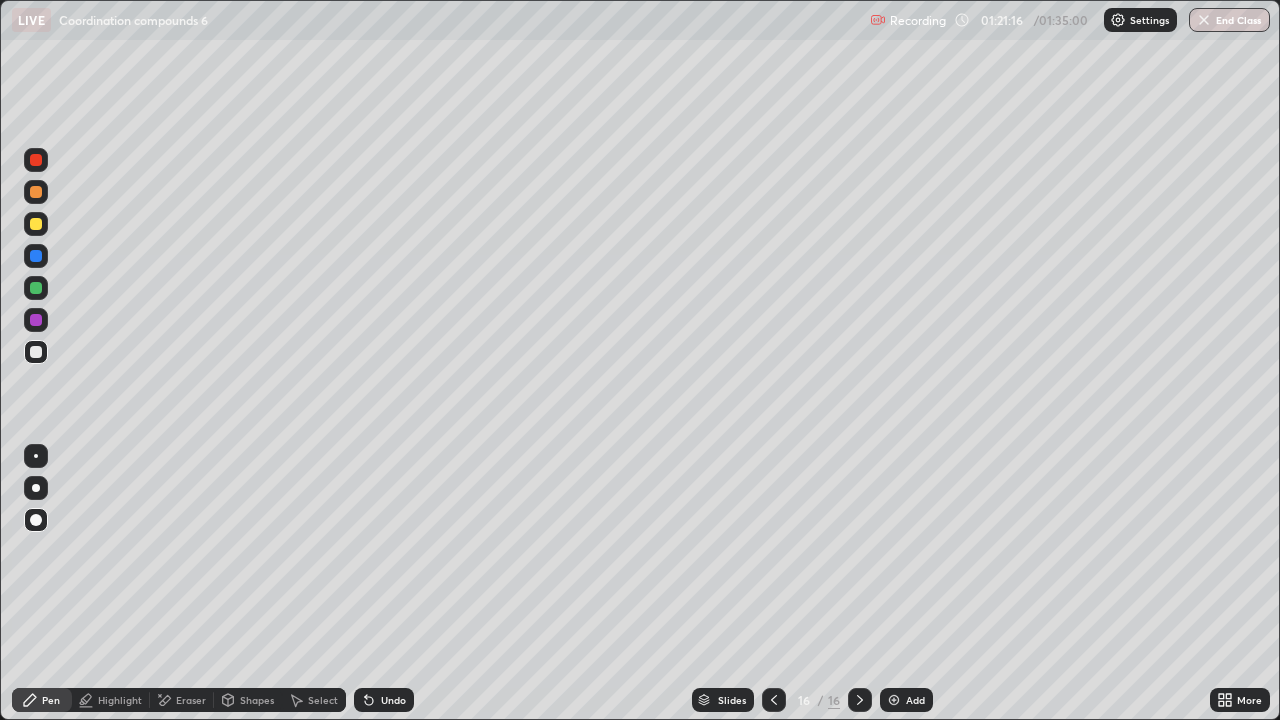 click at bounding box center (36, 288) 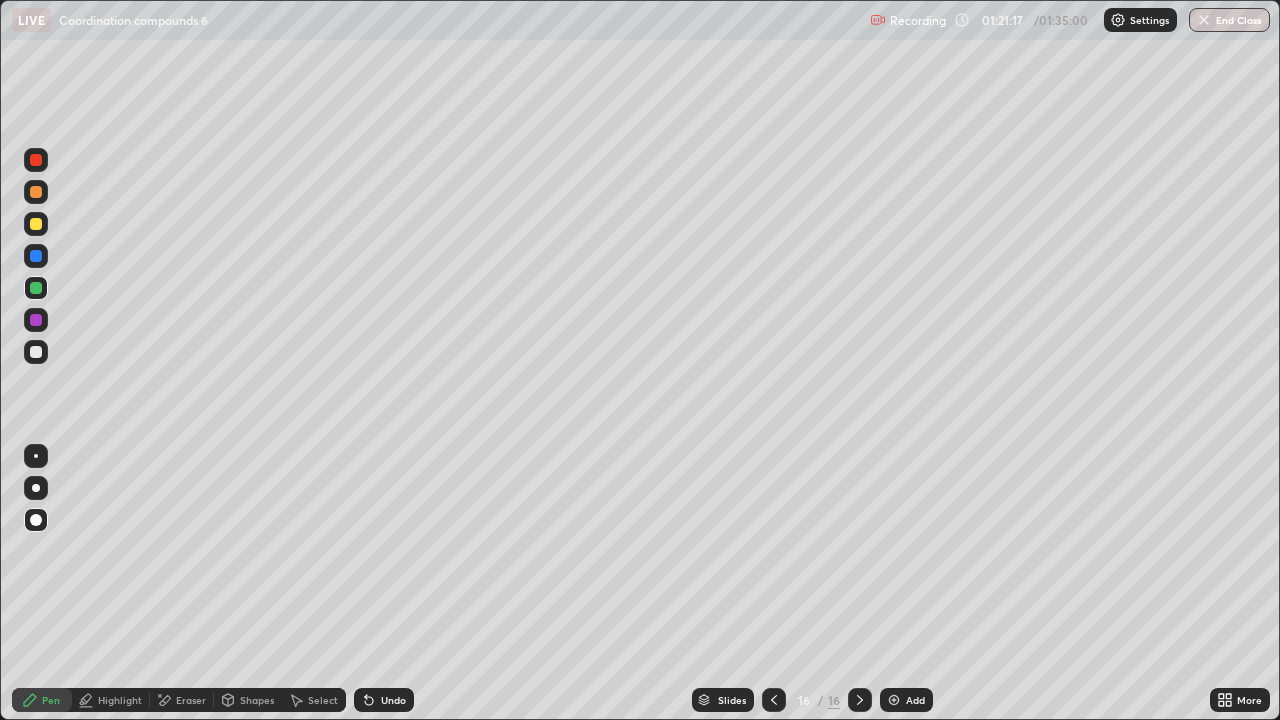 click at bounding box center (36, 488) 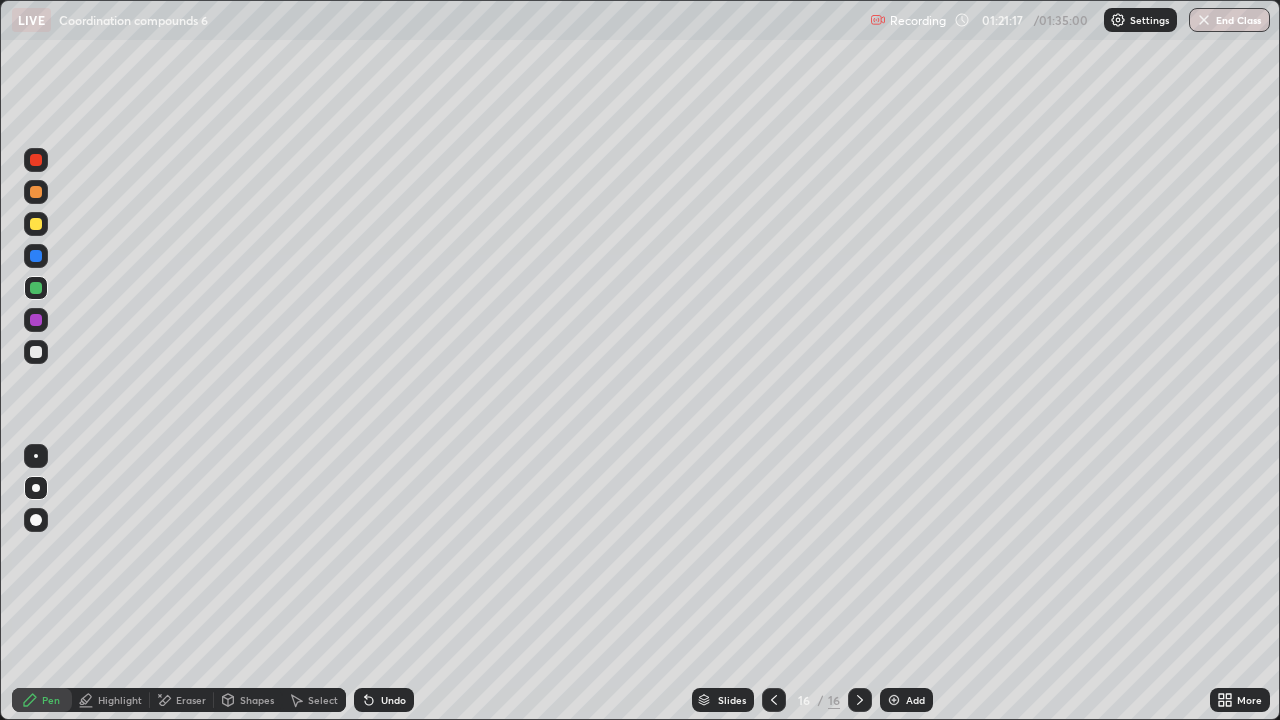 click at bounding box center (36, 456) 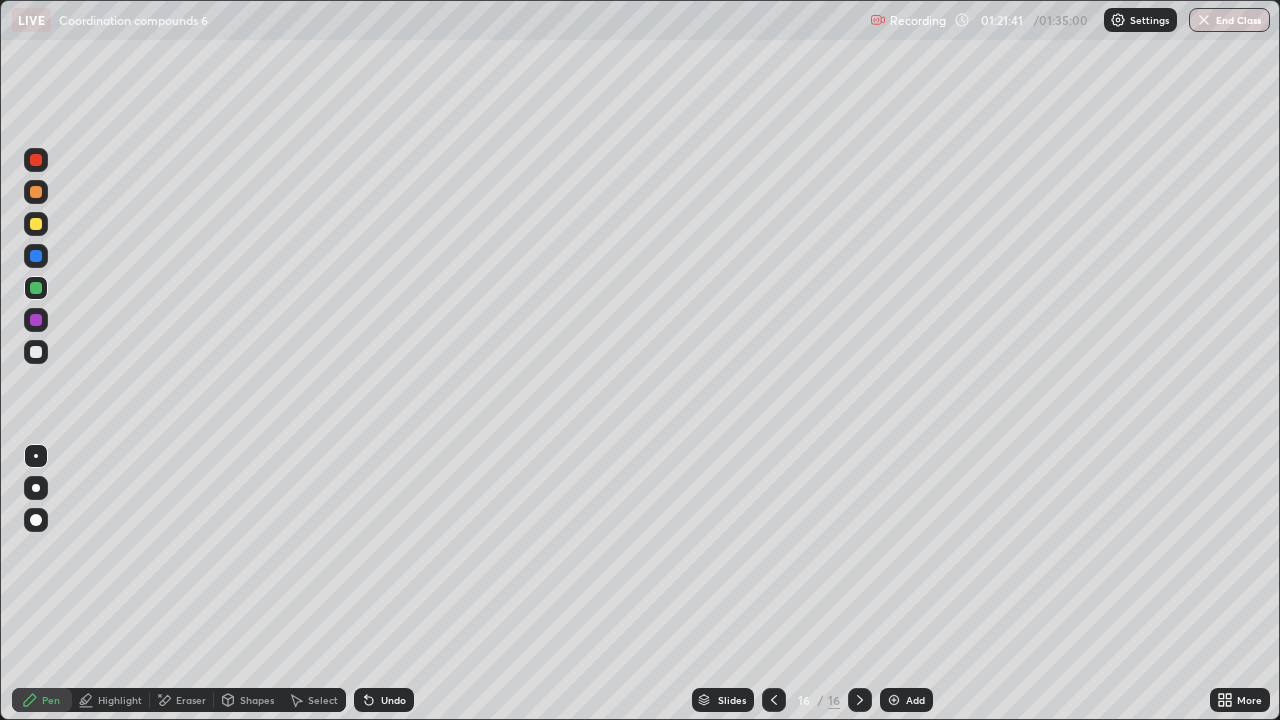 click 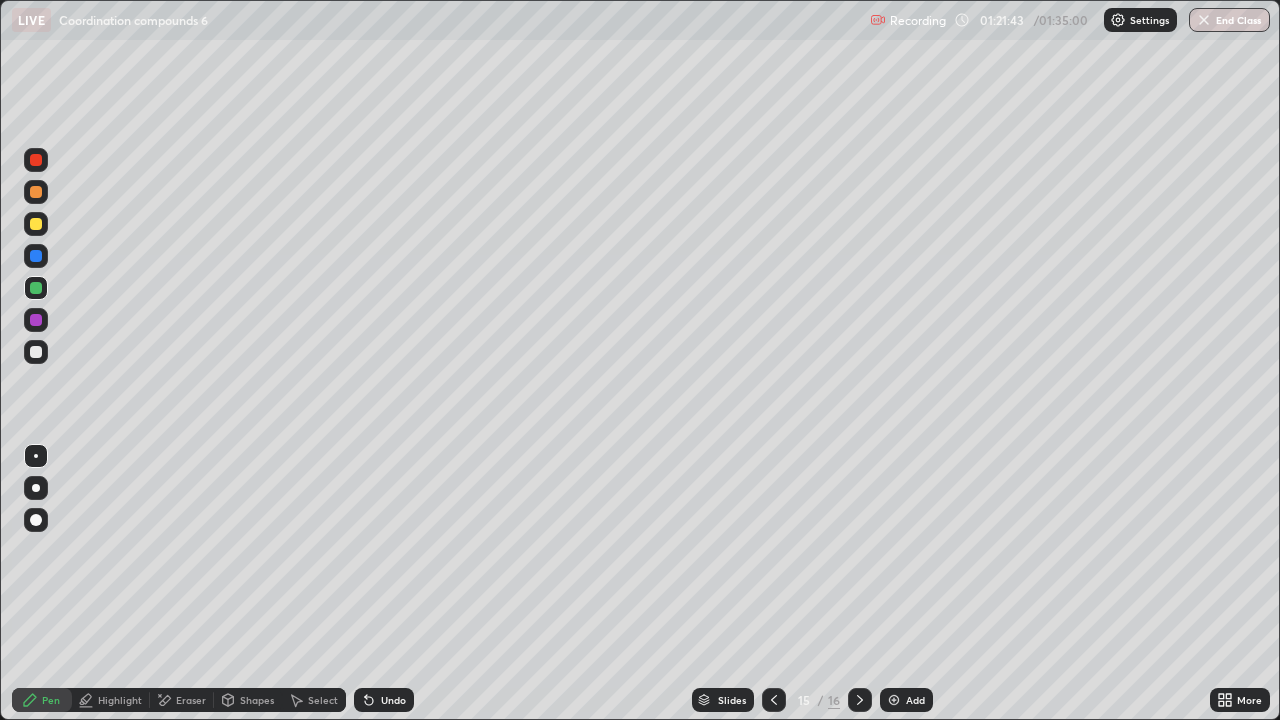 click 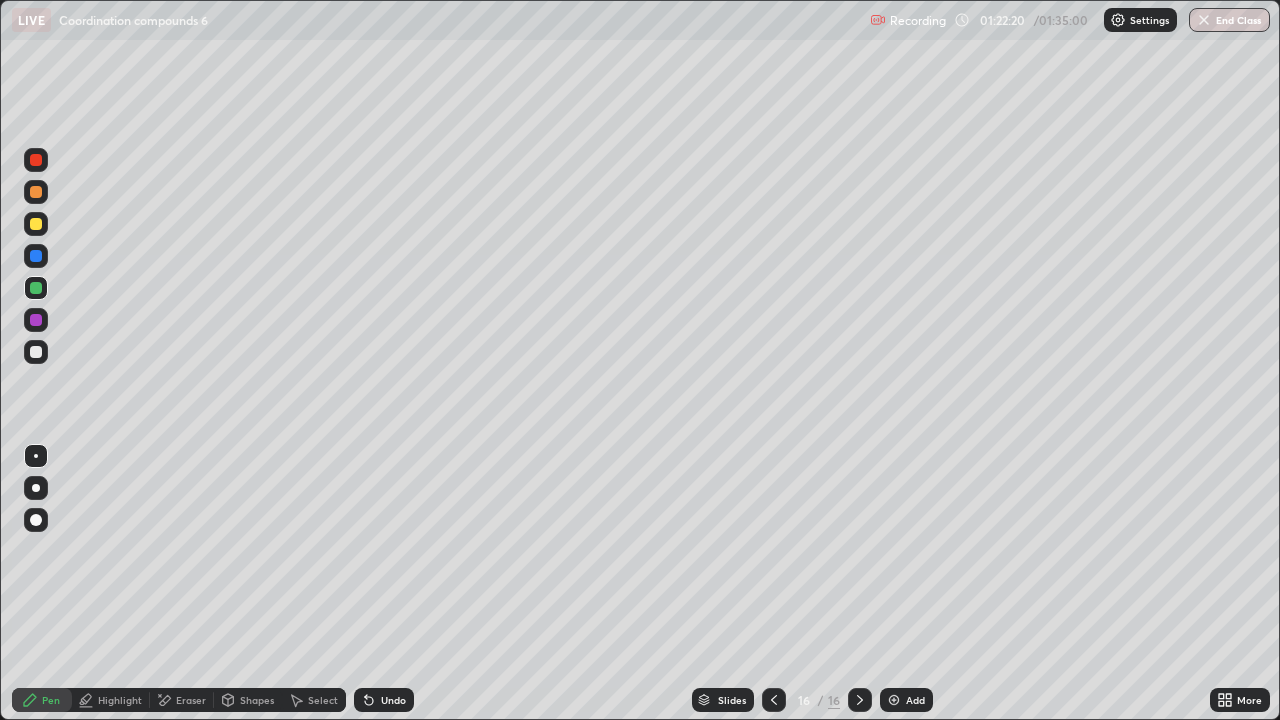 click on "Add" at bounding box center [915, 700] 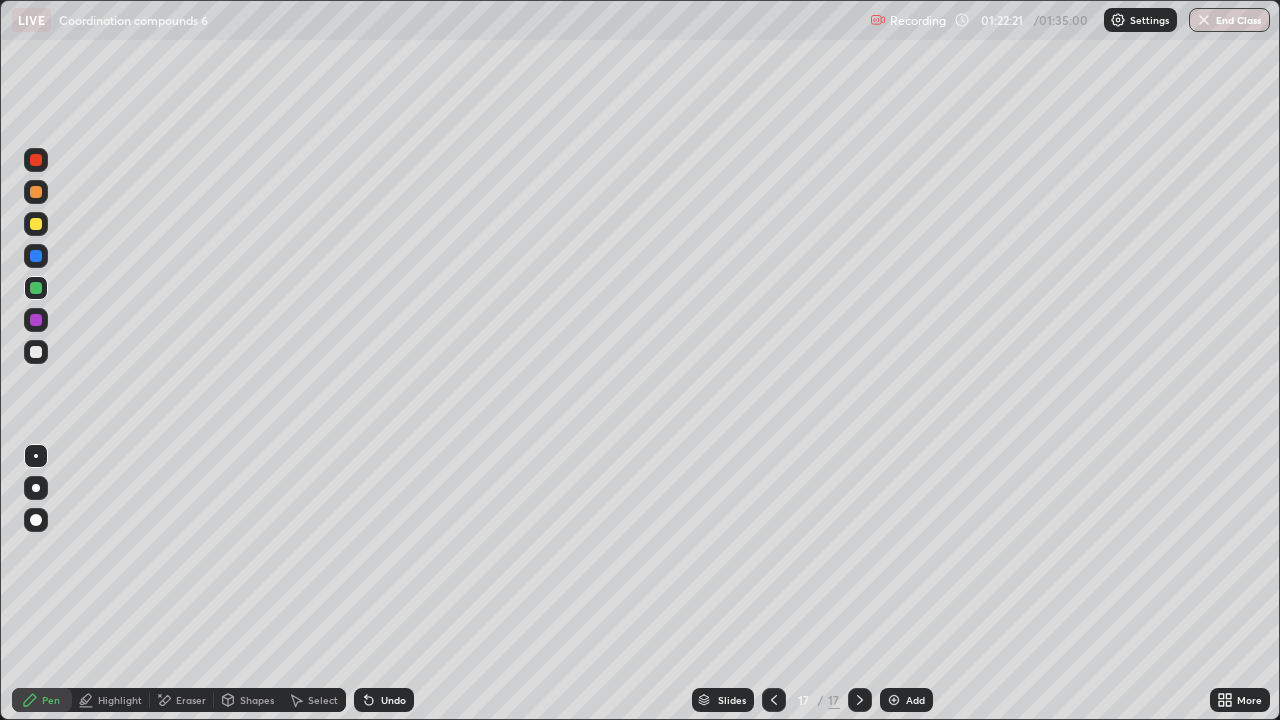 click at bounding box center [36, 520] 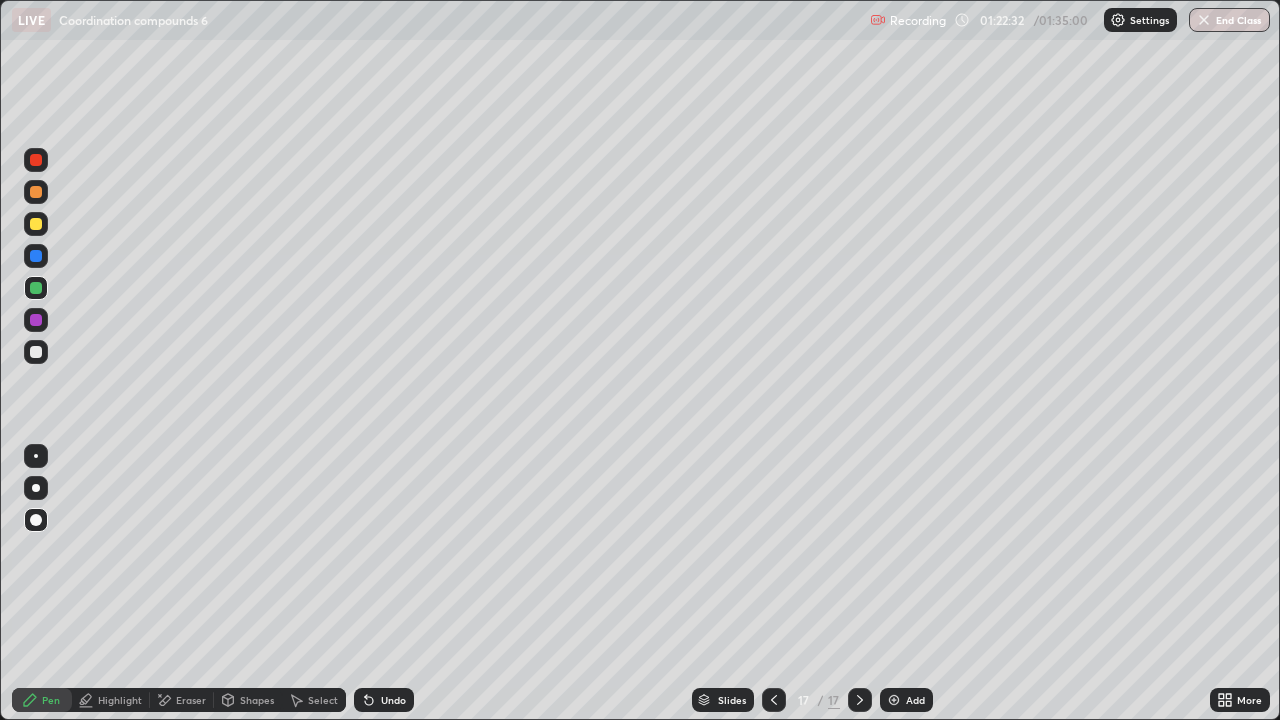 click at bounding box center (36, 456) 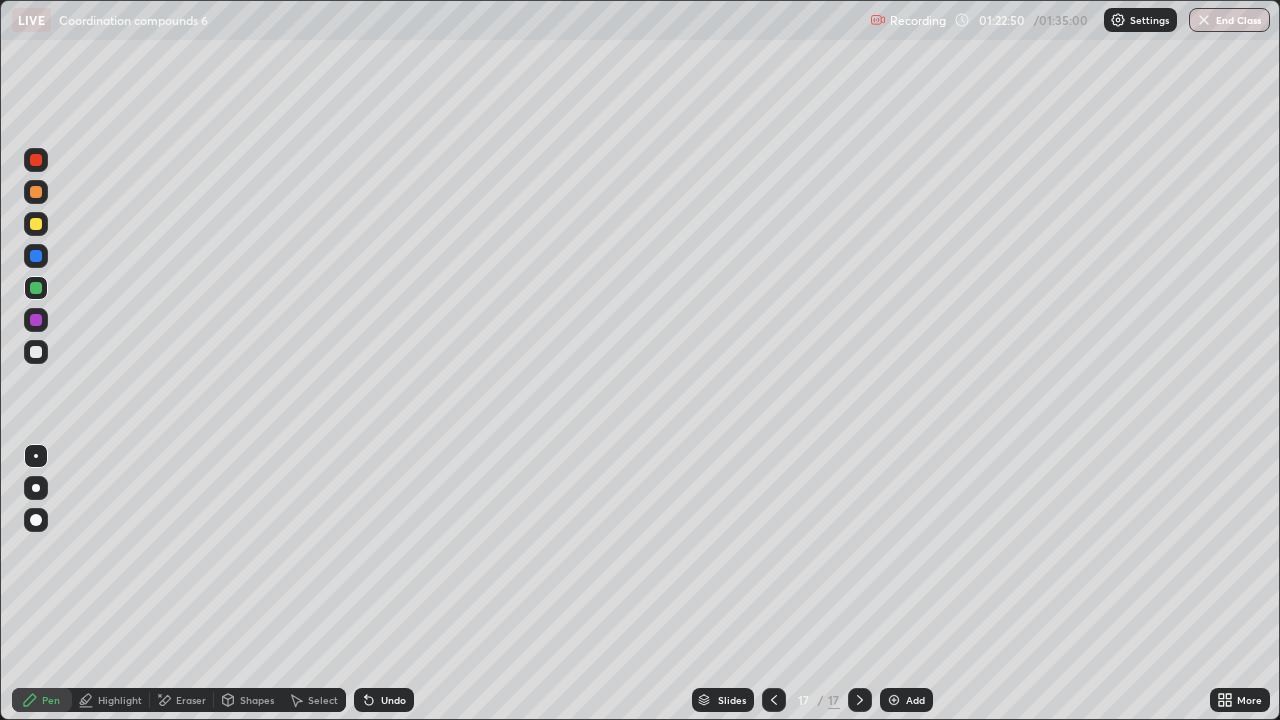 click at bounding box center (36, 352) 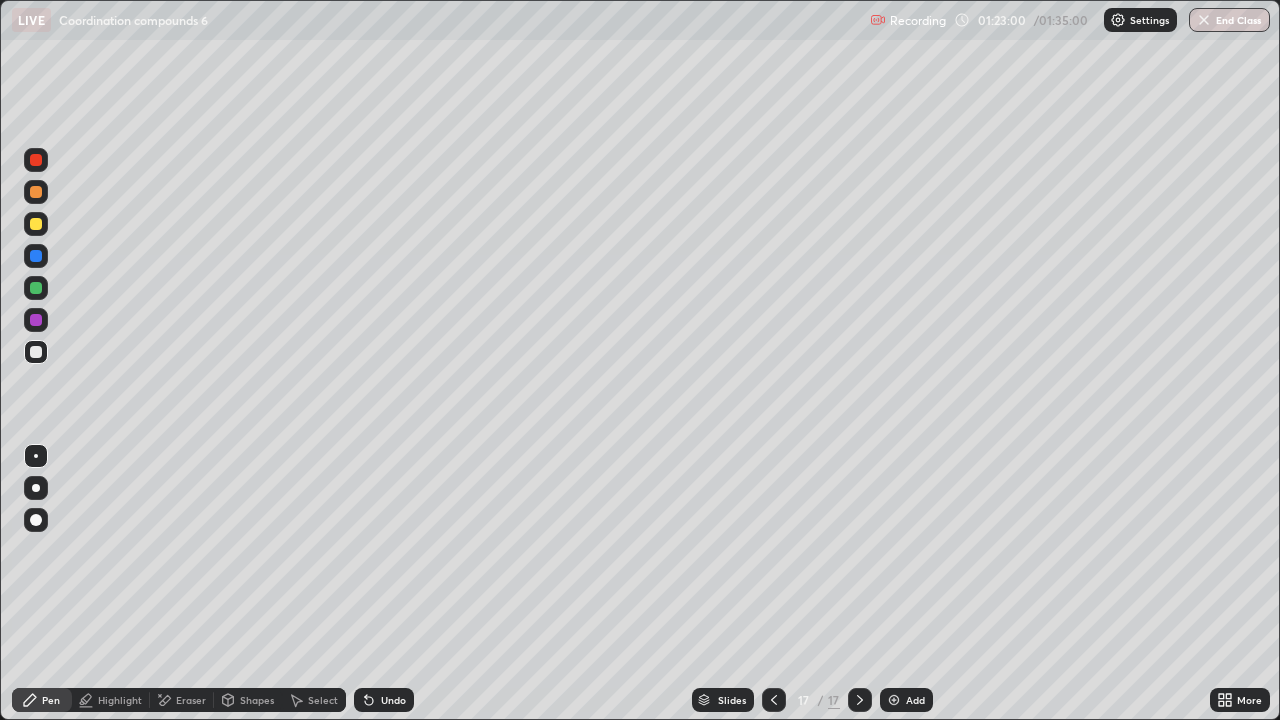 click 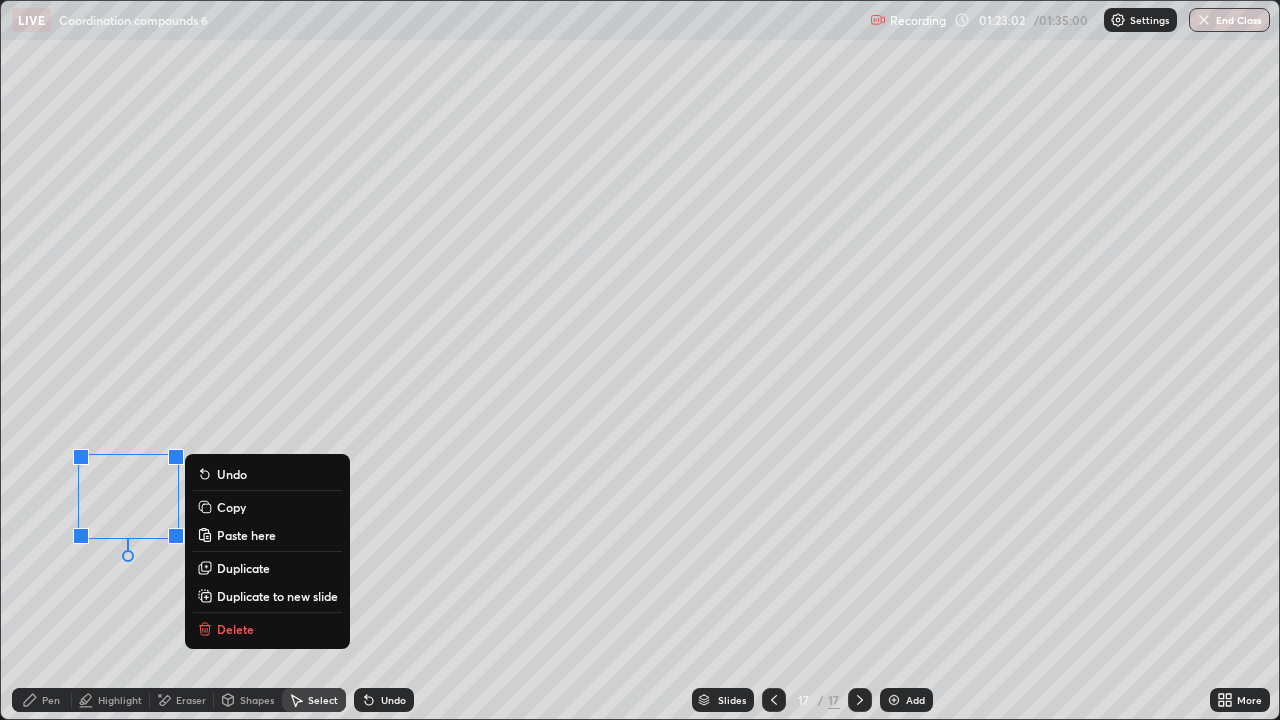 click on "Duplicate" at bounding box center [243, 568] 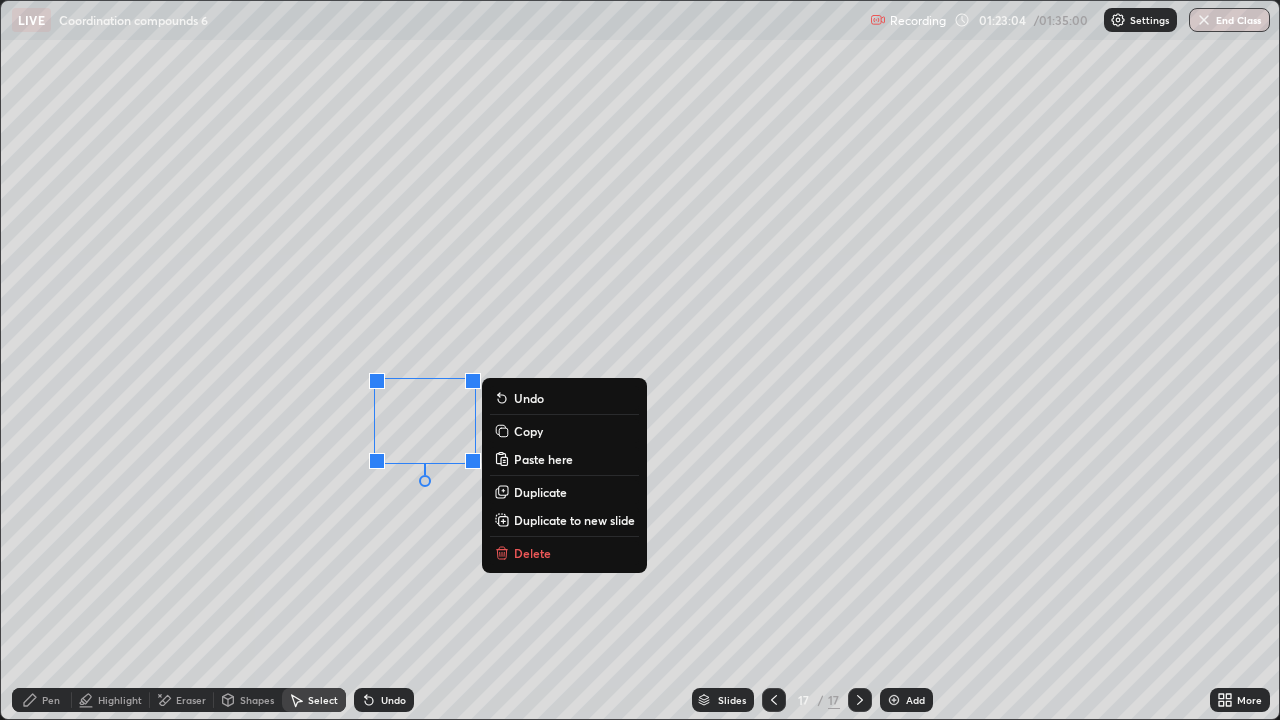 click on "Pen" at bounding box center [42, 700] 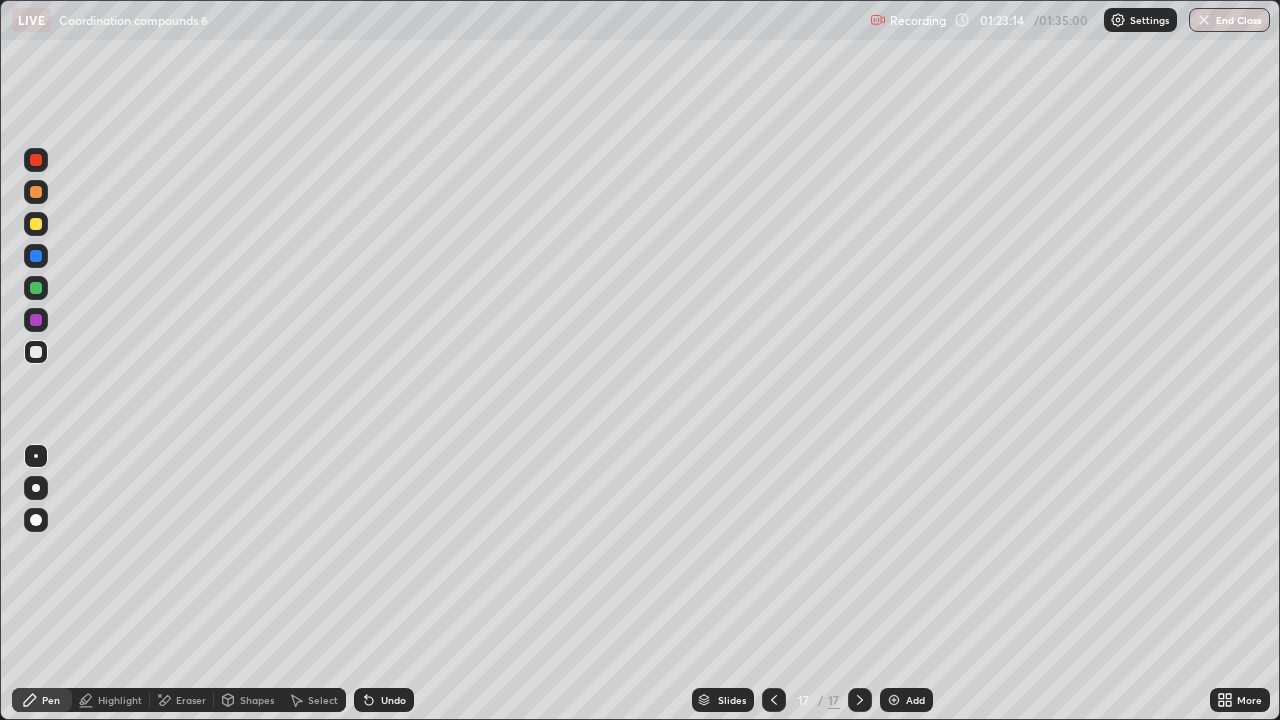 click at bounding box center [36, 288] 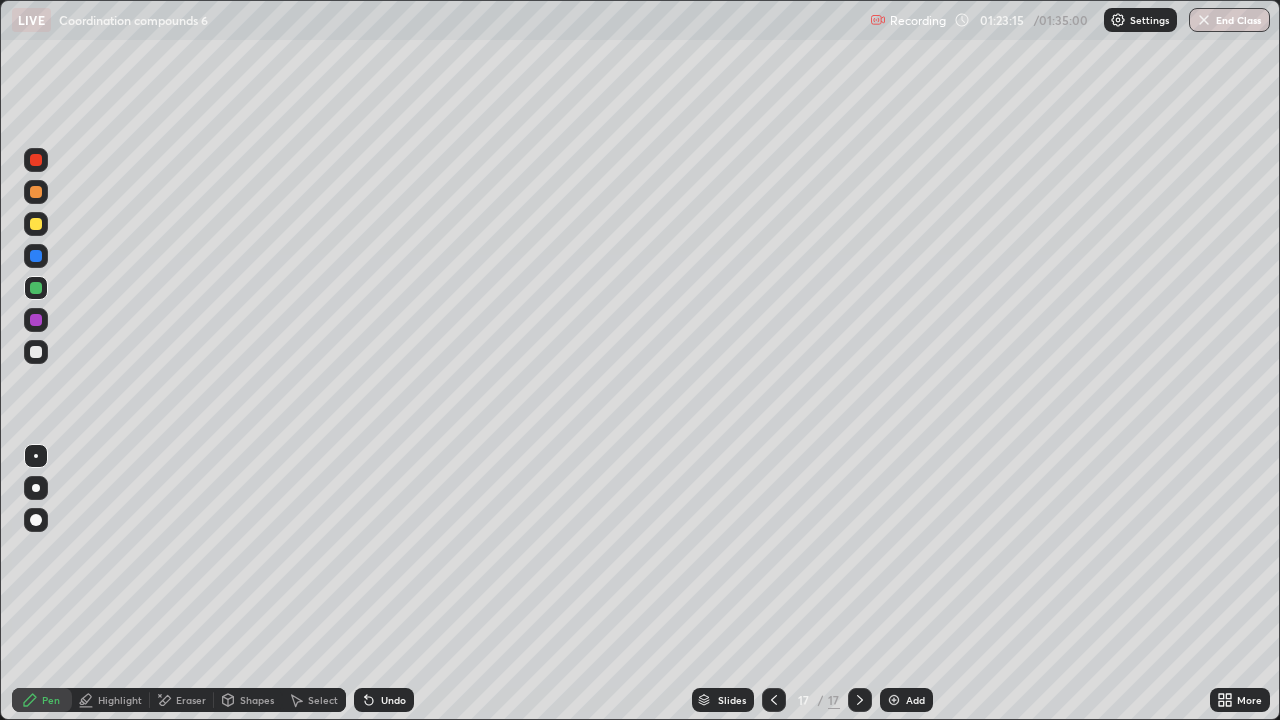 click at bounding box center [36, 192] 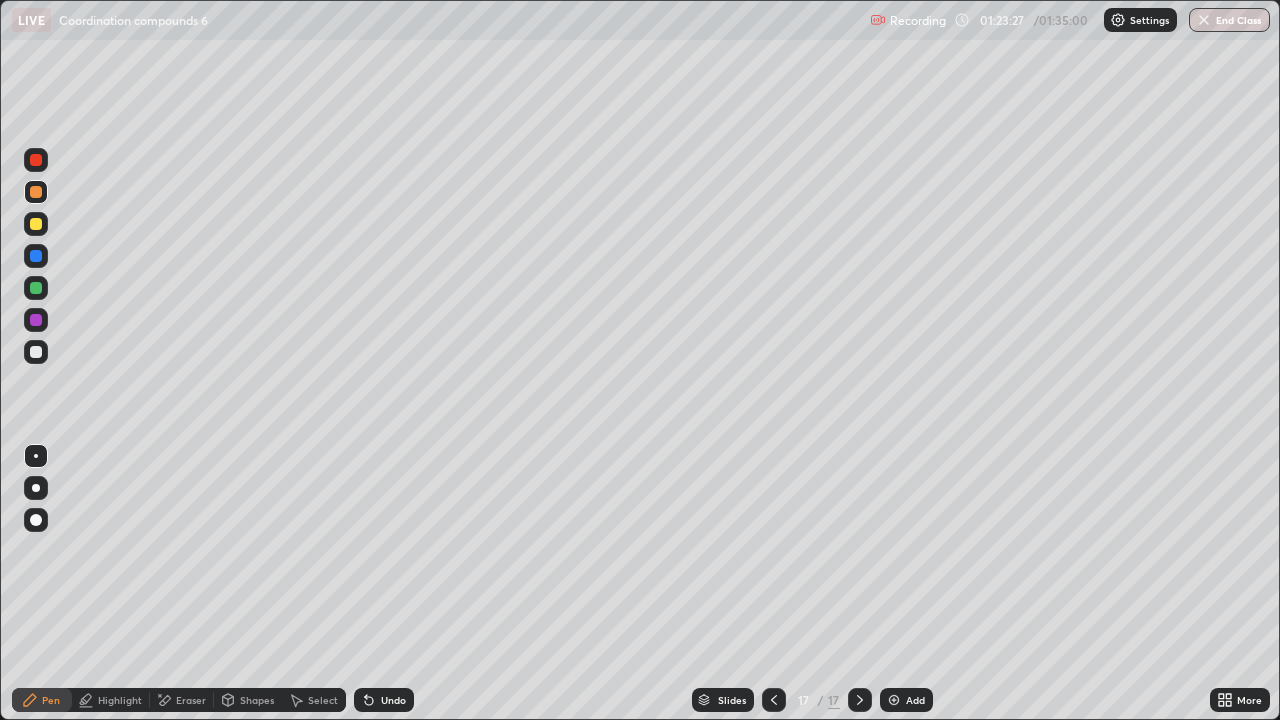 click at bounding box center [36, 224] 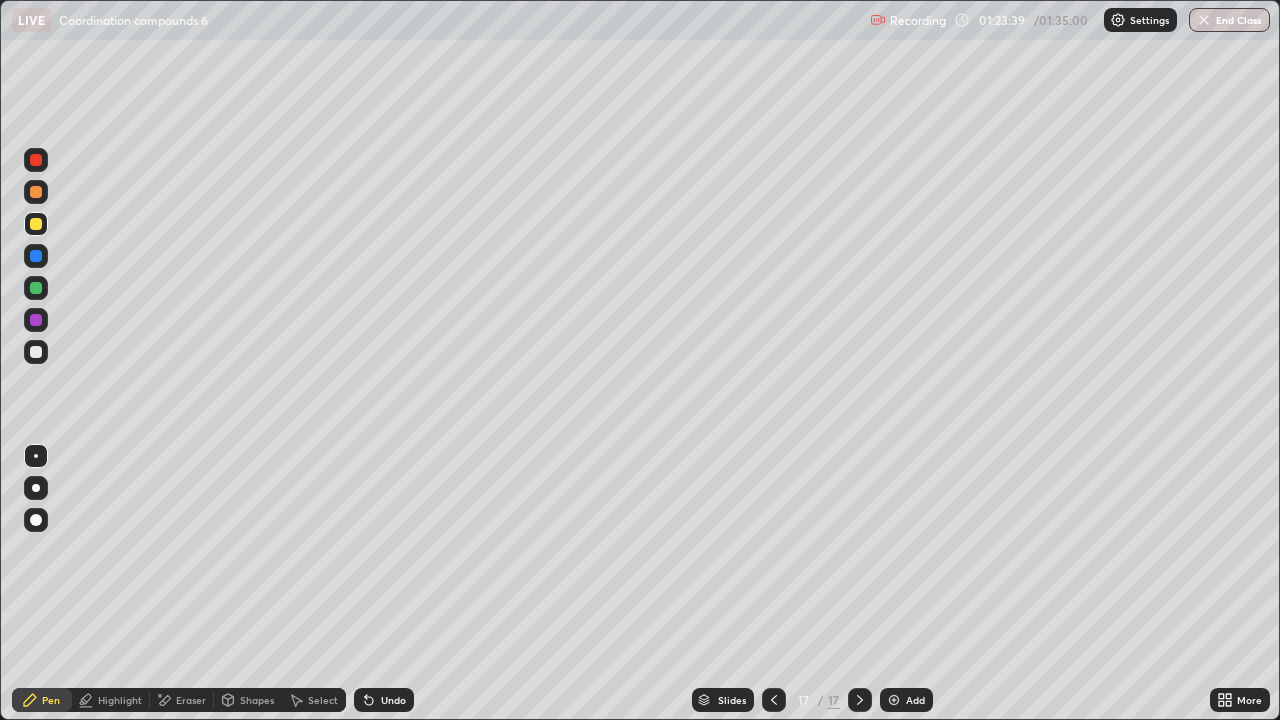 click on "Undo" at bounding box center [380, 700] 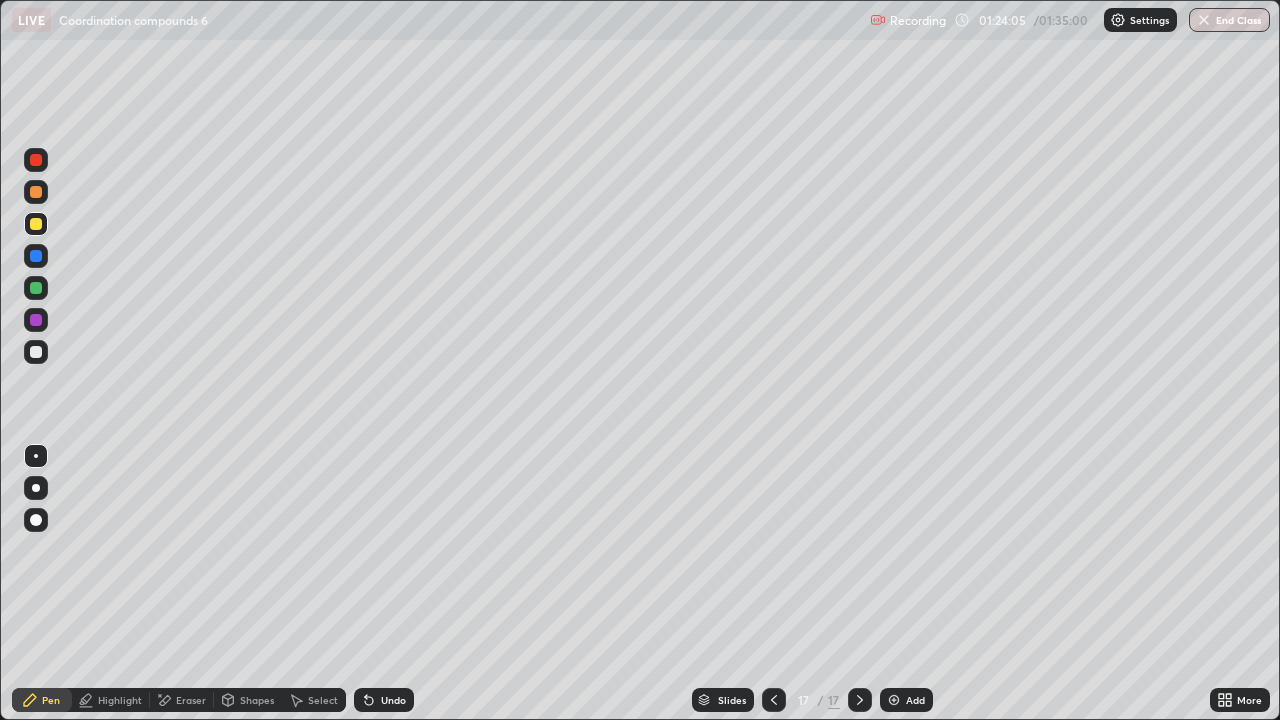 click on "Select" at bounding box center [323, 700] 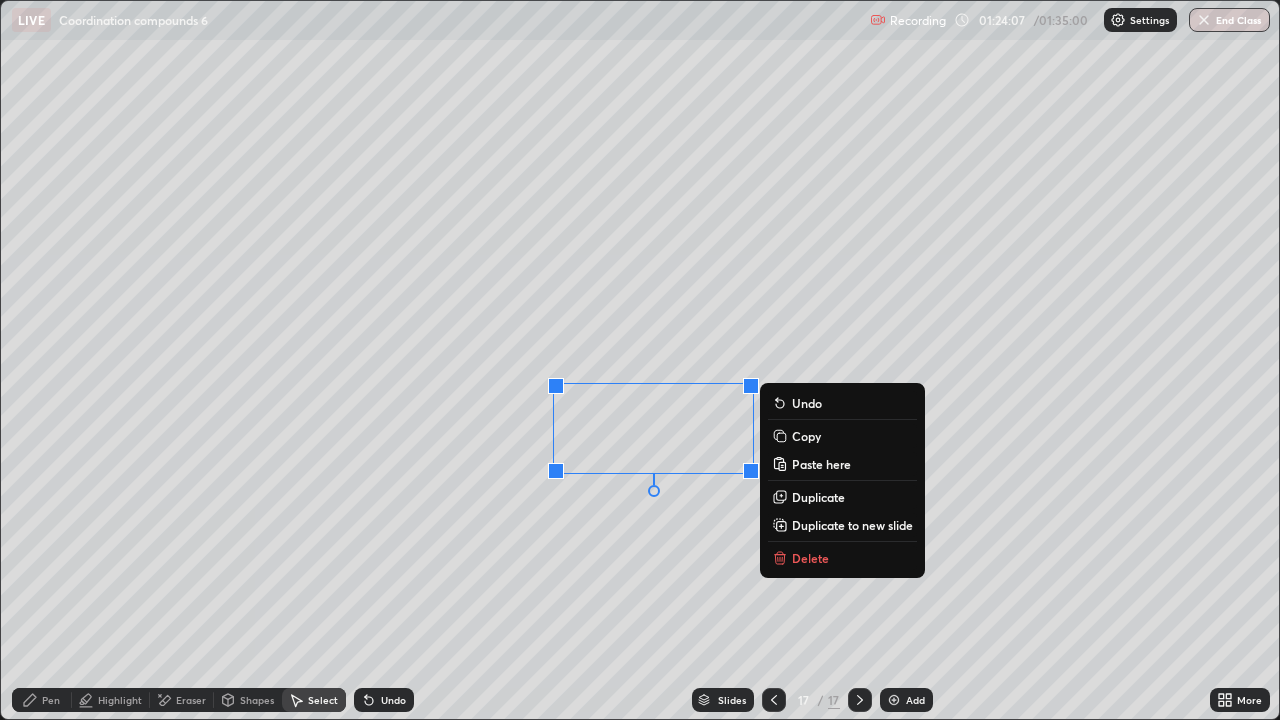 click on "Duplicate" at bounding box center [818, 497] 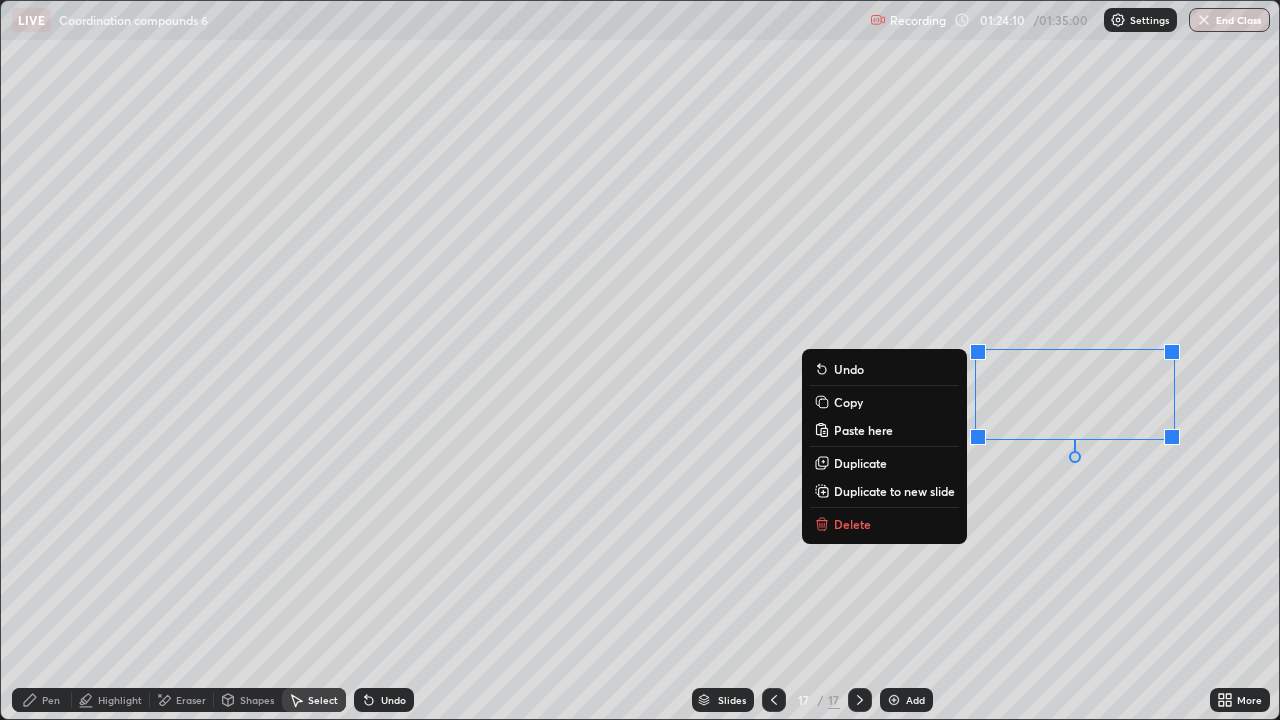 click on "Eraser" at bounding box center (182, 700) 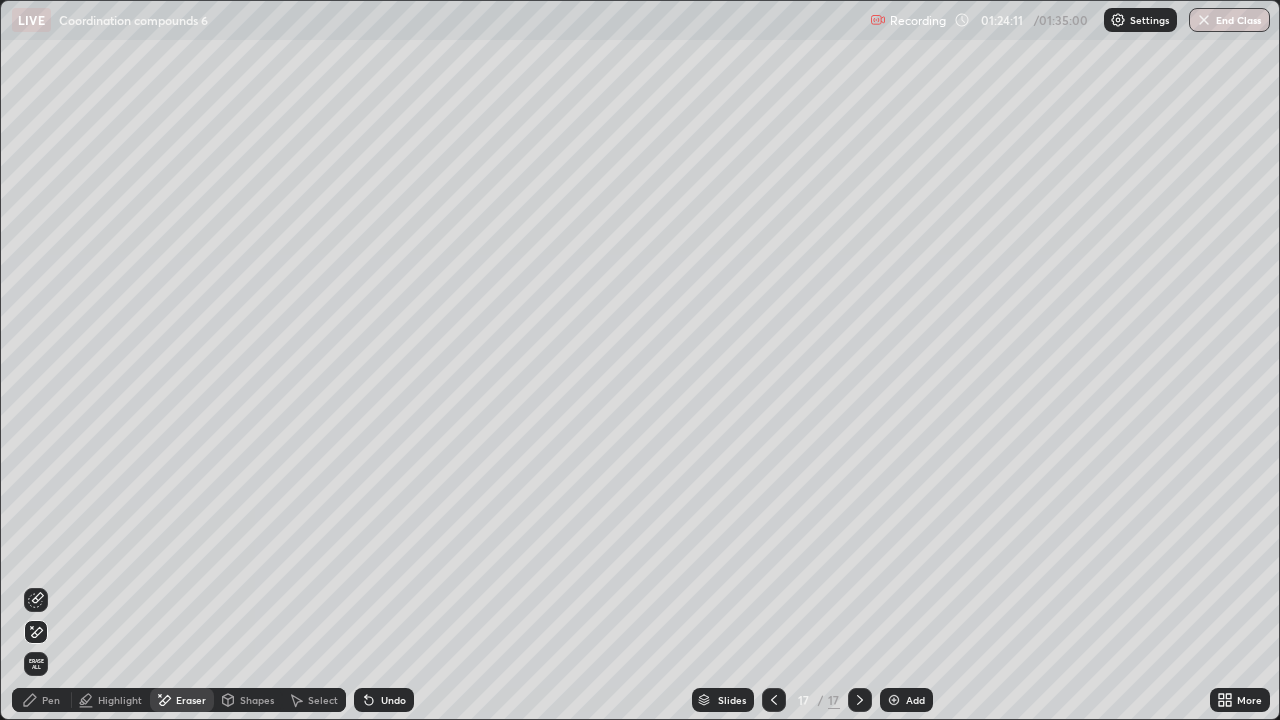 click on "Pen" at bounding box center [42, 700] 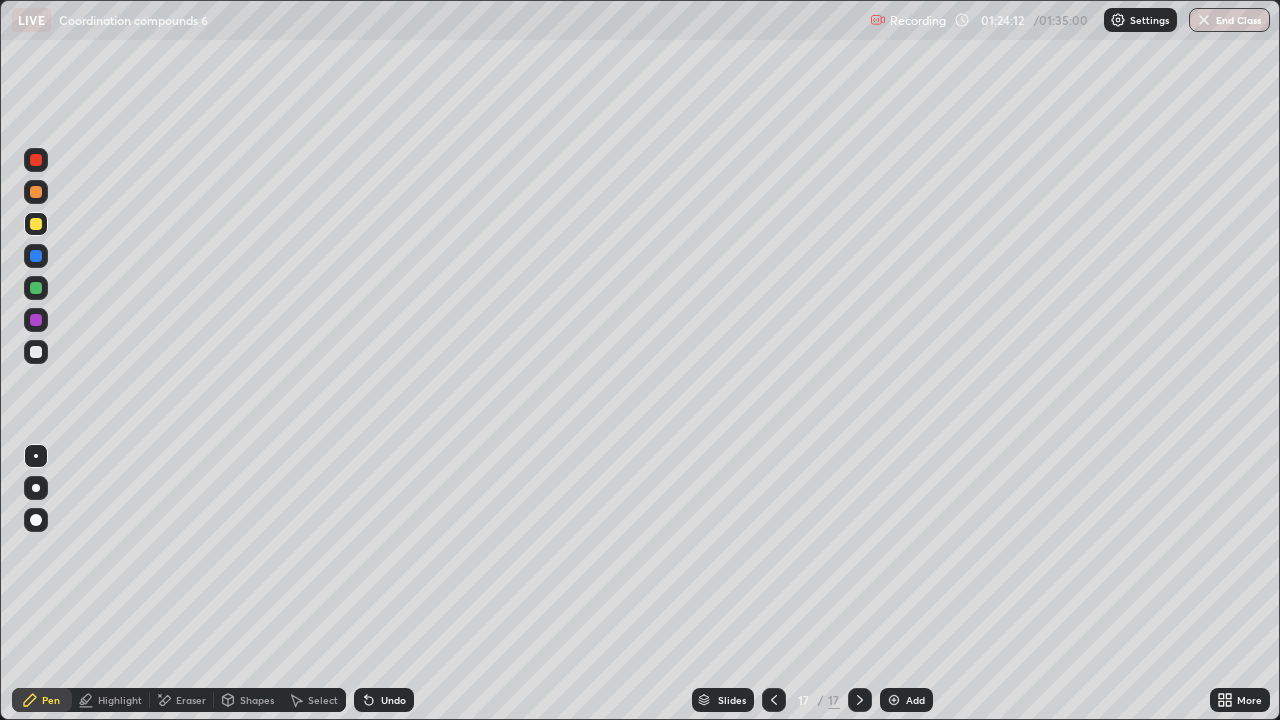 click at bounding box center (36, 288) 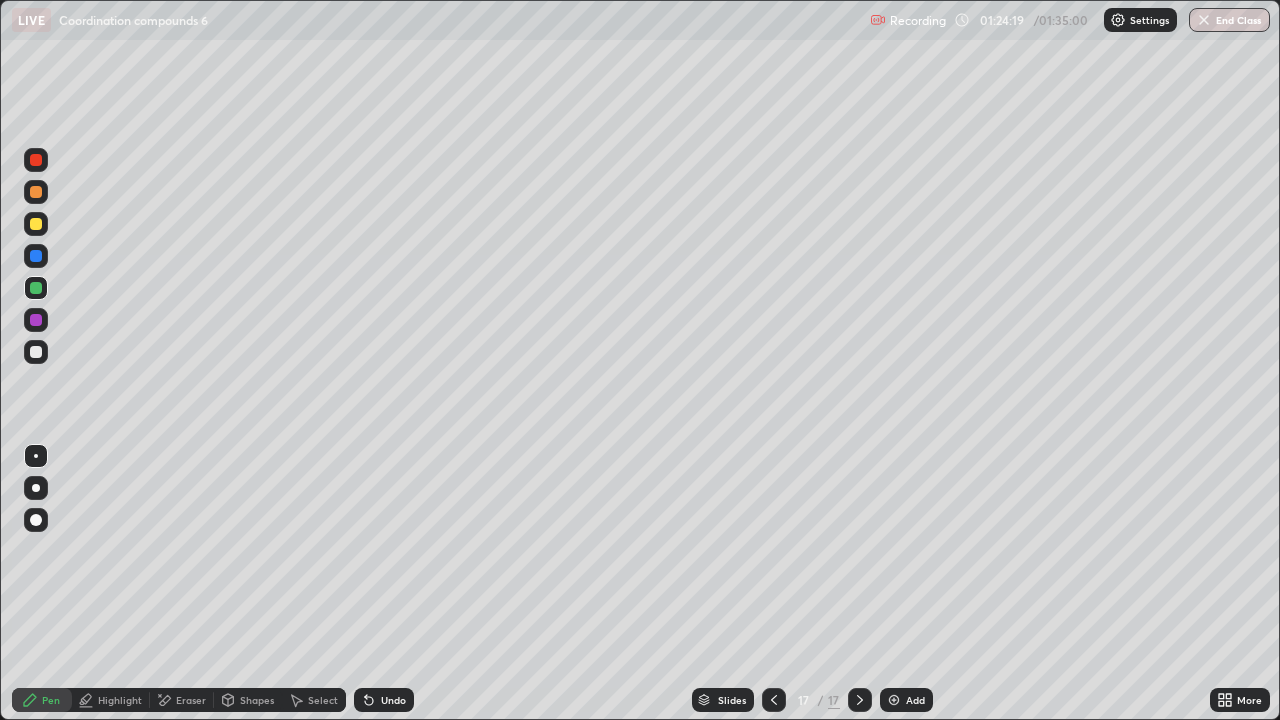 click at bounding box center [36, 224] 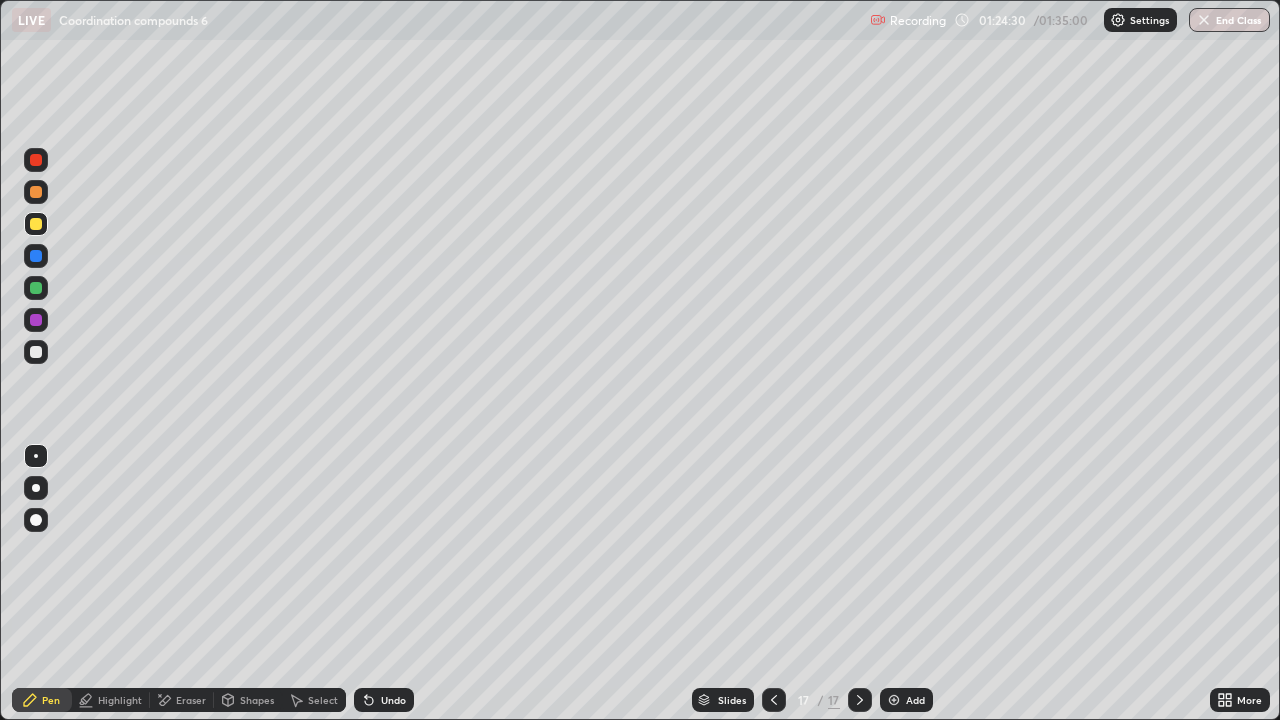click at bounding box center [36, 288] 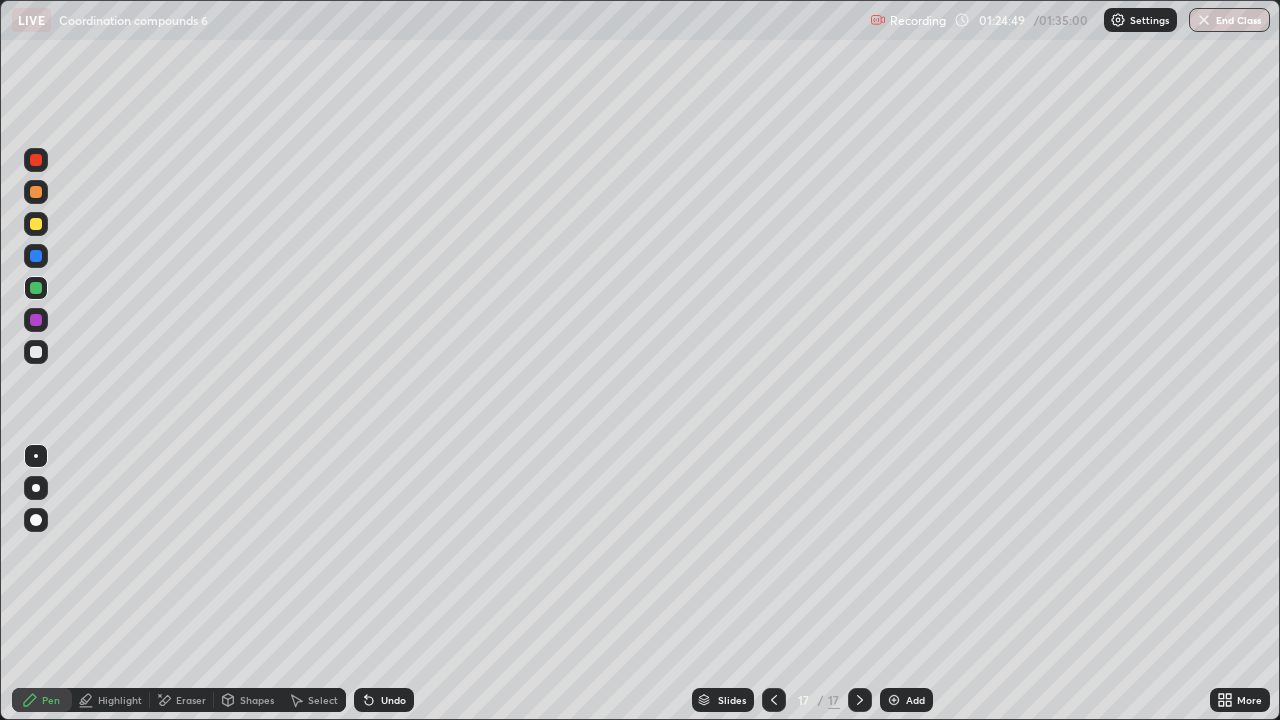 click on "Undo" at bounding box center [393, 700] 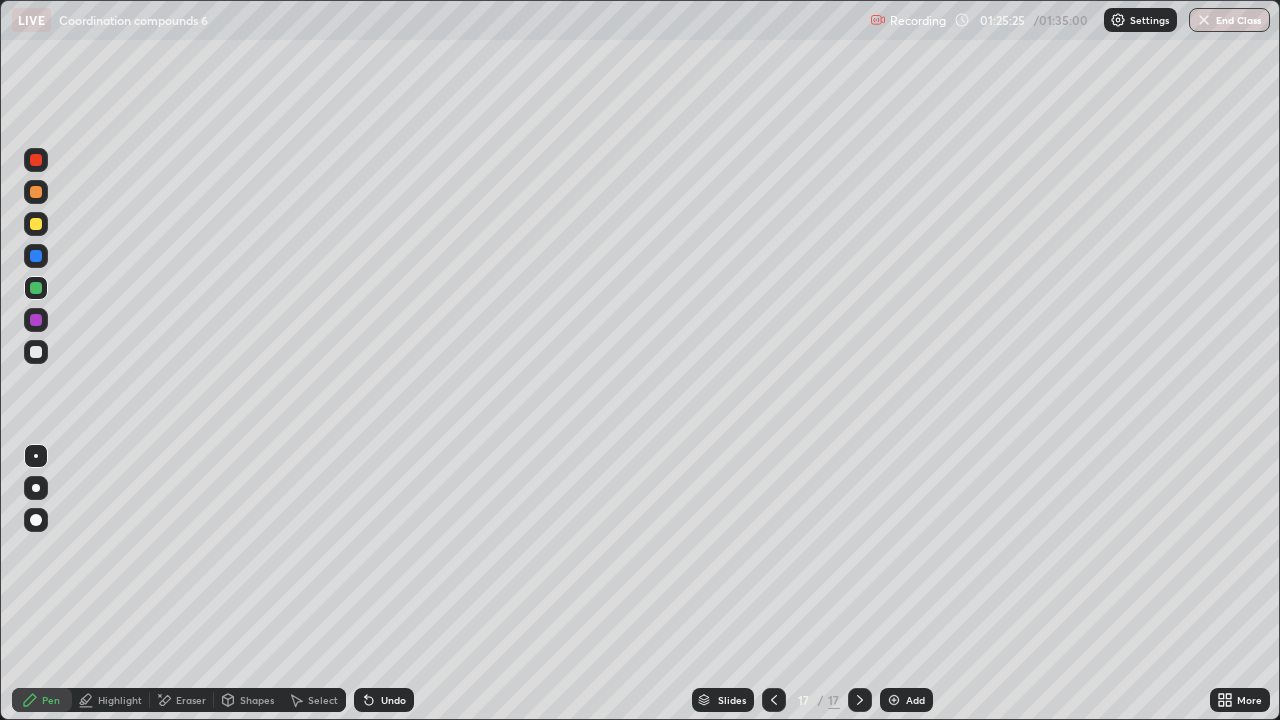 click 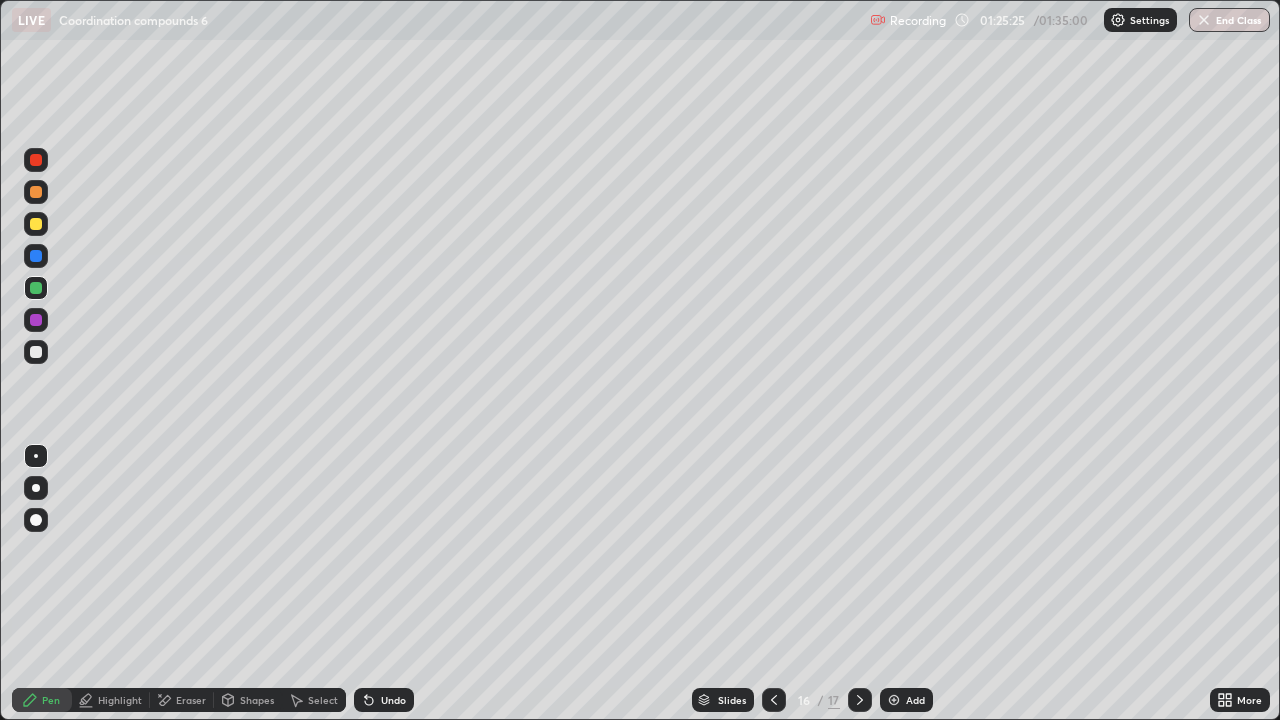 click 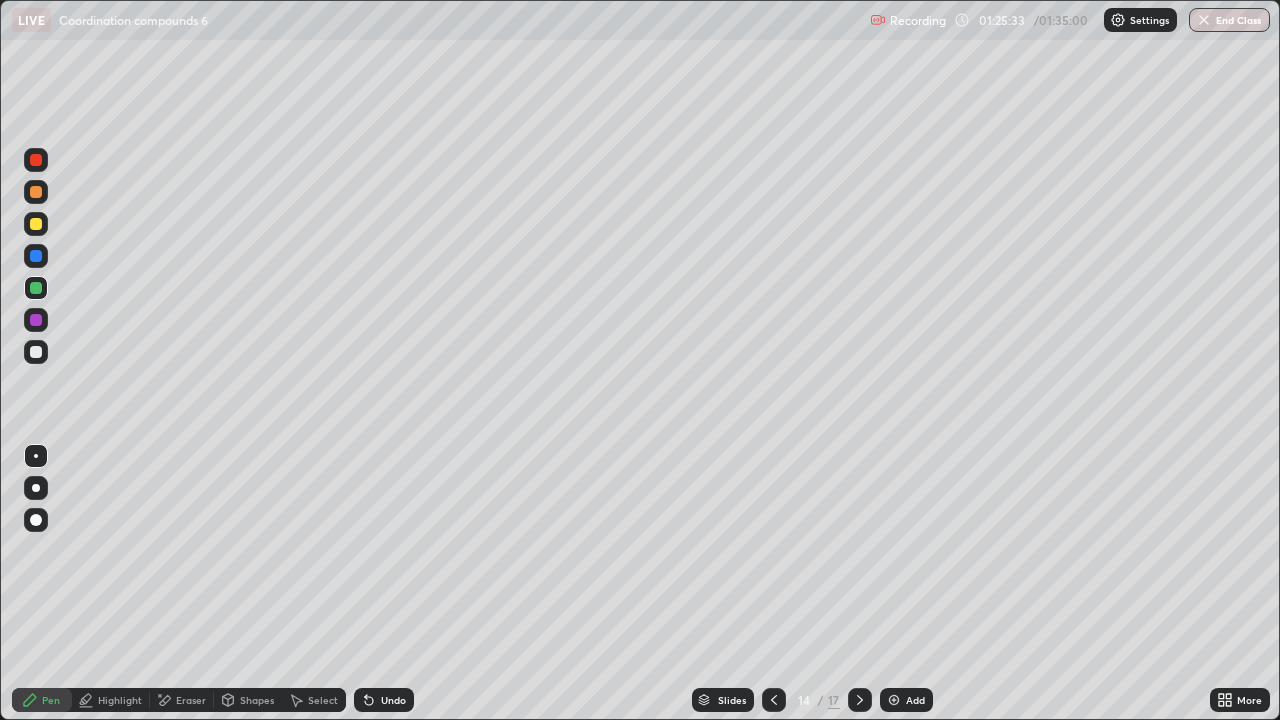 click 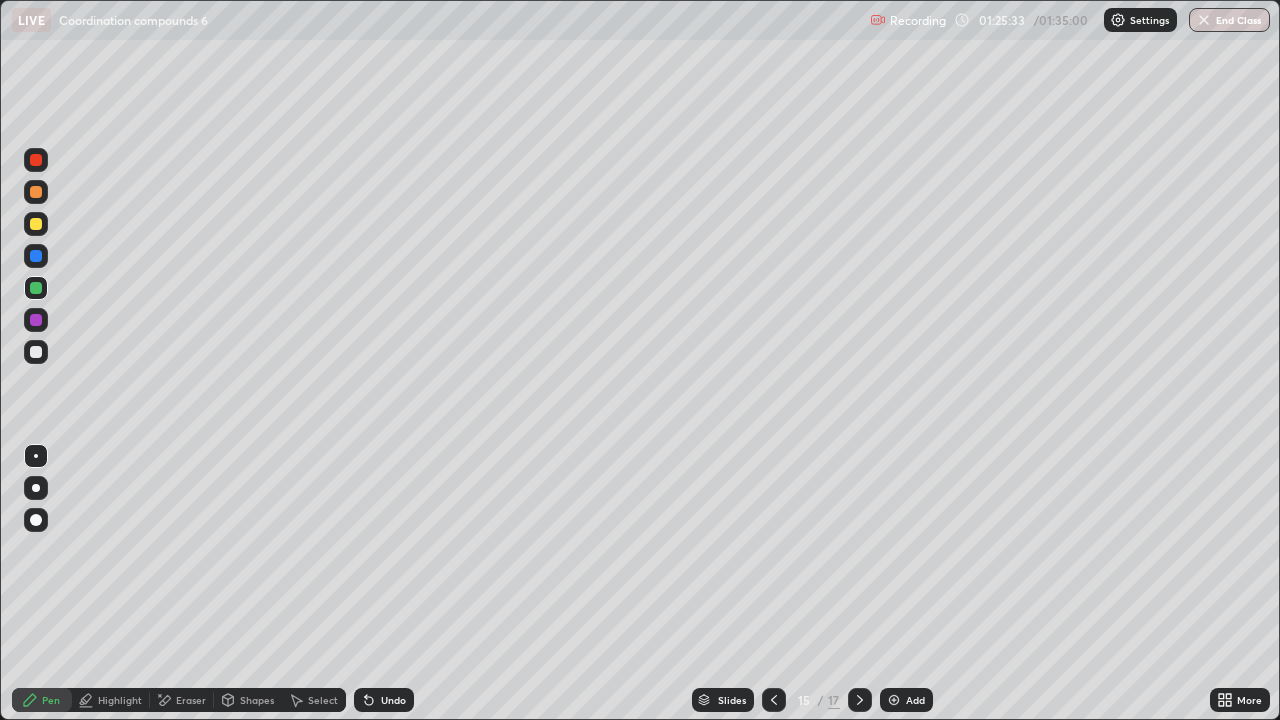 click 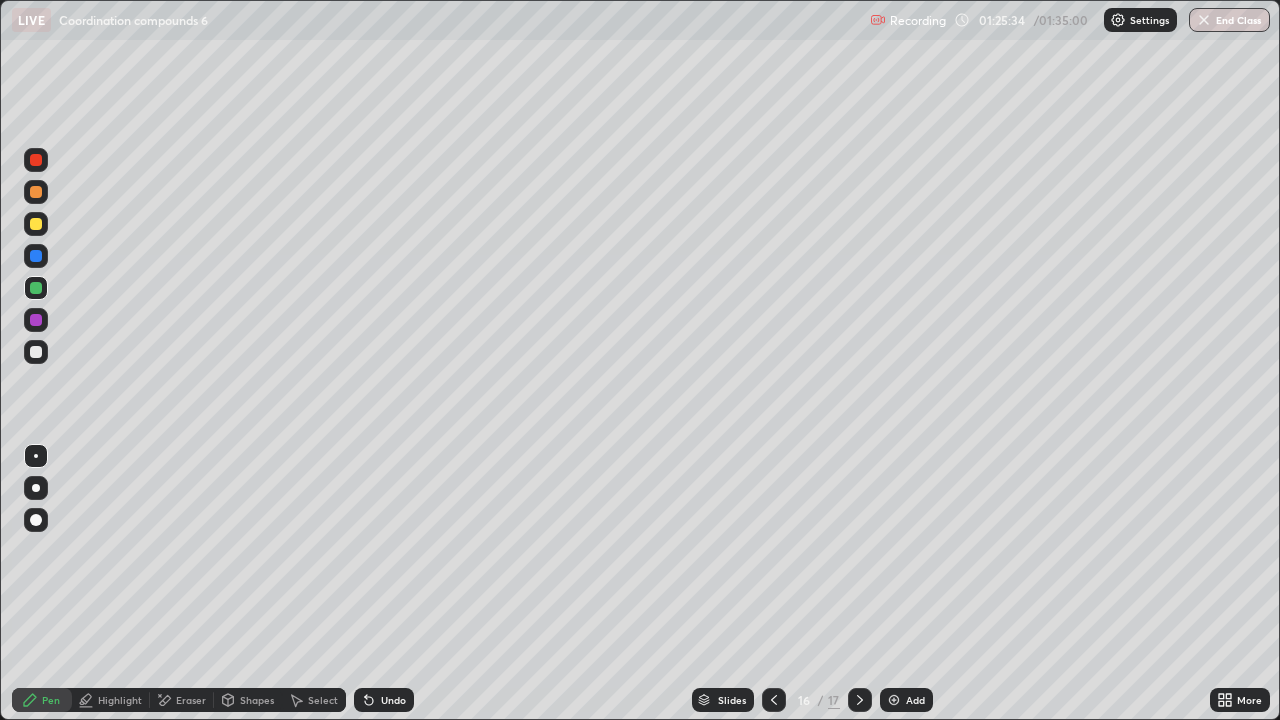 click 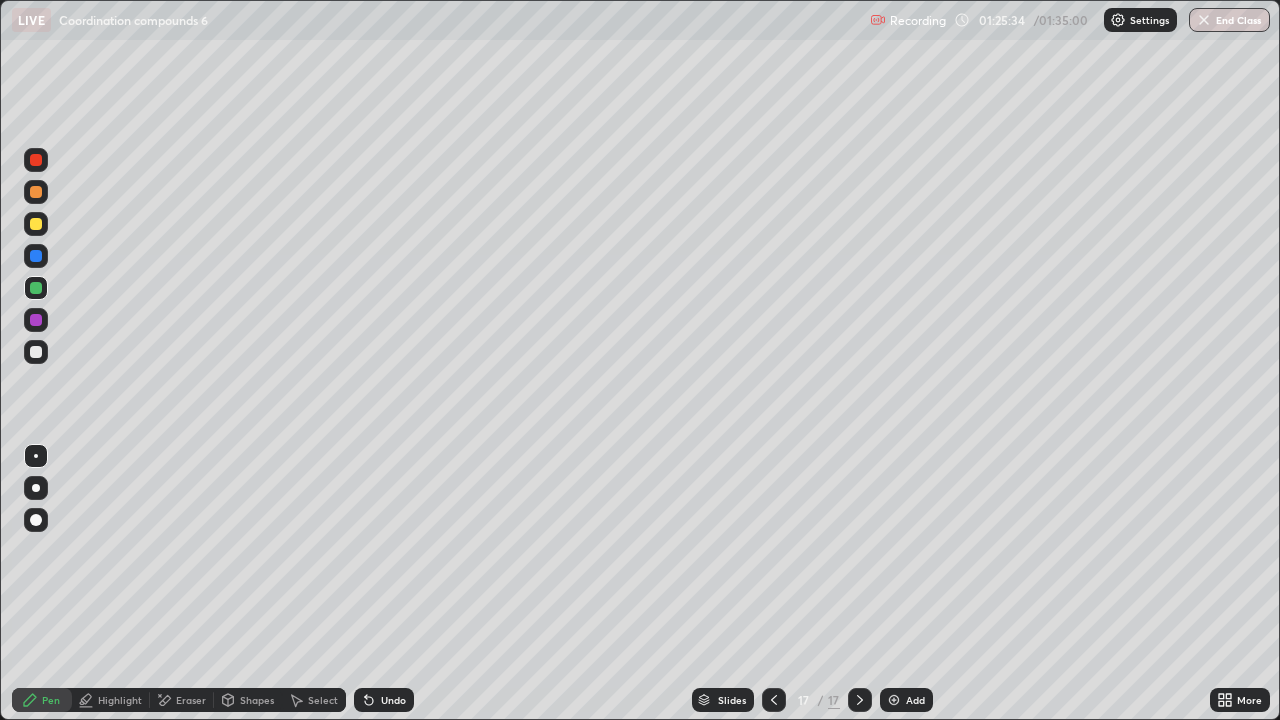 click at bounding box center (894, 700) 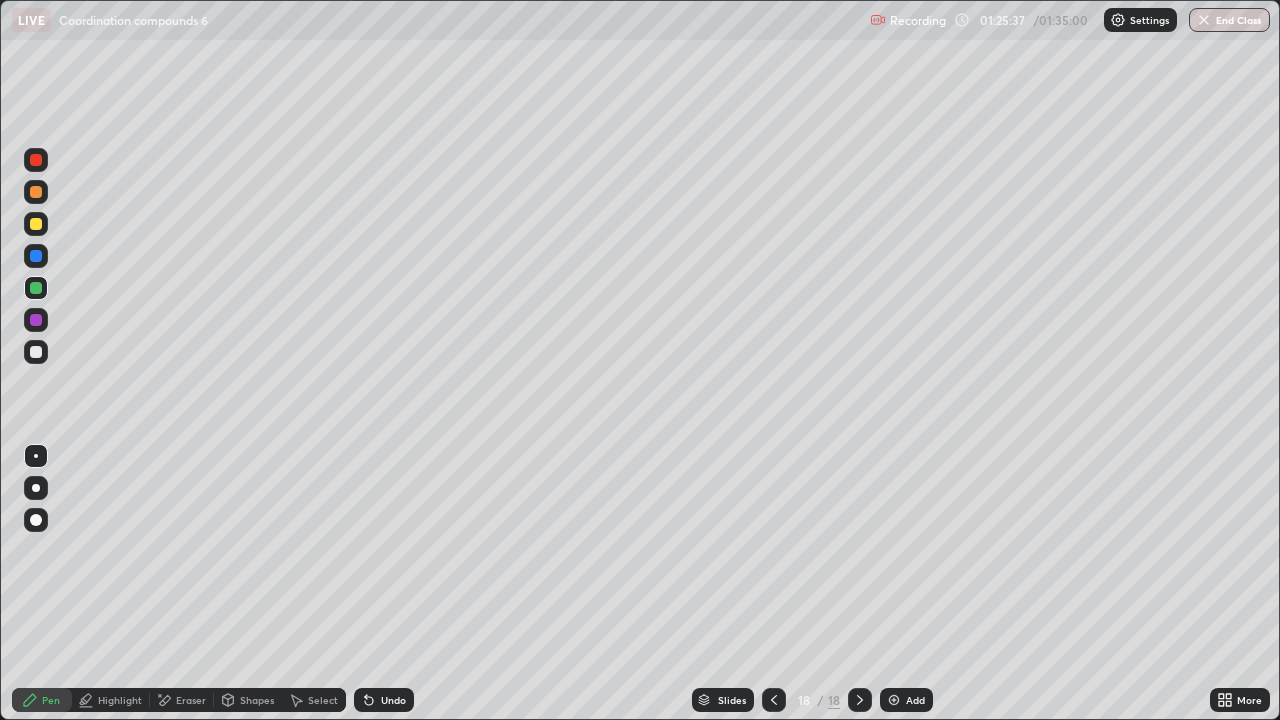click at bounding box center (36, 352) 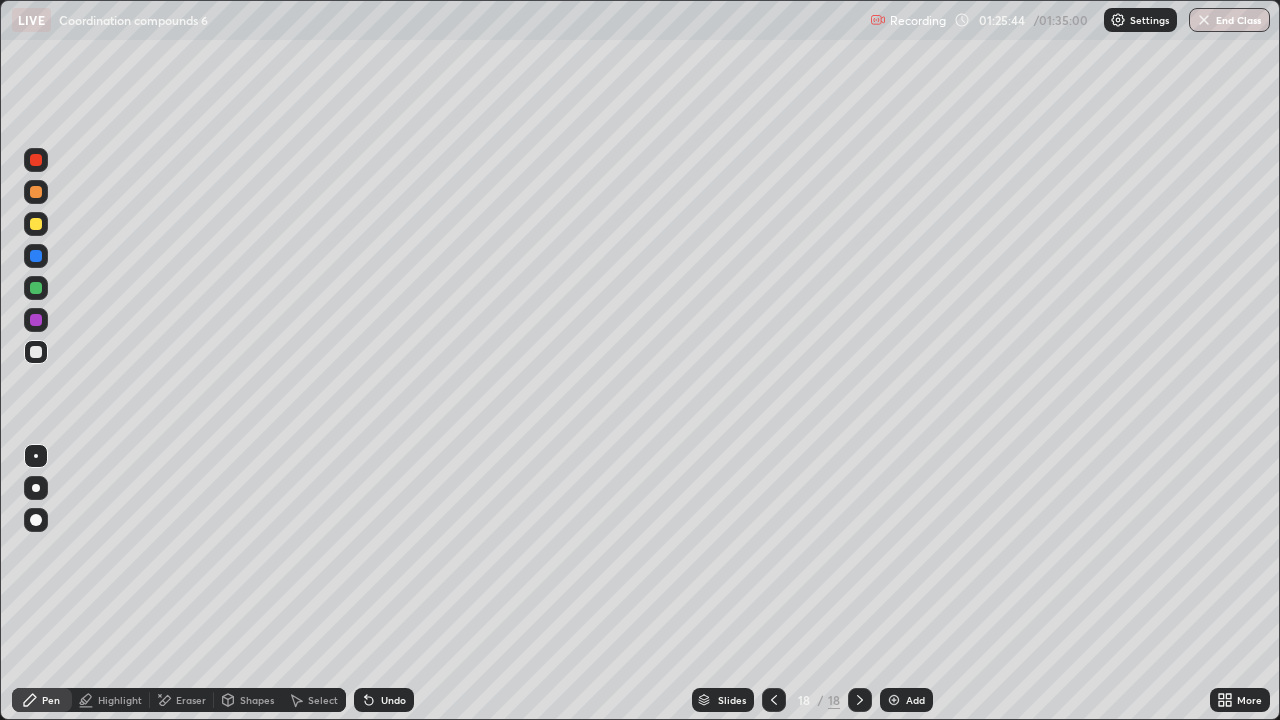 click at bounding box center [36, 288] 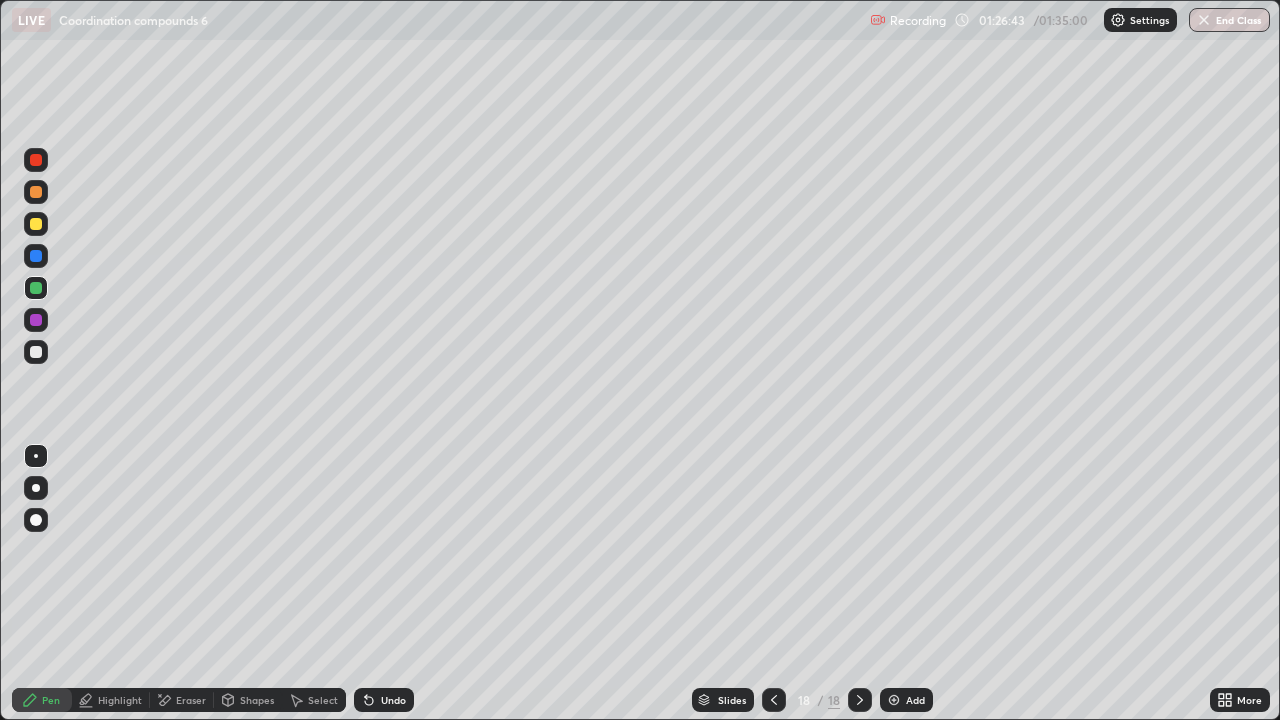 click at bounding box center [36, 352] 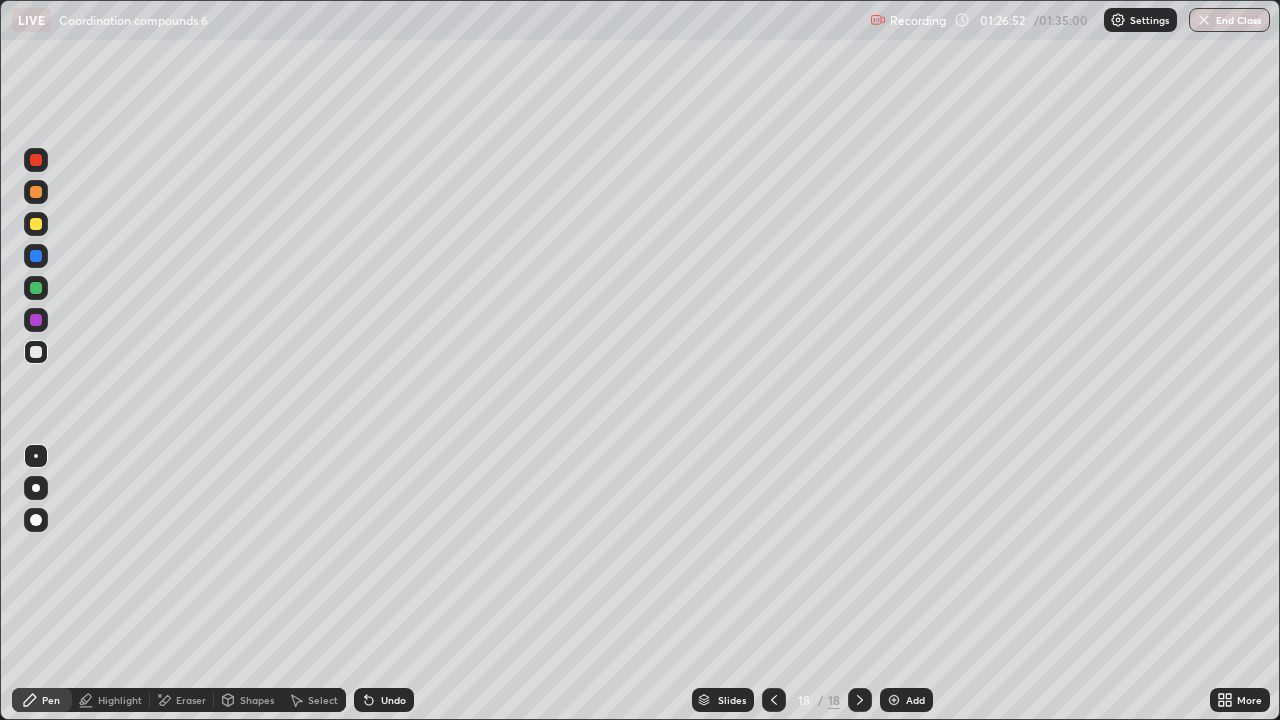 click 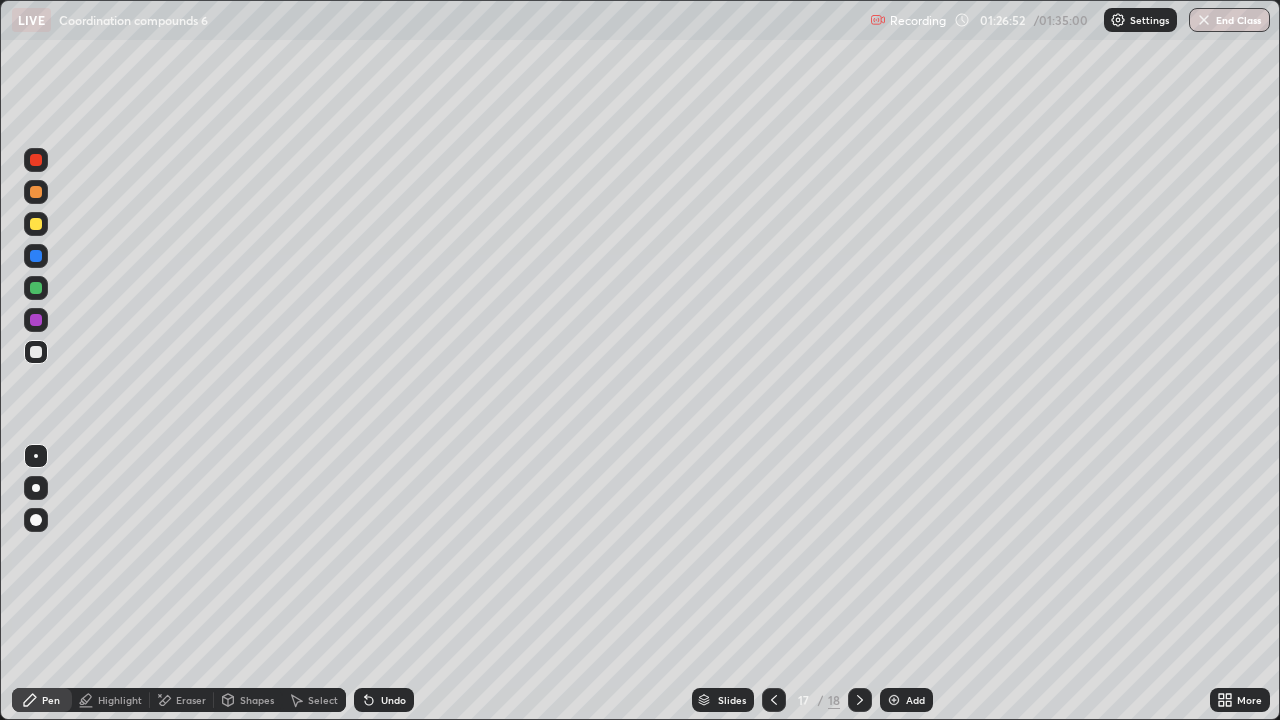 click 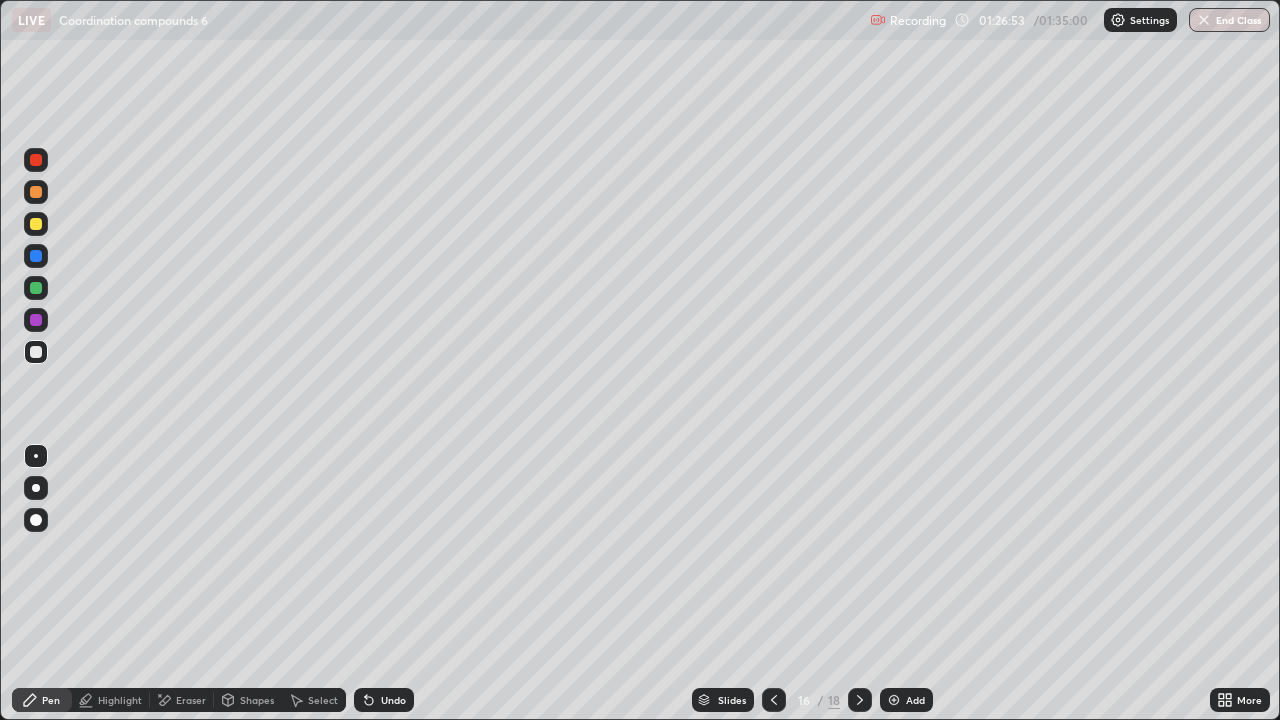 click 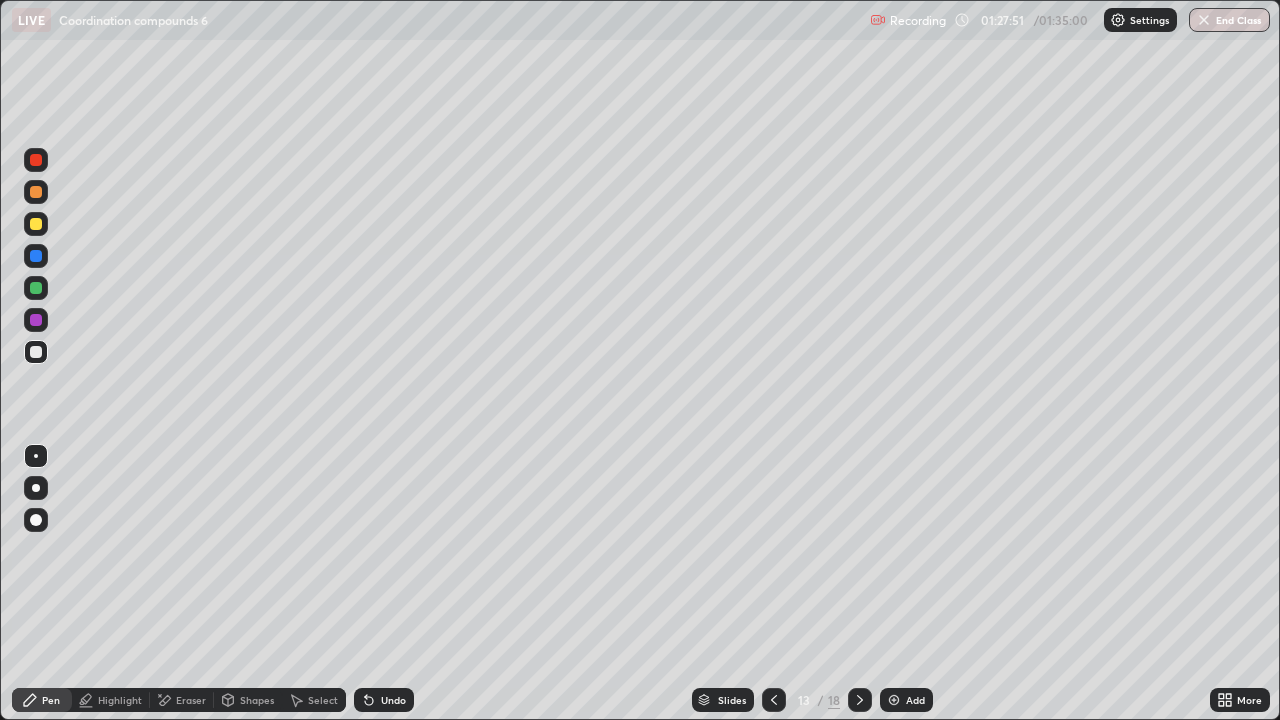 click 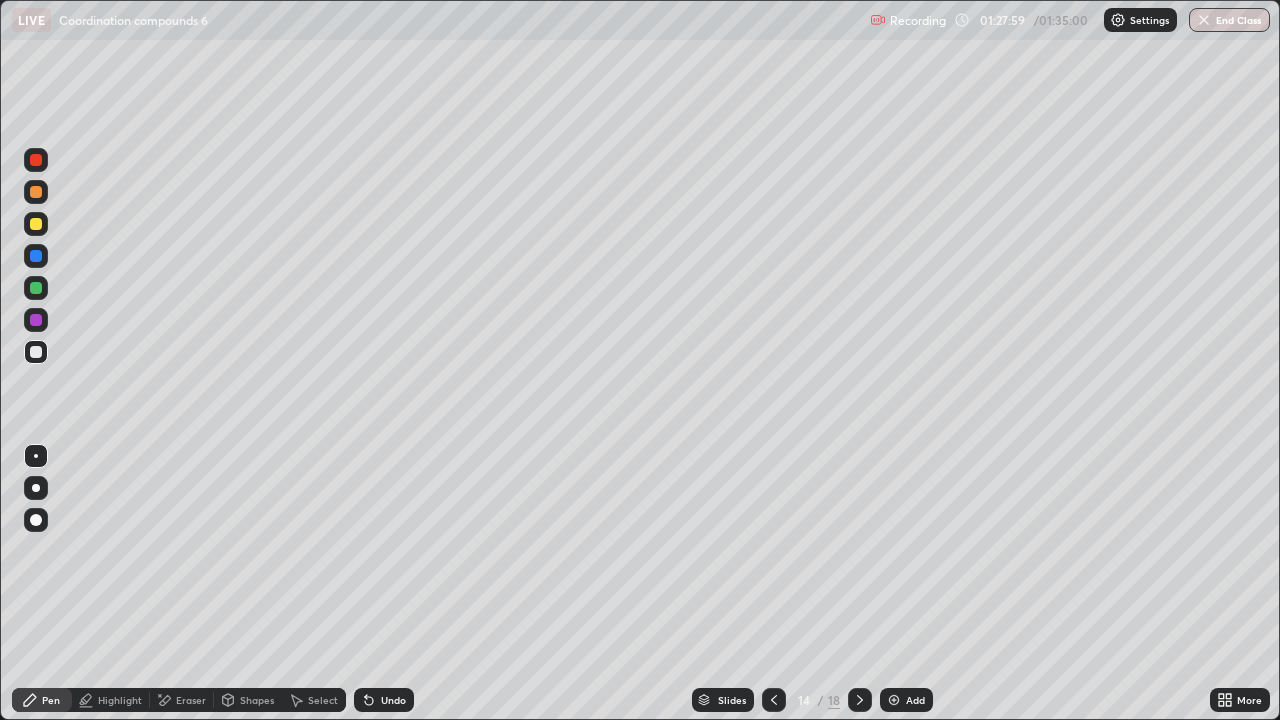 click 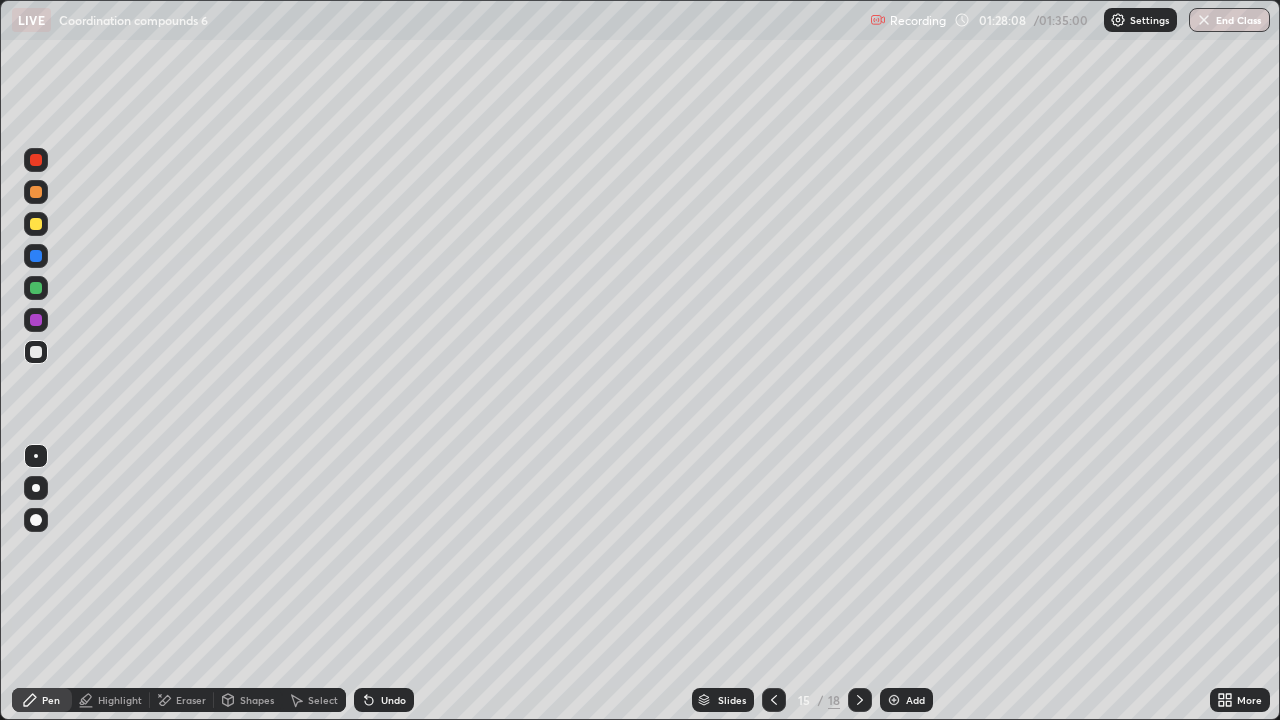 click on "Eraser" at bounding box center [191, 700] 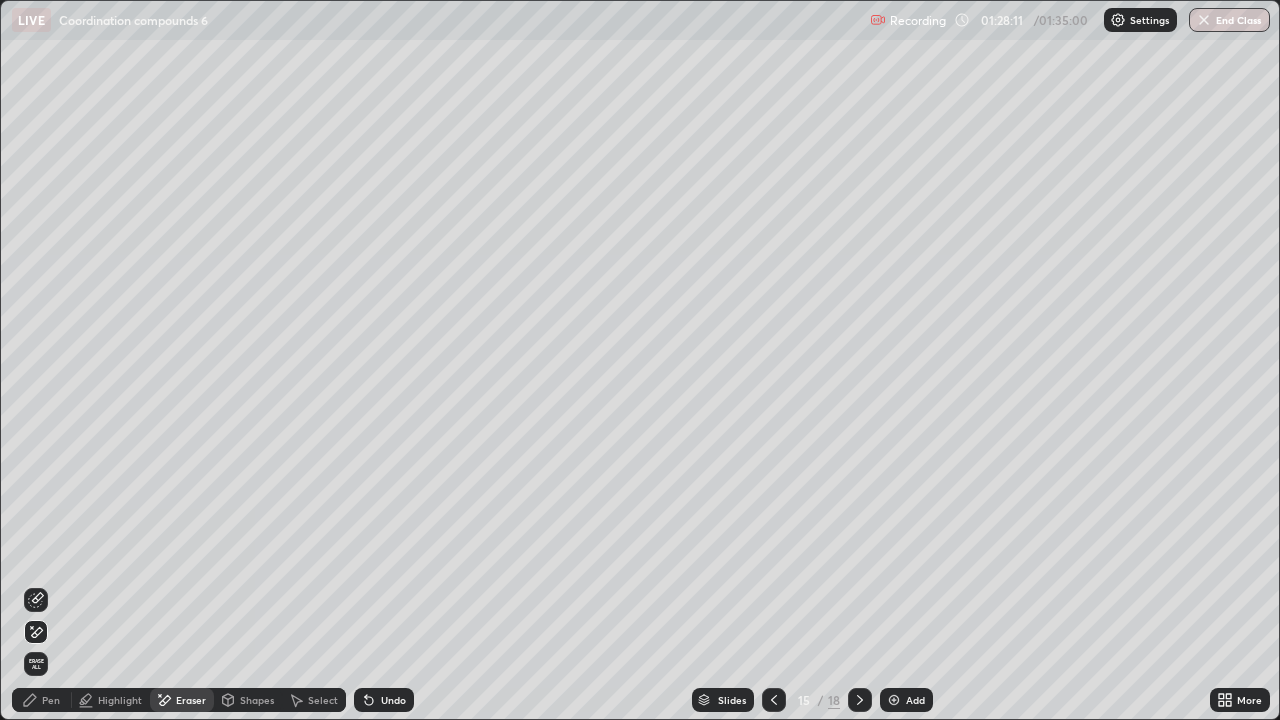 click on "Pen" at bounding box center [42, 700] 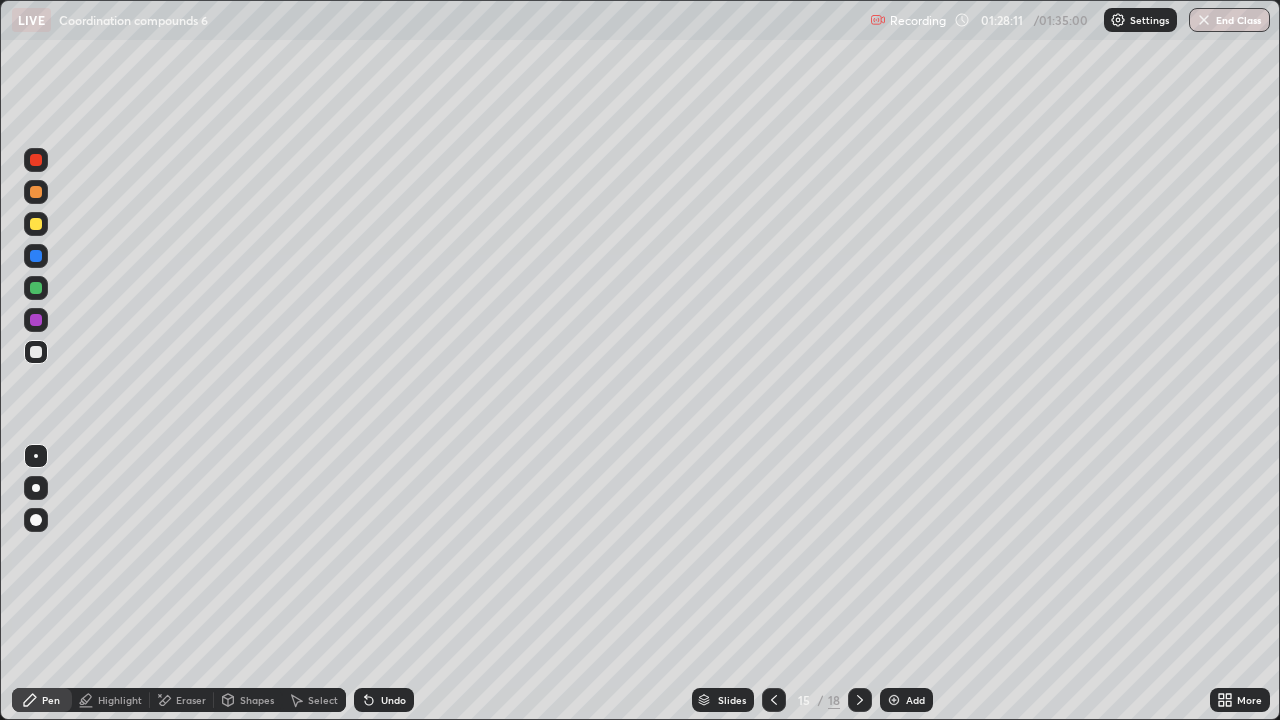 click at bounding box center (36, 352) 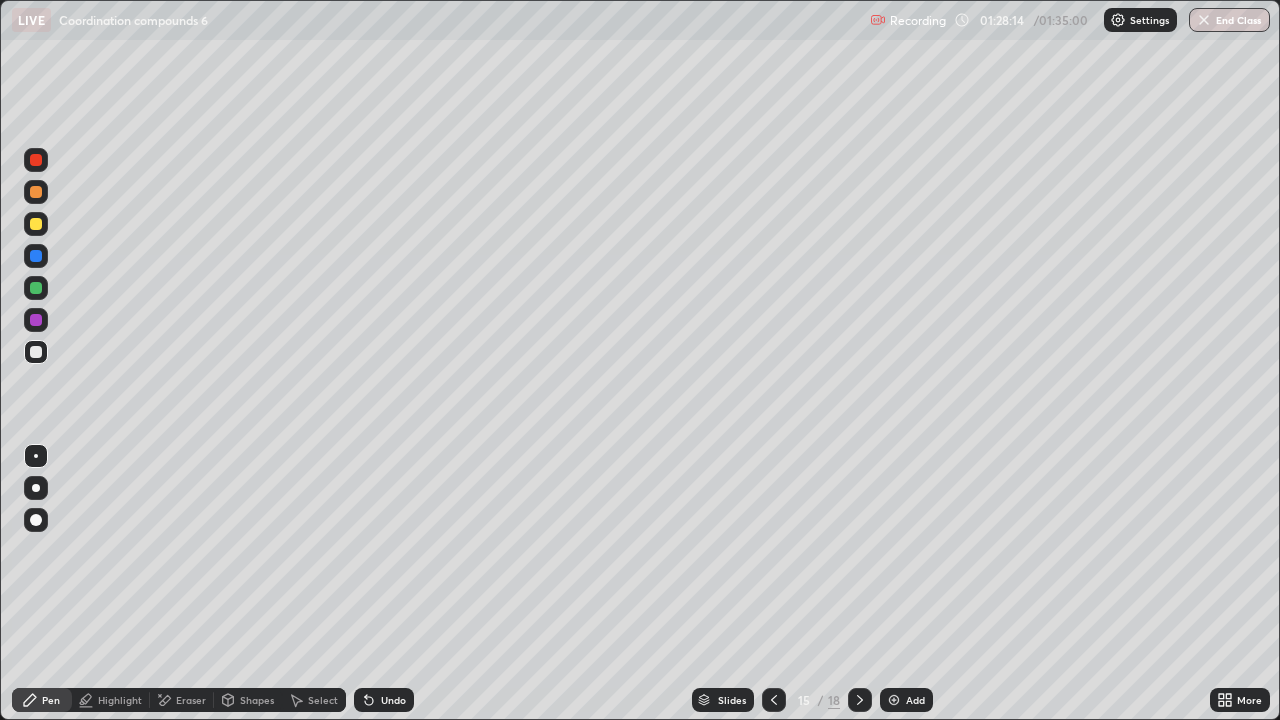 click on "Undo" at bounding box center (393, 700) 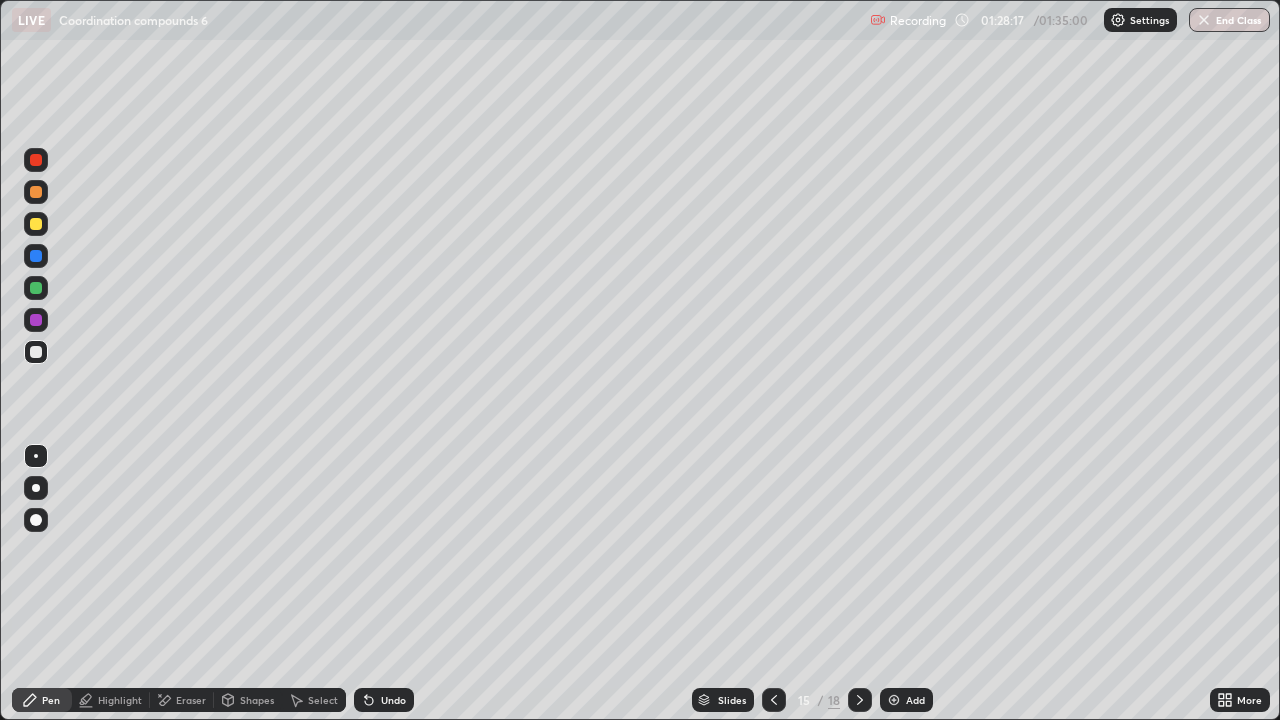 click on "Undo" at bounding box center [393, 700] 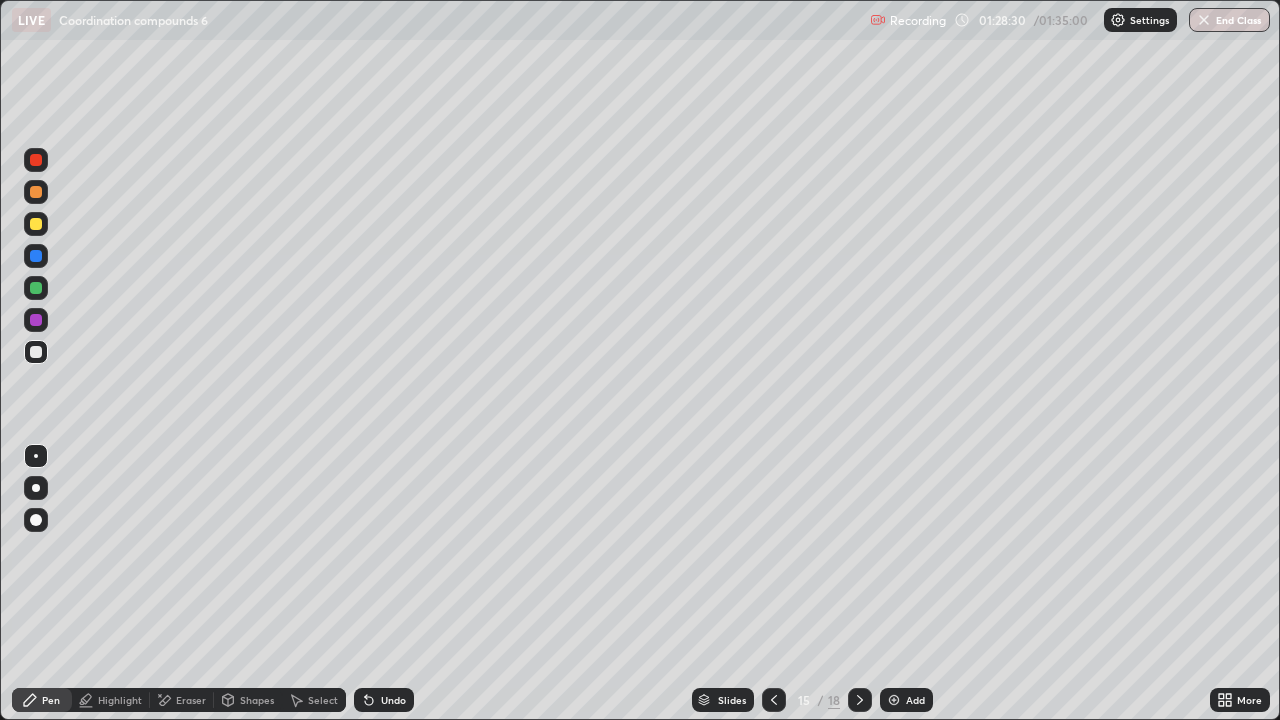 click at bounding box center (860, 700) 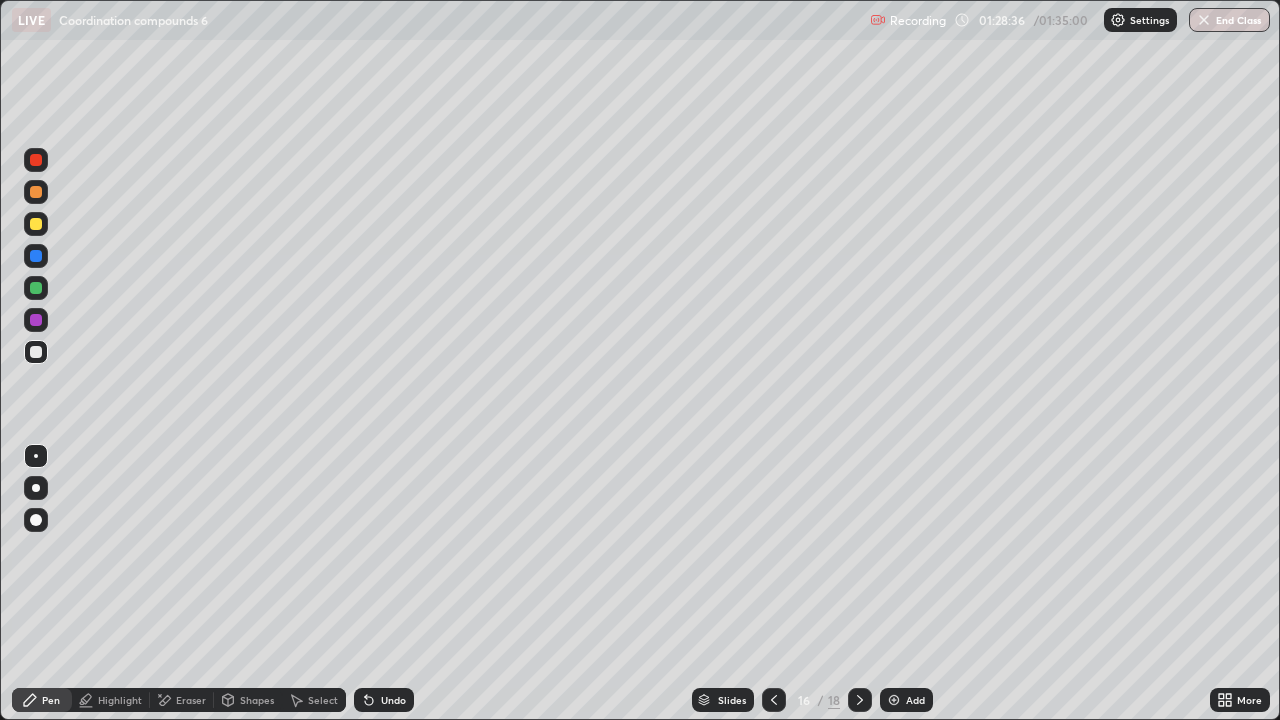 click at bounding box center [860, 700] 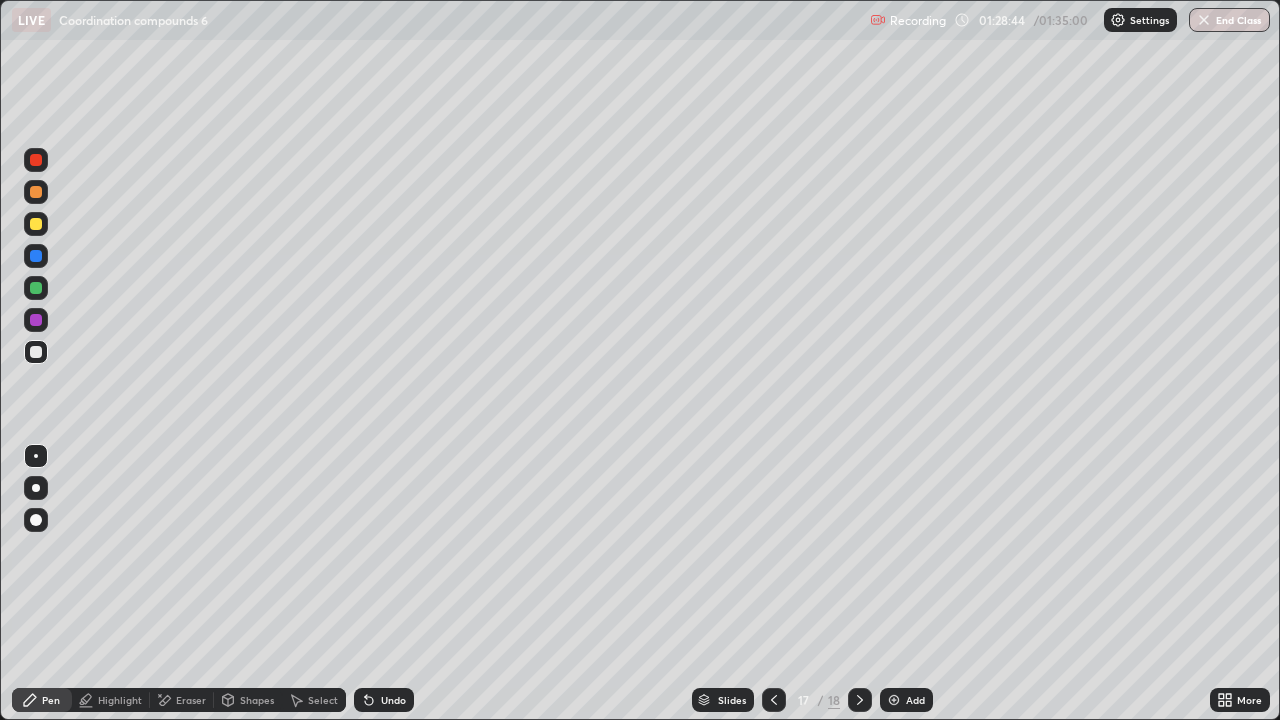 click 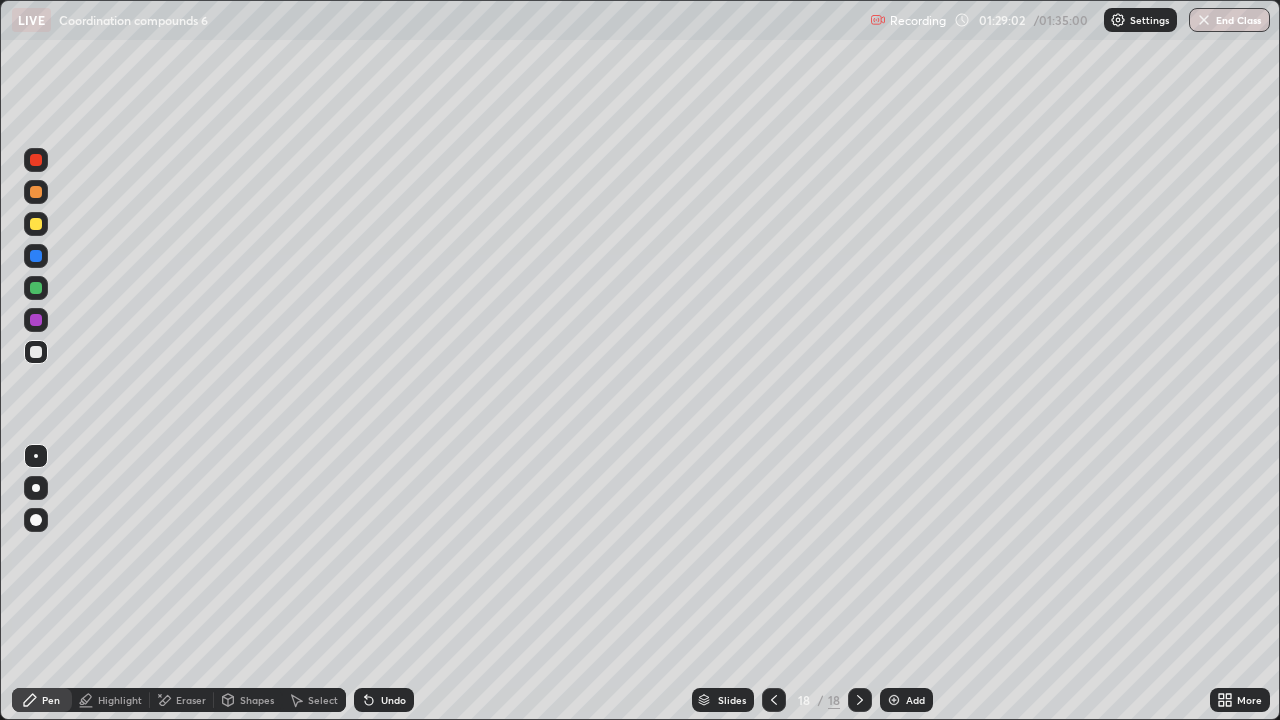 click at bounding box center (774, 700) 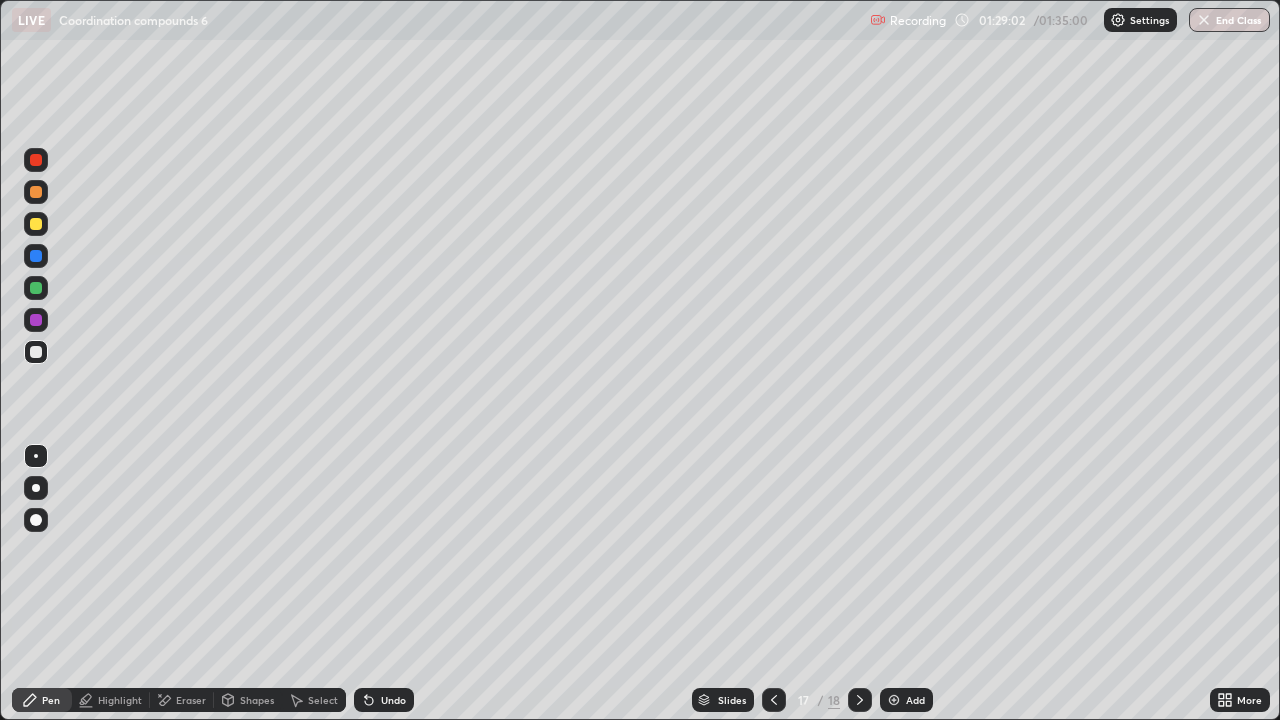 click 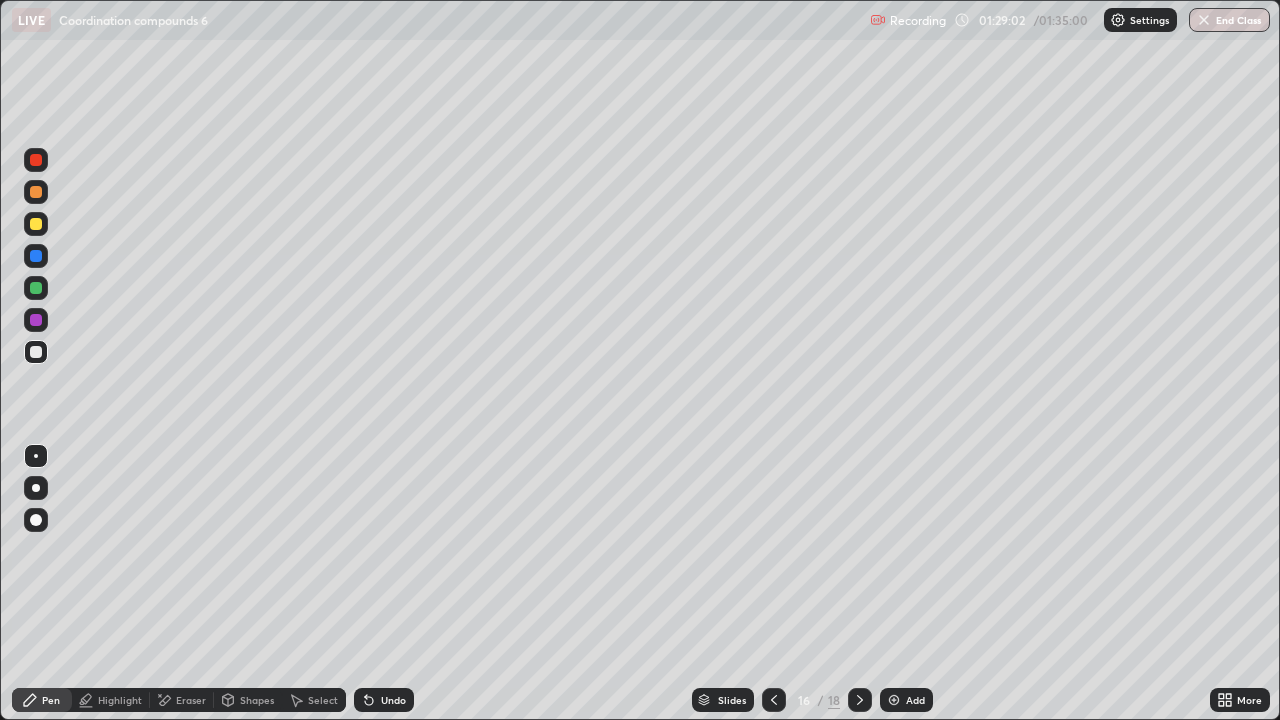 click 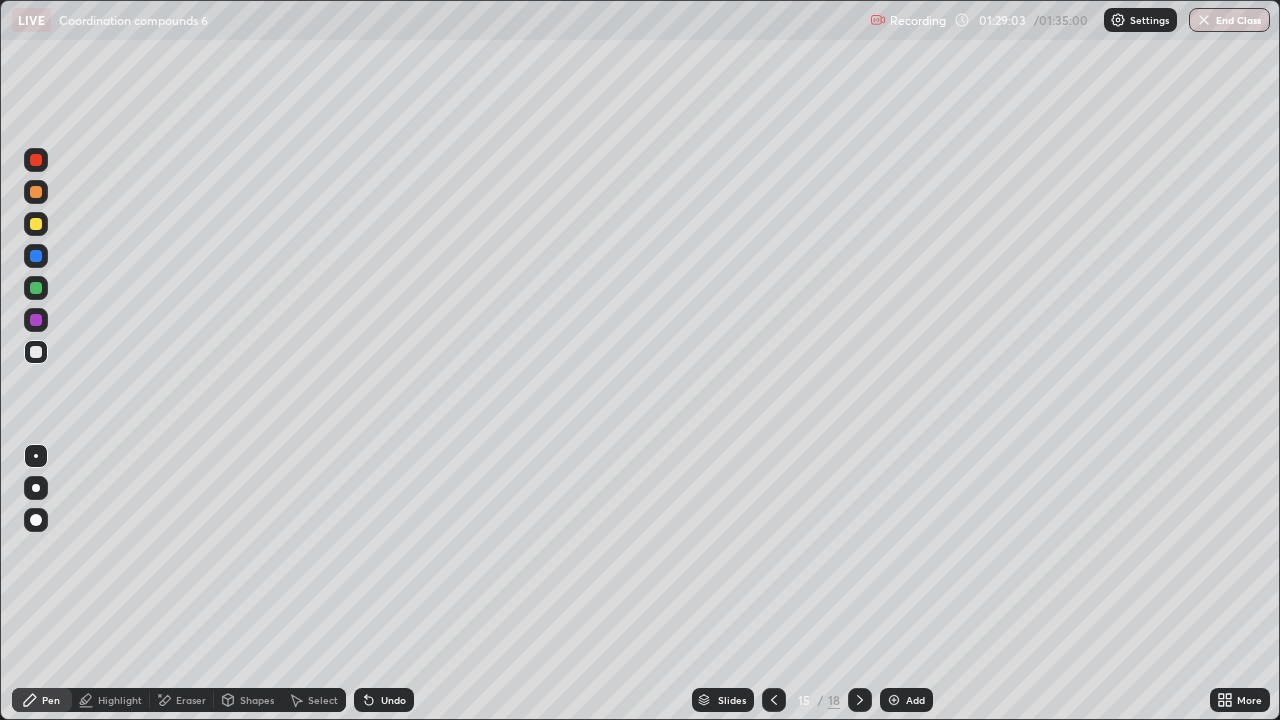 click 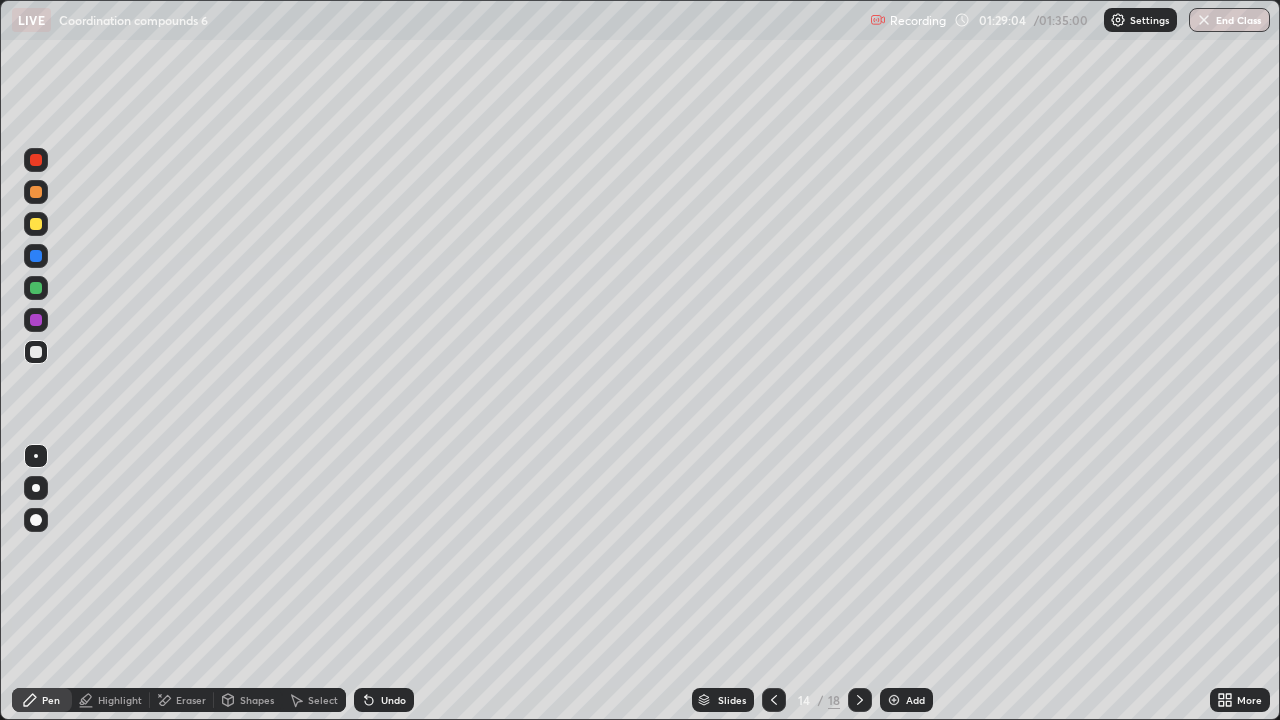 click at bounding box center (774, 700) 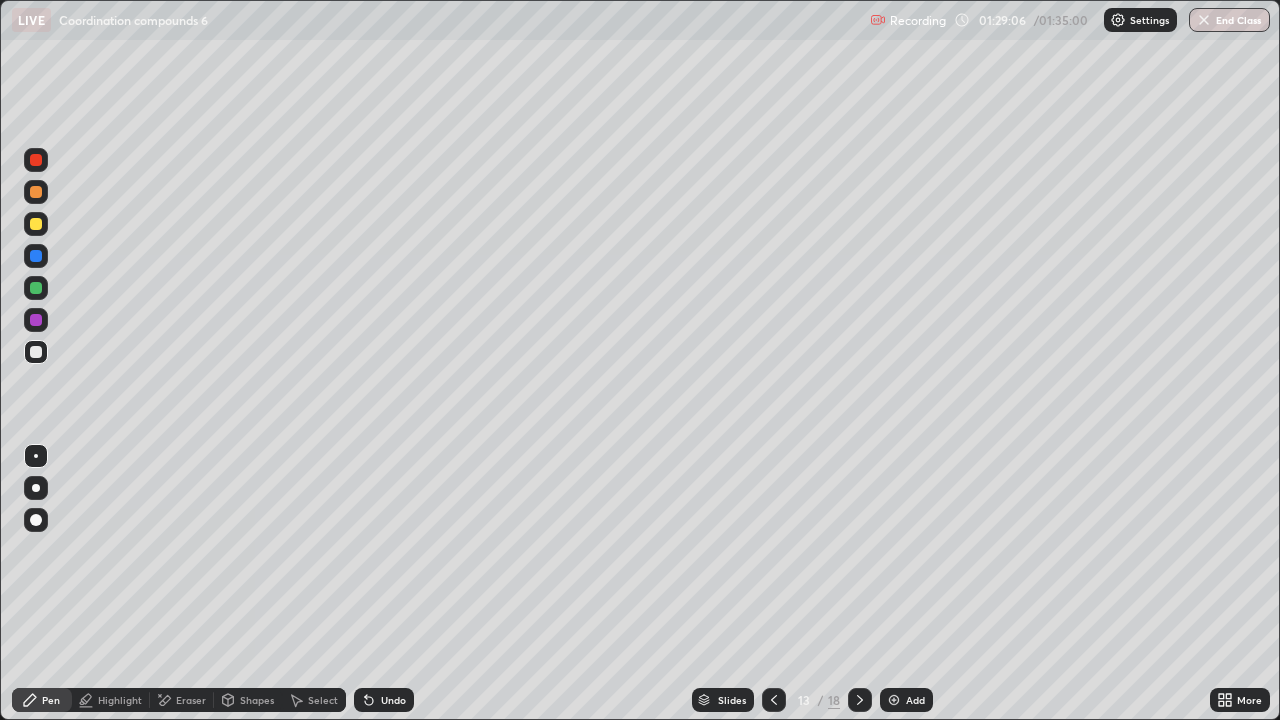 click at bounding box center (774, 700) 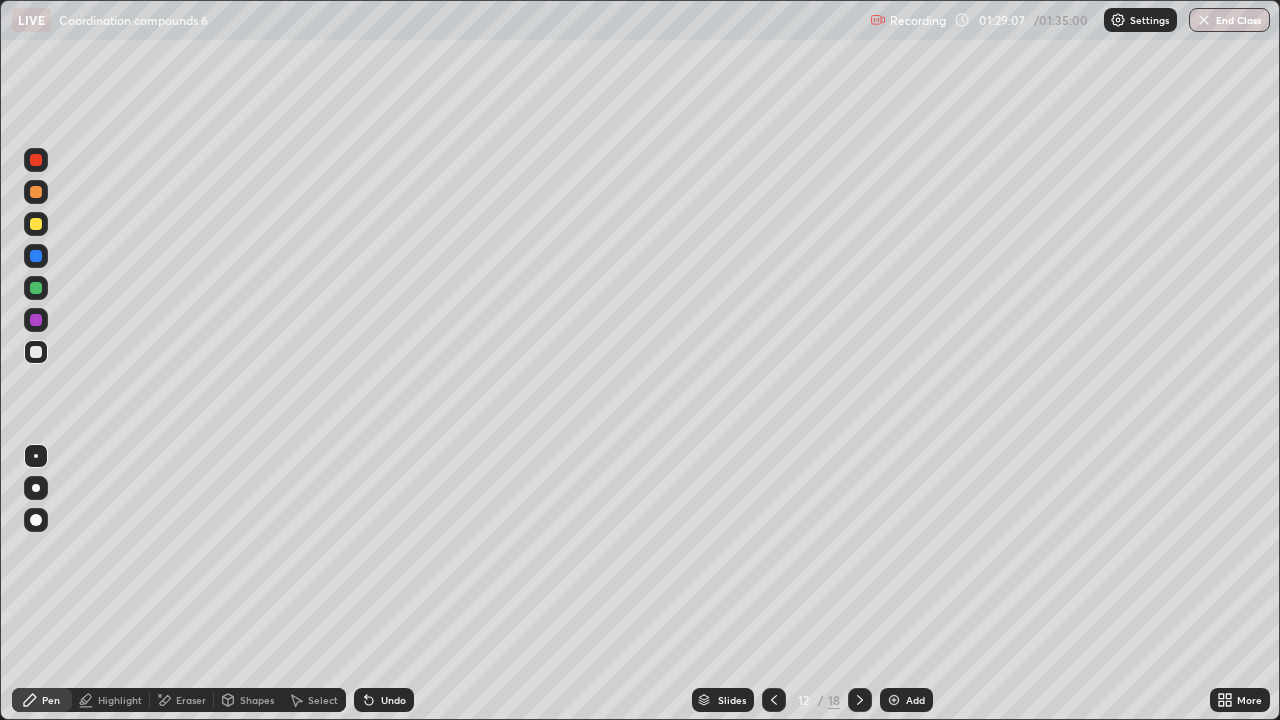 click 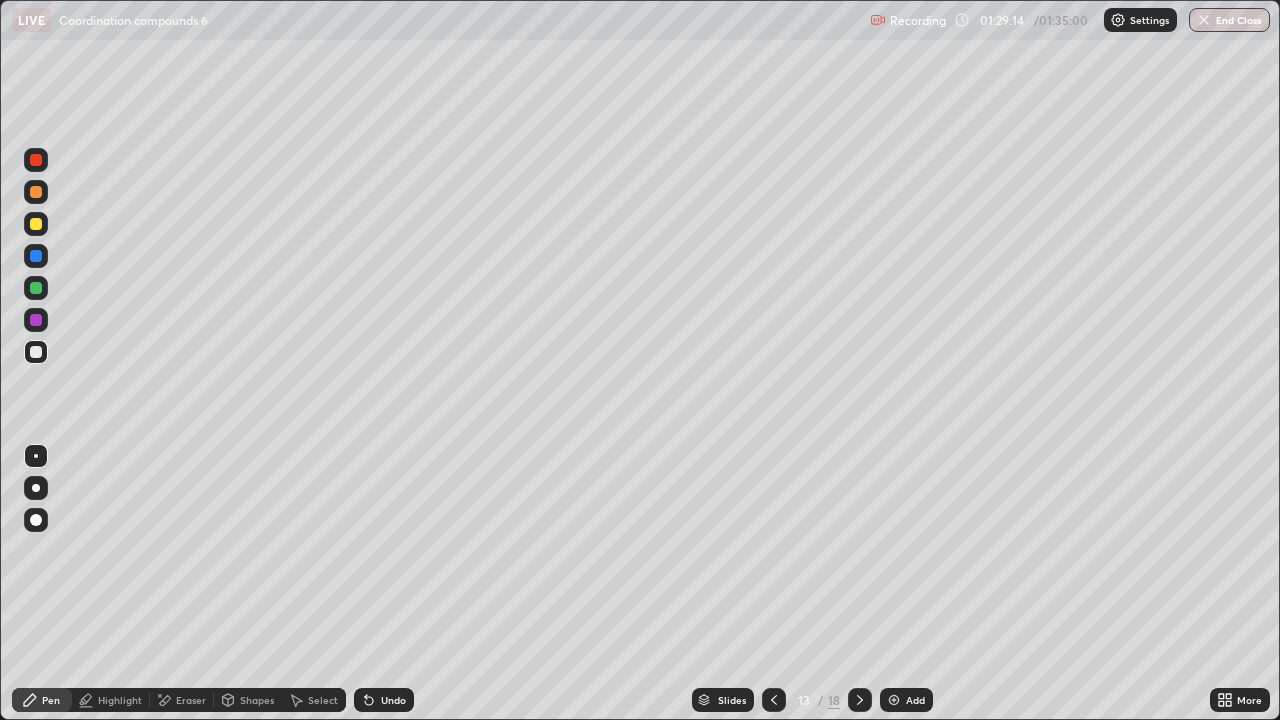 click at bounding box center [860, 700] 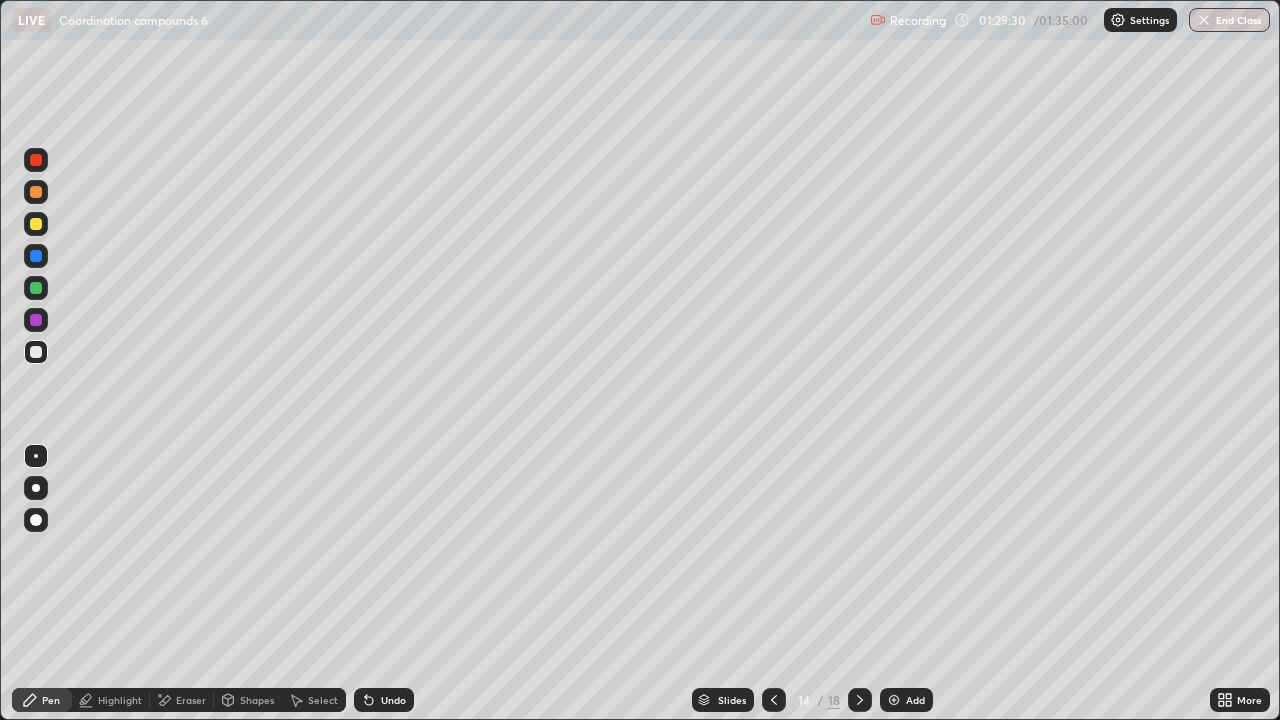 click 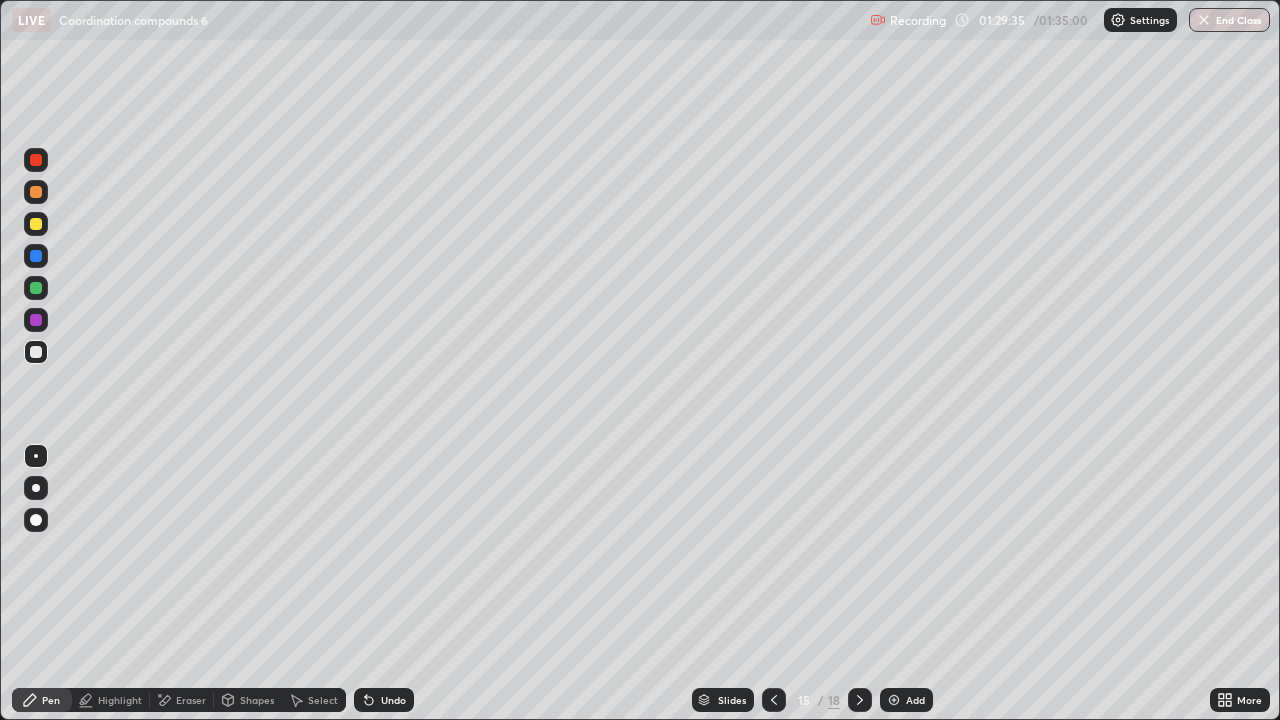 click 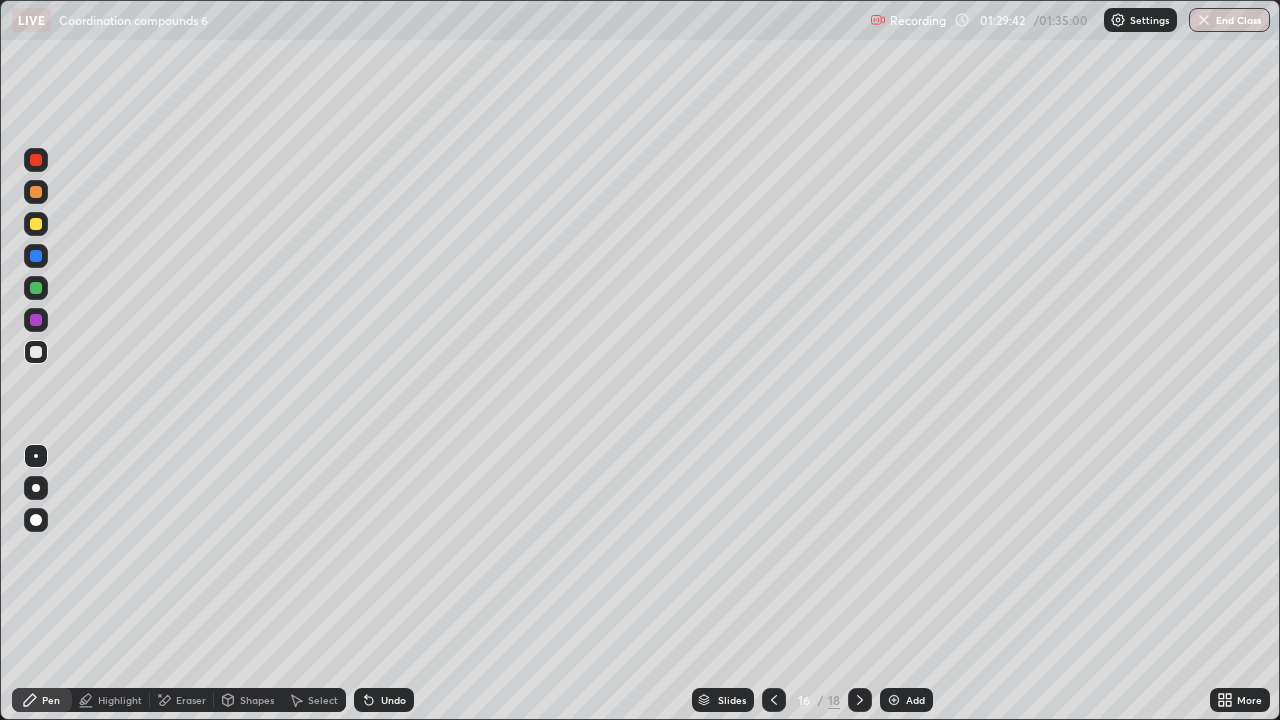 click 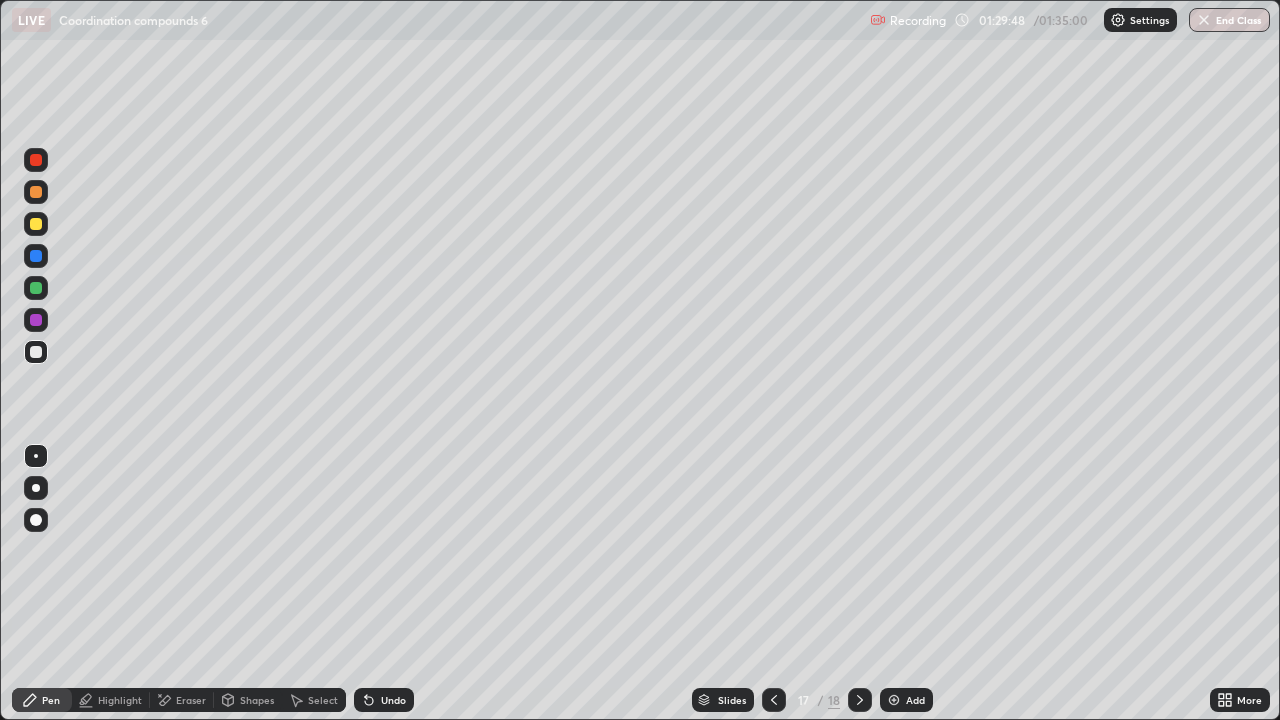 click 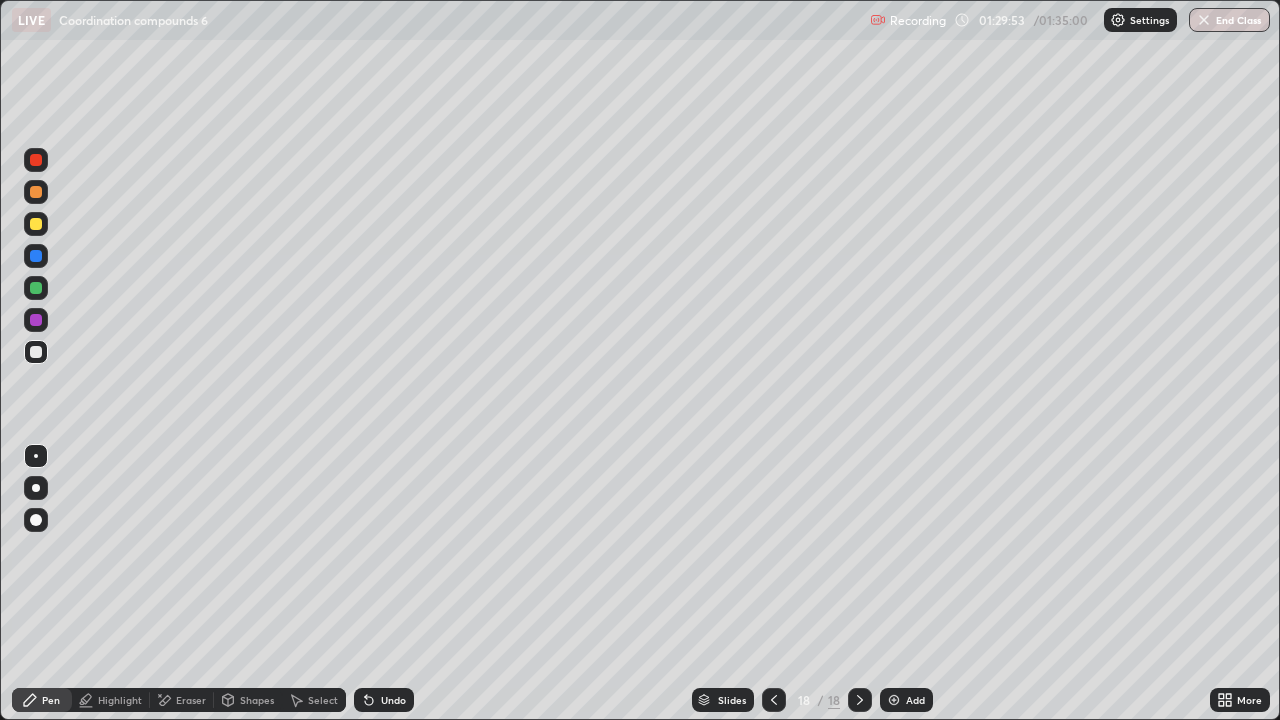 click on "End Class" at bounding box center [1229, 20] 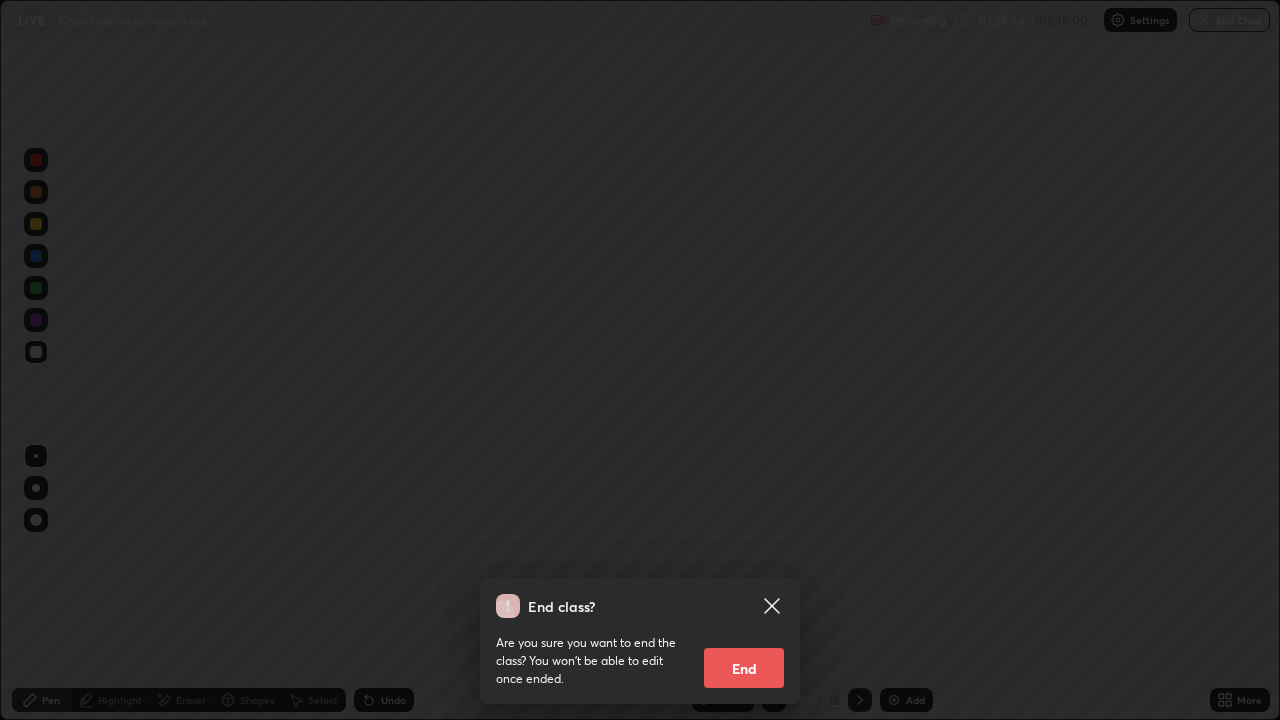 click on "End" at bounding box center [744, 668] 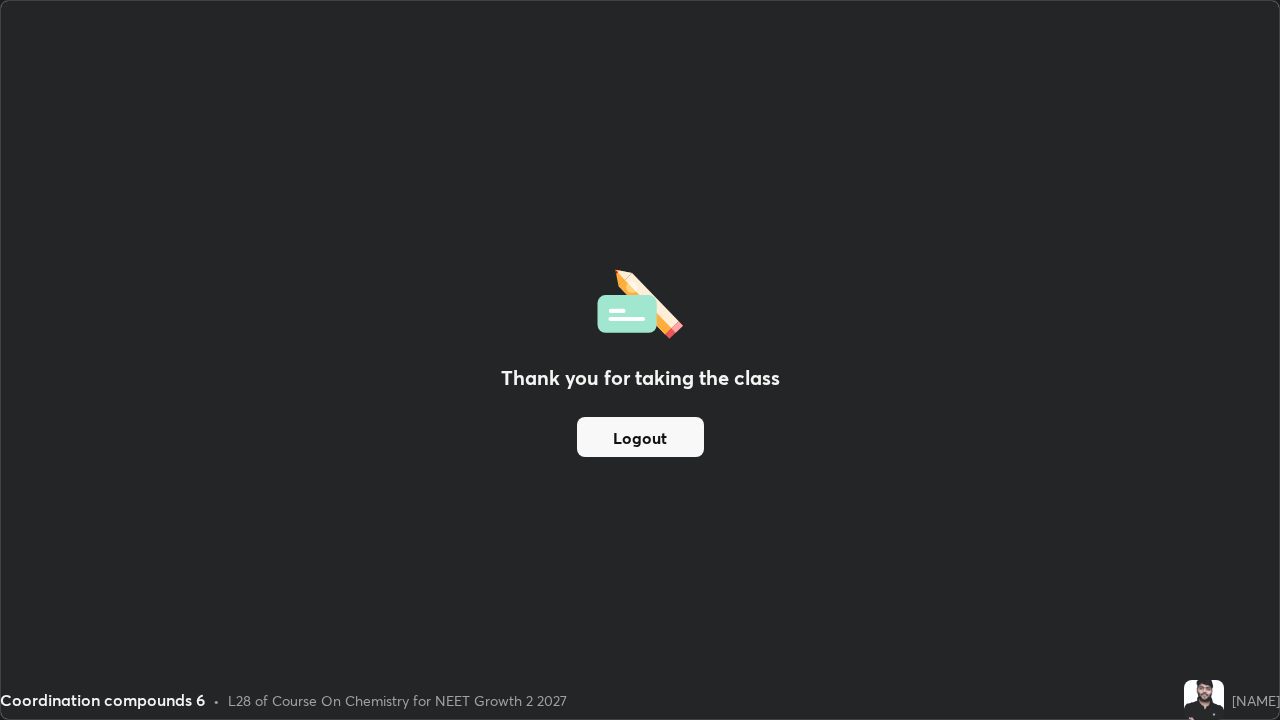 click on "Logout" at bounding box center [640, 437] 